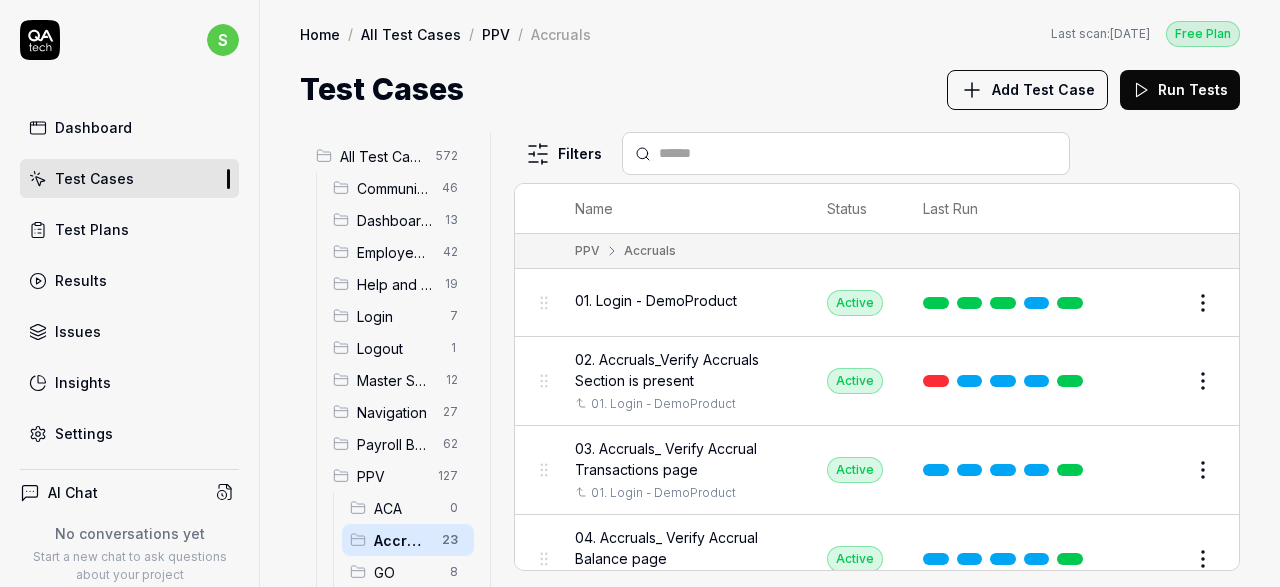 scroll, scrollTop: 0, scrollLeft: 0, axis: both 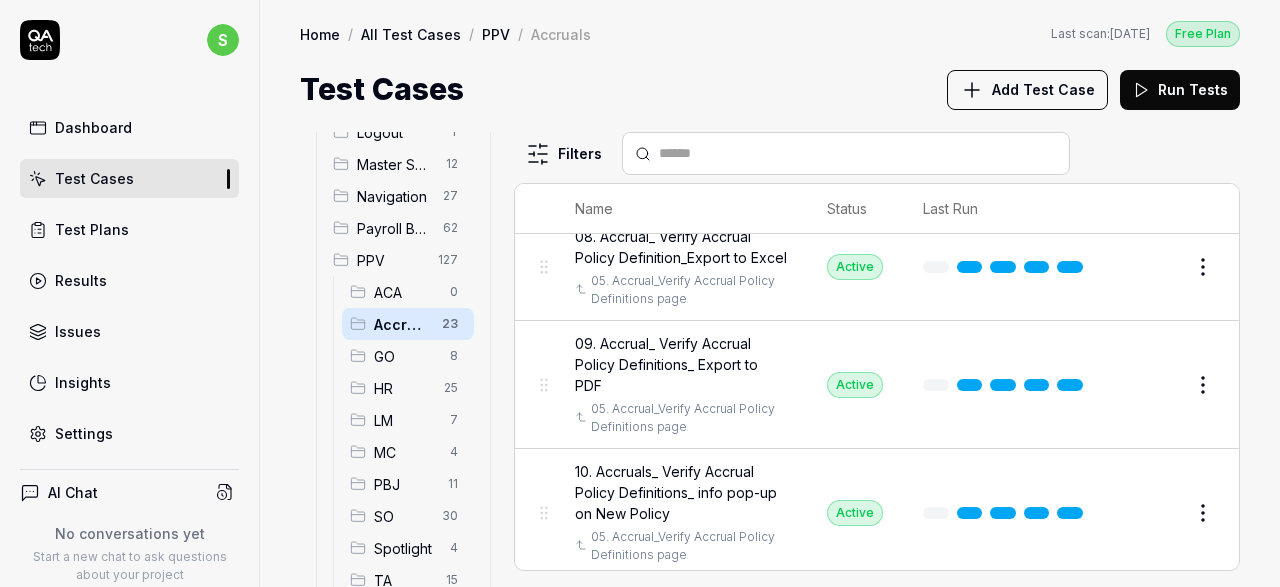 click at bounding box center [858, 153] 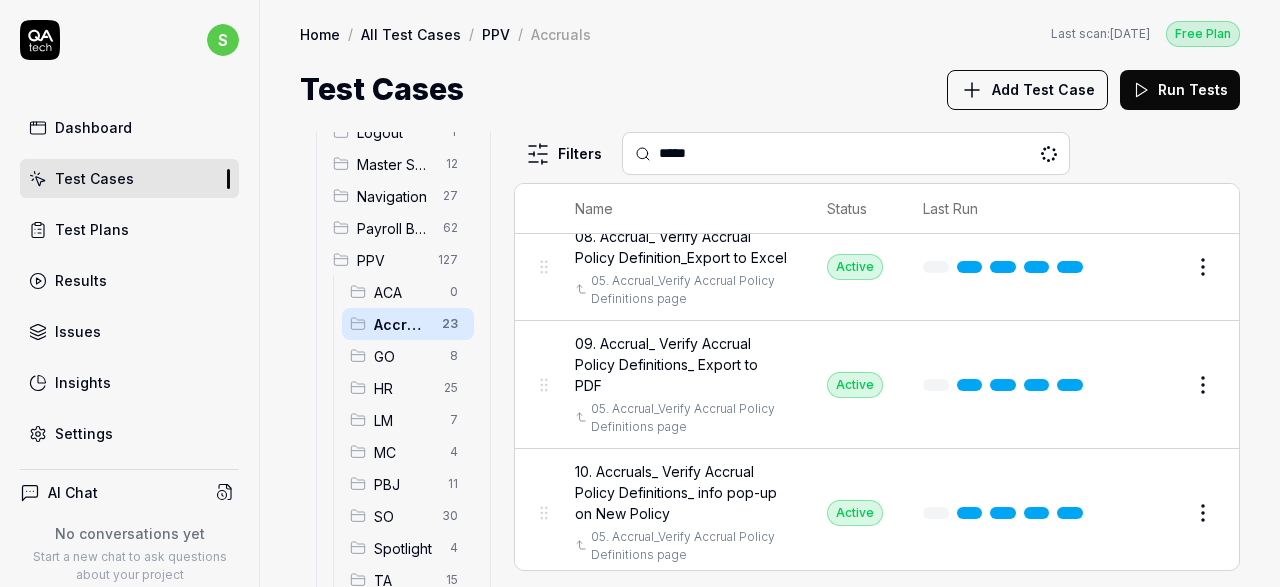 scroll, scrollTop: 0, scrollLeft: 0, axis: both 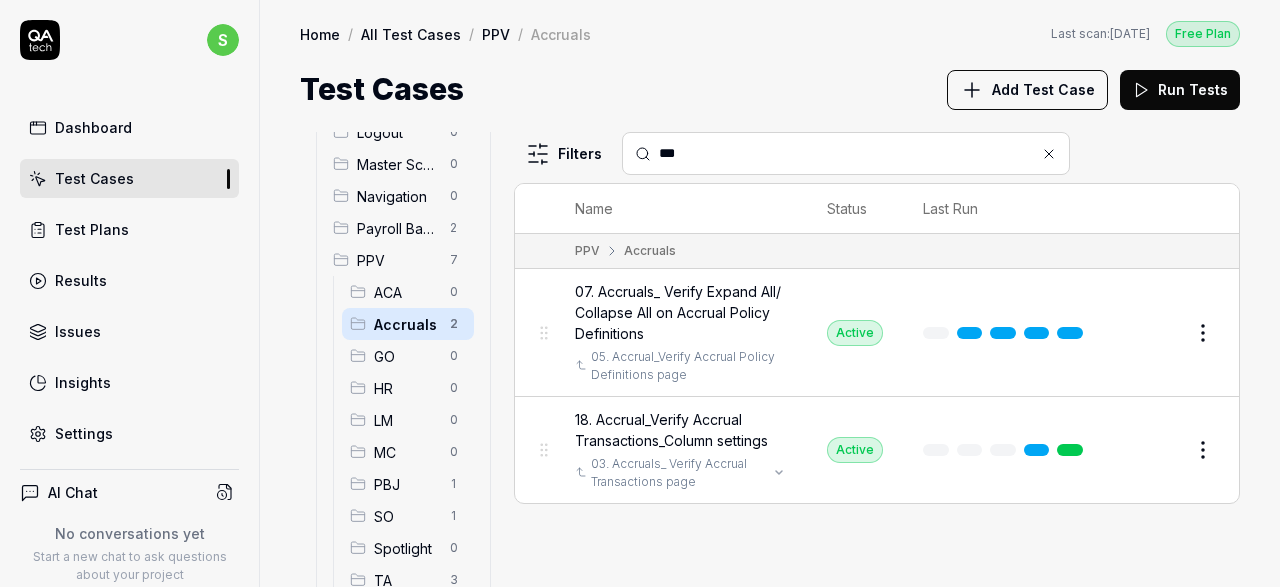 type on "***" 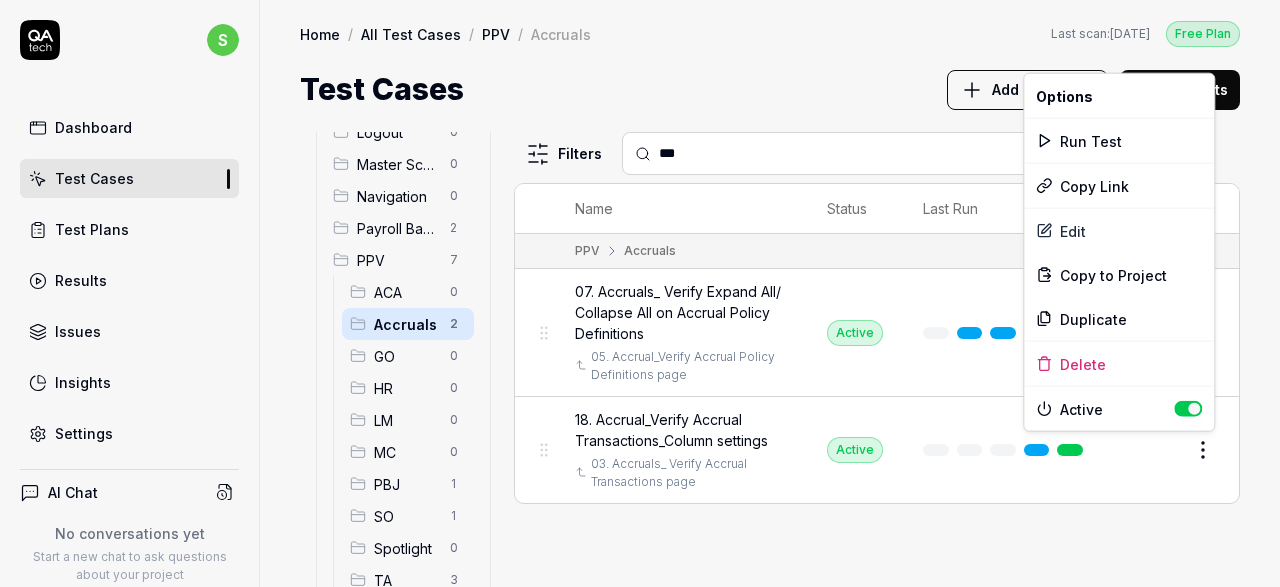 scroll, scrollTop: 216, scrollLeft: 0, axis: vertical 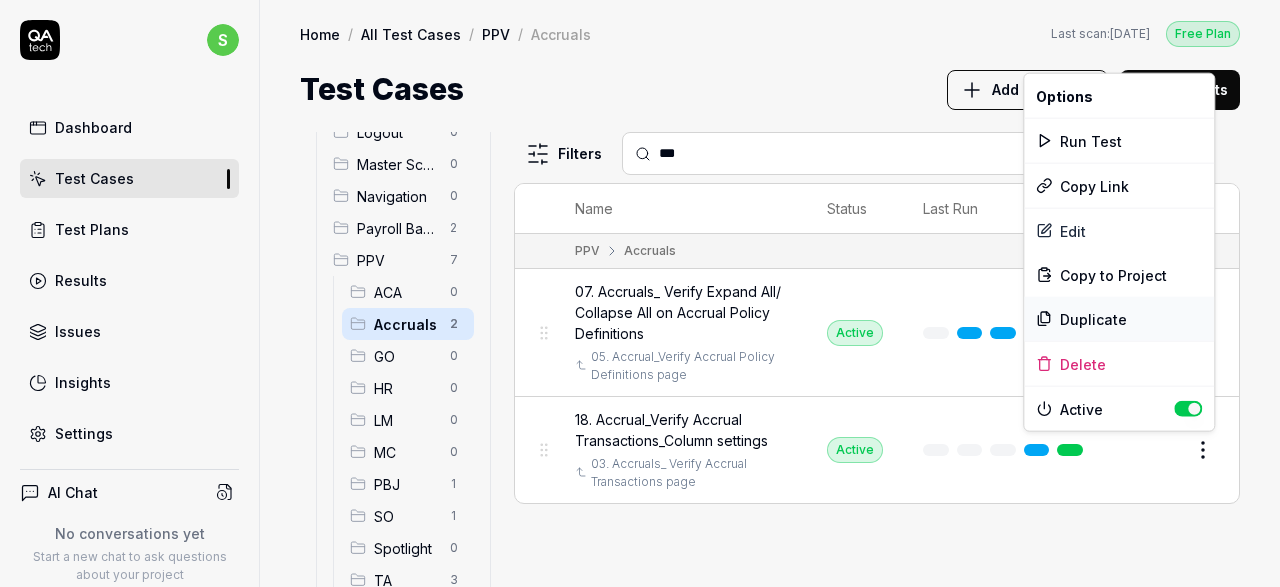 click on "Duplicate" at bounding box center [1119, 319] 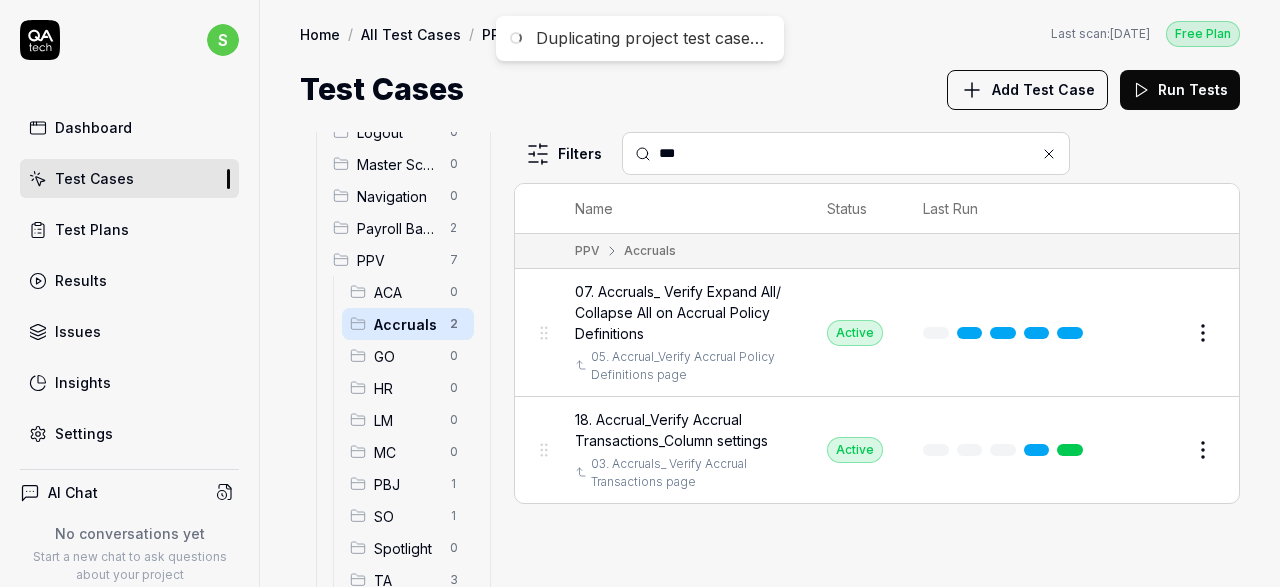 scroll, scrollTop: 216, scrollLeft: 0, axis: vertical 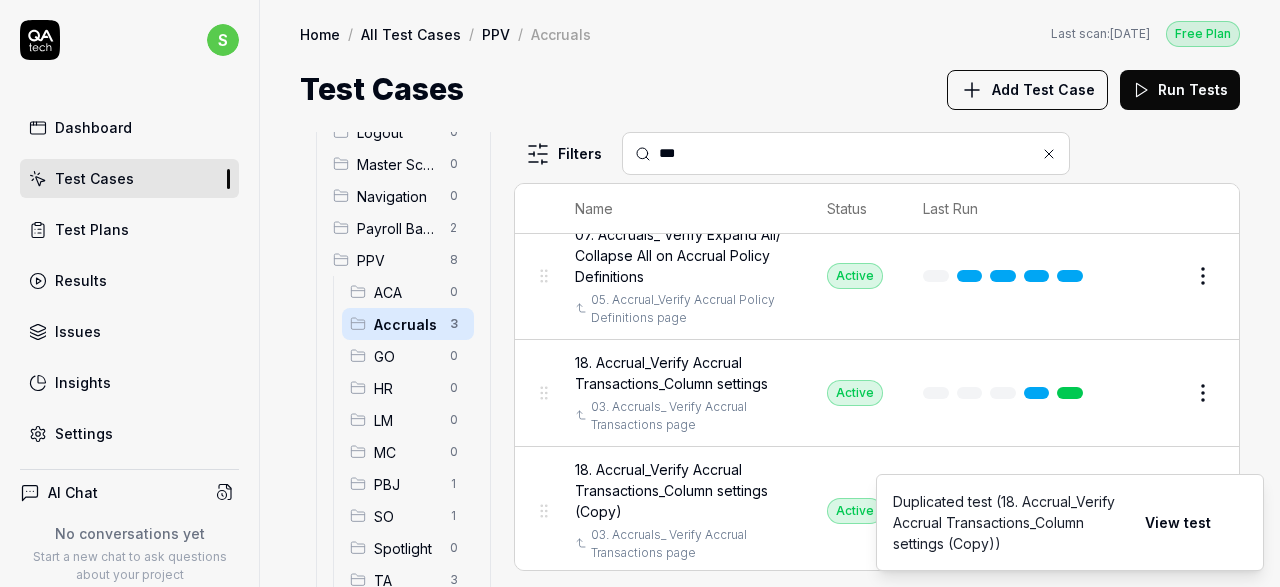 click on "View test" at bounding box center (1178, 523) 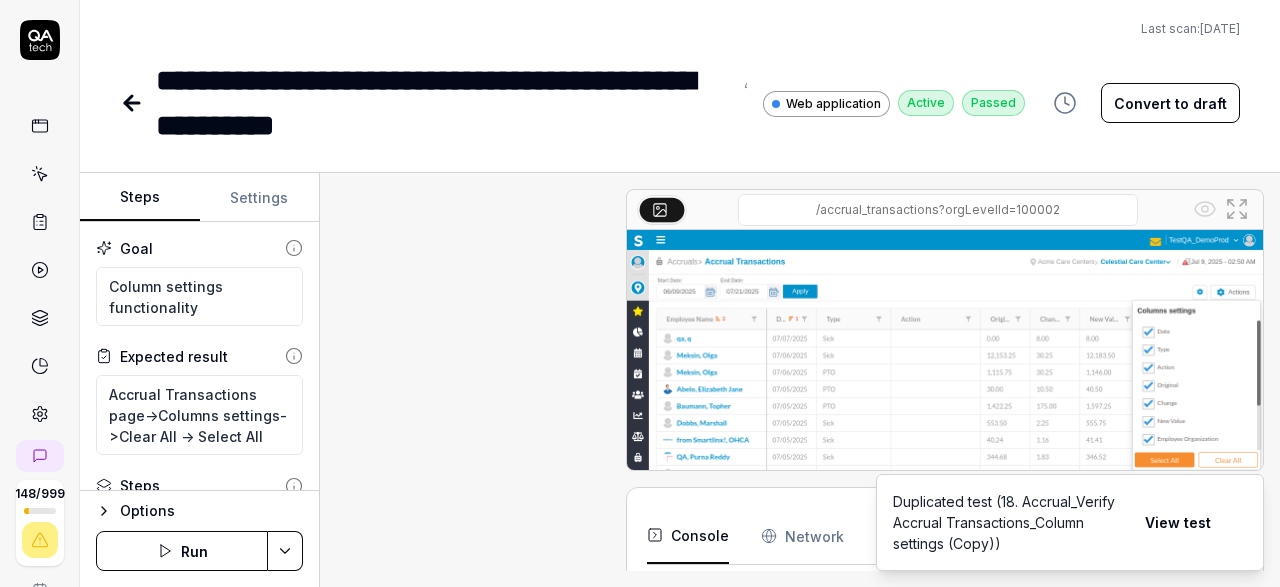 type on "*" 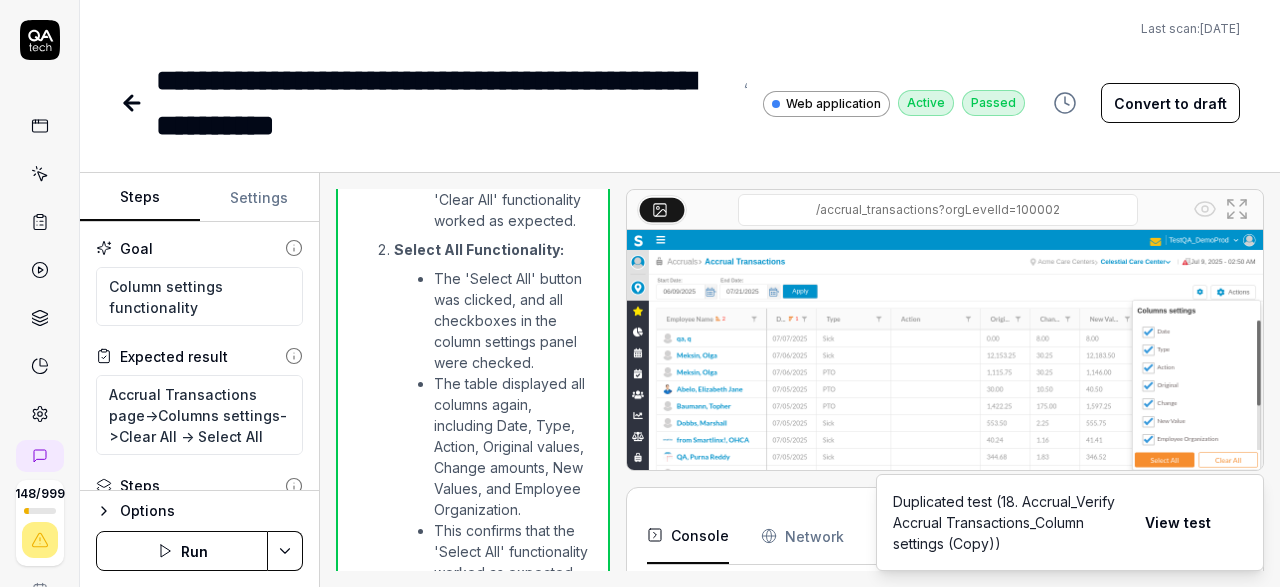 scroll, scrollTop: 1259, scrollLeft: 0, axis: vertical 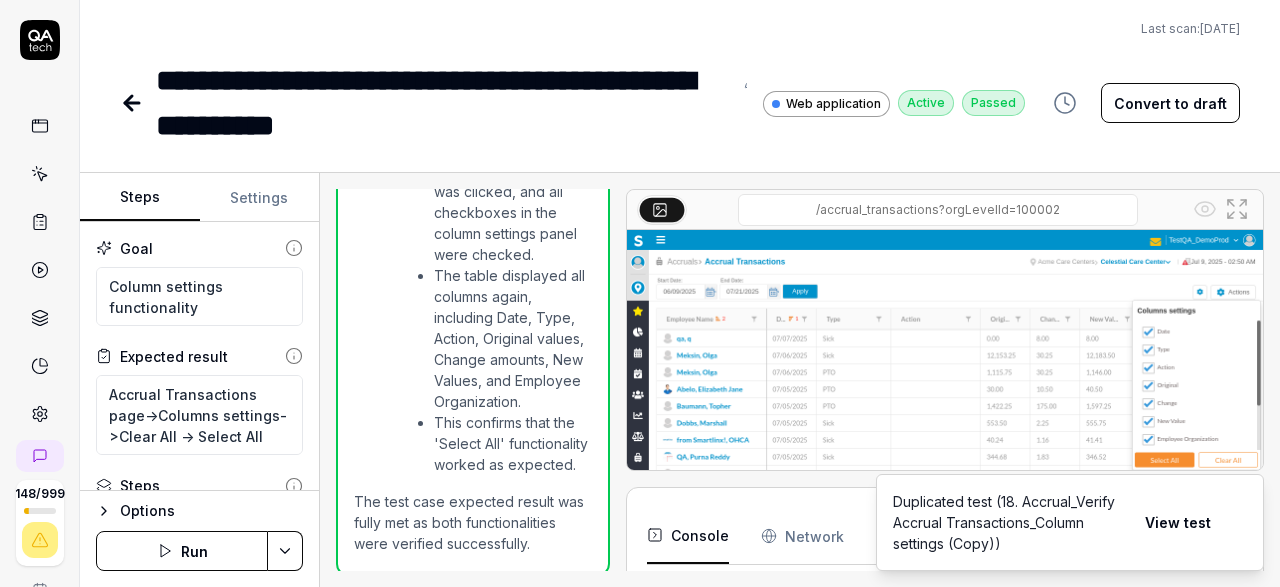click 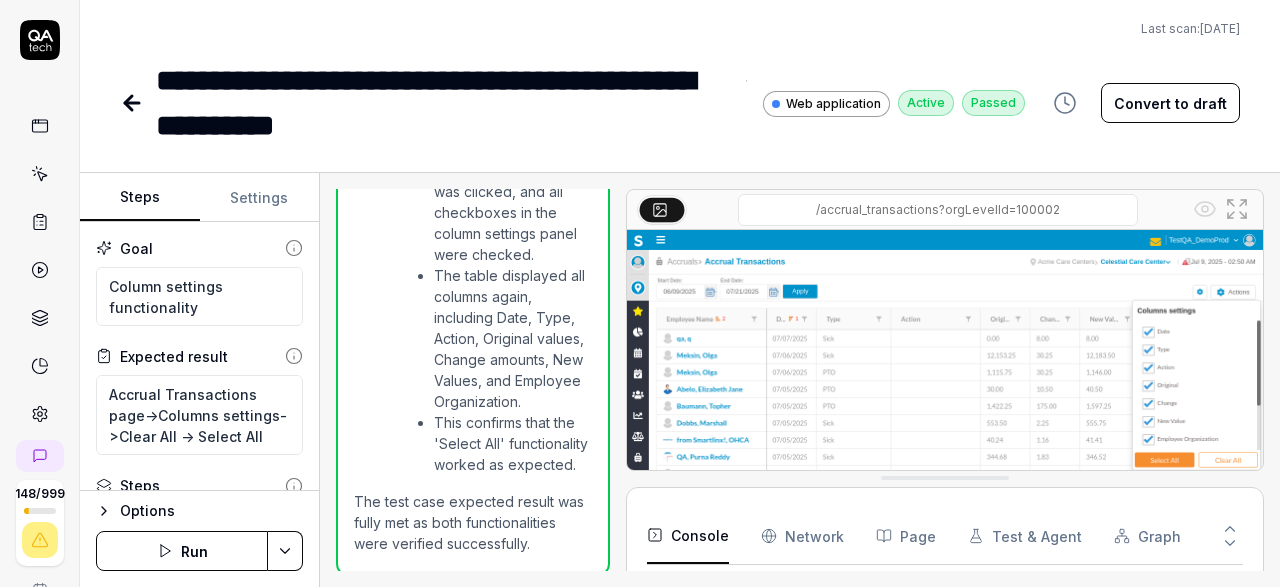 click 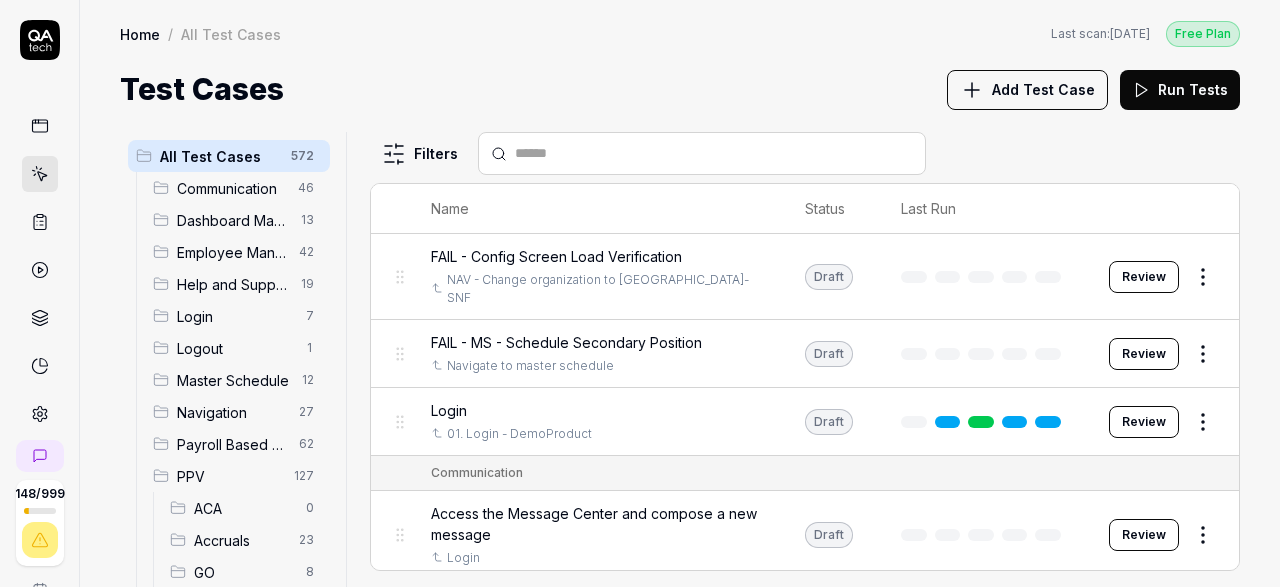 click on "Accruals" at bounding box center (240, 540) 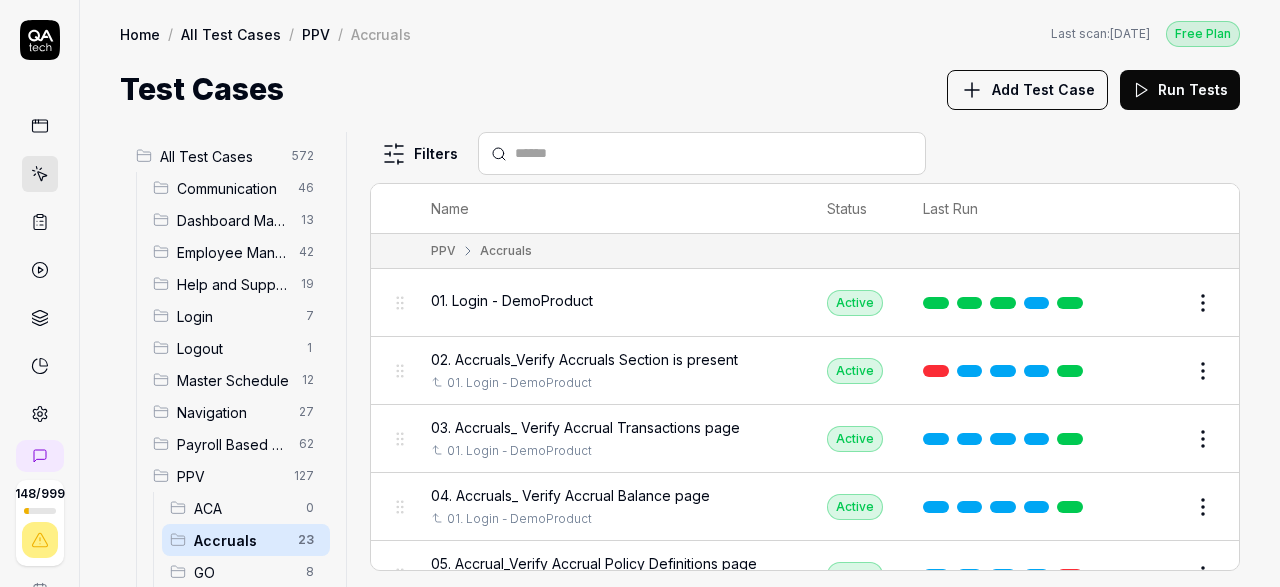 click at bounding box center [714, 153] 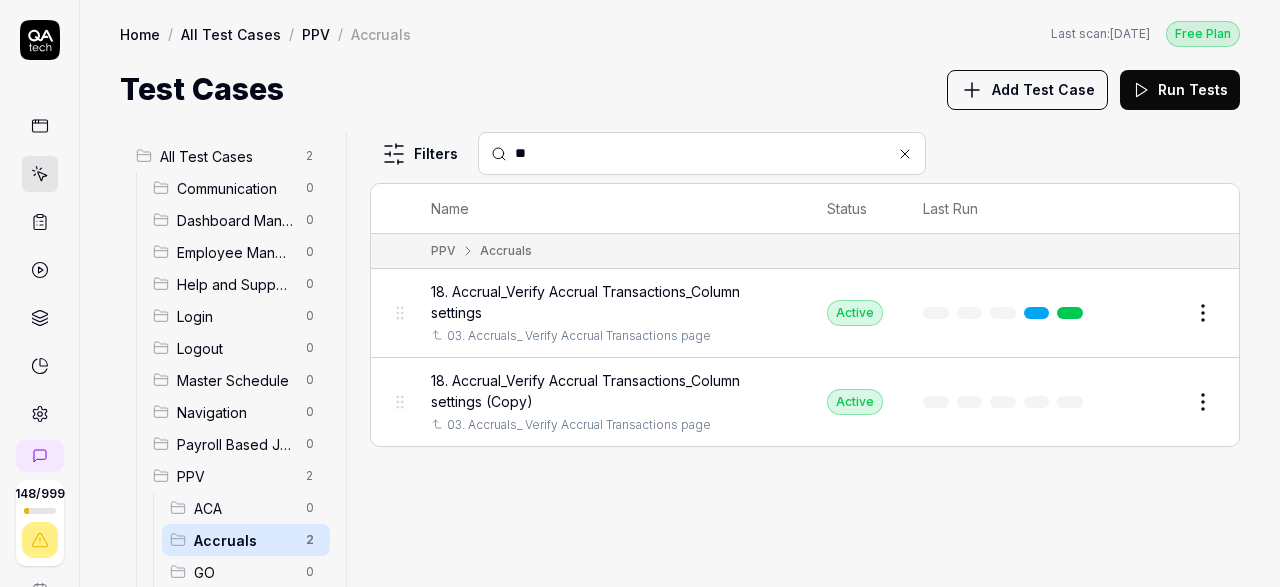 type on "**" 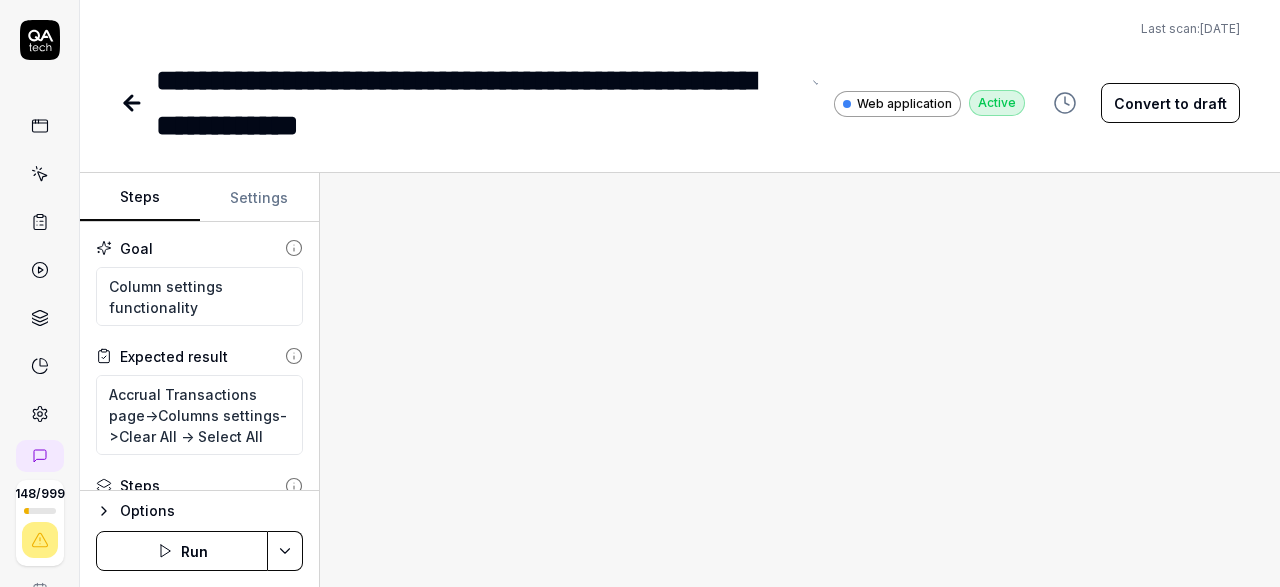 click on "**********" at bounding box center [477, 103] 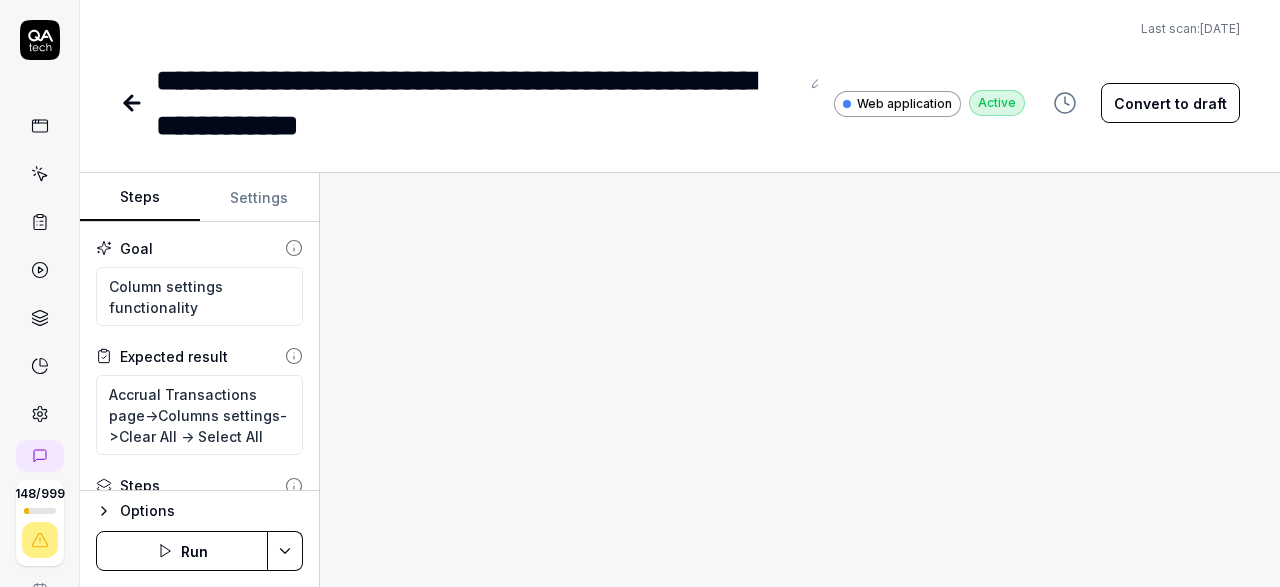 type on "*" 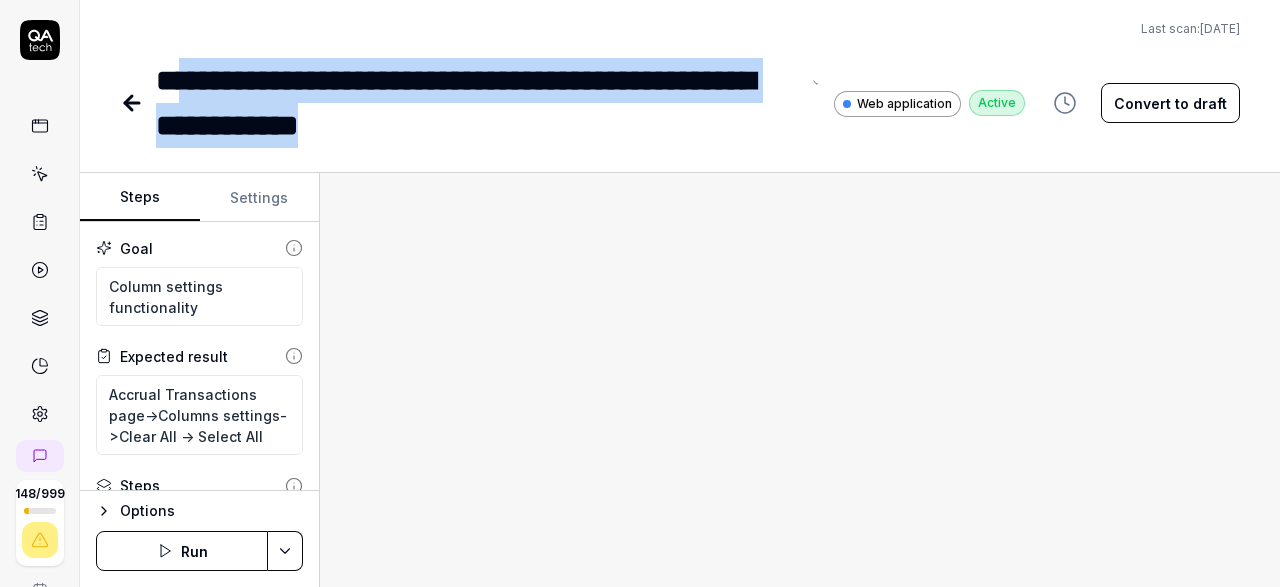 drag, startPoint x: 725, startPoint y: 133, endPoint x: 193, endPoint y: 74, distance: 535.2616 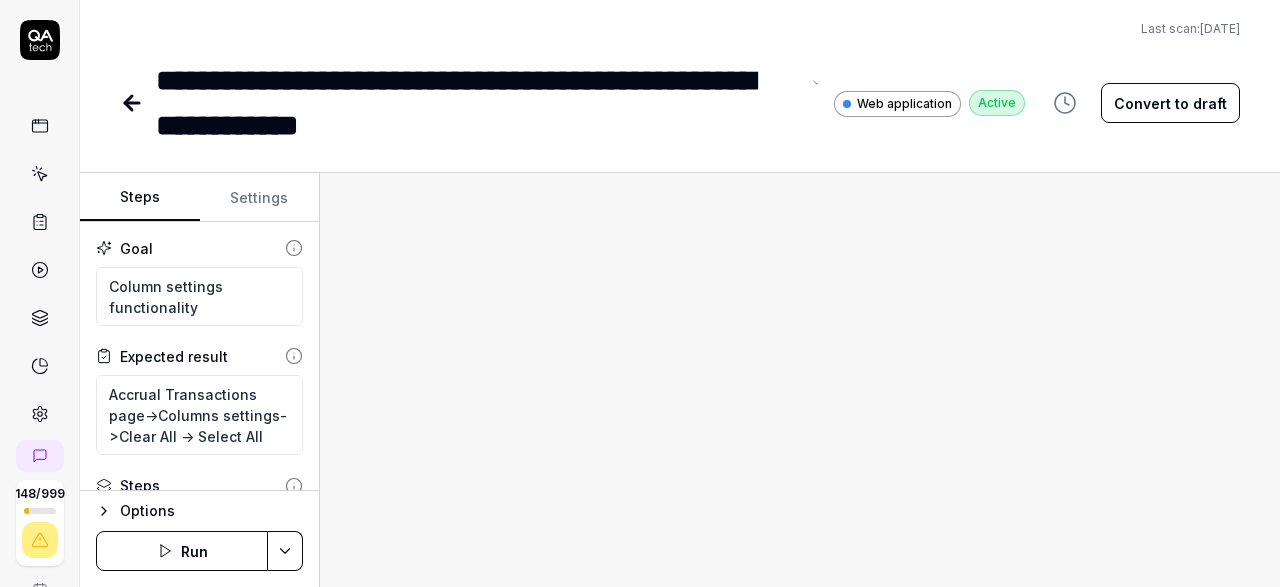 click on "**********" at bounding box center (477, 103) 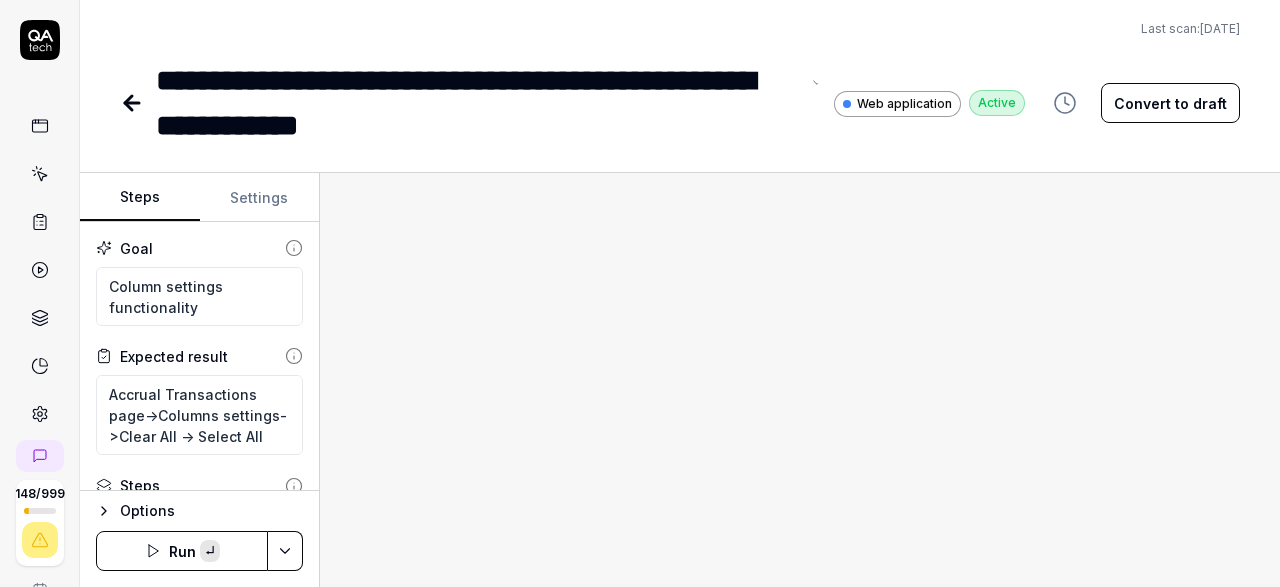 paste 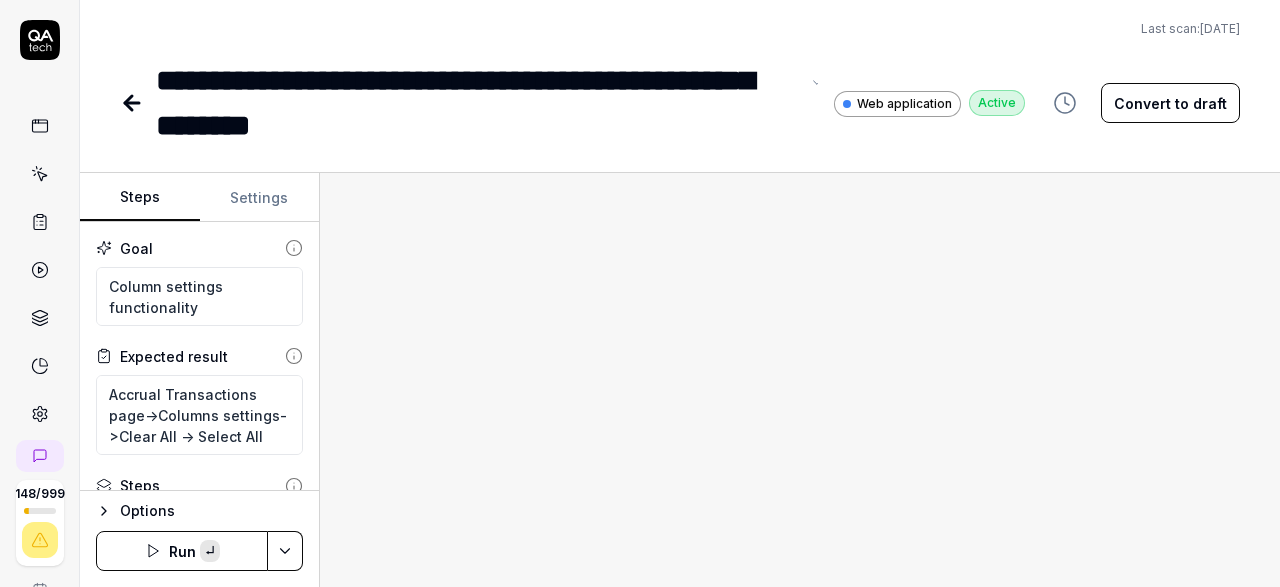 type 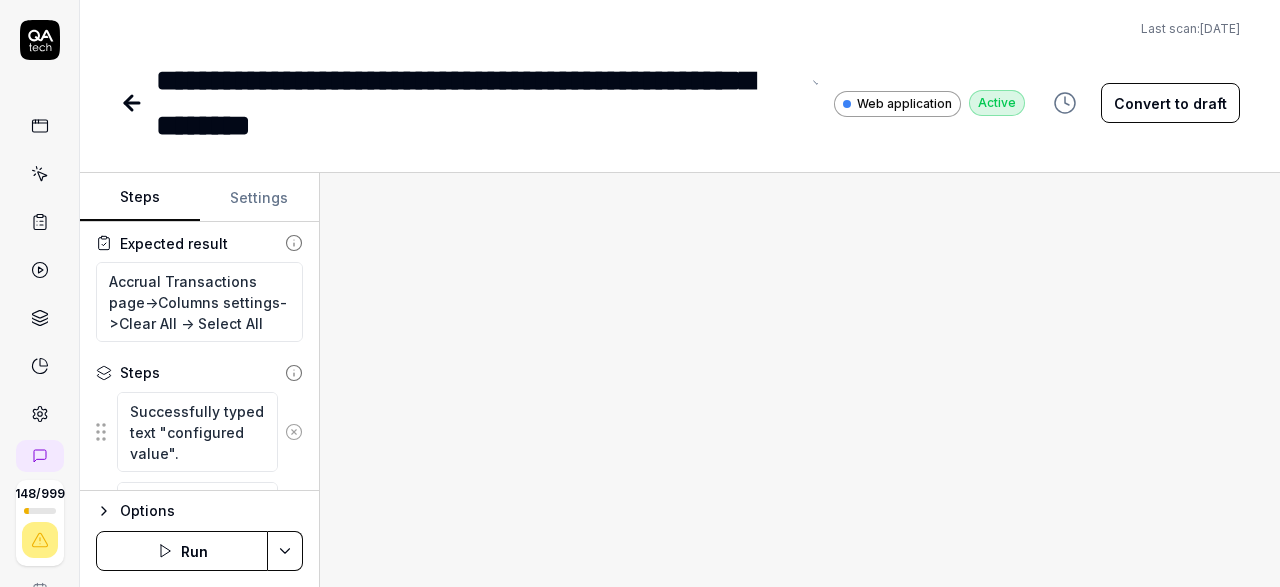 scroll, scrollTop: 116, scrollLeft: 0, axis: vertical 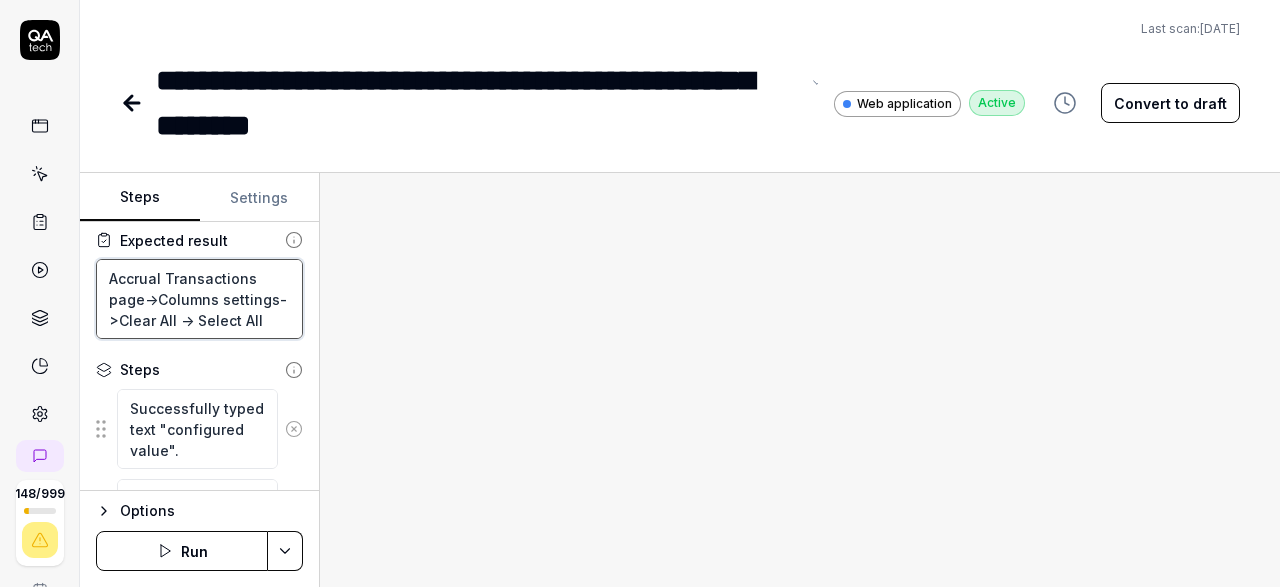 click on "Accrual Transactions page->Columns settings->Clear All -> Select All" at bounding box center (199, 299) 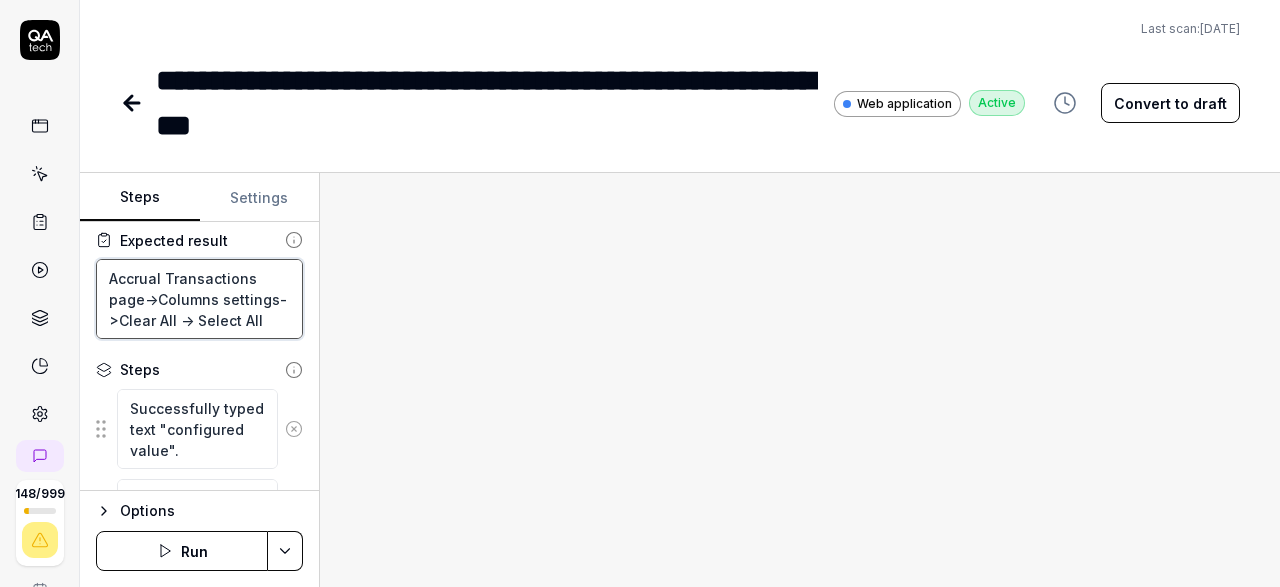 click on "Accrual Transactions page->Columns settings->Clear All -> Select All" at bounding box center (199, 299) 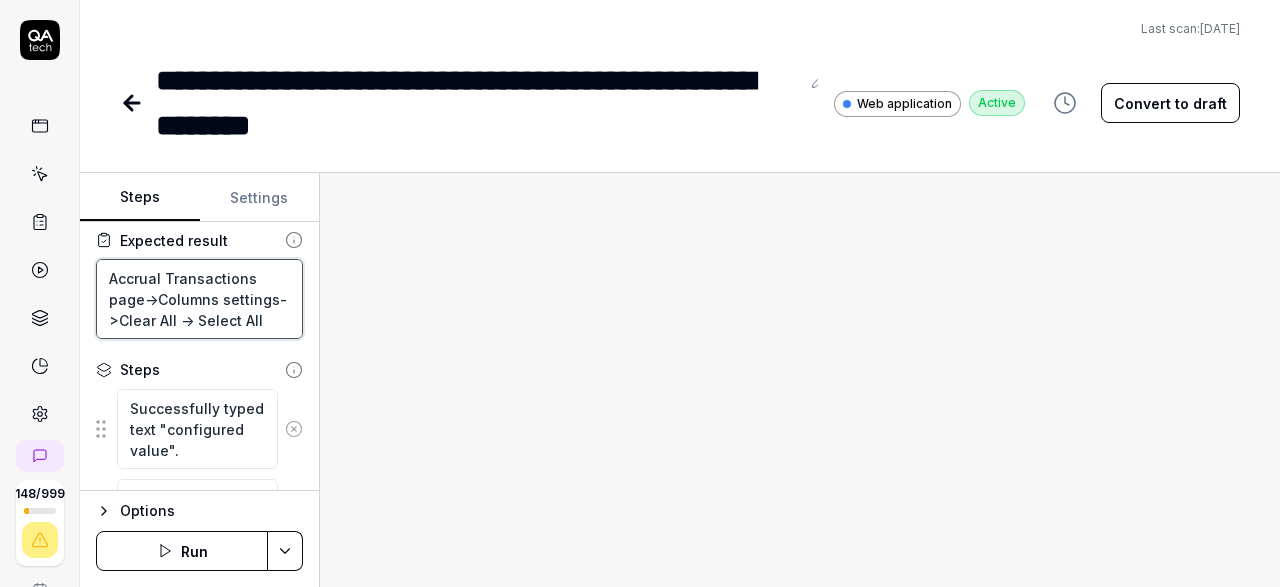 type on "*" 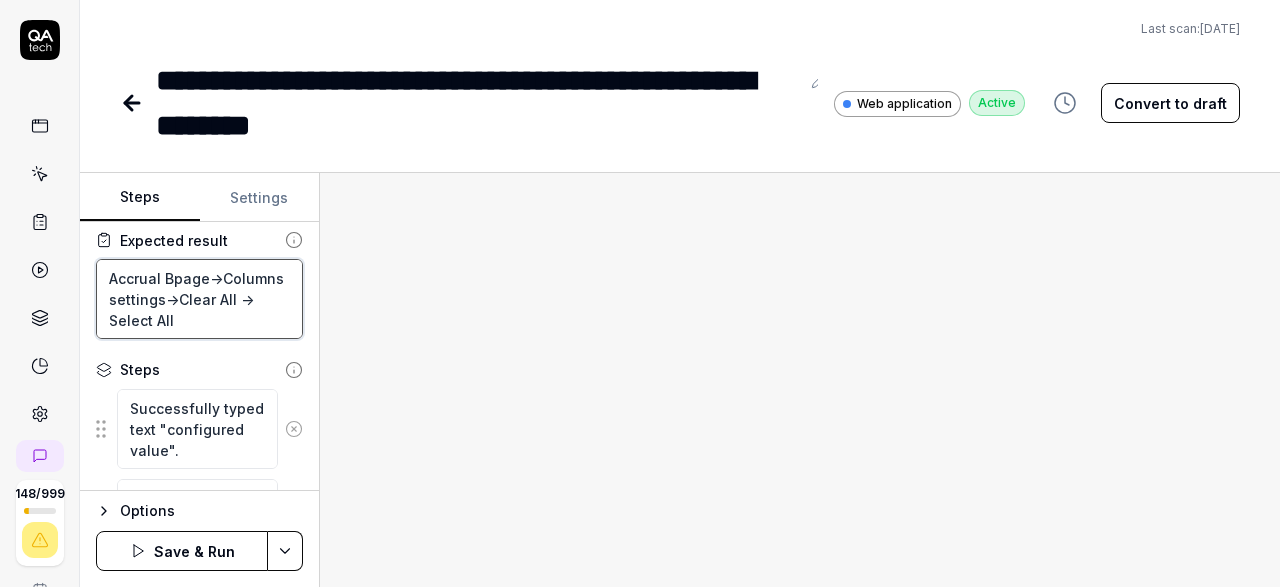 type on "*" 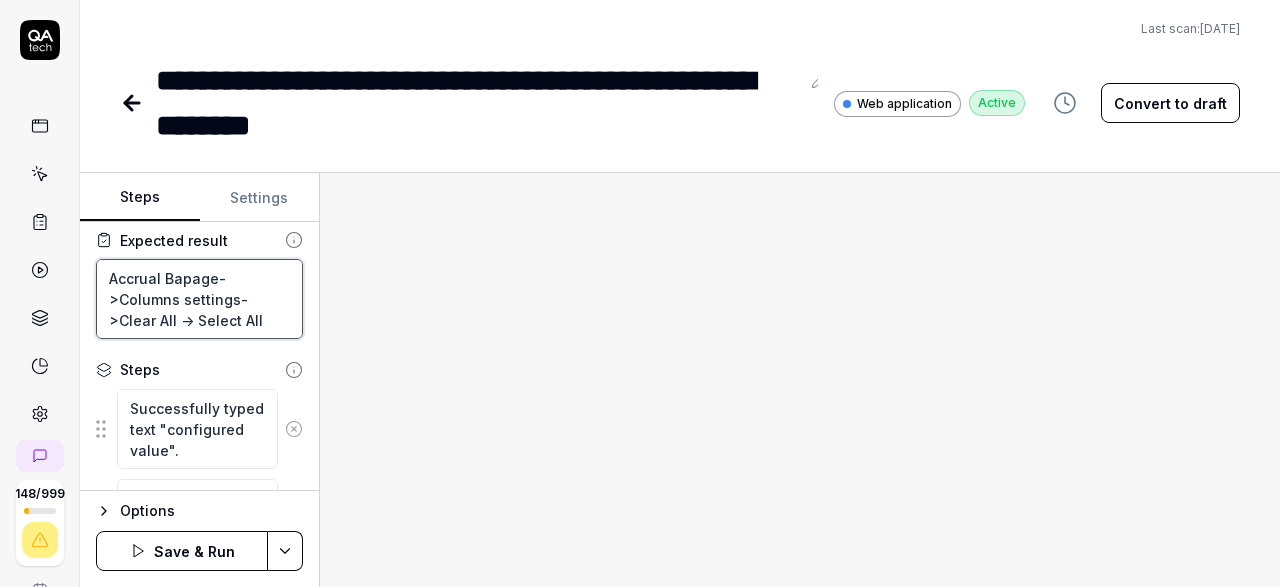 type on "*" 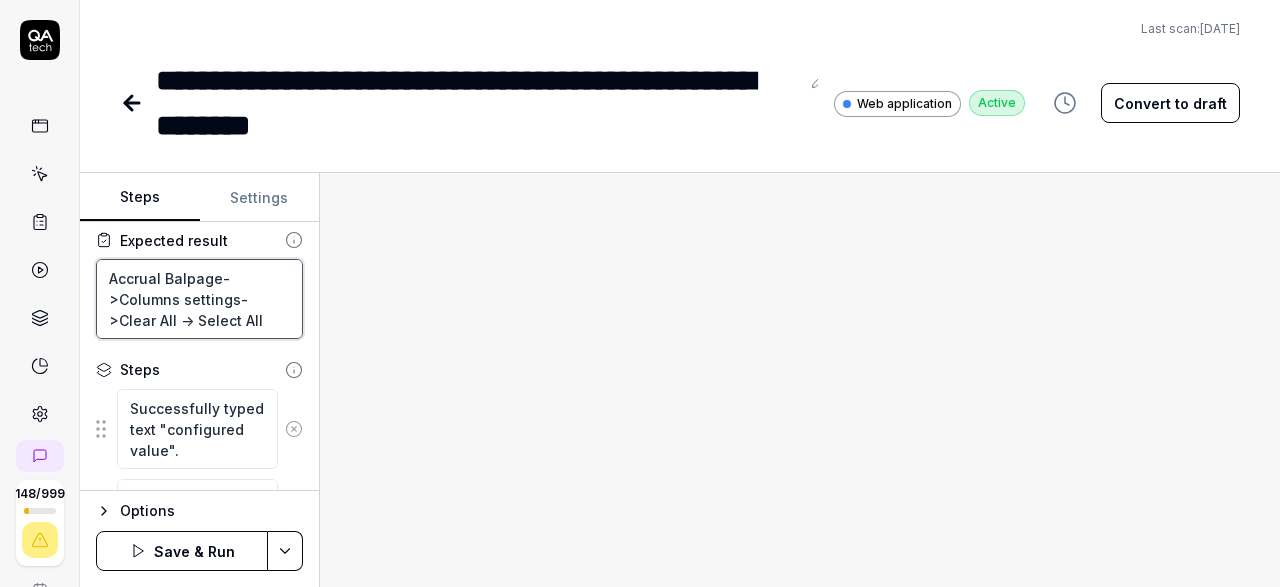 type on "*" 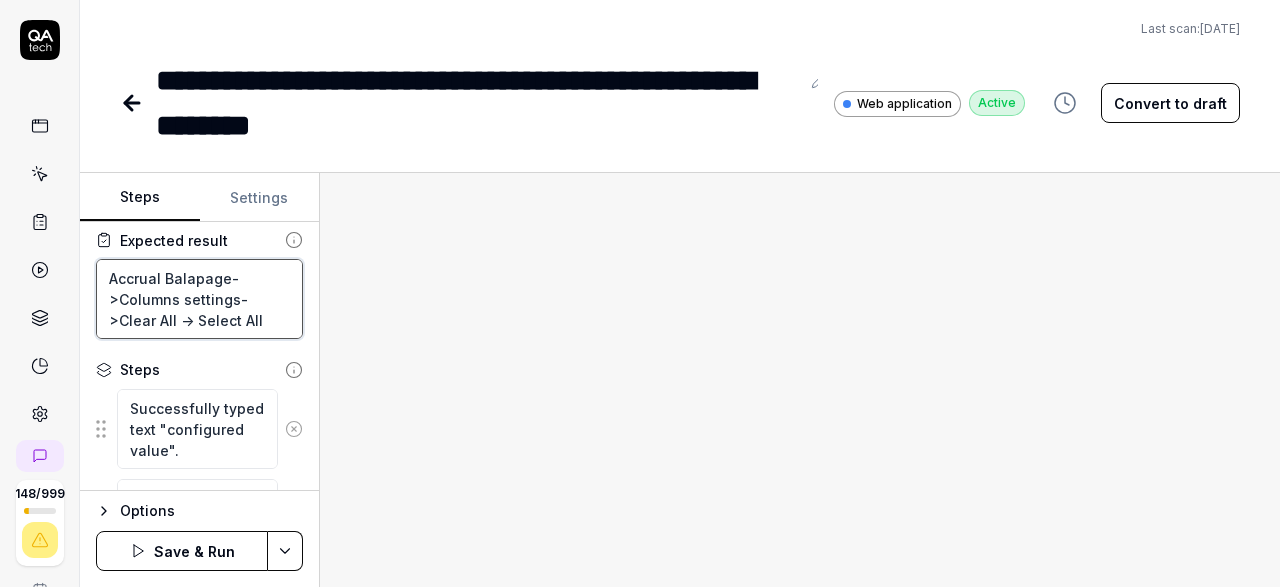 type on "*" 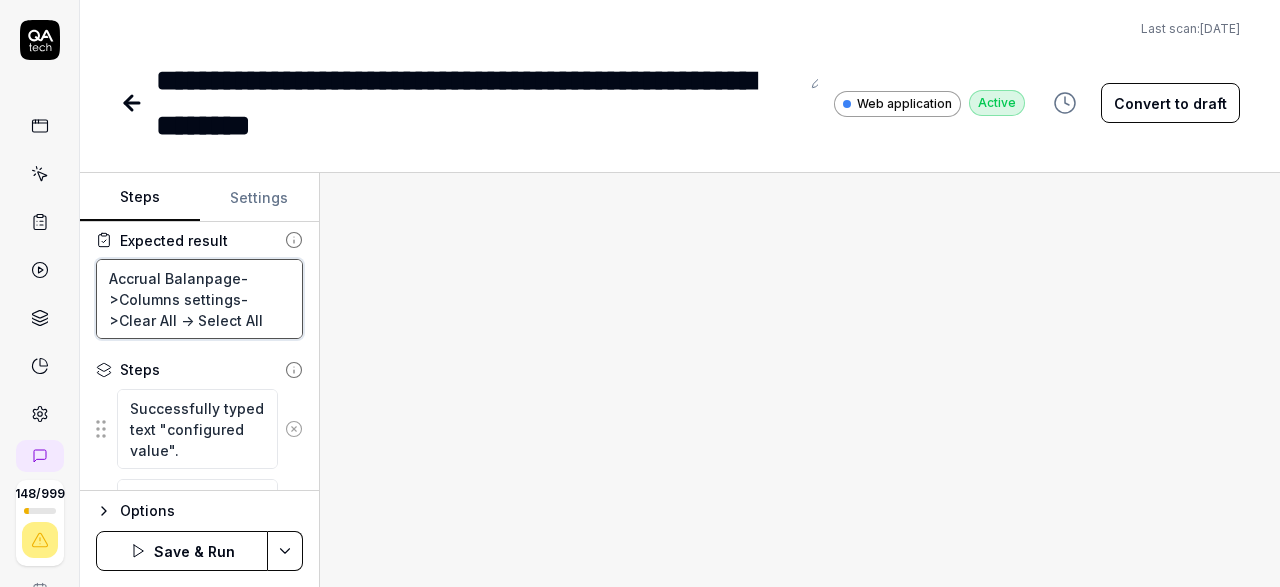 type on "*" 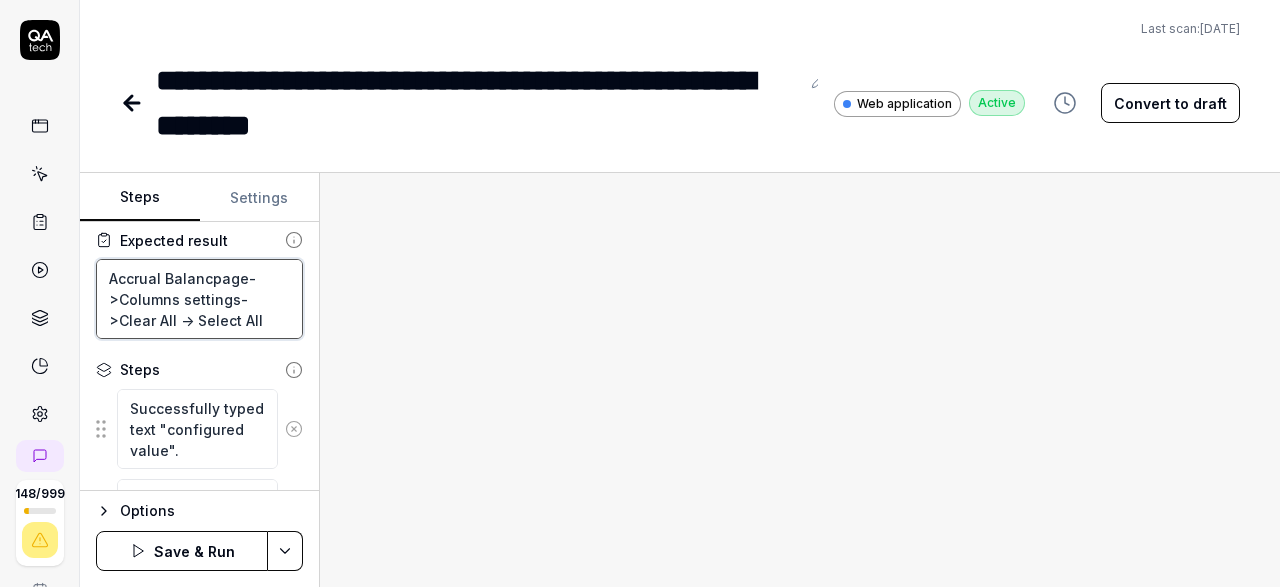 type on "*" 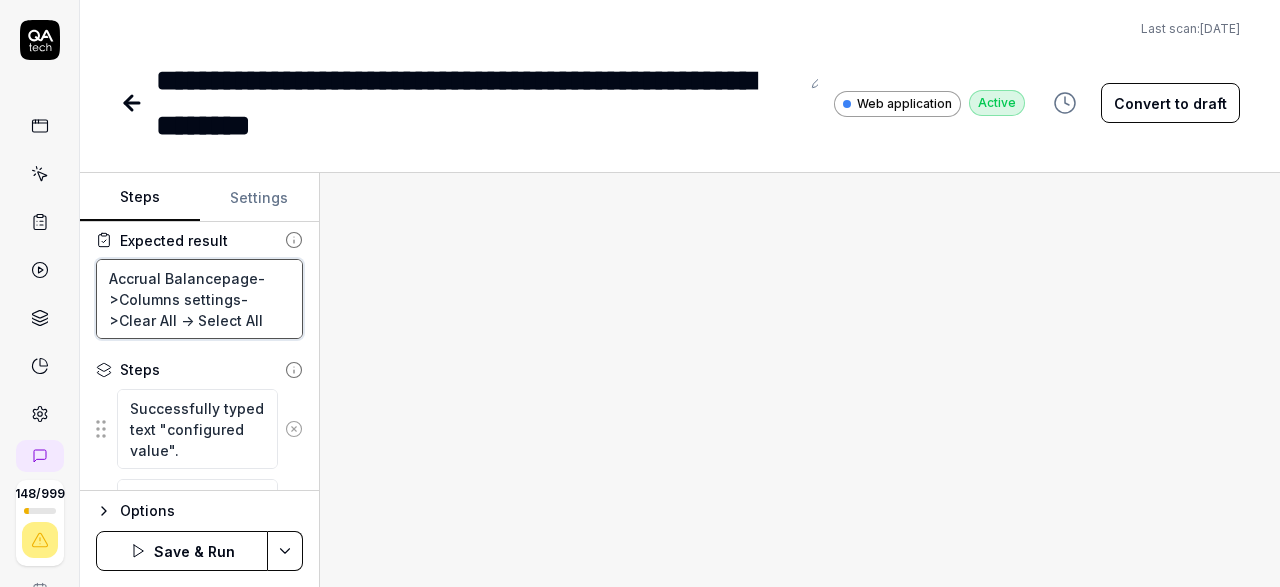 type on "*" 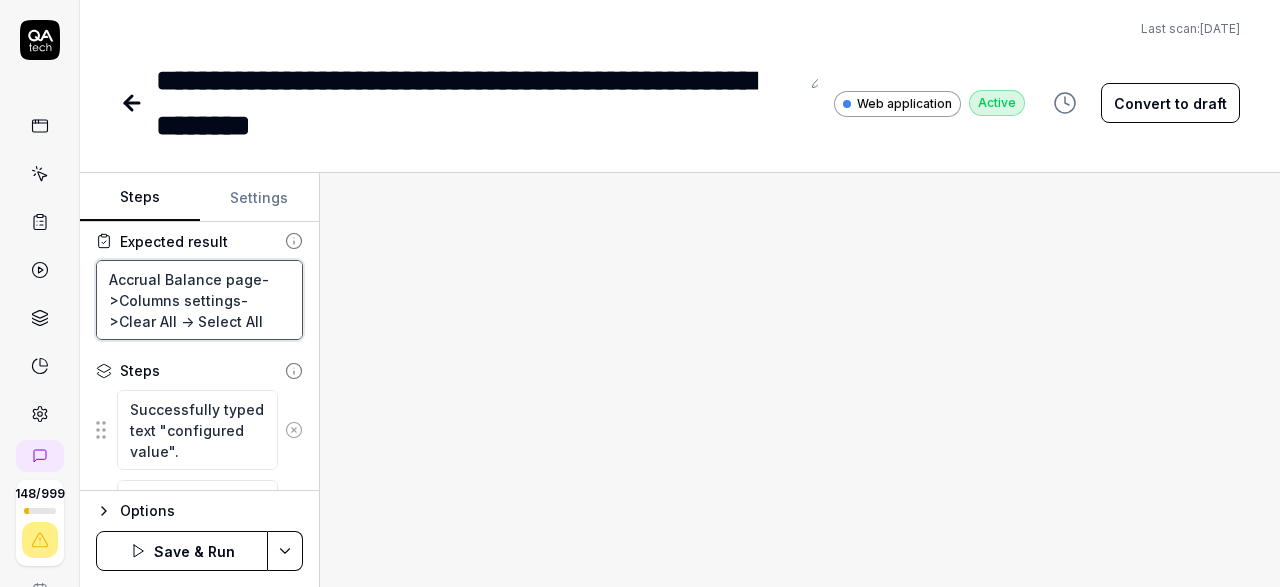 scroll, scrollTop: 116, scrollLeft: 0, axis: vertical 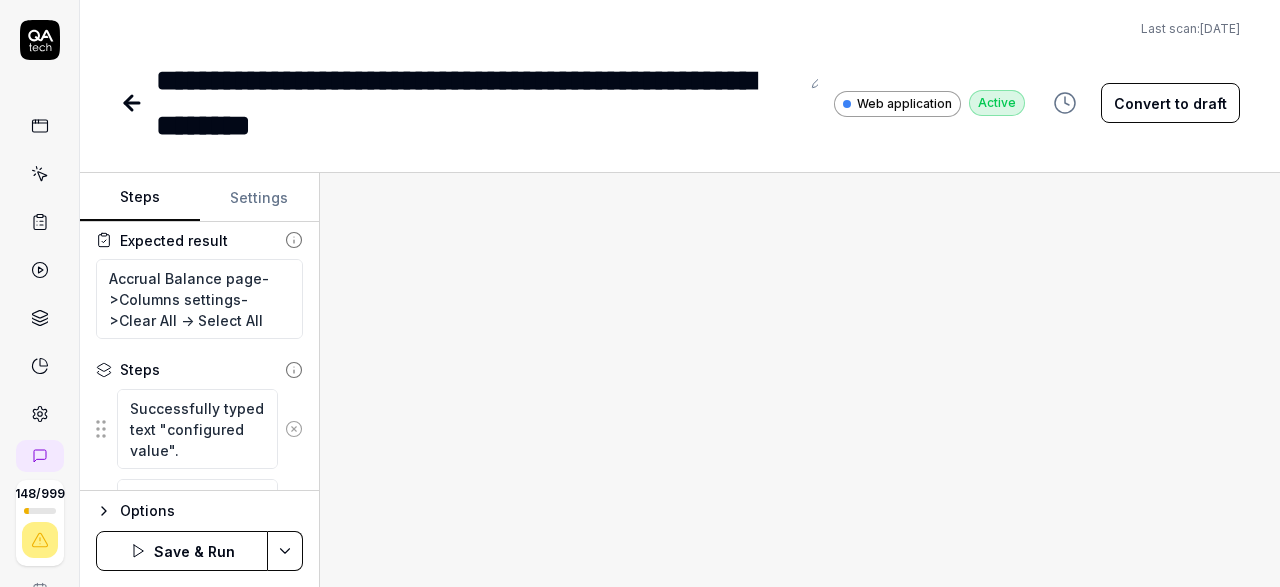 click on "Settings" at bounding box center [260, 198] 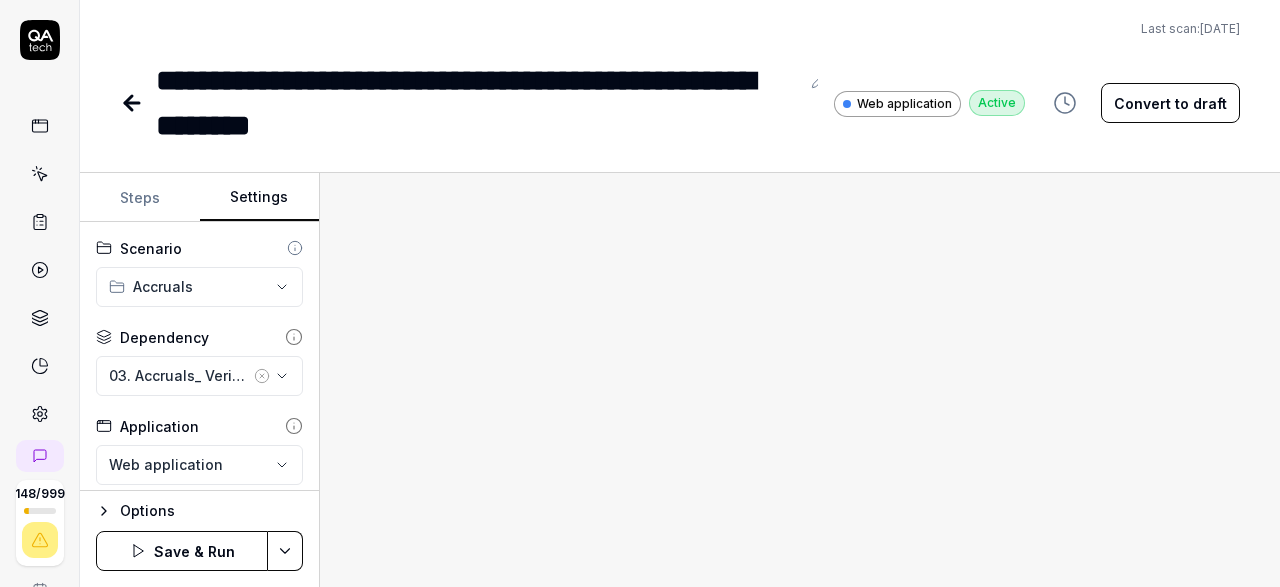 click 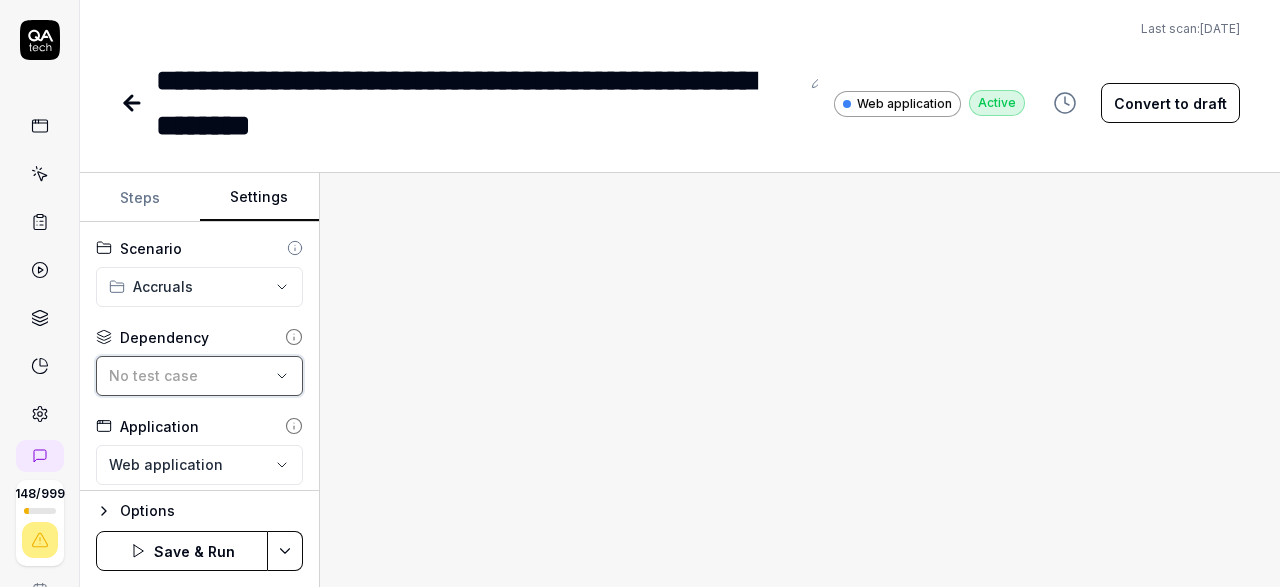 click 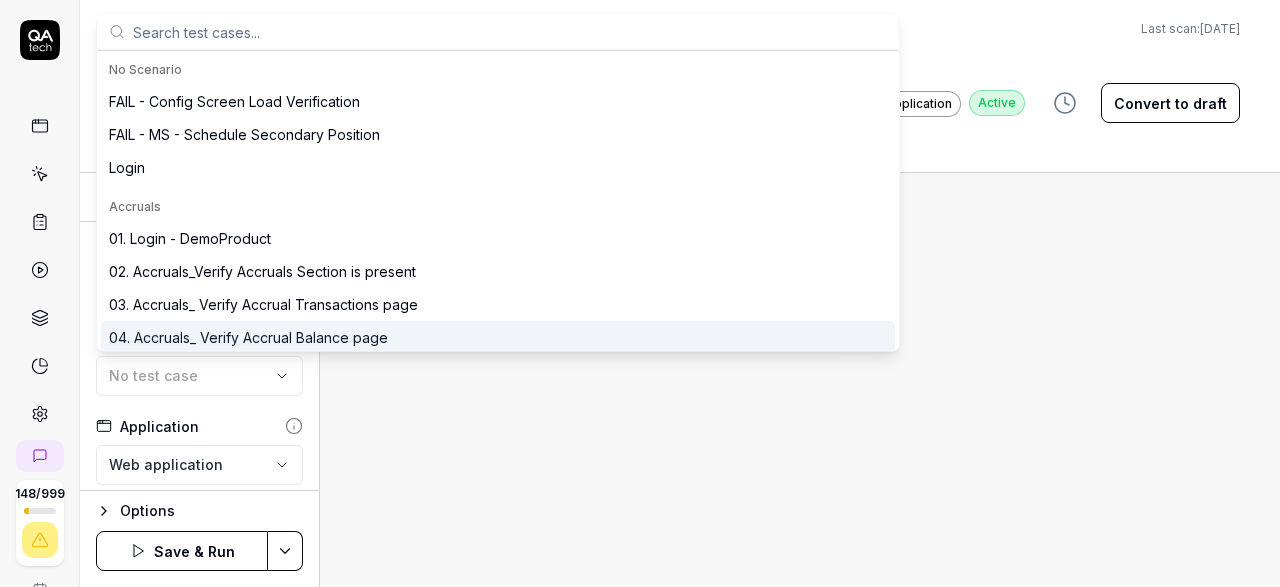 click on "04. Accruals_ Verify Accrual Balance page" at bounding box center (248, 337) 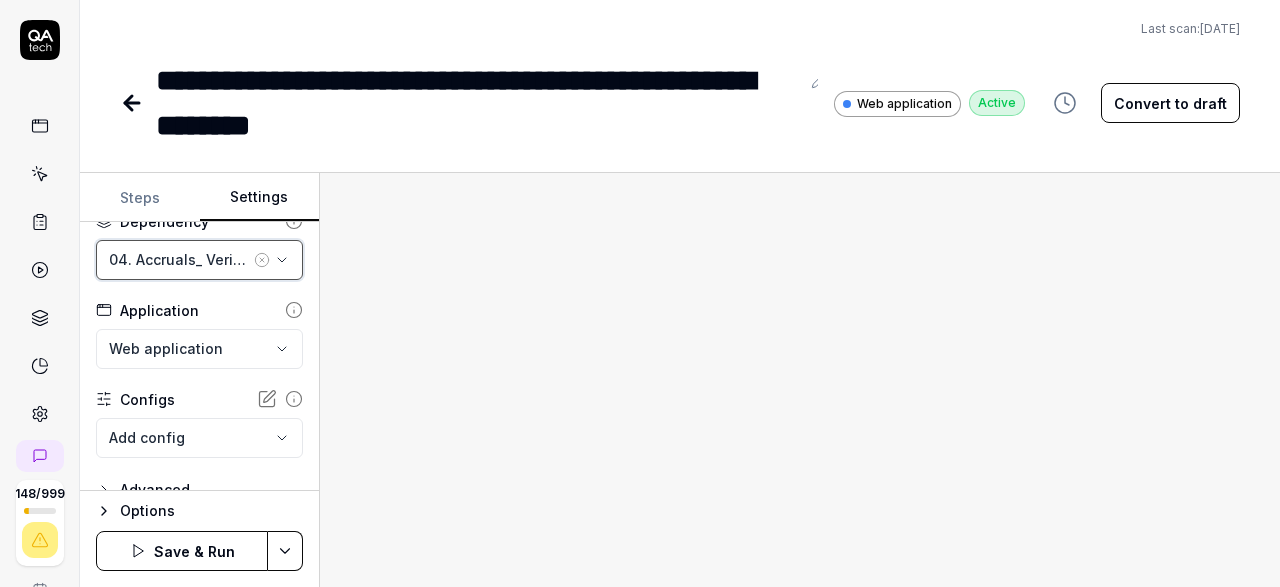 scroll, scrollTop: 142, scrollLeft: 0, axis: vertical 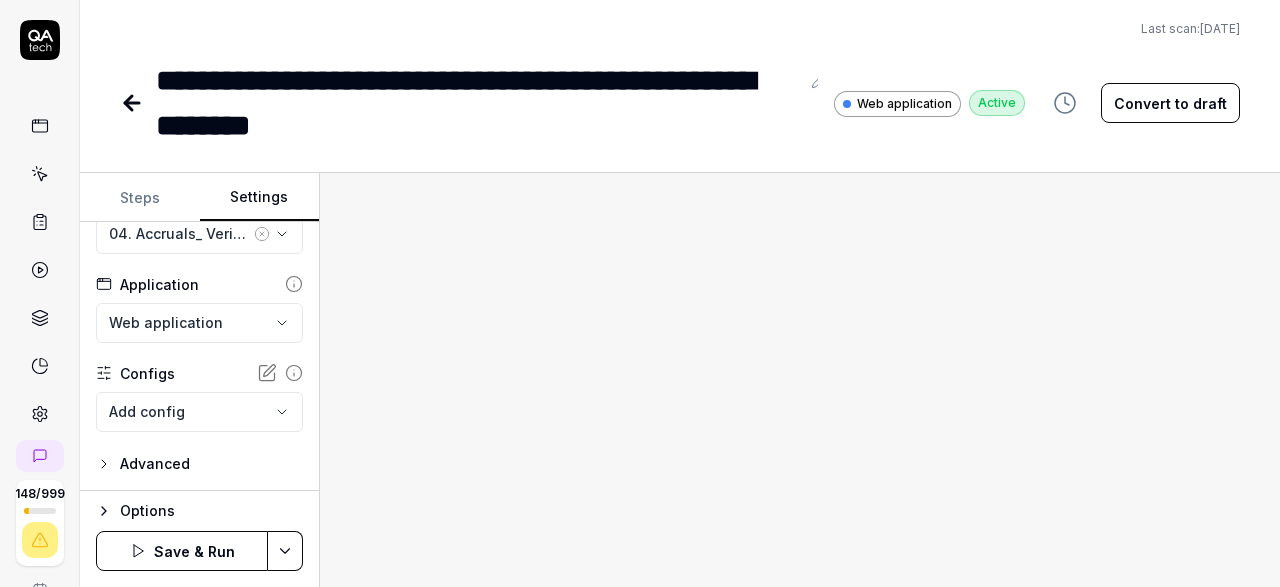 click 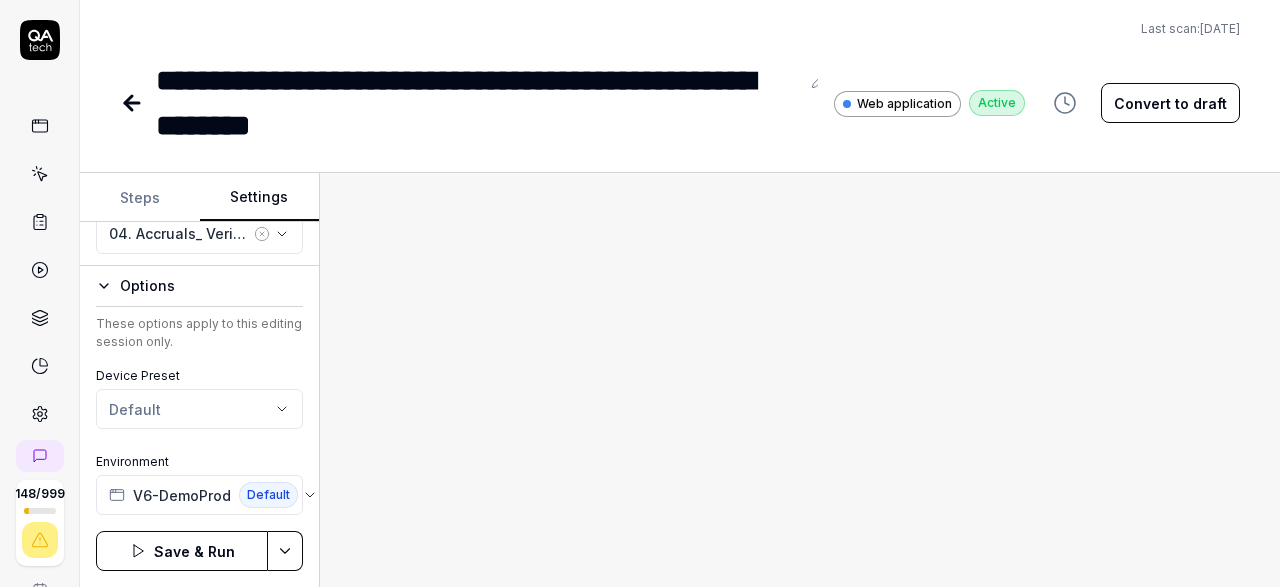 click on "Steps" at bounding box center (140, 198) 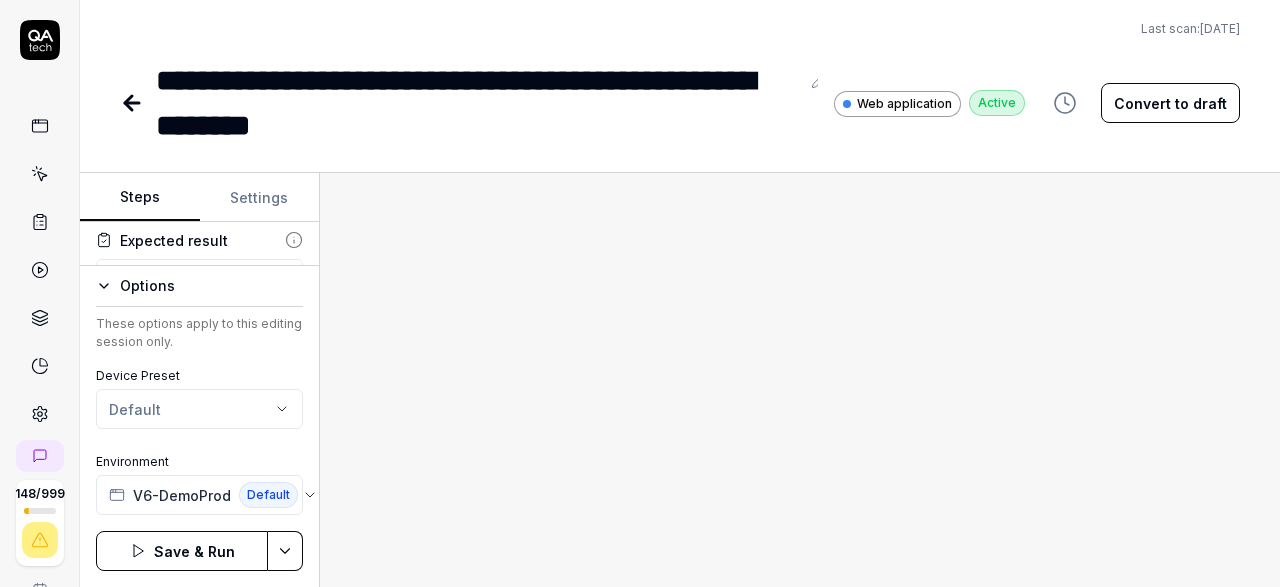 scroll, scrollTop: 116, scrollLeft: 0, axis: vertical 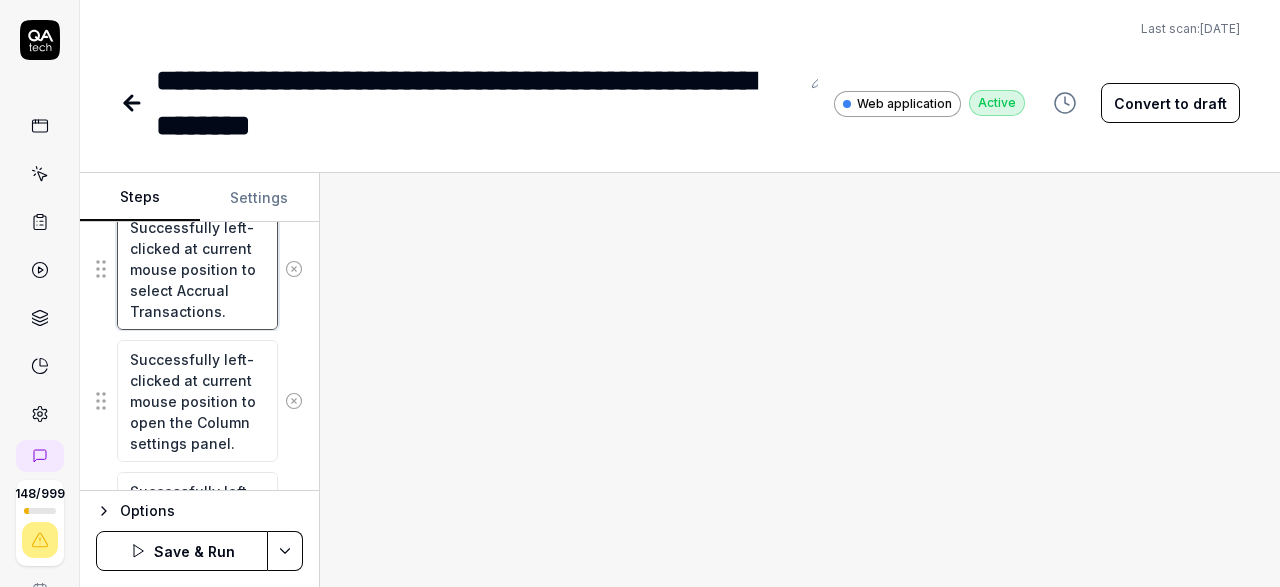 click on "Successfully left-clicked at current mouse position to select Accrual Transactions." at bounding box center [197, 269] 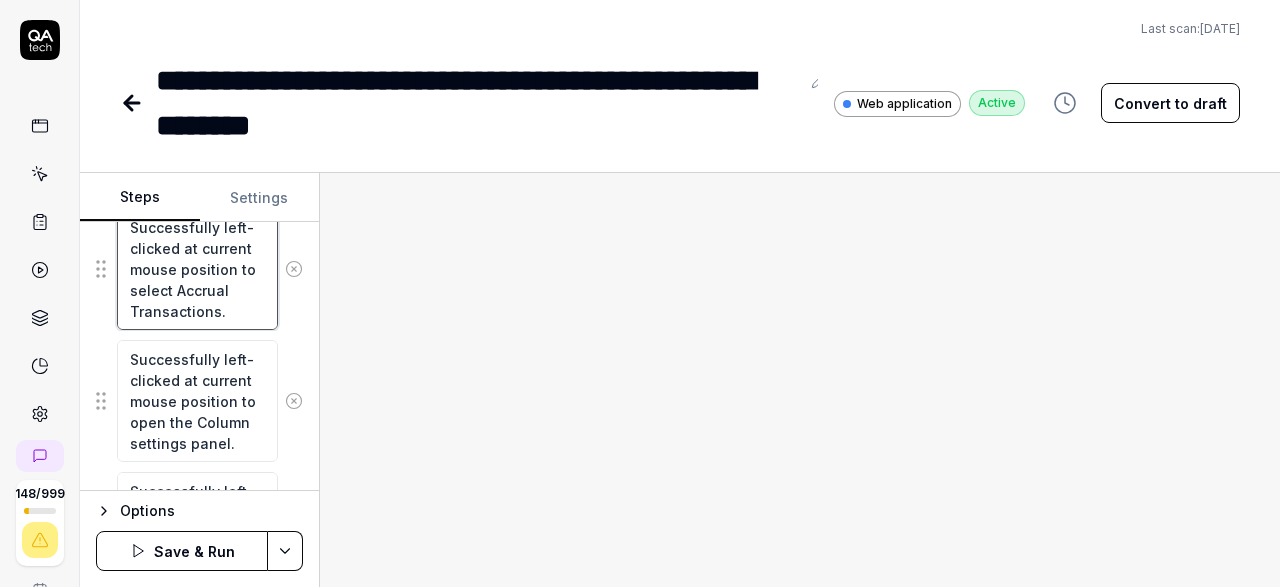 type on "*" 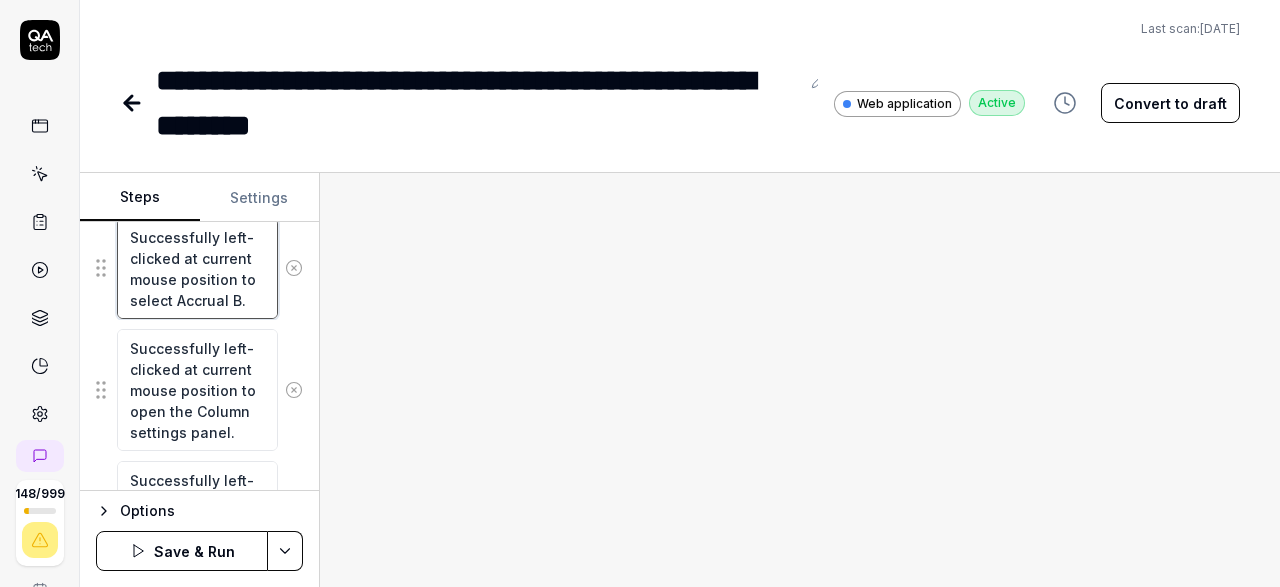 type on "*" 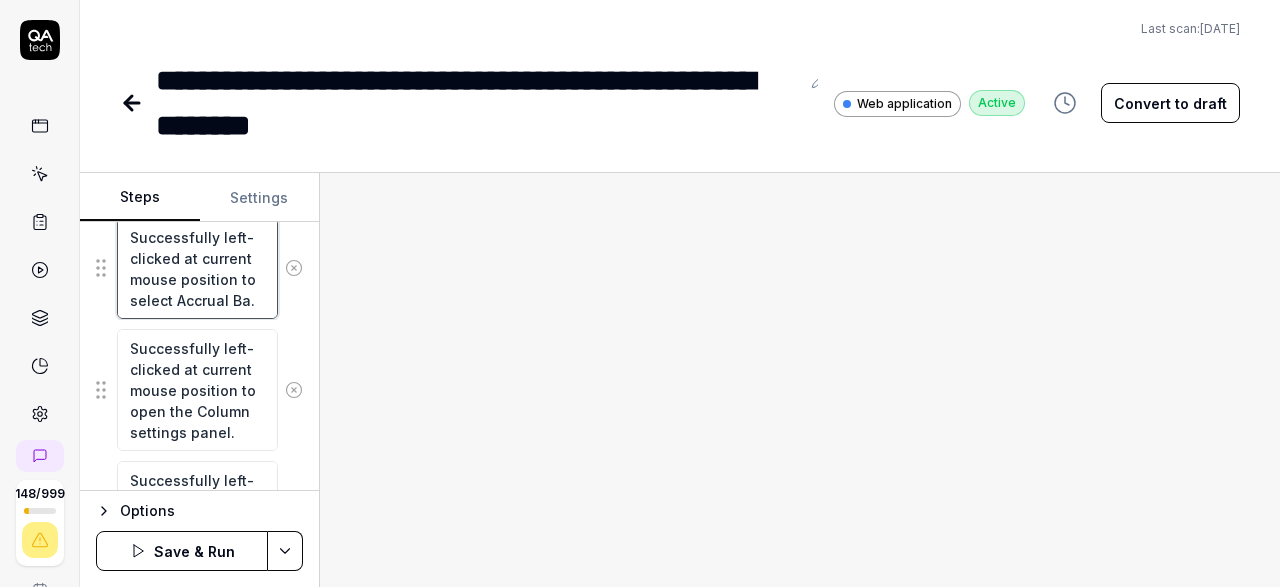 type on "*" 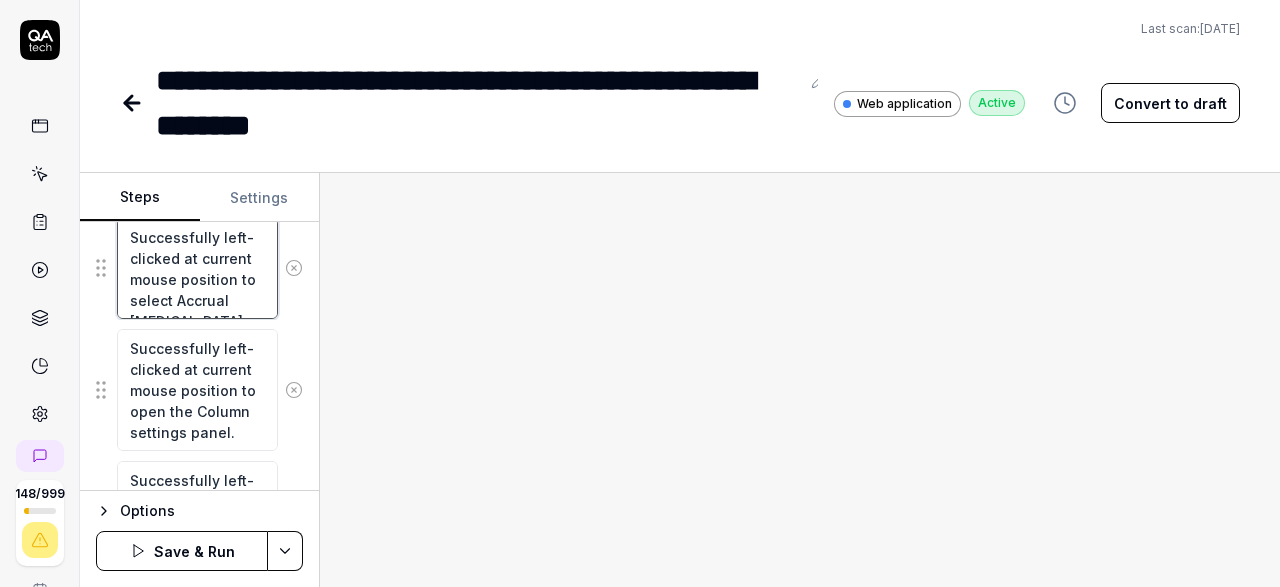 type on "*" 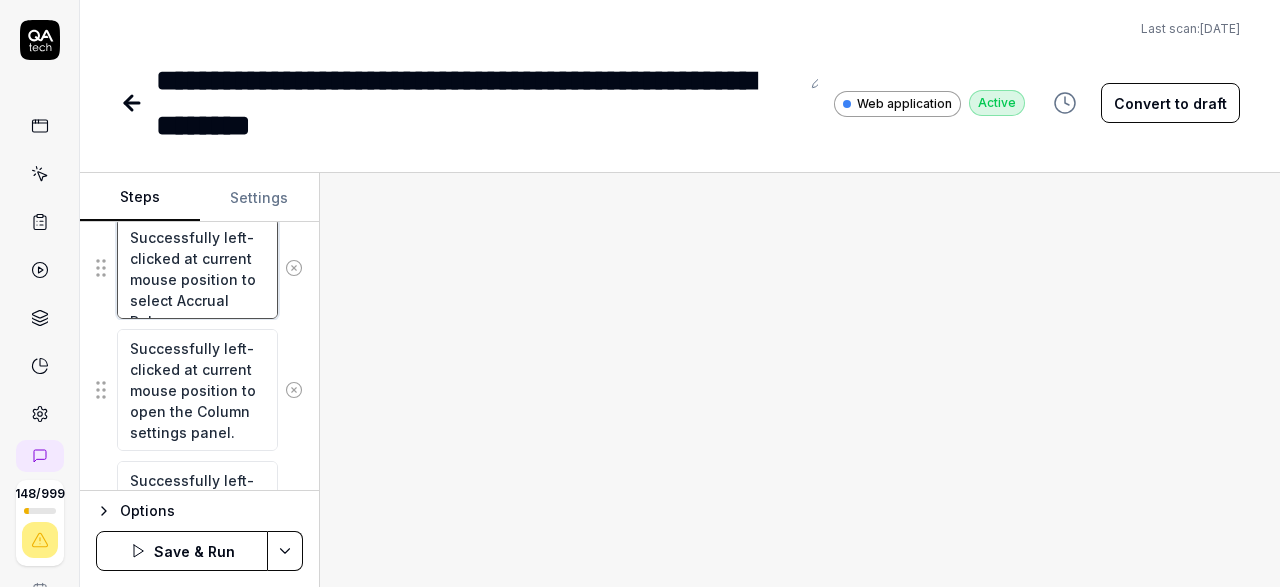 type on "*" 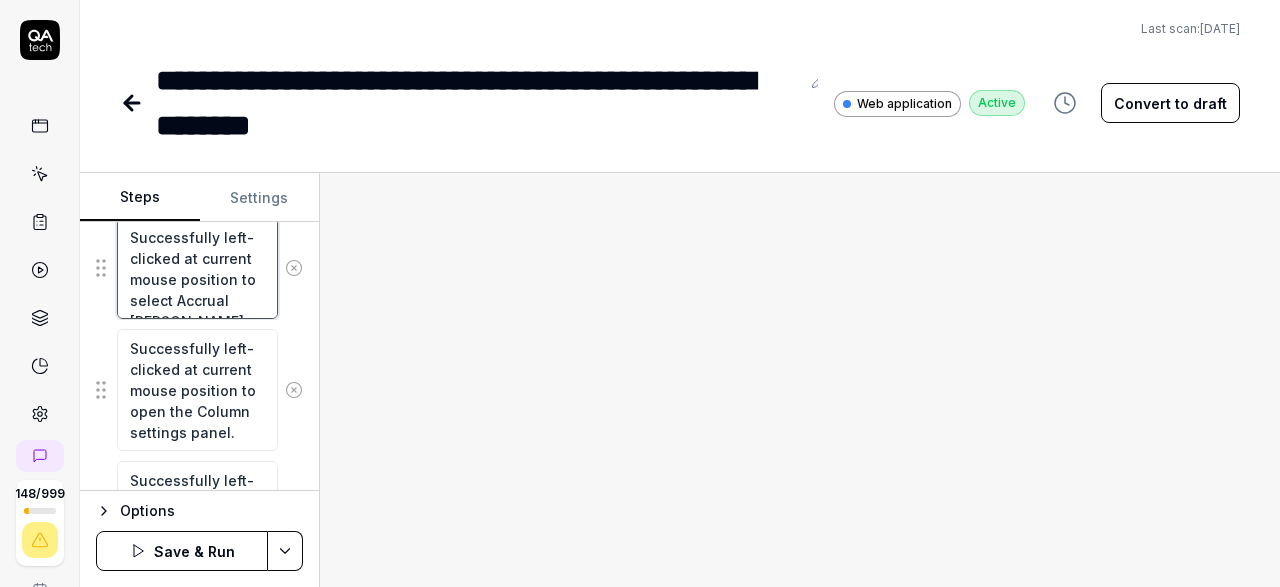scroll, scrollTop: 812, scrollLeft: 0, axis: vertical 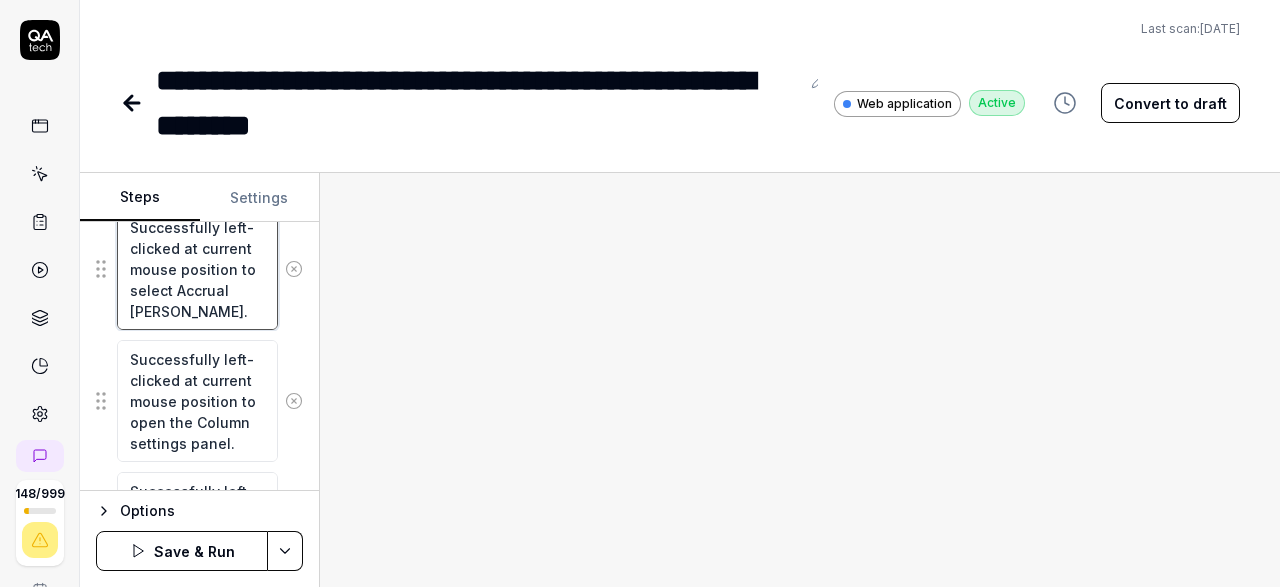 type on "*" 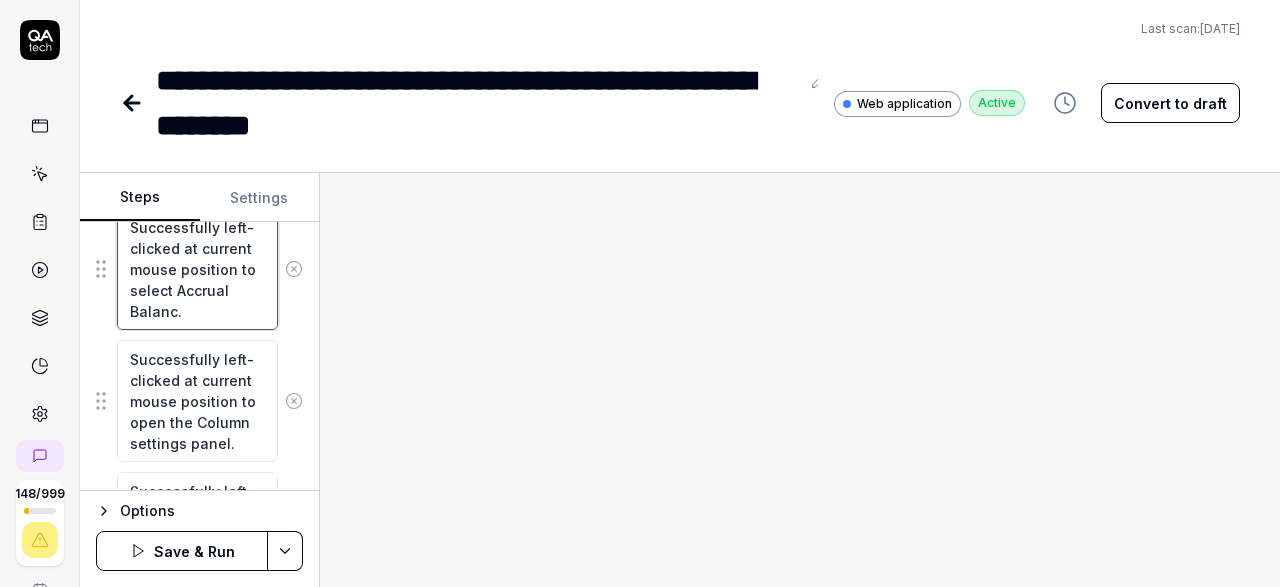 type on "*" 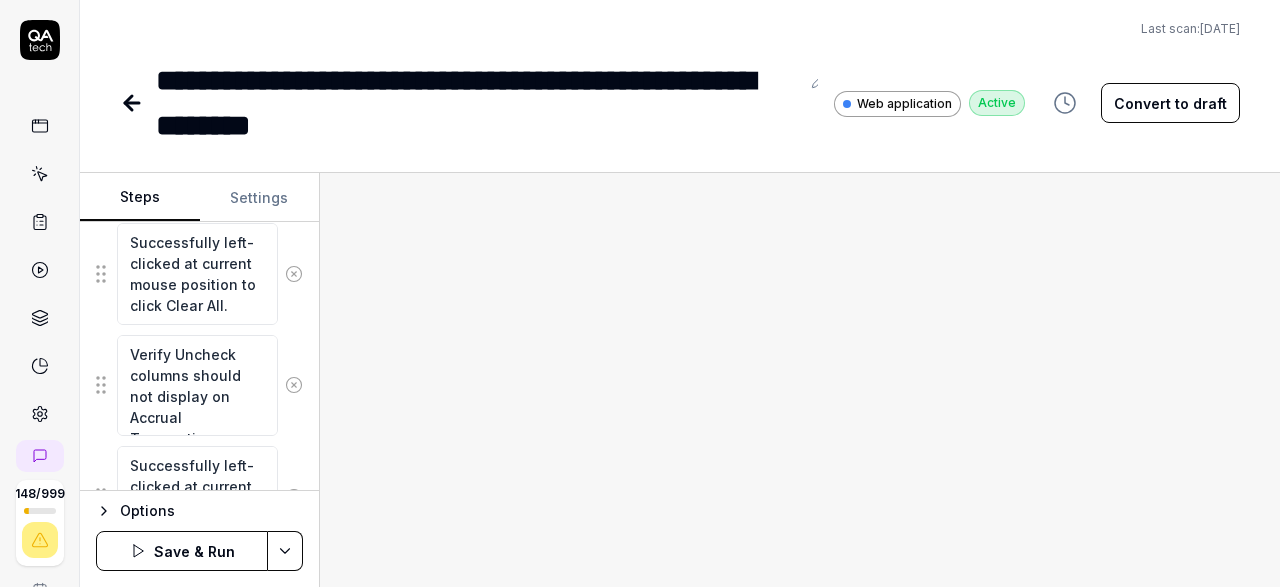 scroll, scrollTop: 1283, scrollLeft: 0, axis: vertical 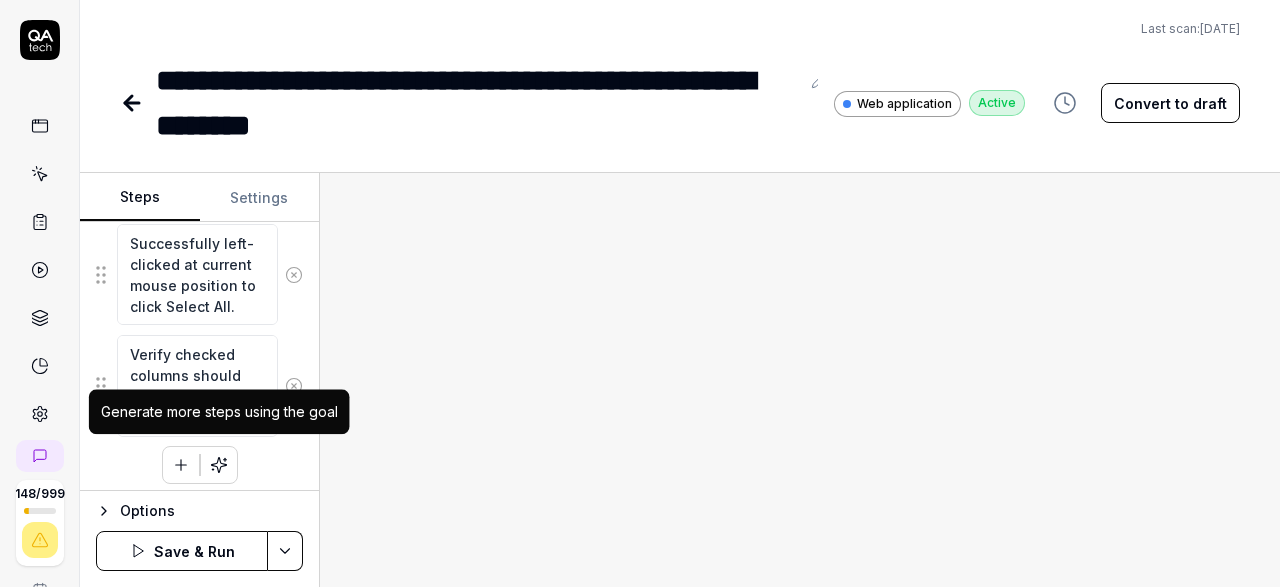 type on "*" 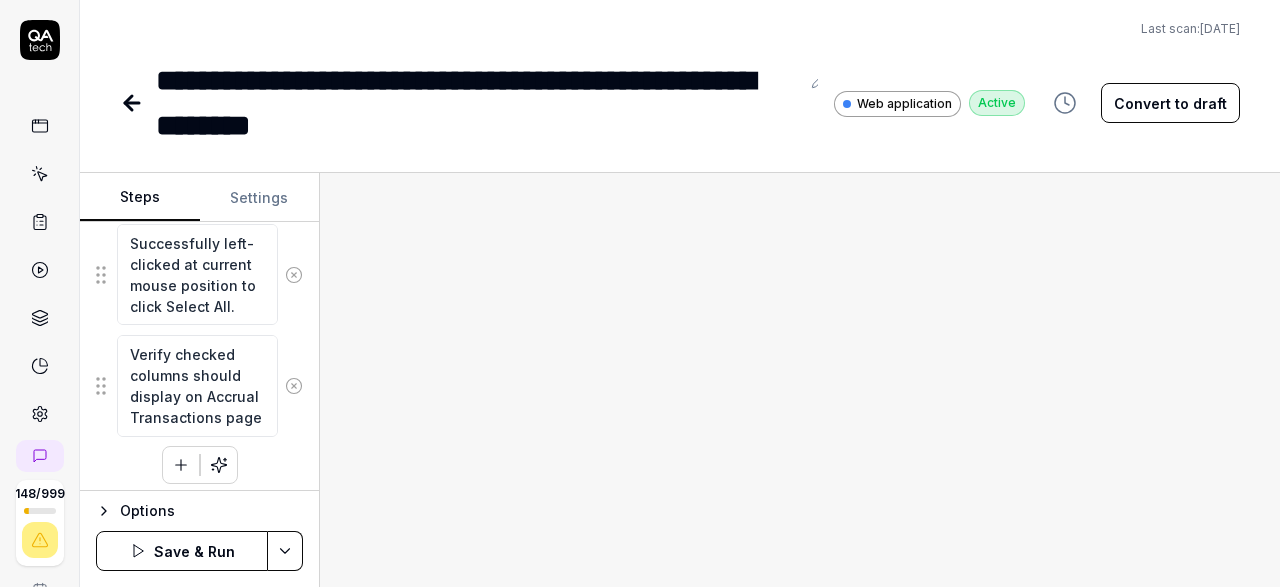 type on "Successfully left-clicked at current mouse position to select Accrual Balance." 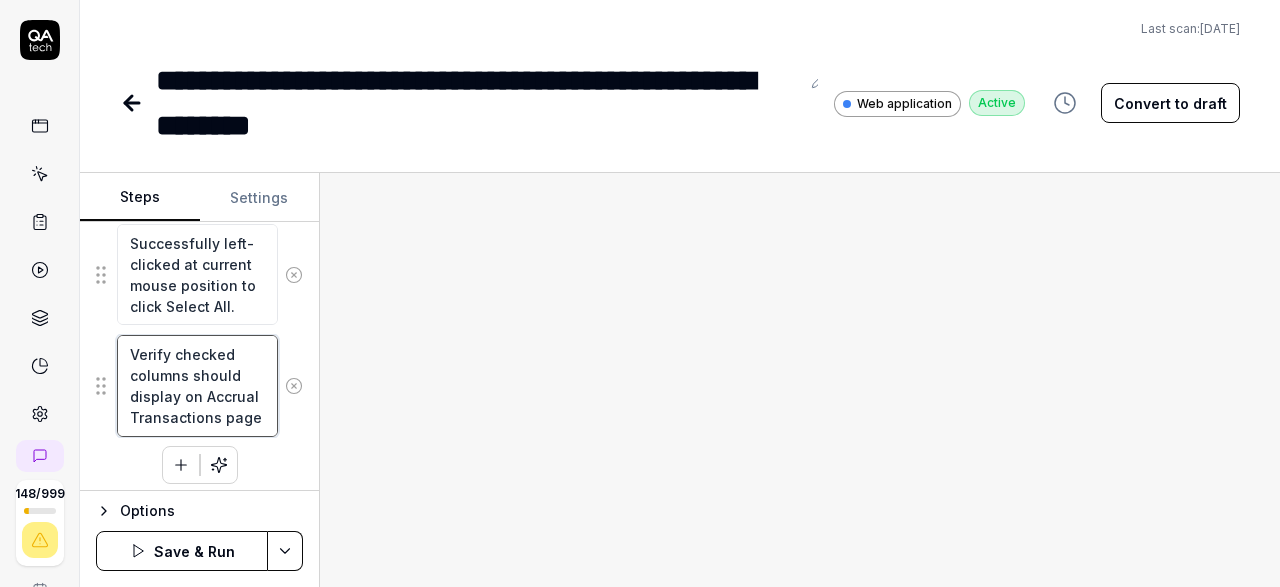click on "Verify checked columns should display on Accrual Transactions page" at bounding box center [197, 385] 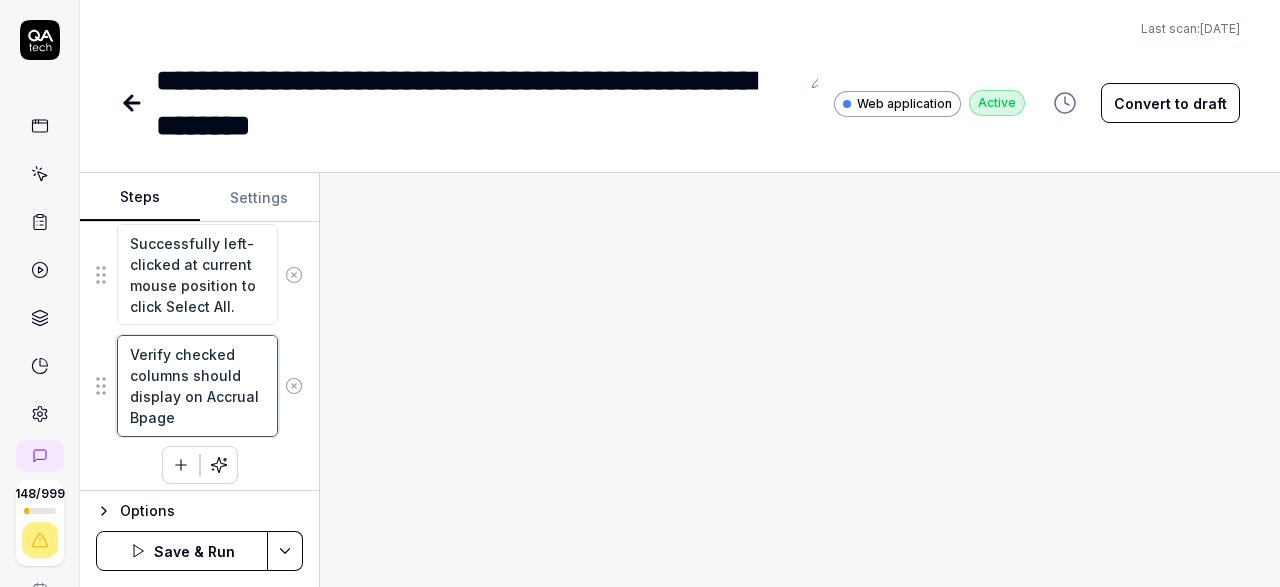 type on "*" 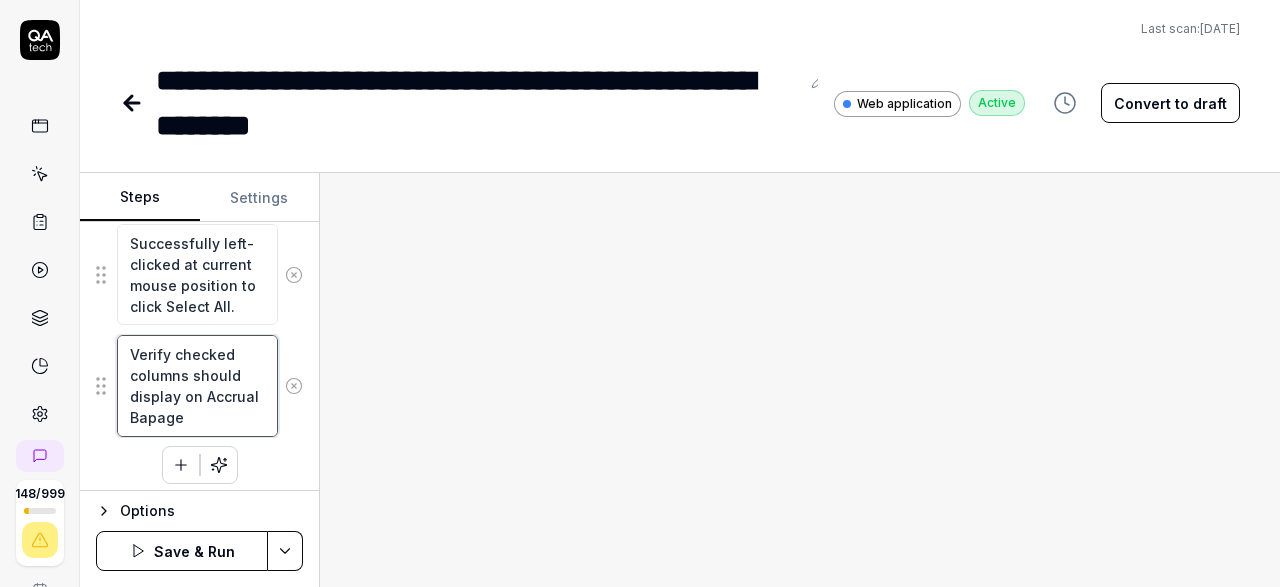 type on "*" 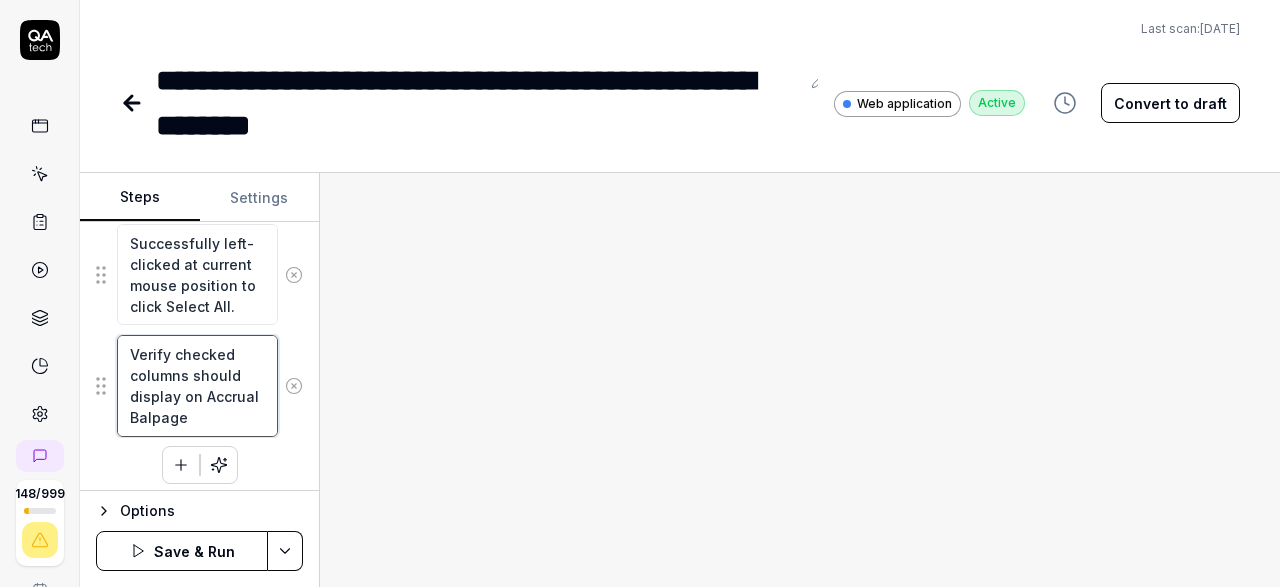type on "*" 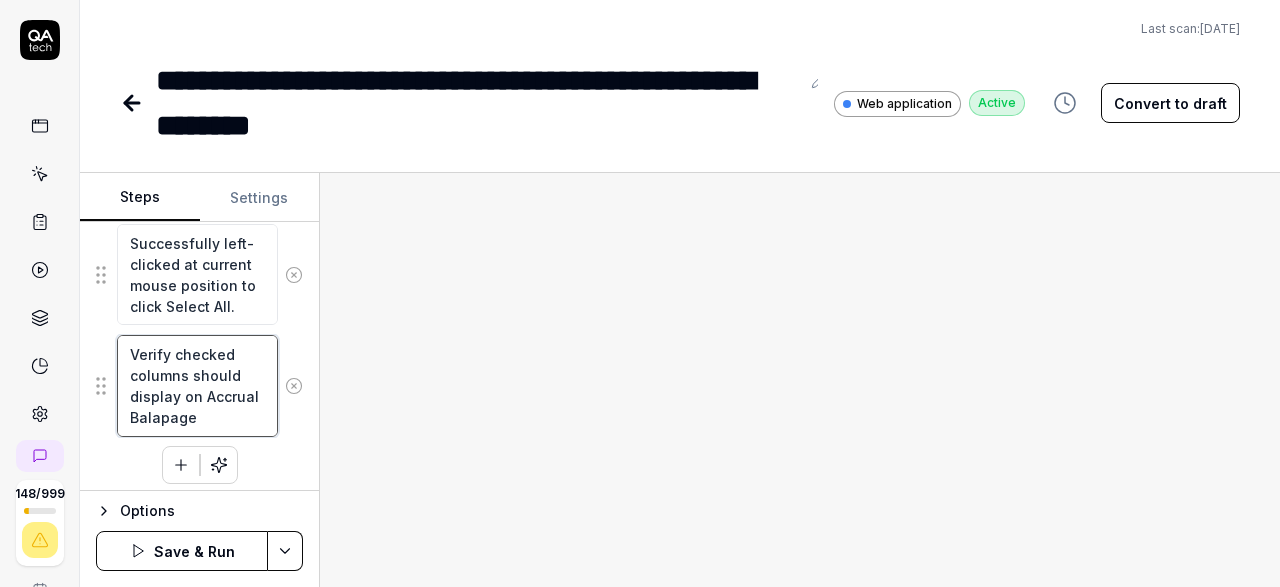 type on "*" 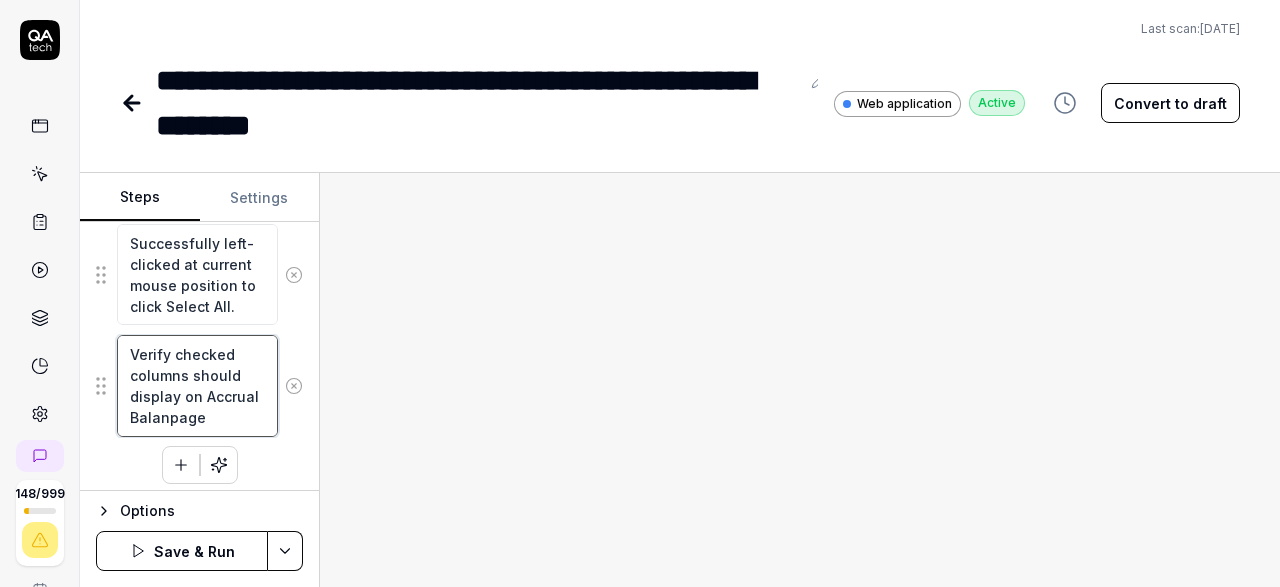type on "*" 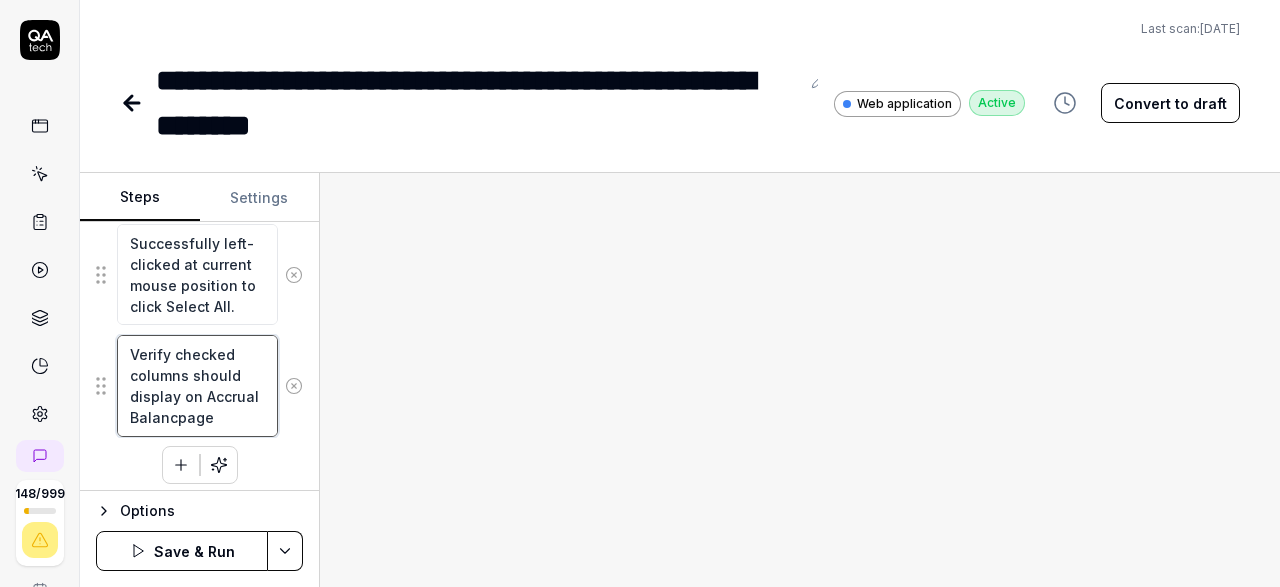 type on "*" 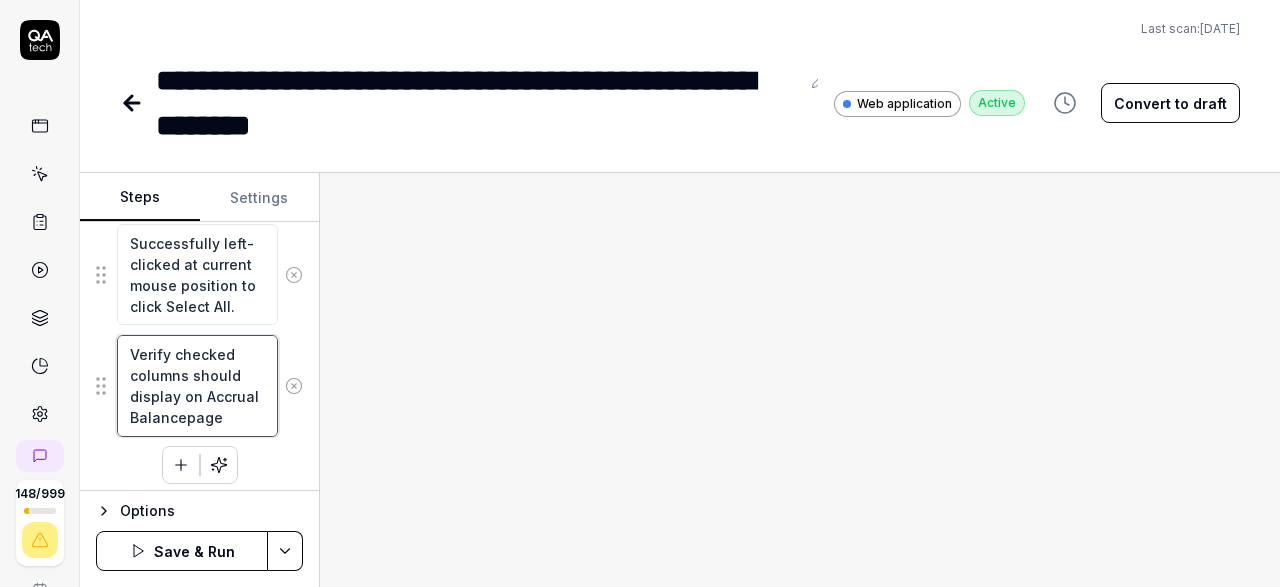 type on "*" 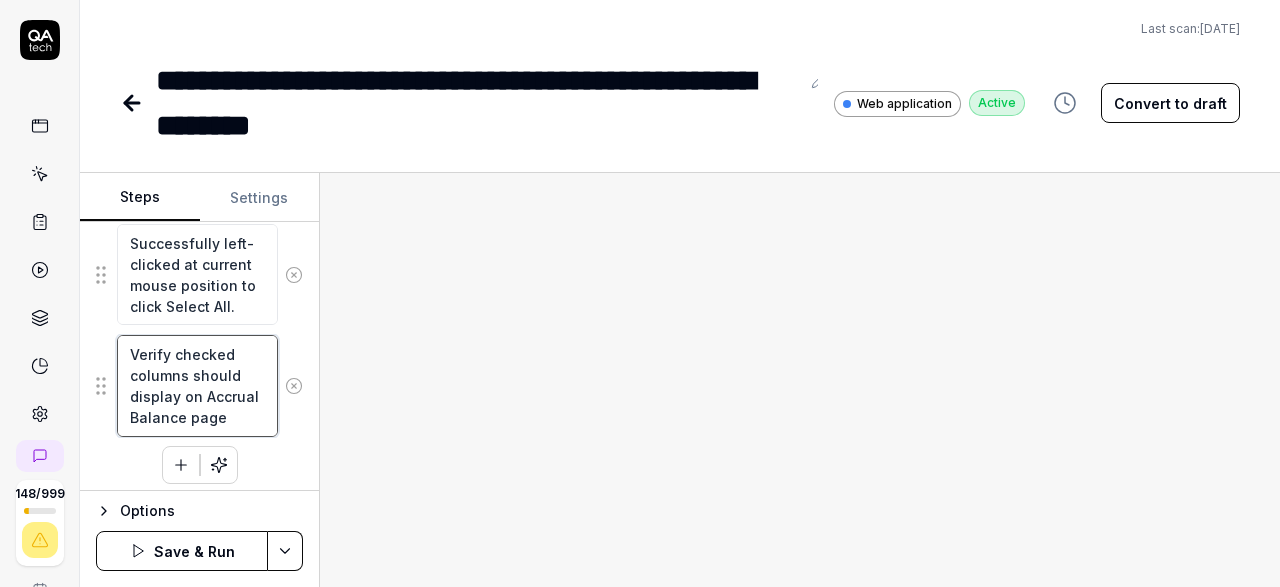 scroll, scrollTop: 1167, scrollLeft: 0, axis: vertical 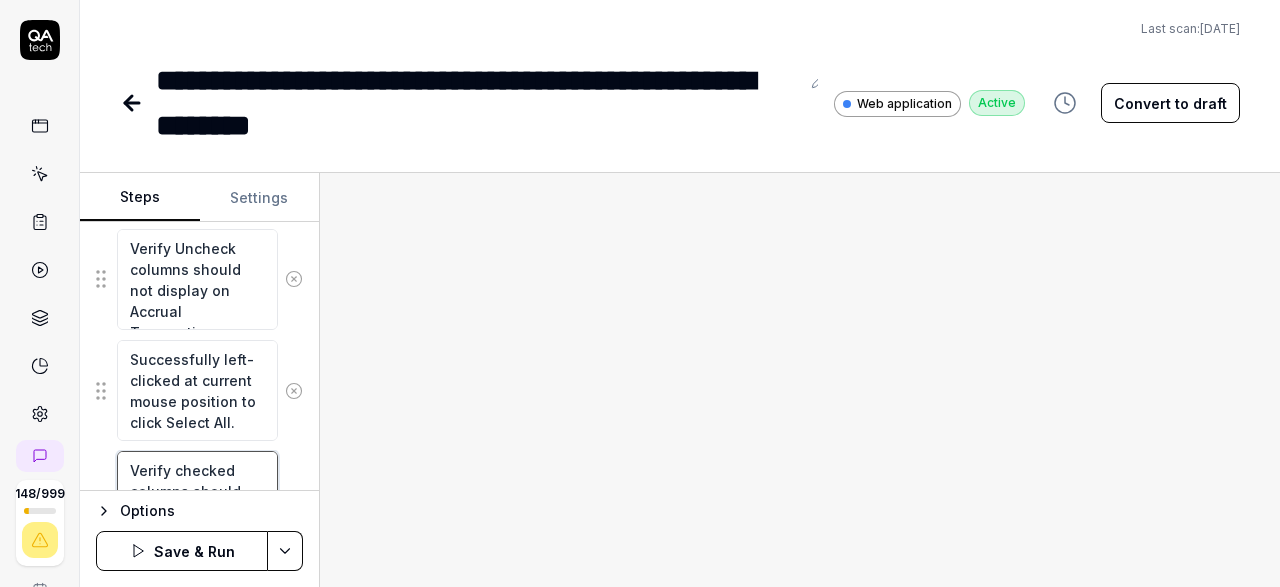 type on "Verify checked columns should display on Accrual Balance page" 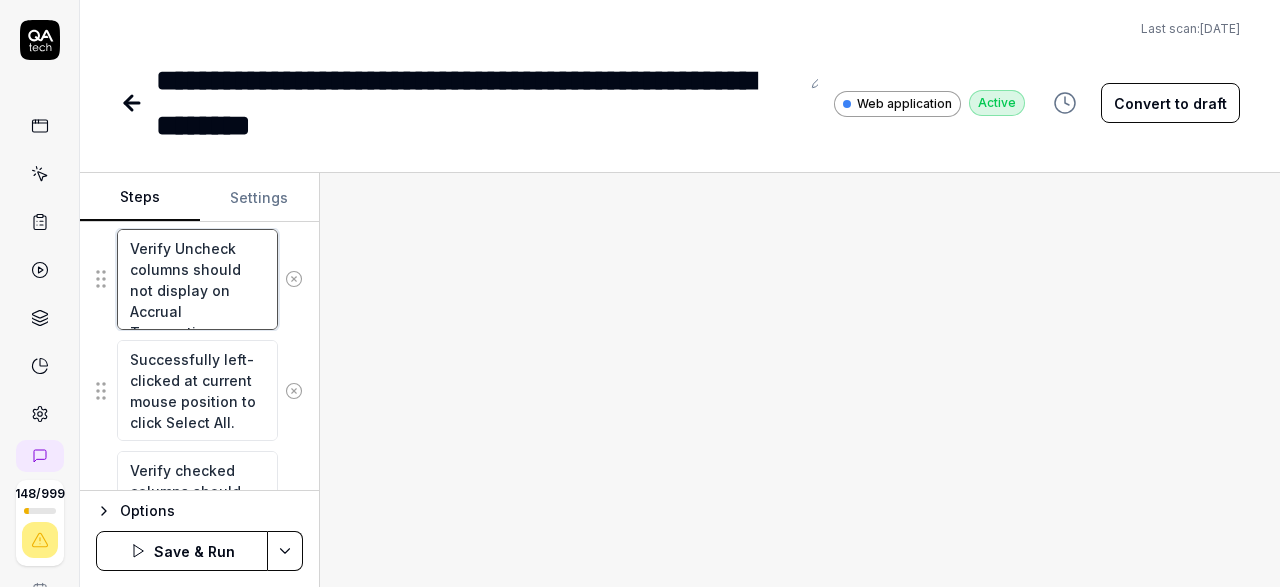 click on "Verify Uncheck columns should not display on Accrual Transactions page" at bounding box center [197, 279] 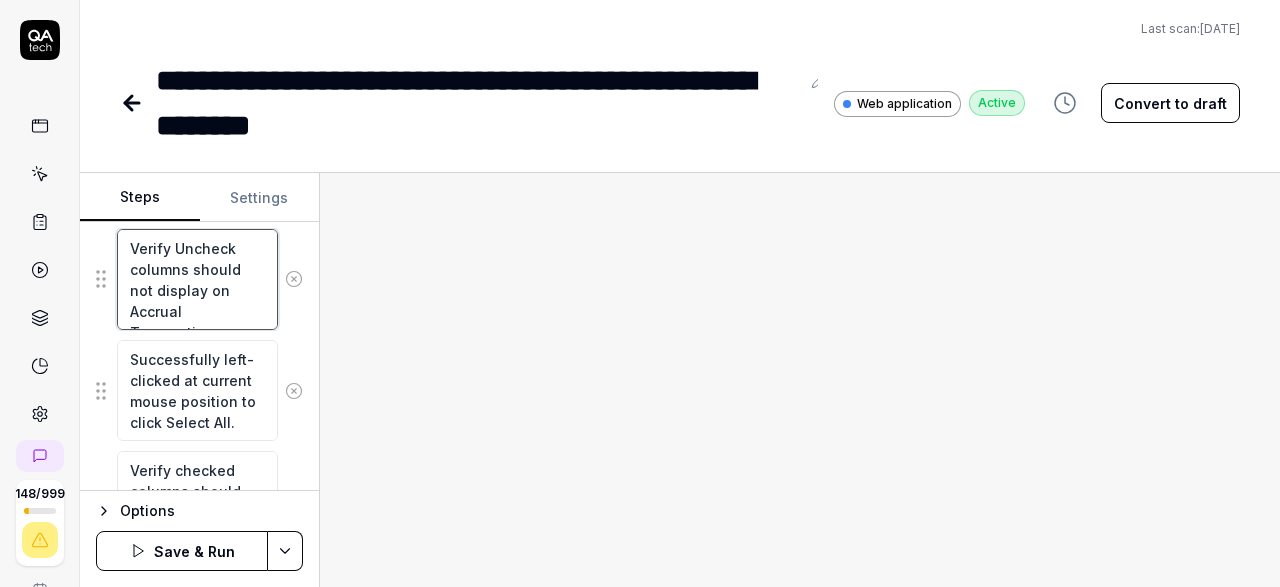 type on "*" 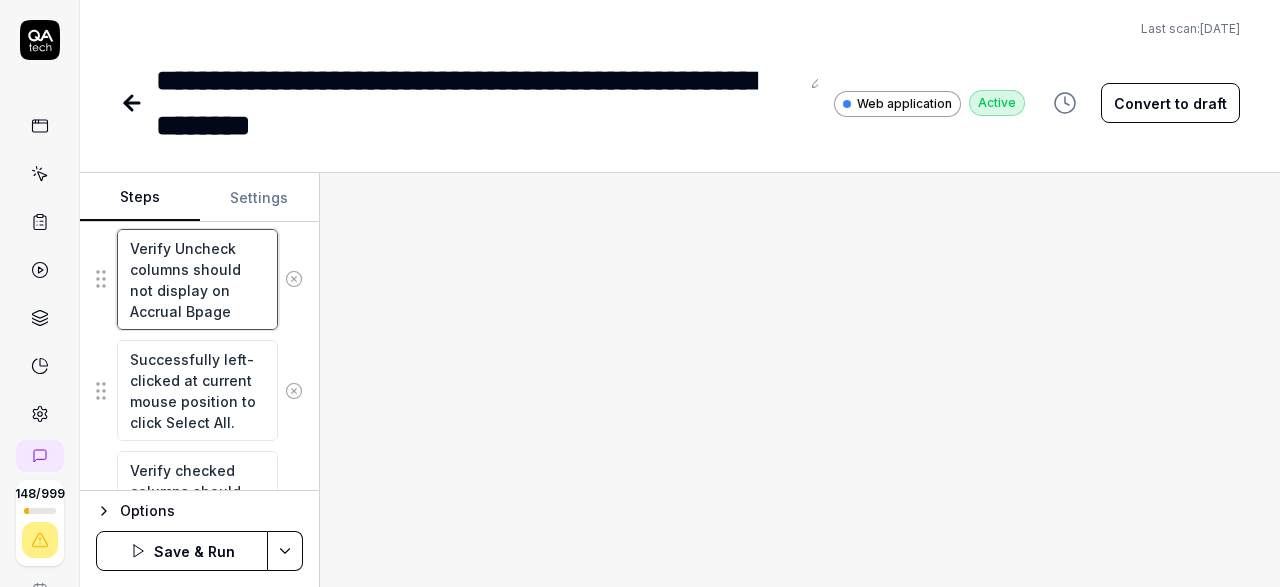 type on "*" 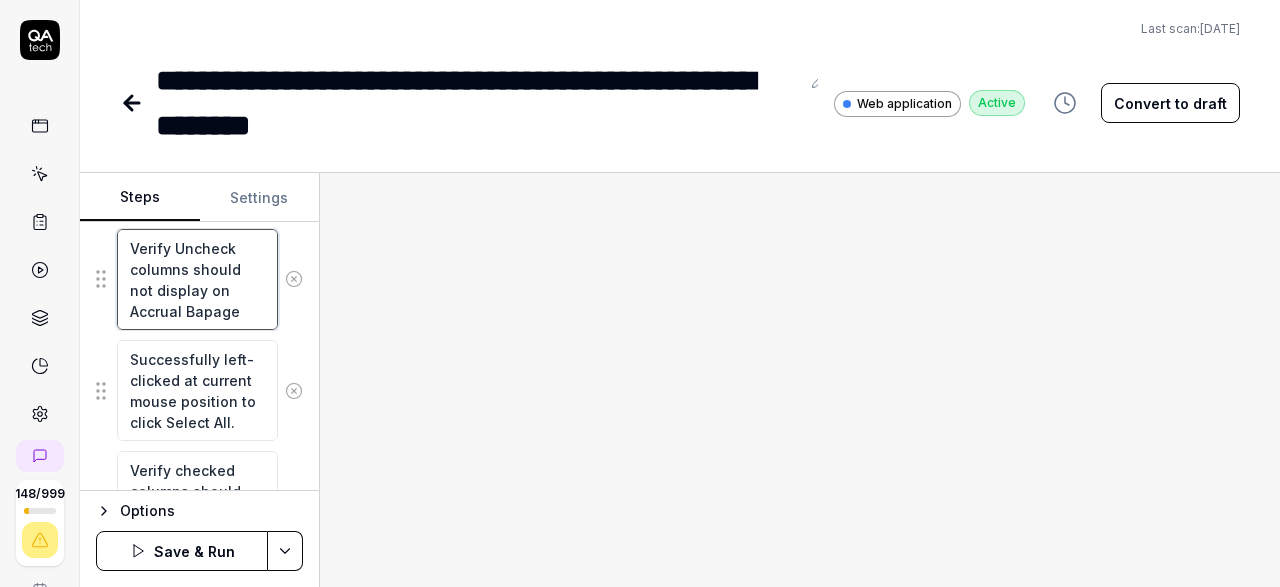 type on "*" 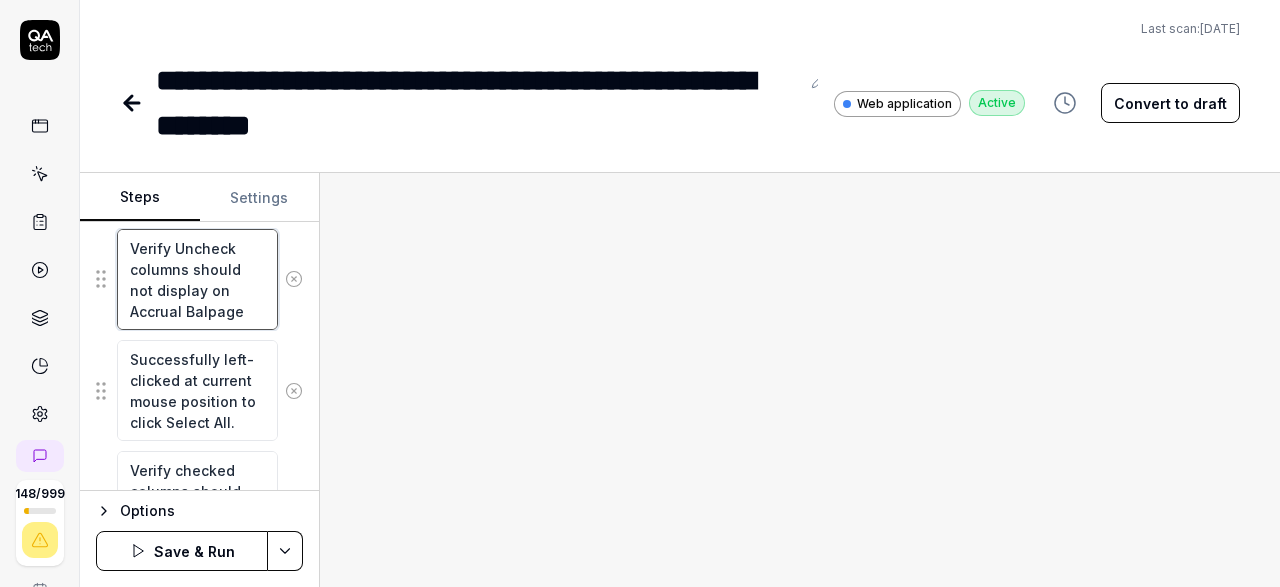 type on "*" 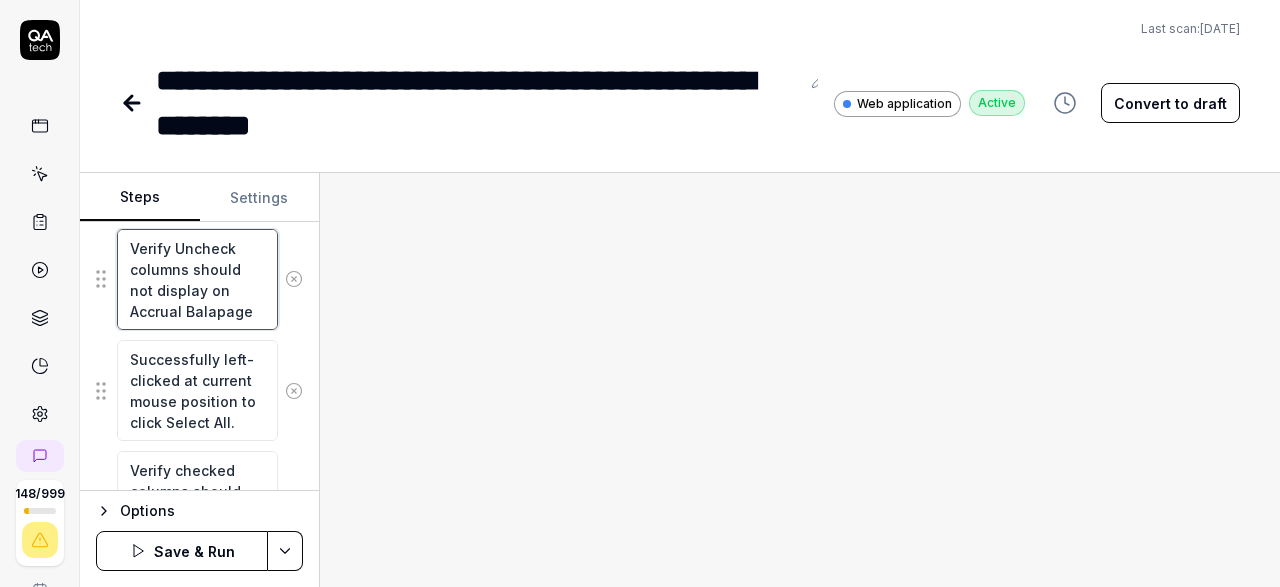 type on "*" 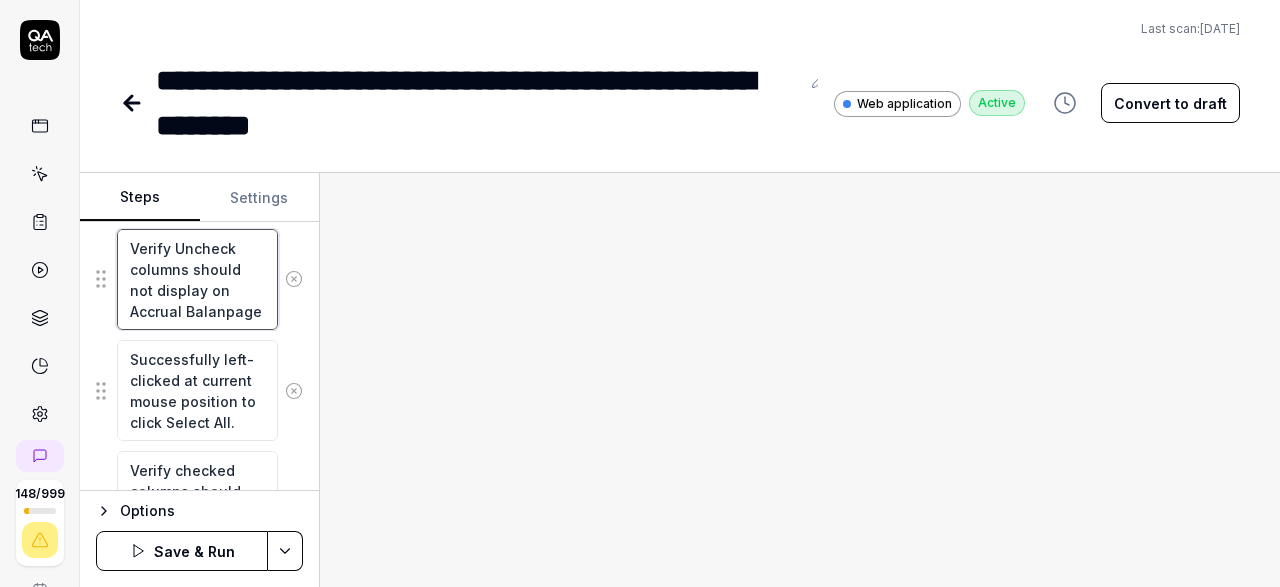 type on "*" 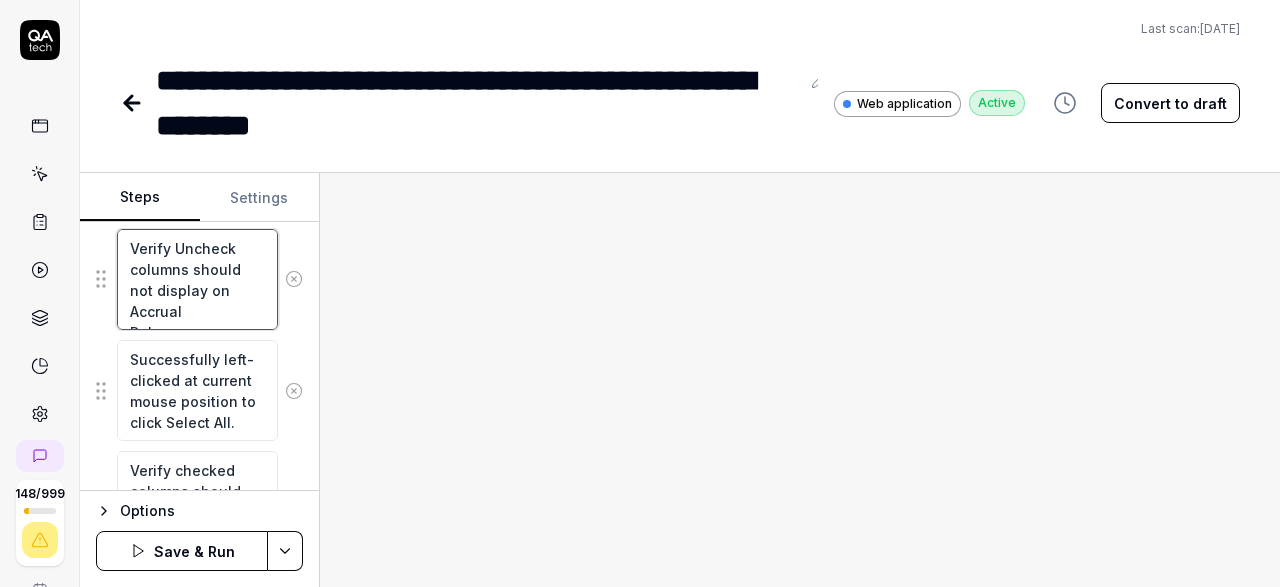 type on "*" 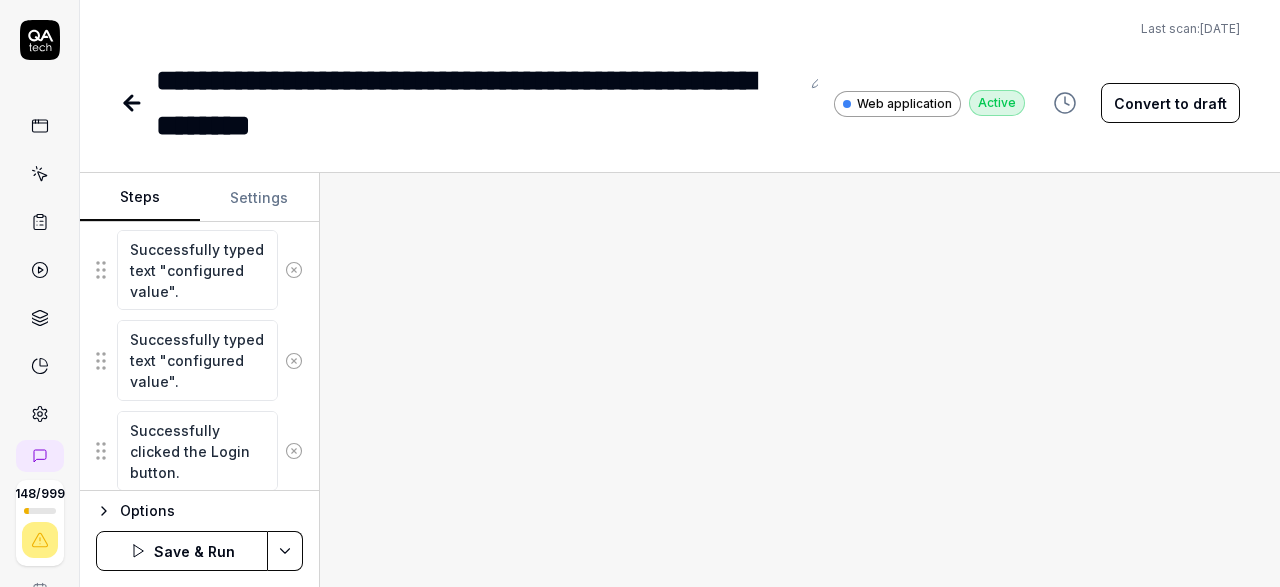 scroll, scrollTop: 819, scrollLeft: 0, axis: vertical 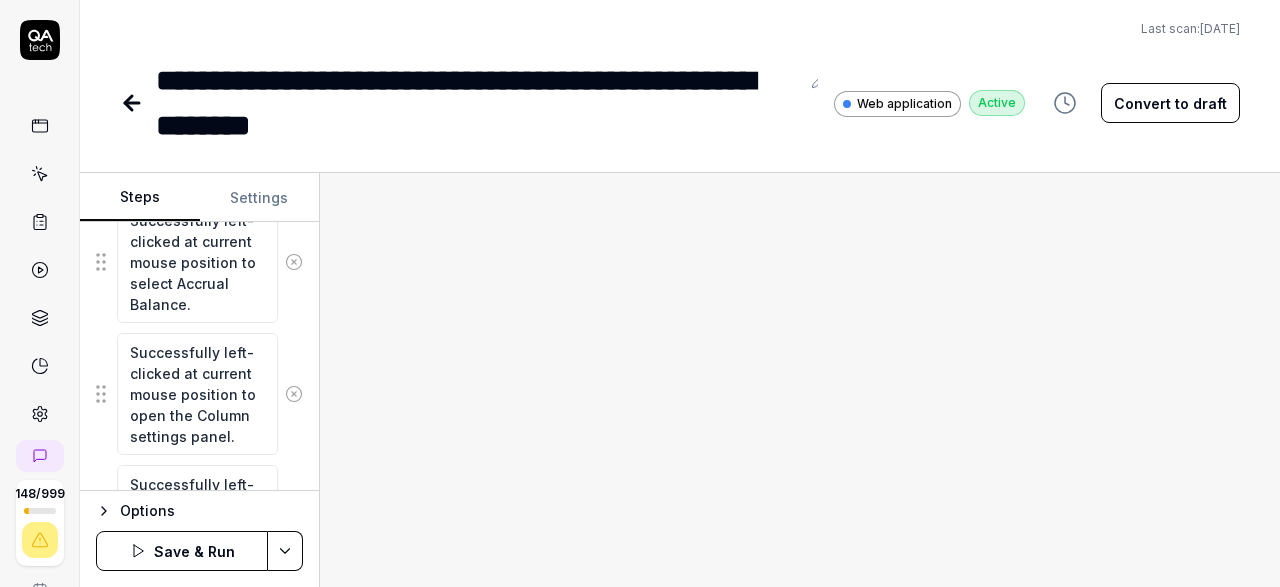 type on "Verify Uncheck columns should not display on Accrual Balance page" 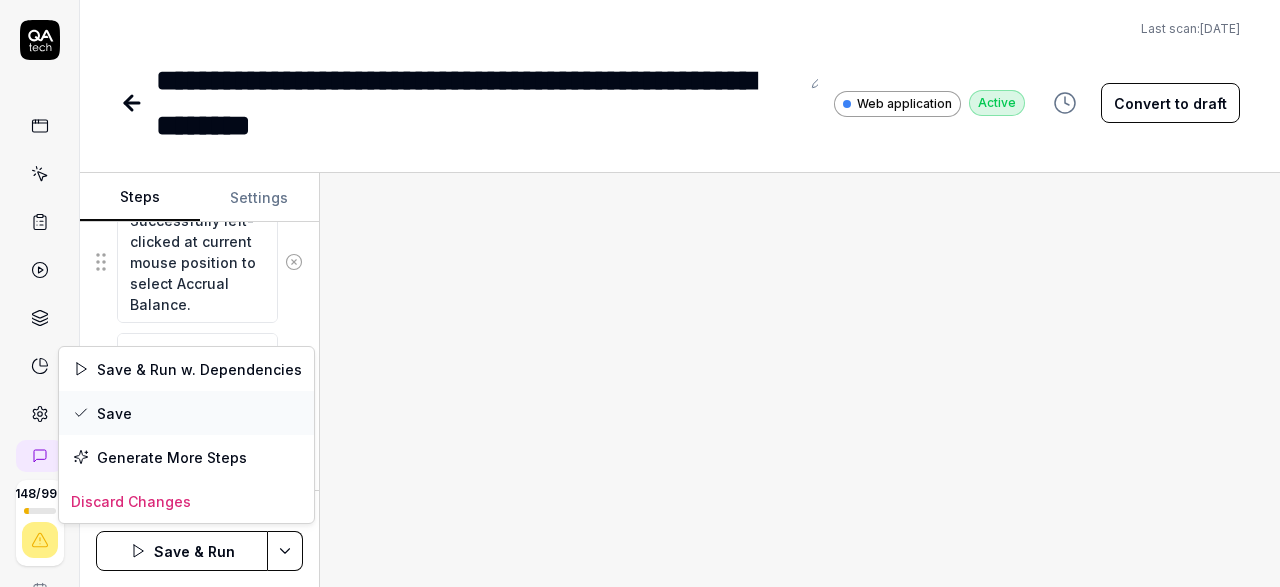 click on "Save" at bounding box center [186, 413] 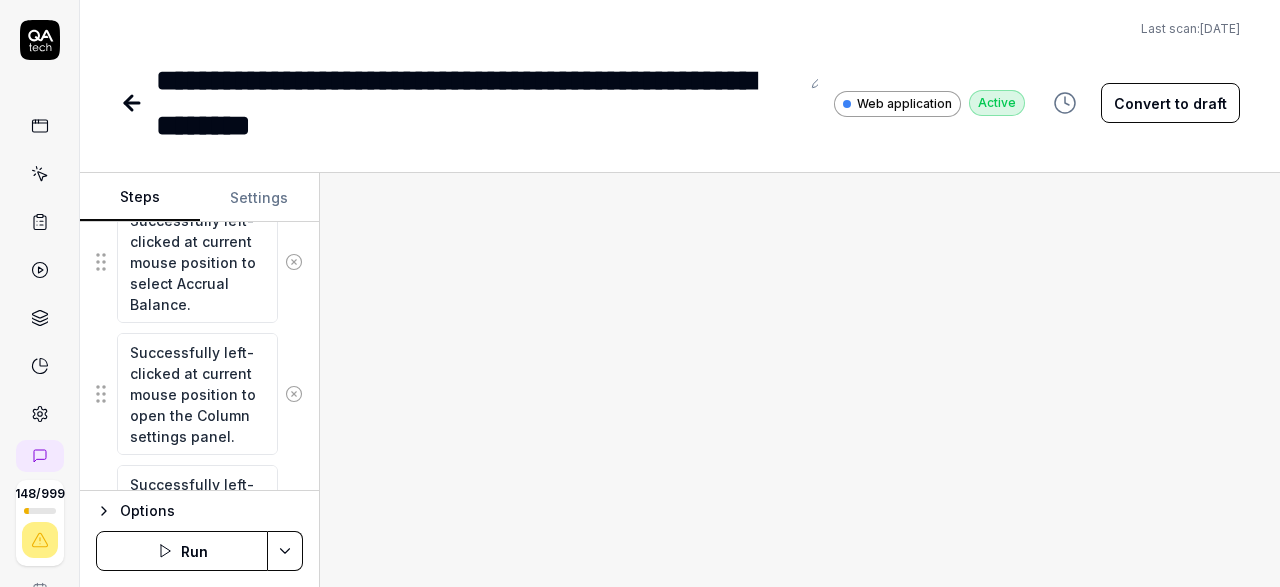 click 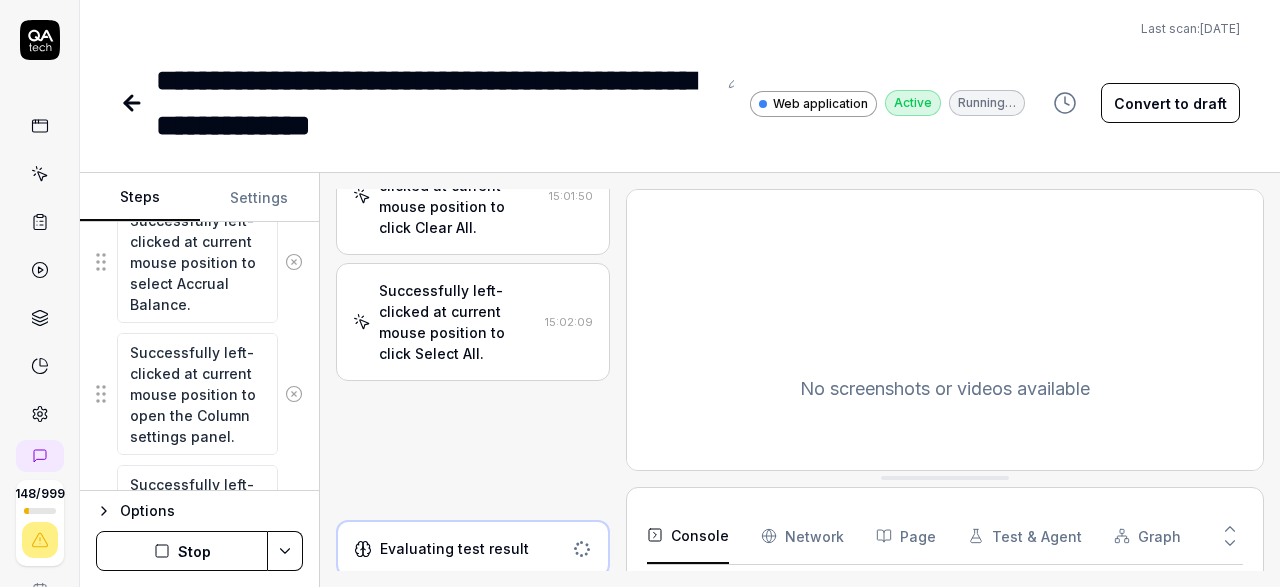 scroll, scrollTop: 349, scrollLeft: 0, axis: vertical 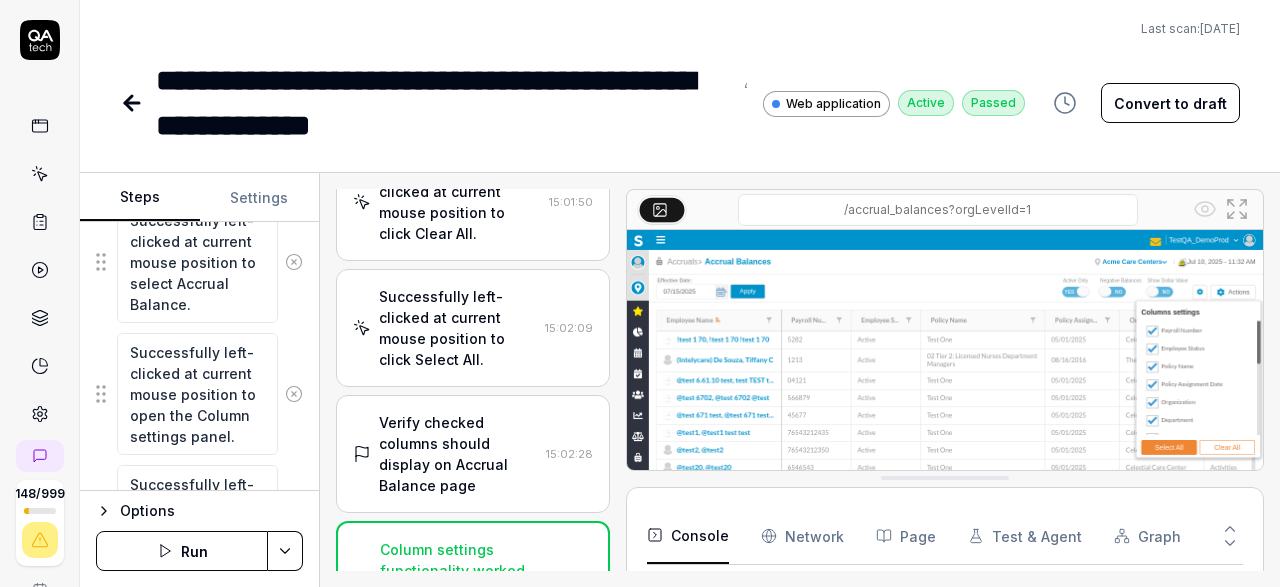 type on "*" 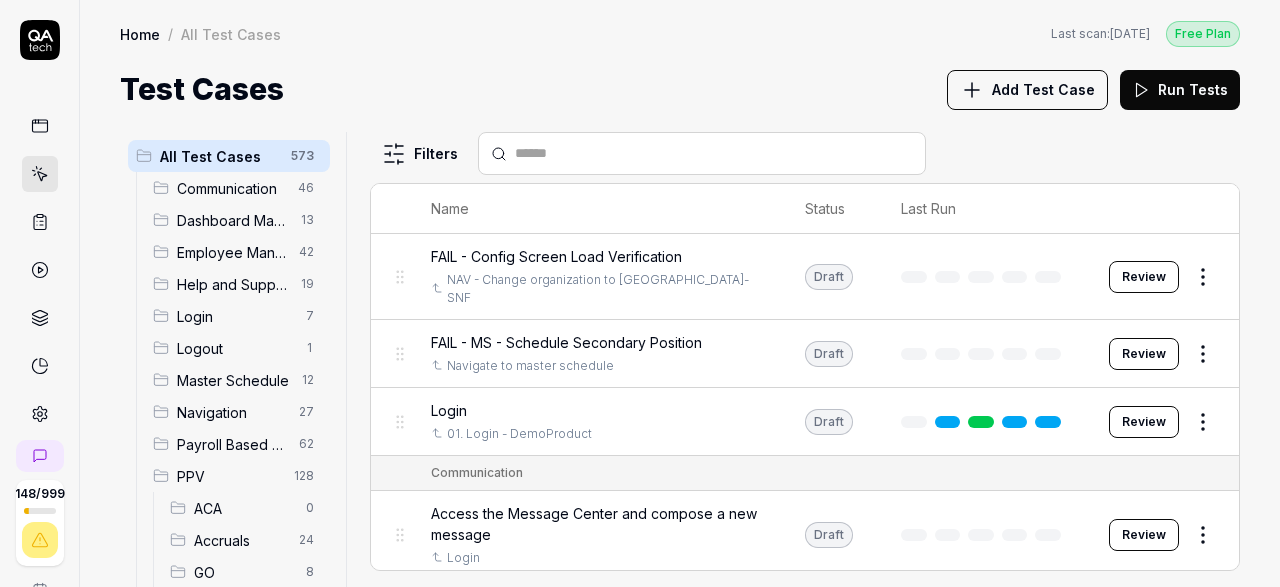 click on "Accruals" at bounding box center (240, 540) 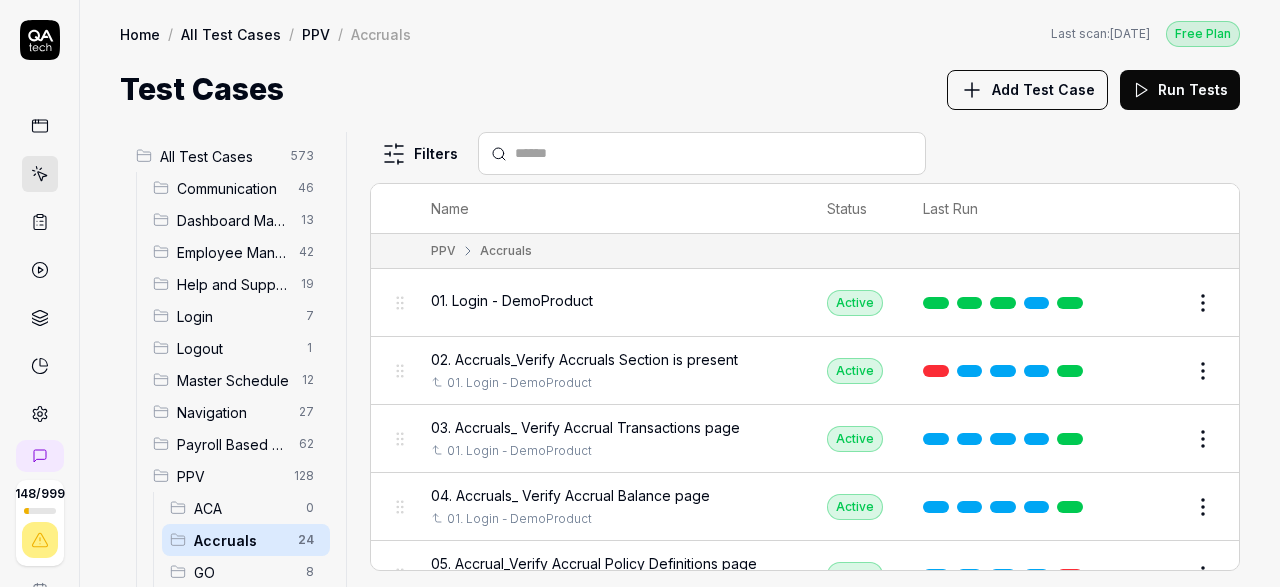 click at bounding box center [702, 153] 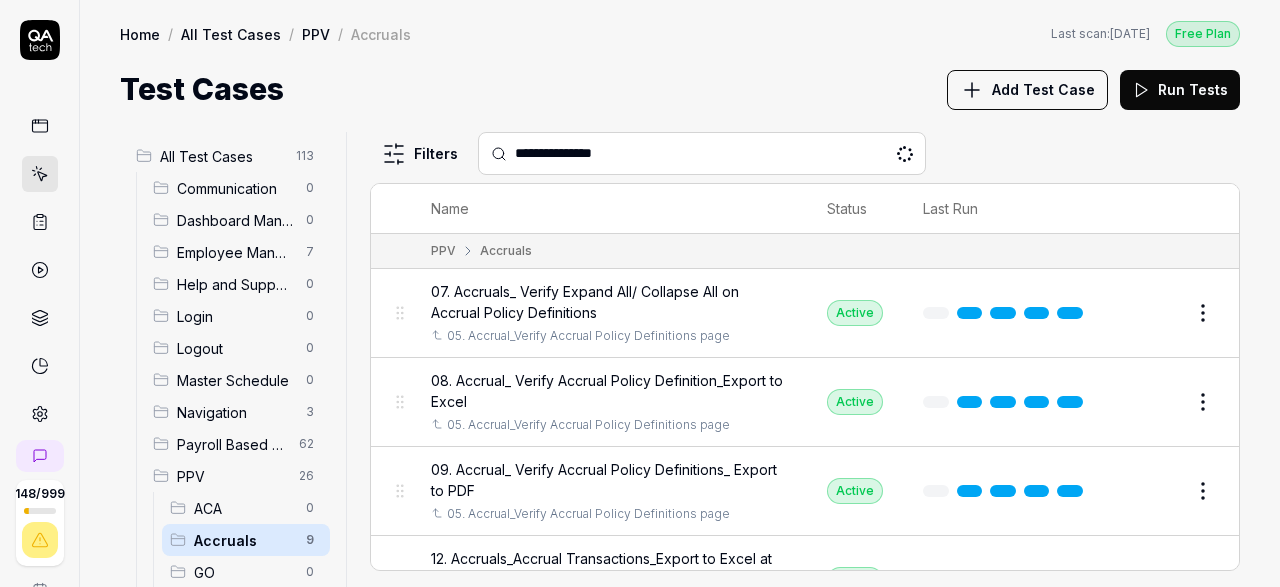 type on "**********" 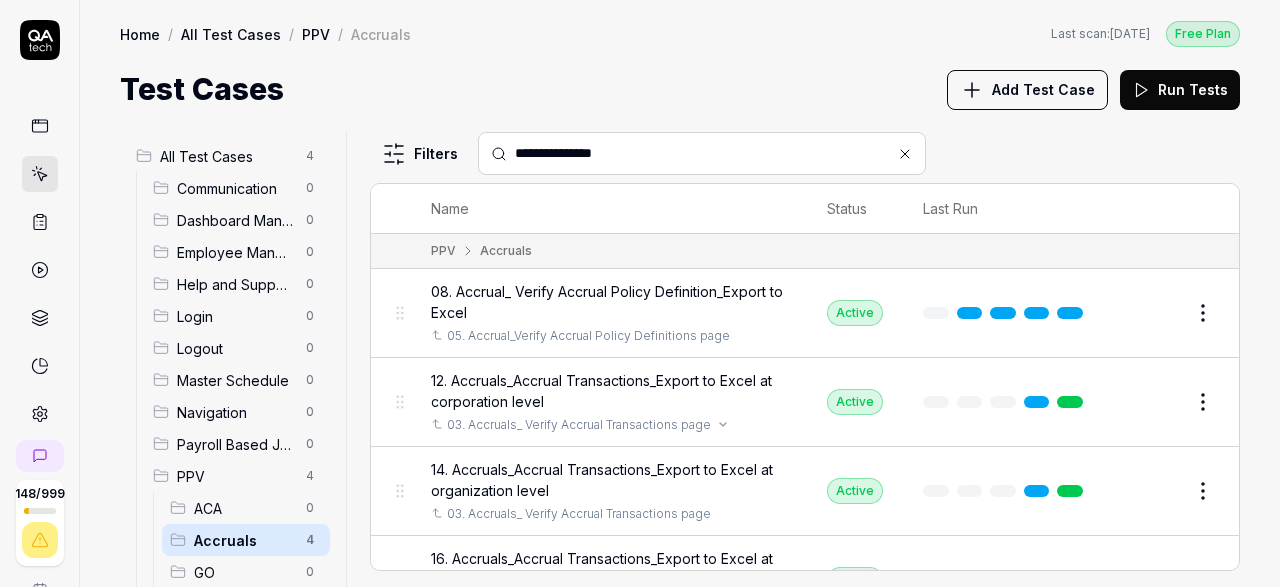 scroll, scrollTop: 50, scrollLeft: 0, axis: vertical 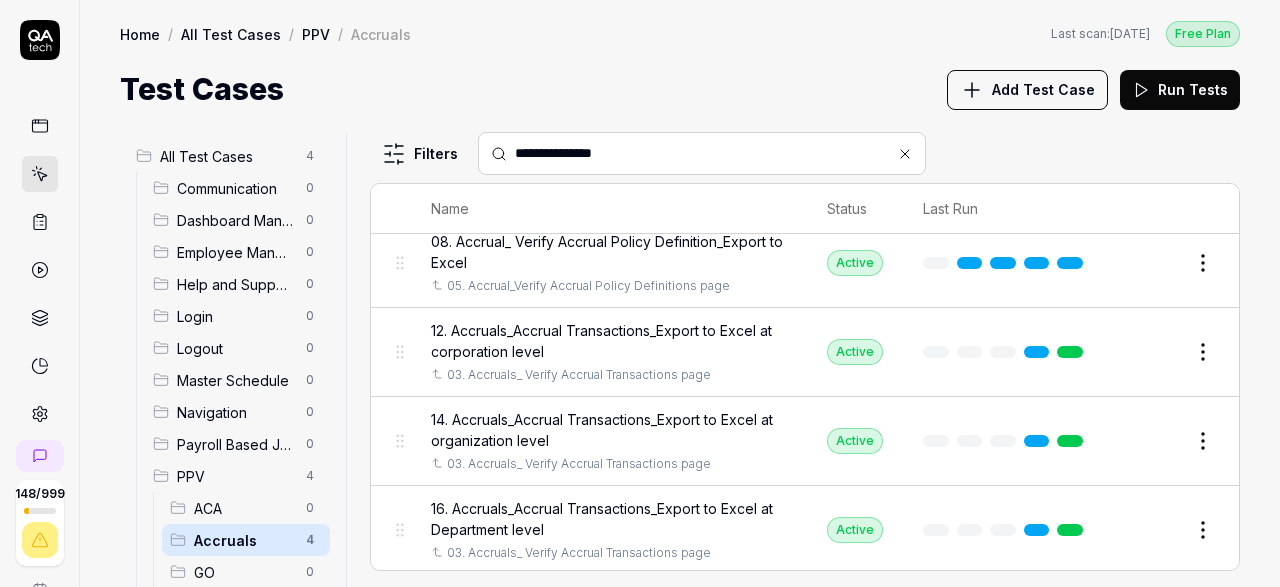 click on "Edit" at bounding box center (1155, 352) 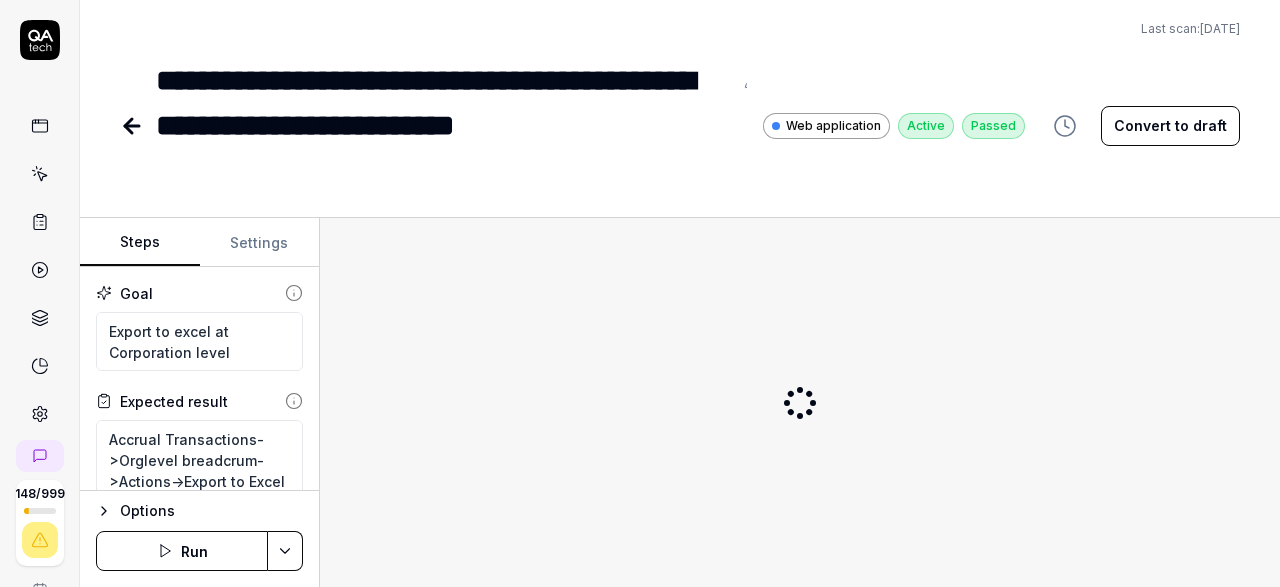 type on "*" 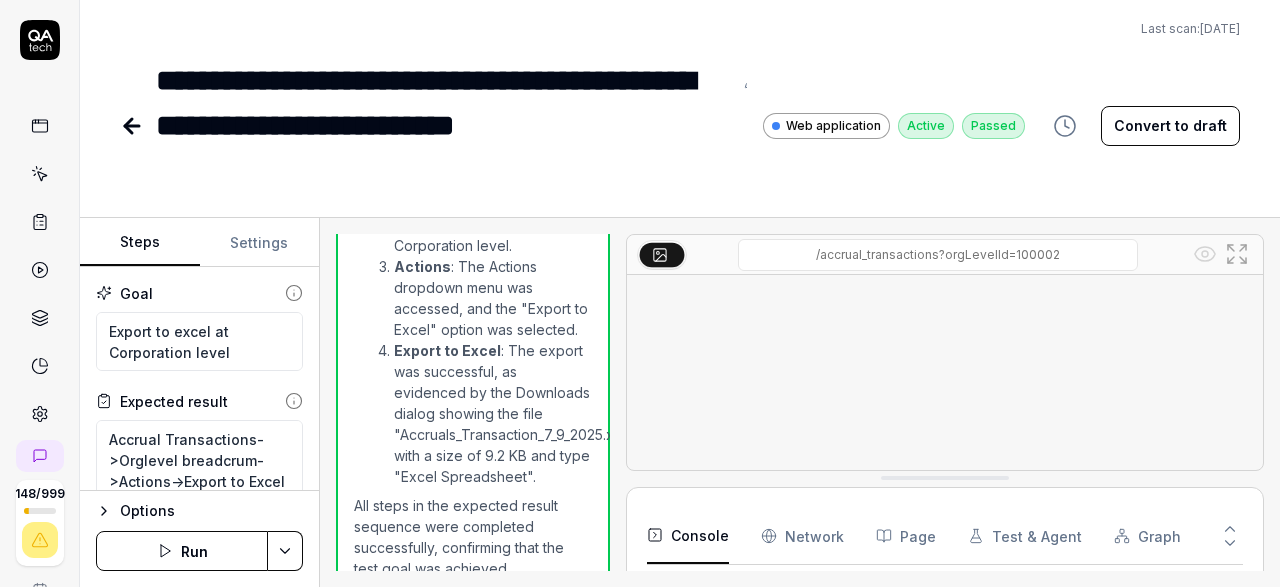 scroll, scrollTop: 1263, scrollLeft: 0, axis: vertical 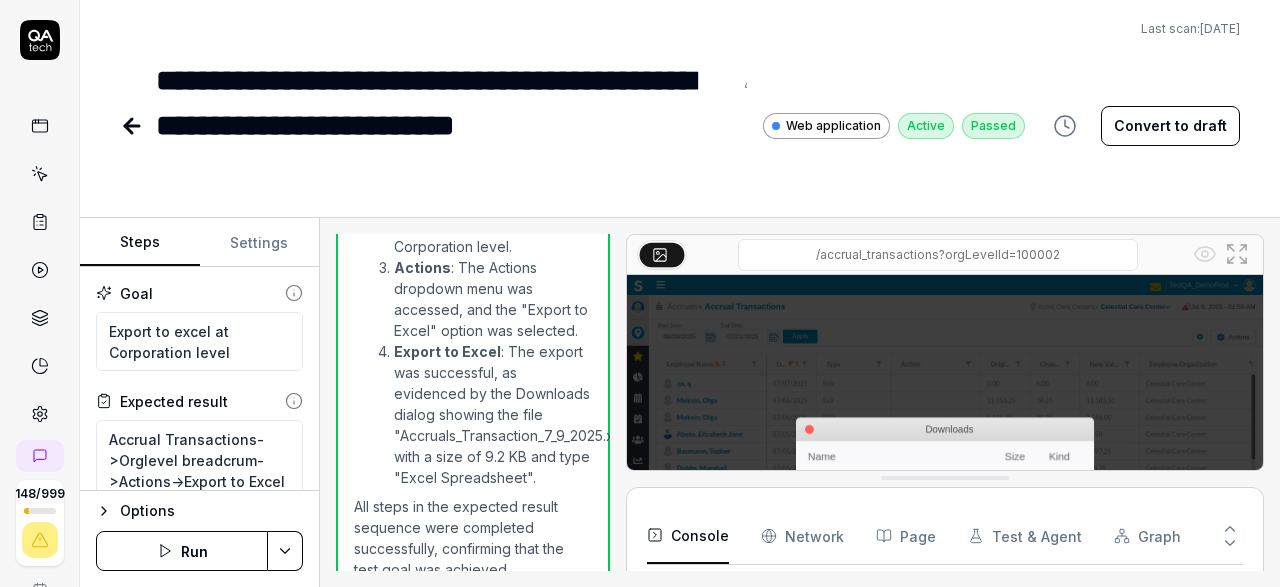 click 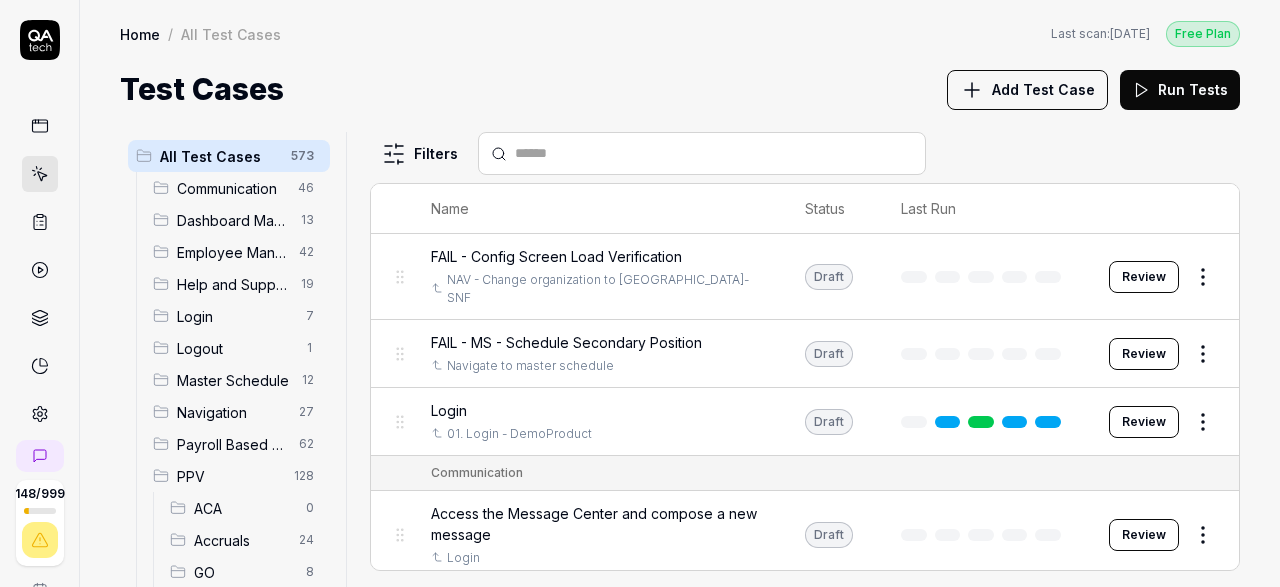click at bounding box center [714, 153] 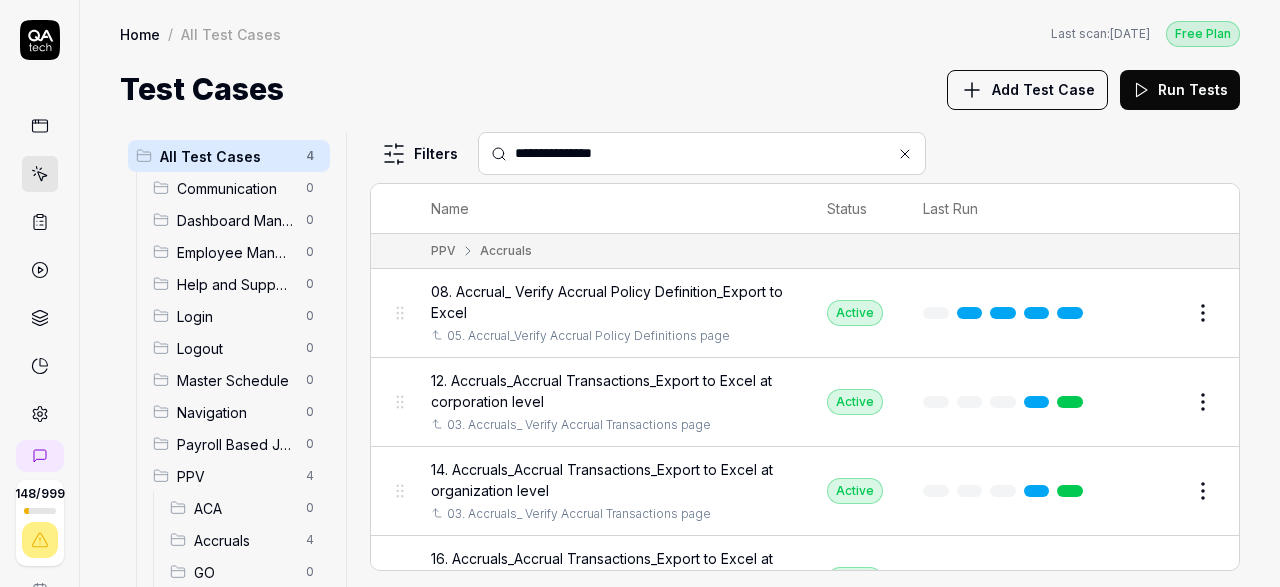 type on "**********" 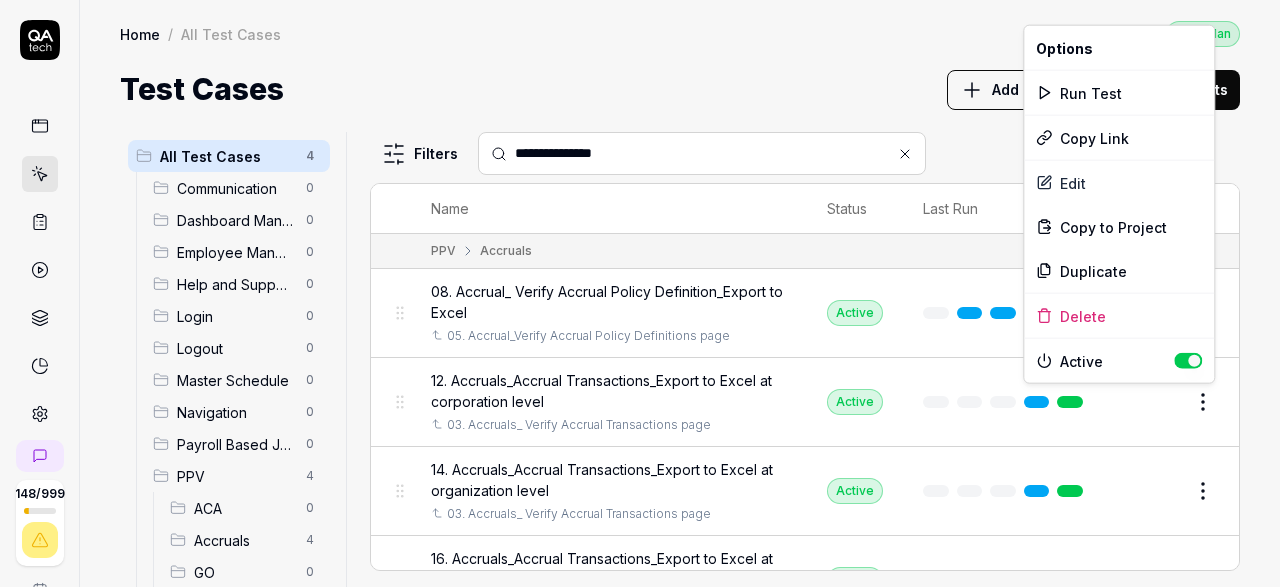 click on "**********" at bounding box center (640, 293) 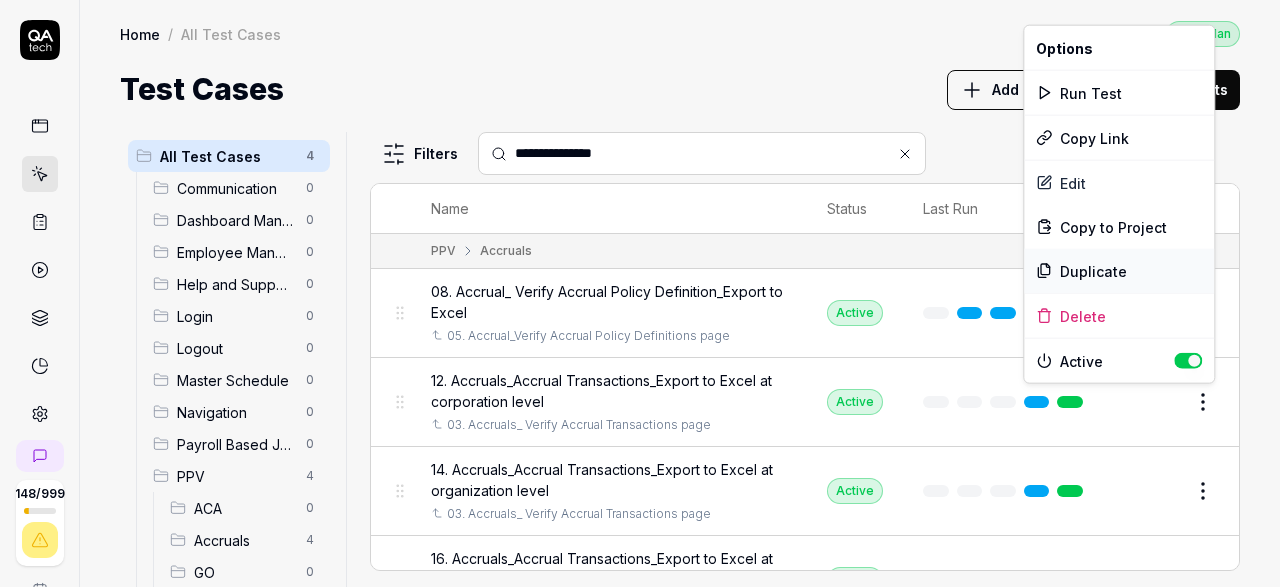 click on "Duplicate" at bounding box center [1119, 271] 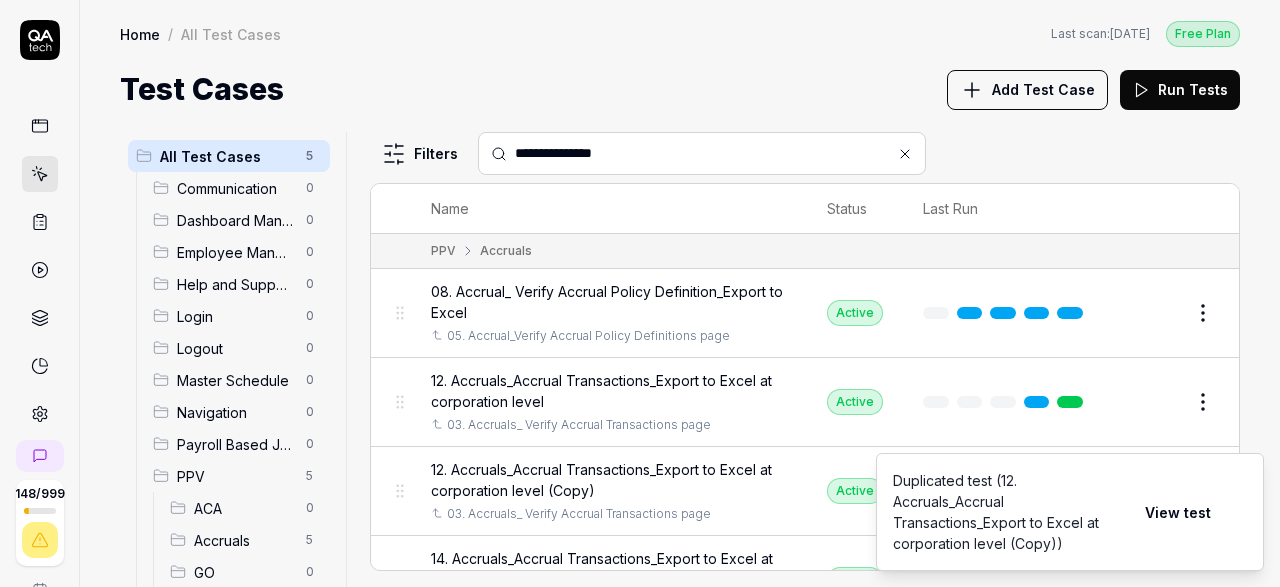 click on "12. Accruals_Accrual Transactions_Export to Excel at corporation level (Copy)" at bounding box center [609, 480] 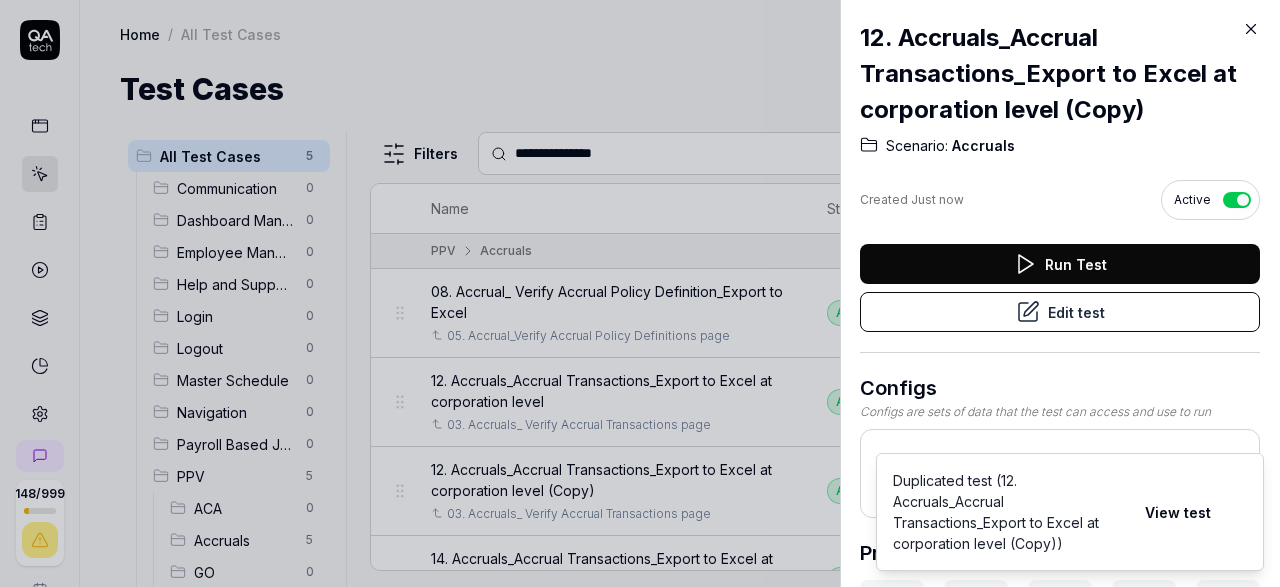 click on "Edit test" at bounding box center [1060, 312] 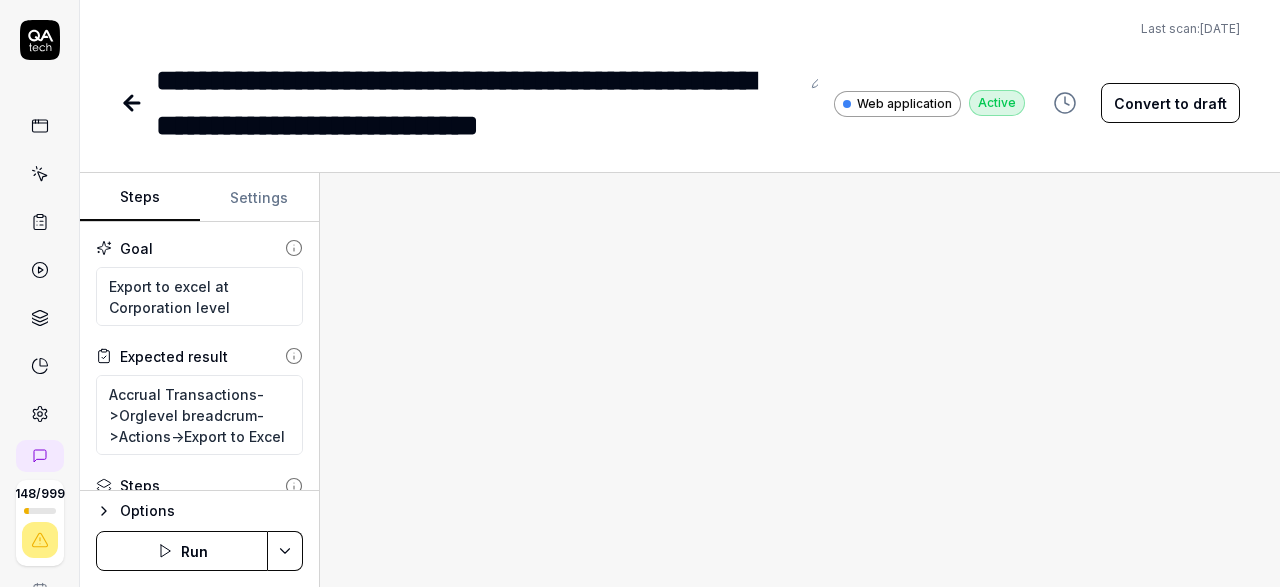 type on "*" 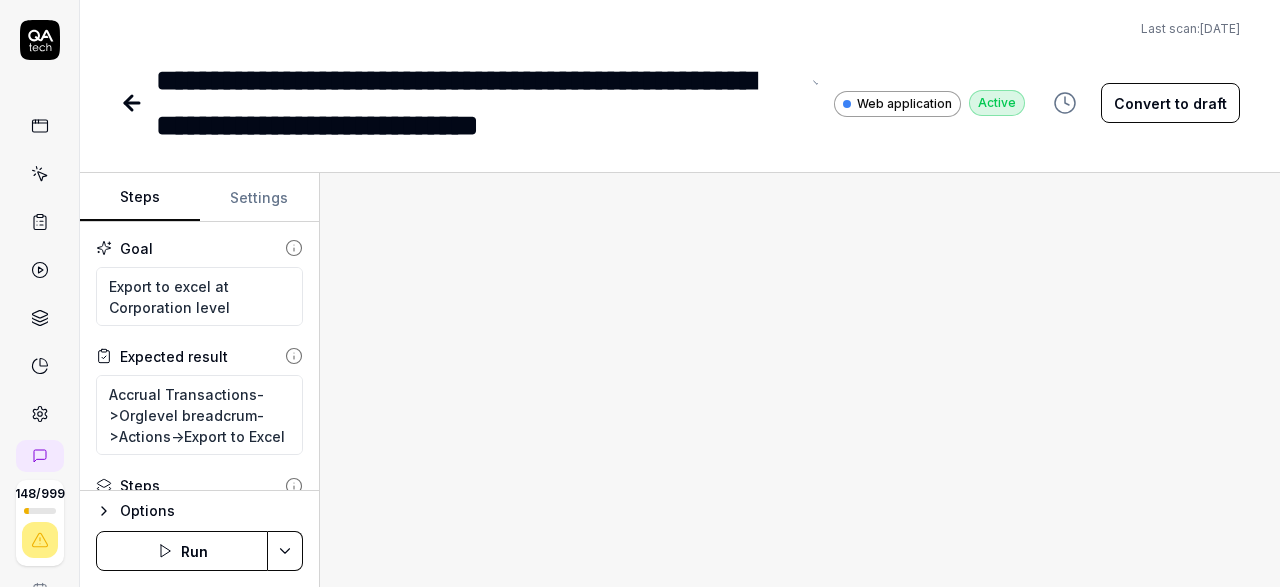 click on "**********" at bounding box center (477, 103) 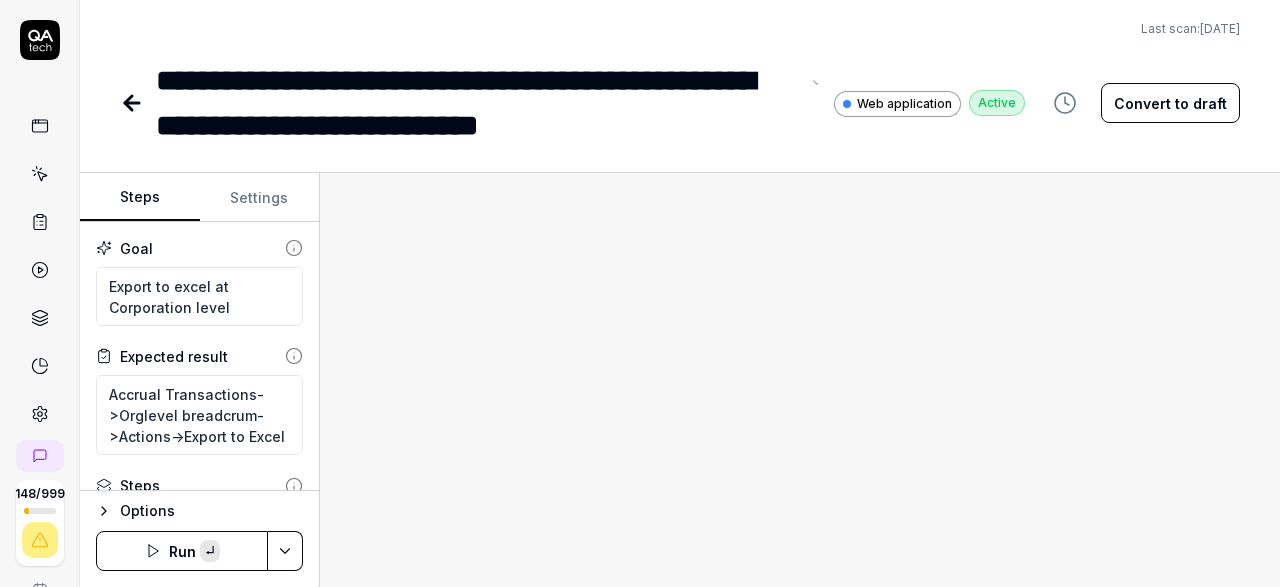 paste 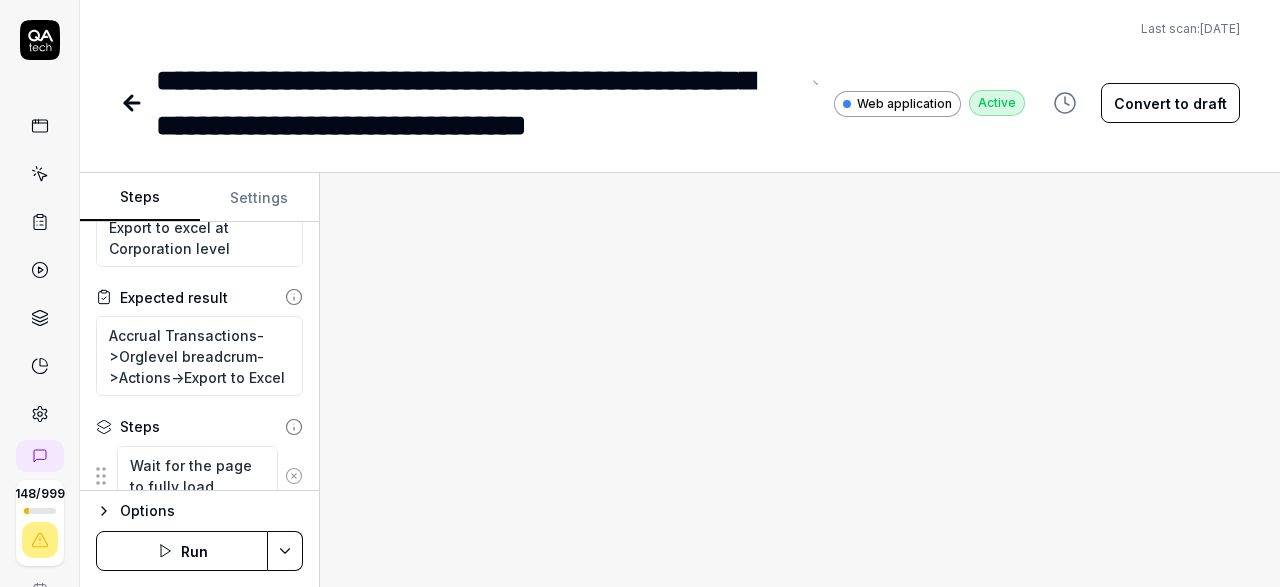 scroll, scrollTop: 116, scrollLeft: 0, axis: vertical 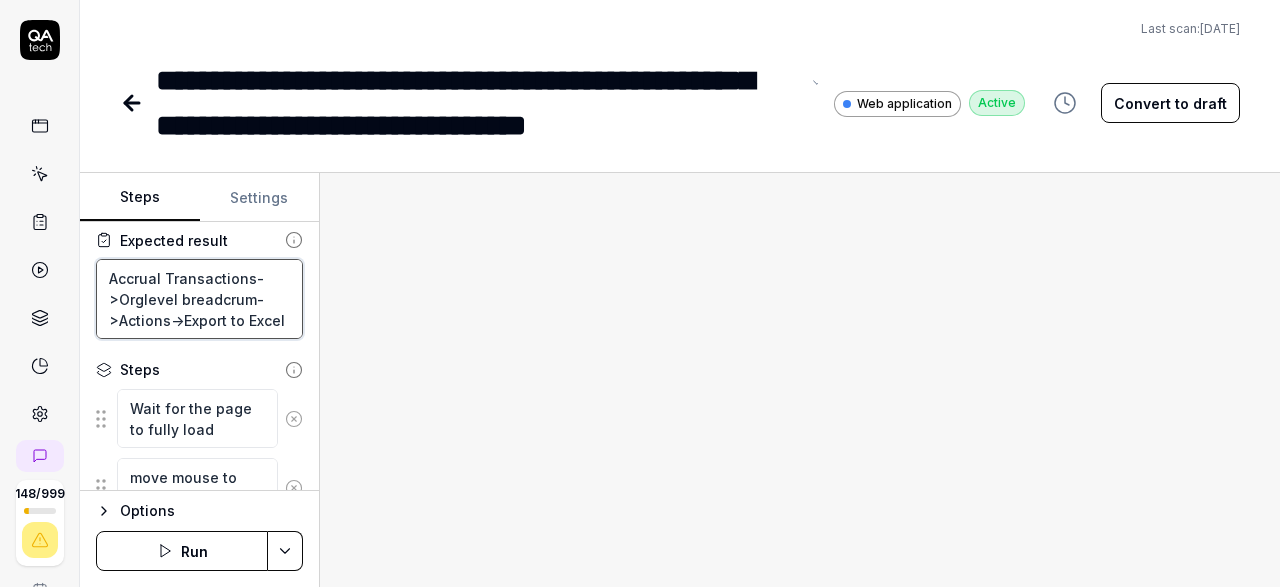 click on "Accrual Transactions->Orglevel breadcrum->Actions->Export to Excel" at bounding box center [199, 299] 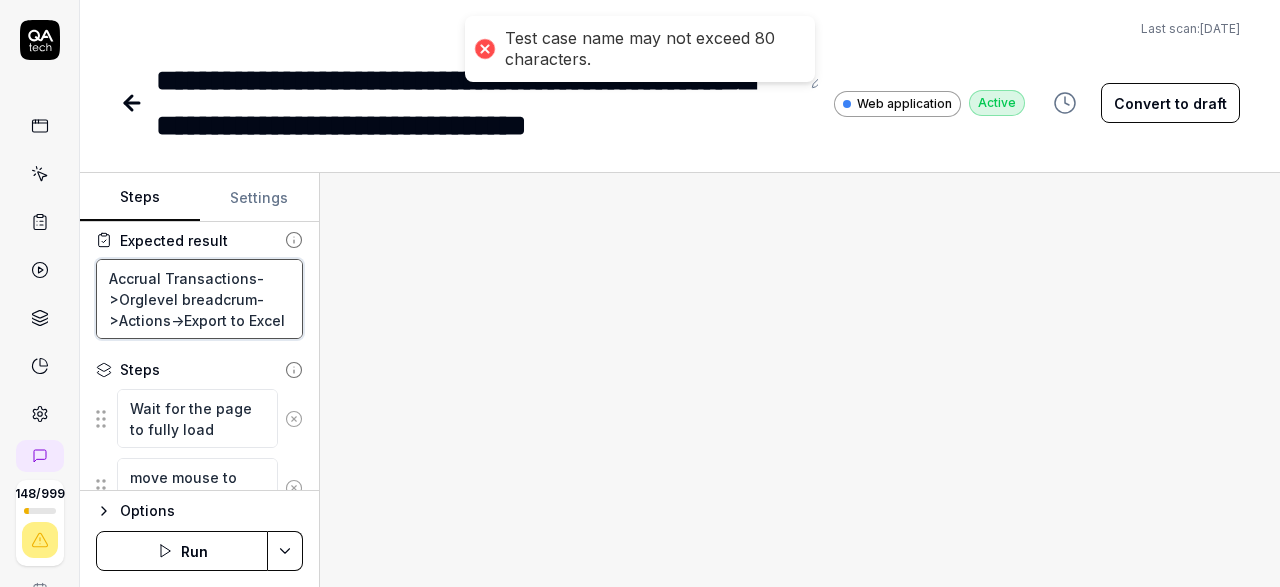click on "Accrual Transactions->Orglevel breadcrum->Actions->Export to Excel" at bounding box center (199, 299) 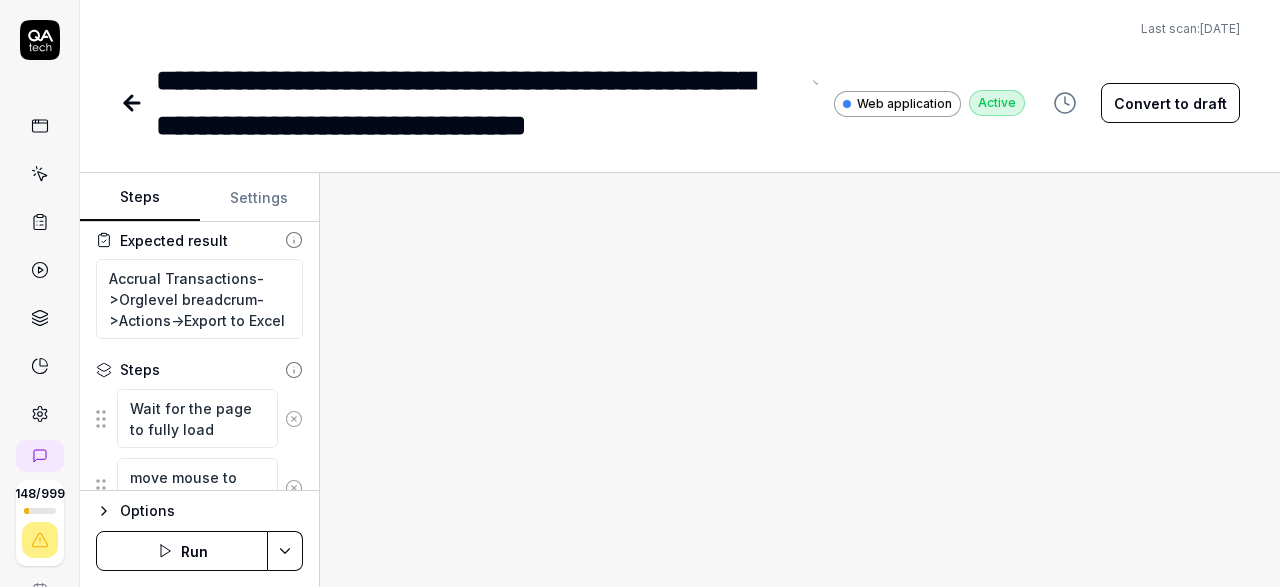 click on "**********" at bounding box center (477, 103) 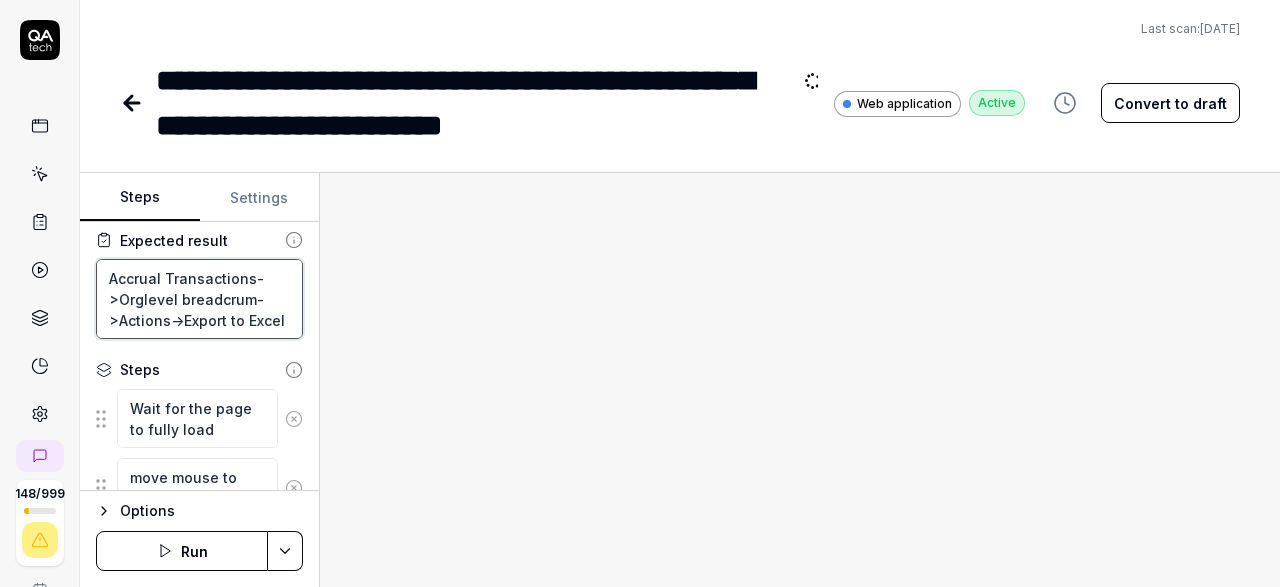 click on "Accrual Transactions->Orglevel breadcrum->Actions->Export to Excel" at bounding box center (199, 299) 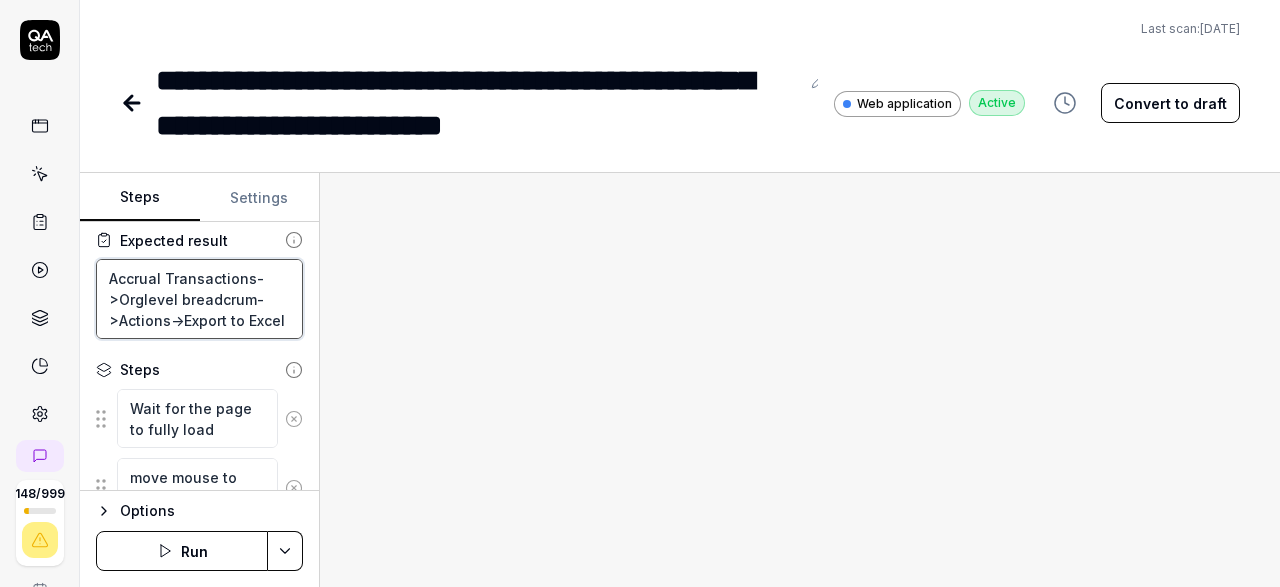 type on "*" 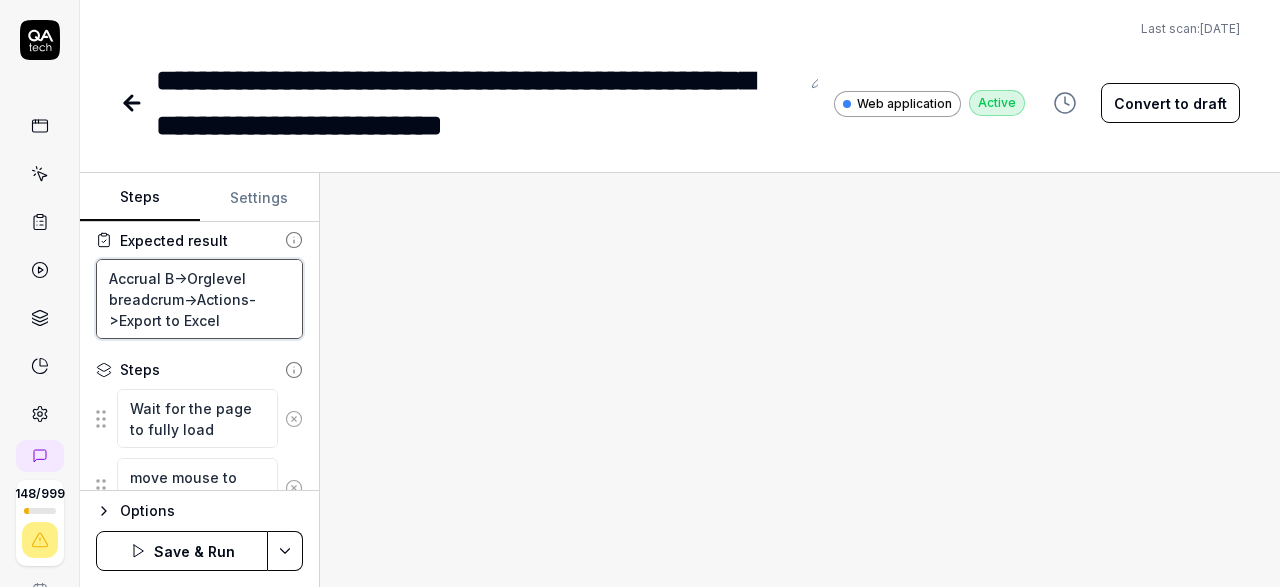 type on "*" 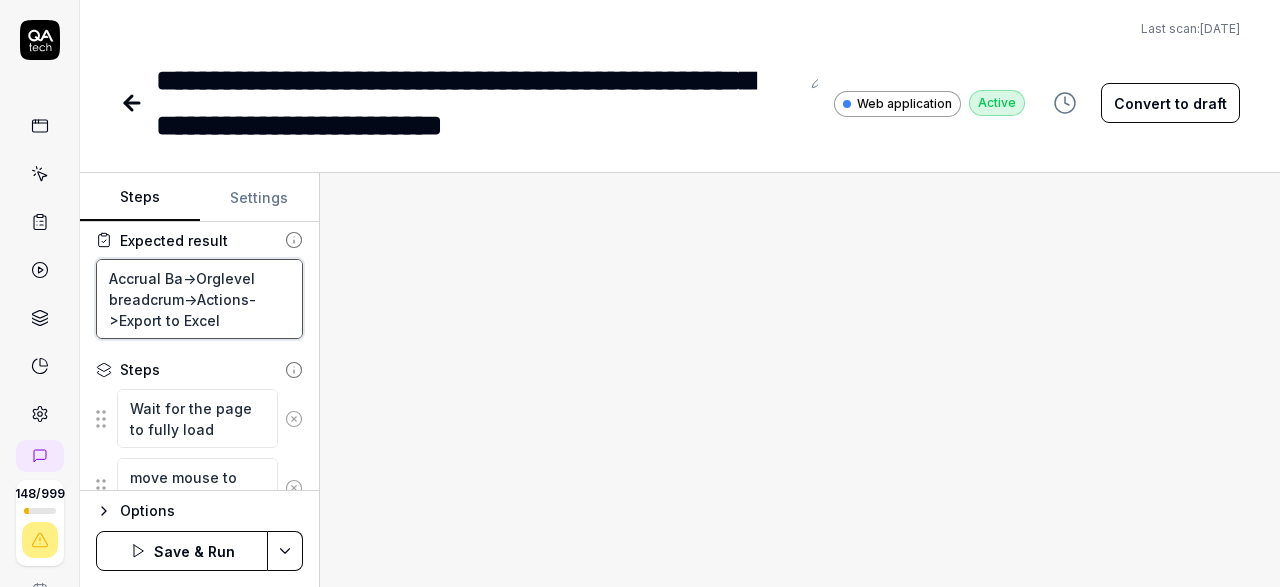type on "*" 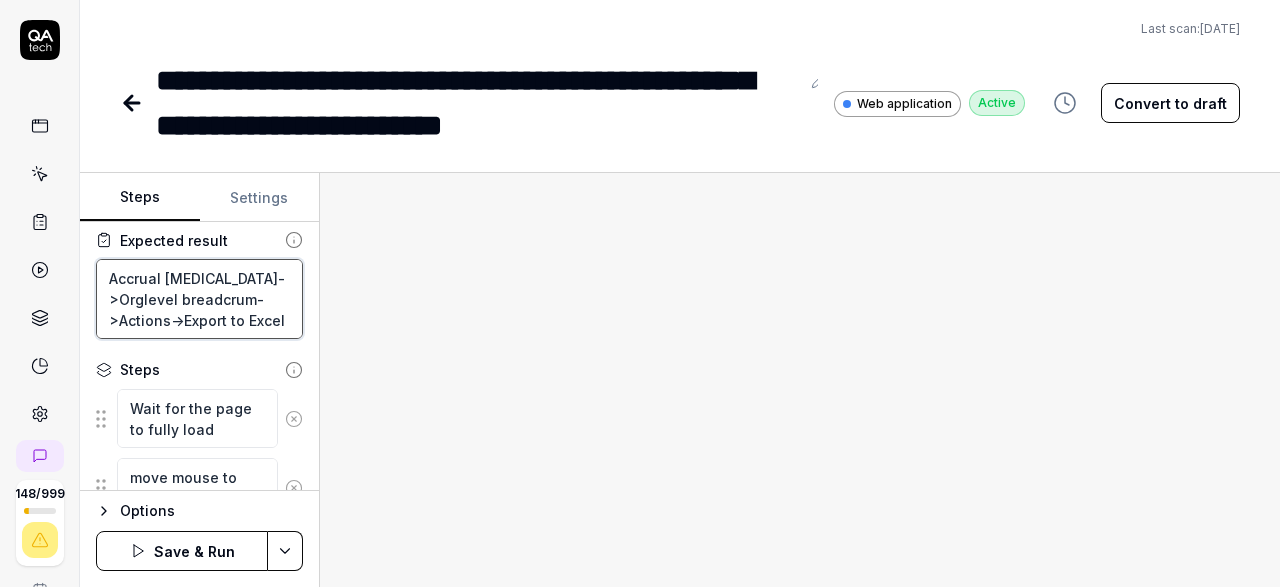 type on "*" 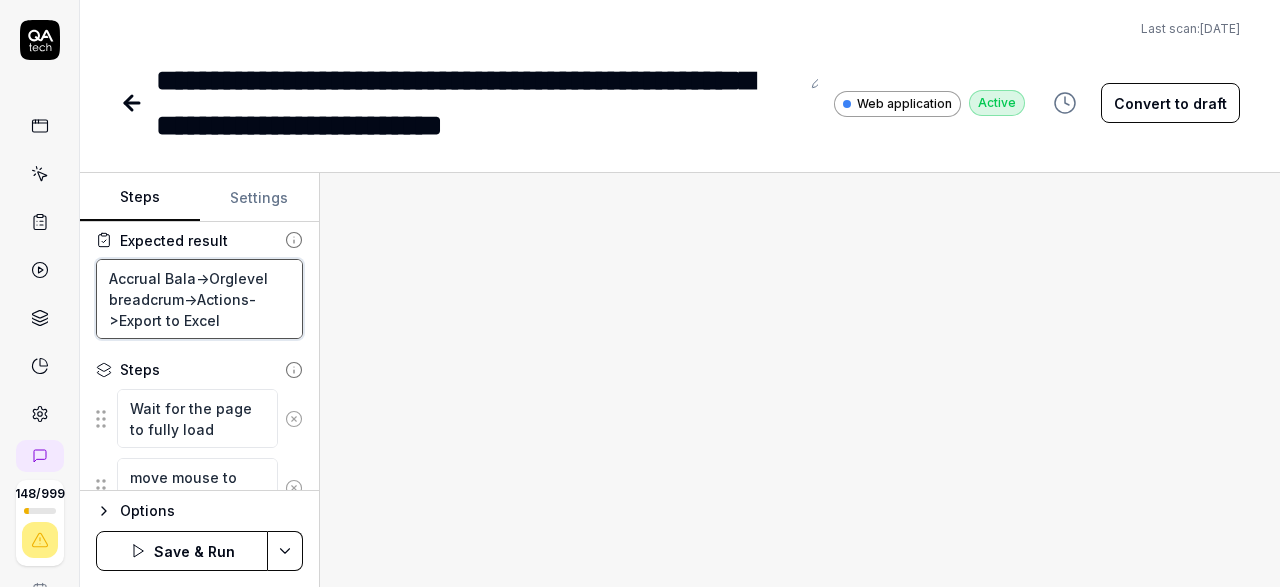 type on "*" 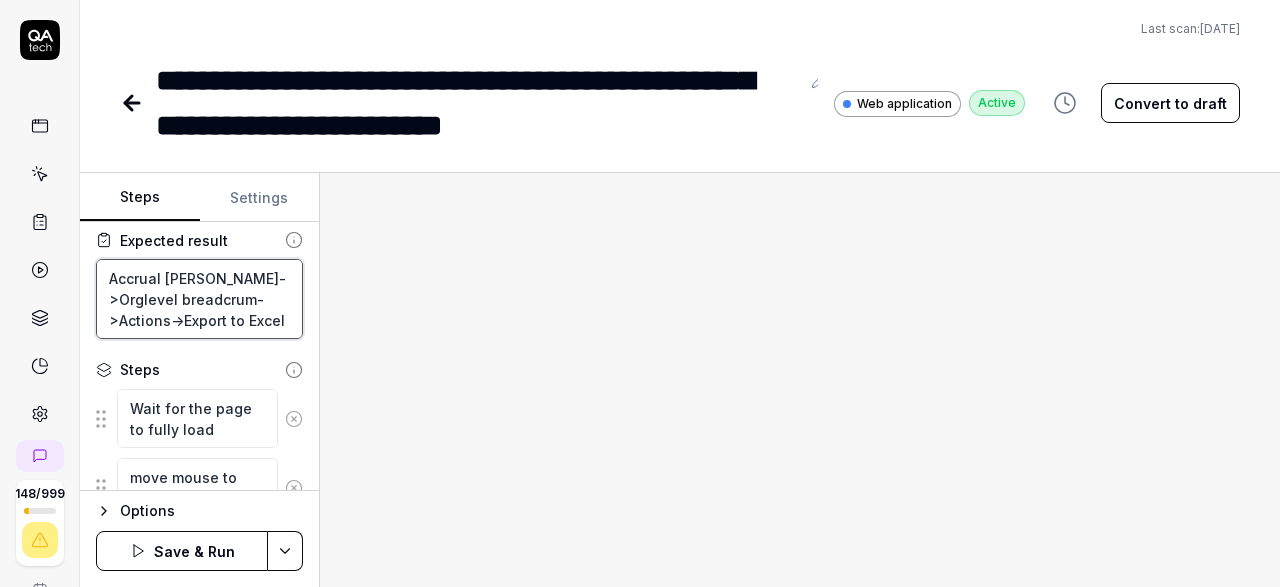 type on "*" 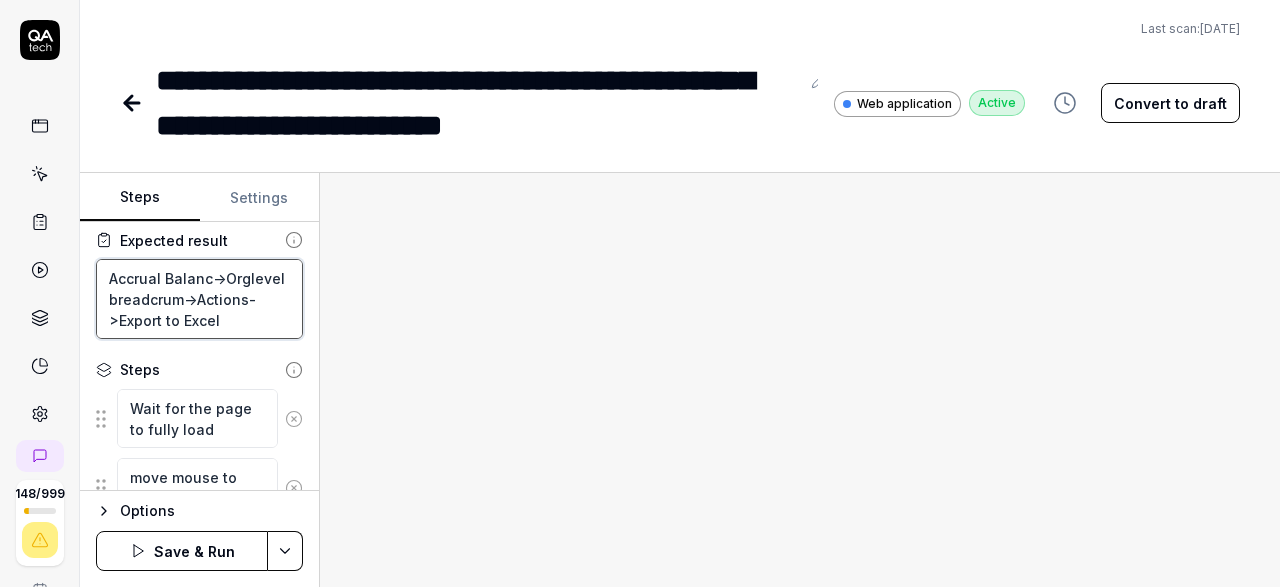 type on "*" 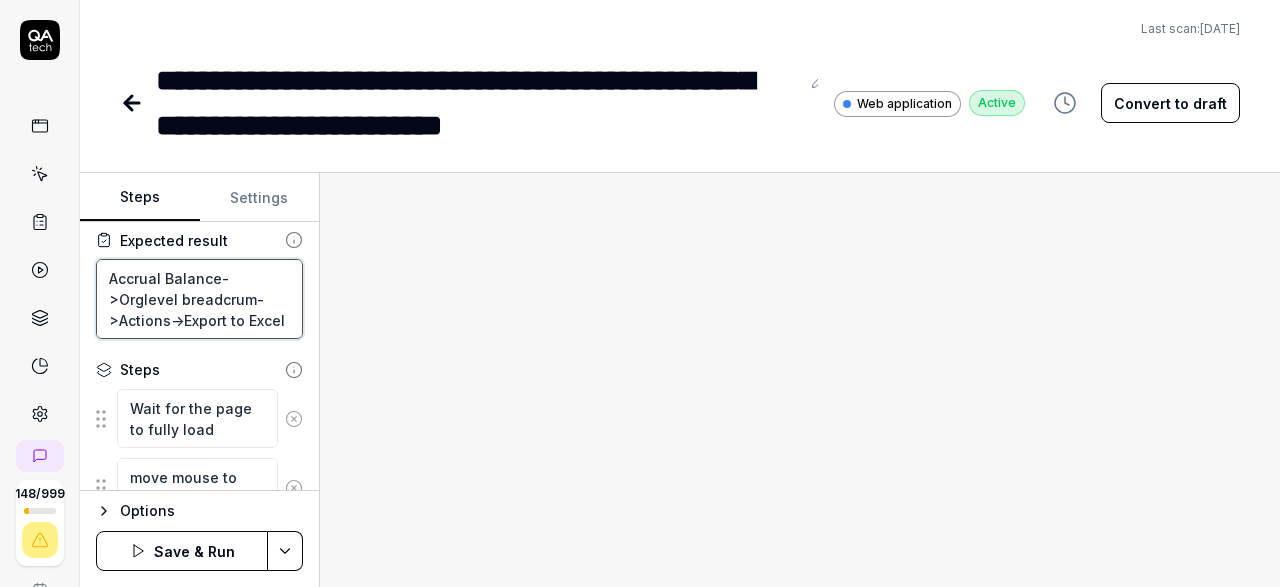 type on "*" 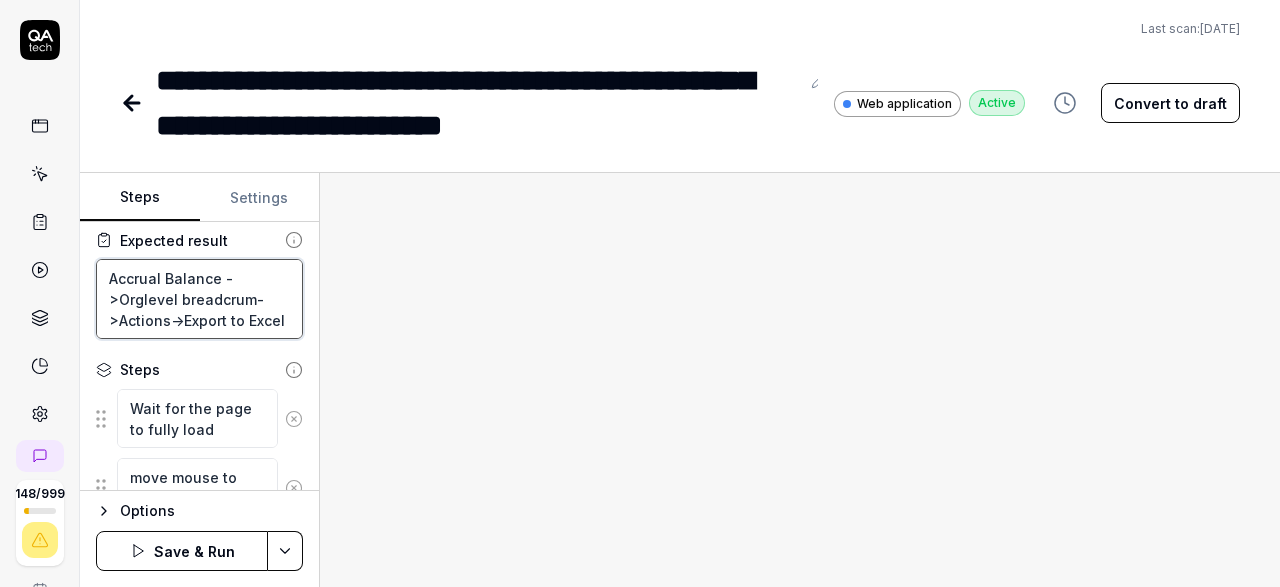 type on "*" 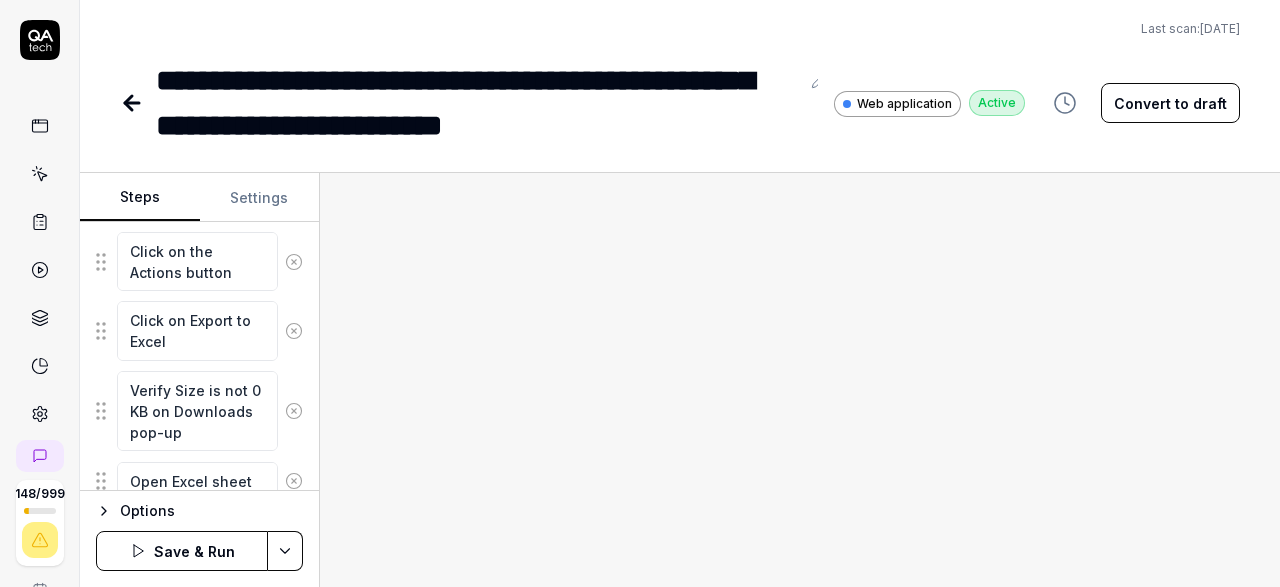 scroll, scrollTop: 755, scrollLeft: 0, axis: vertical 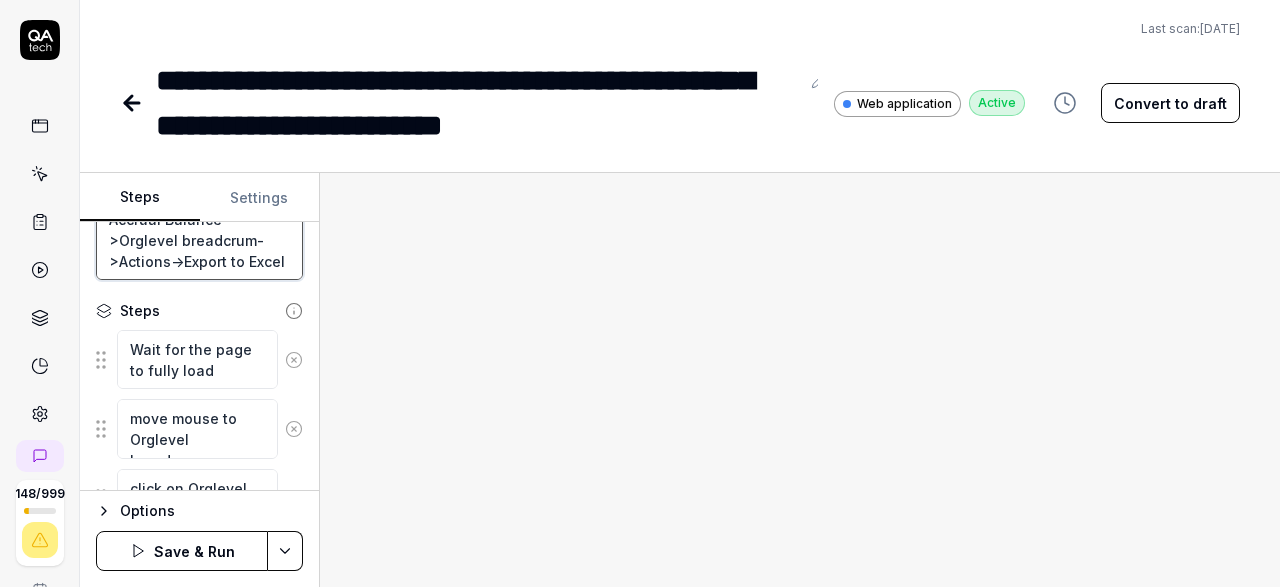 type on "Accrual Balance->Orglevel breadcrum->Actions->Export to Excel" 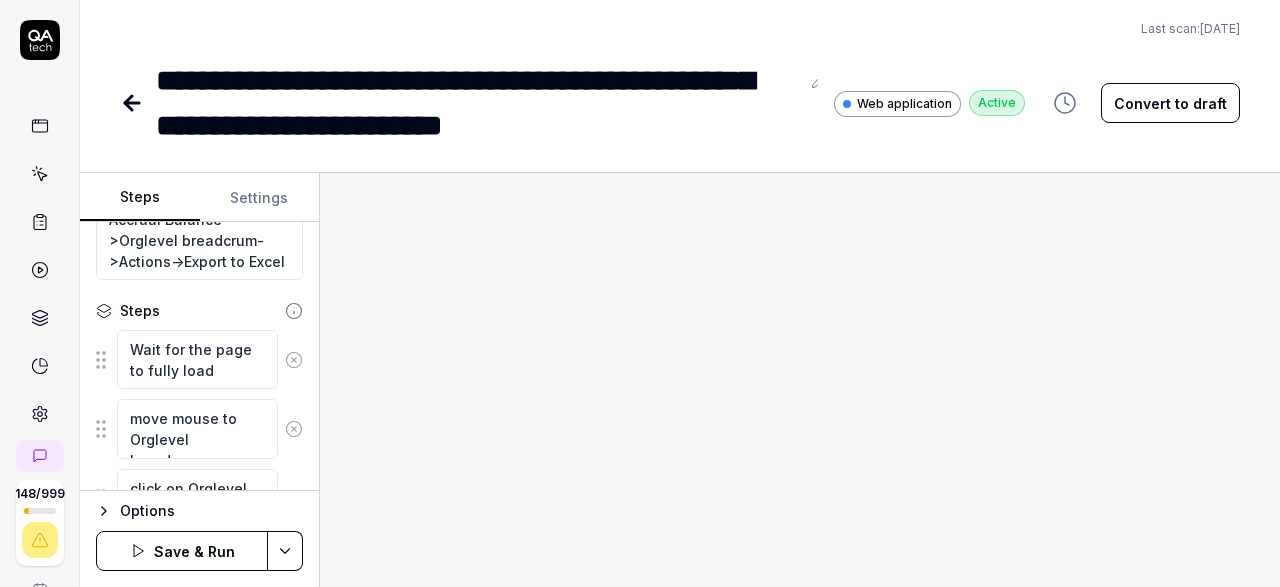 click on "**********" at bounding box center [640, 293] 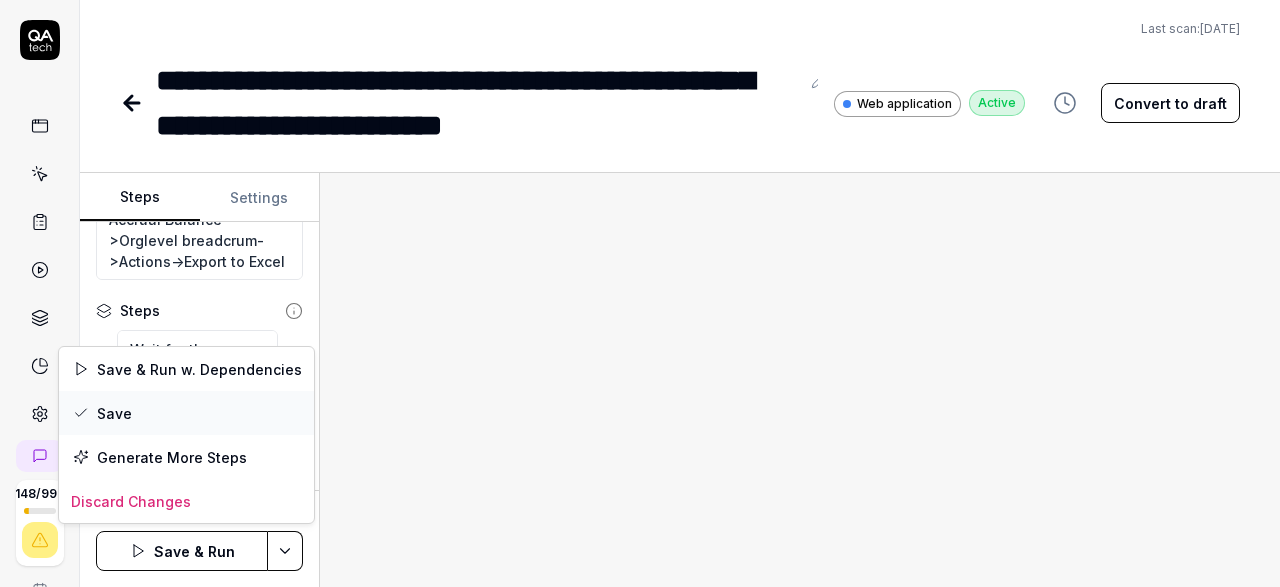 click on "Save" at bounding box center [186, 413] 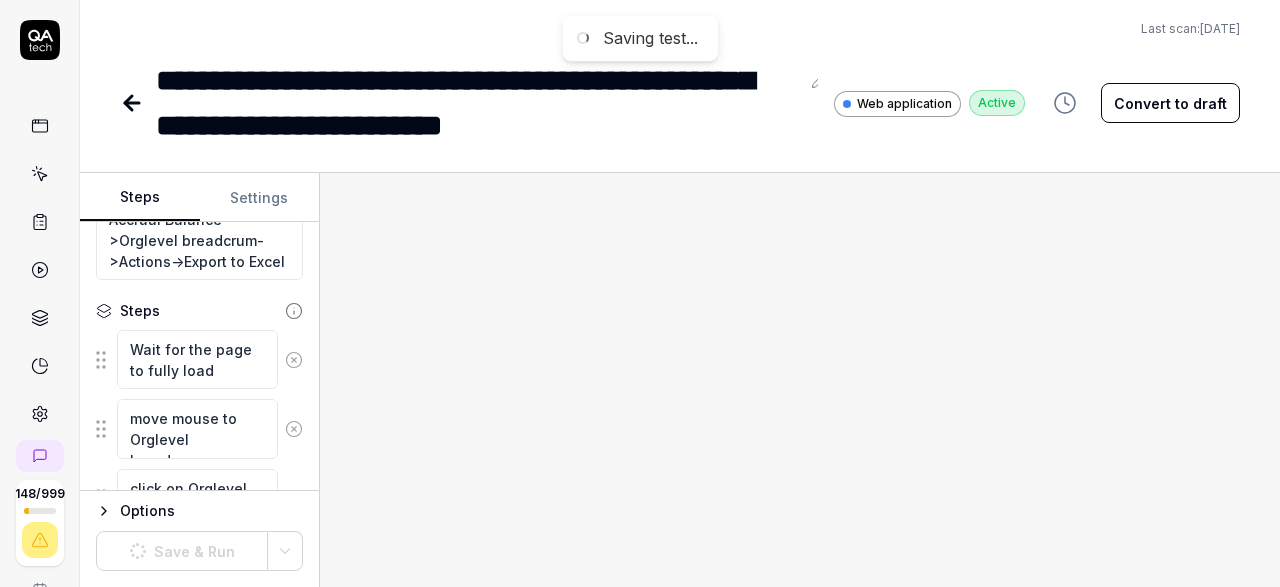 scroll, scrollTop: 175, scrollLeft: 0, axis: vertical 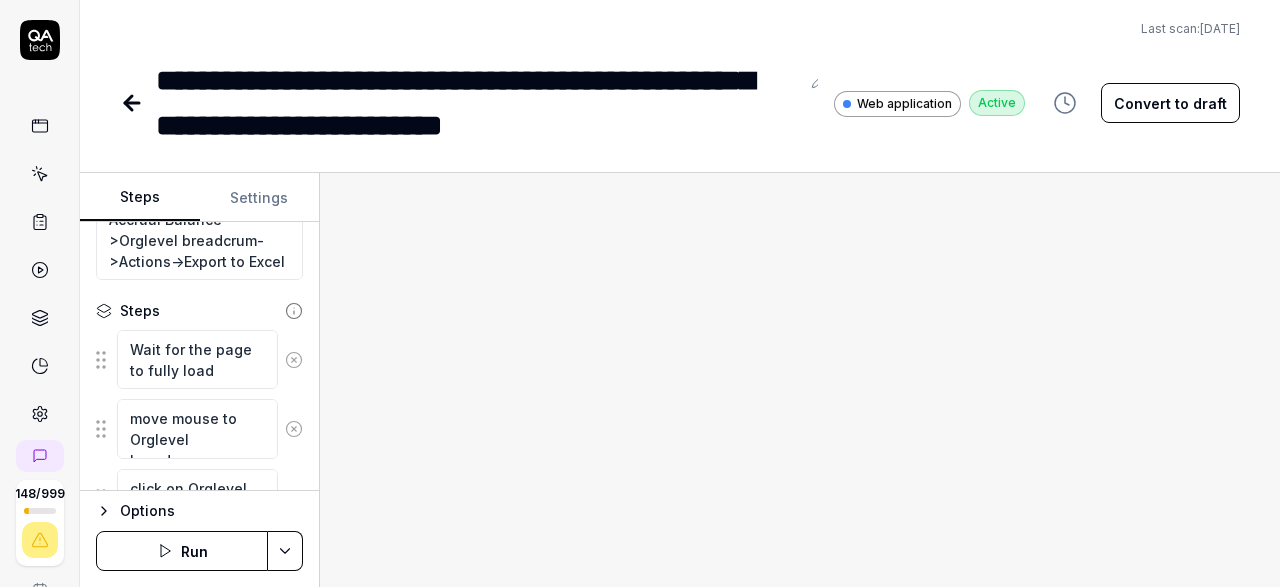 click on "Run" at bounding box center [182, 551] 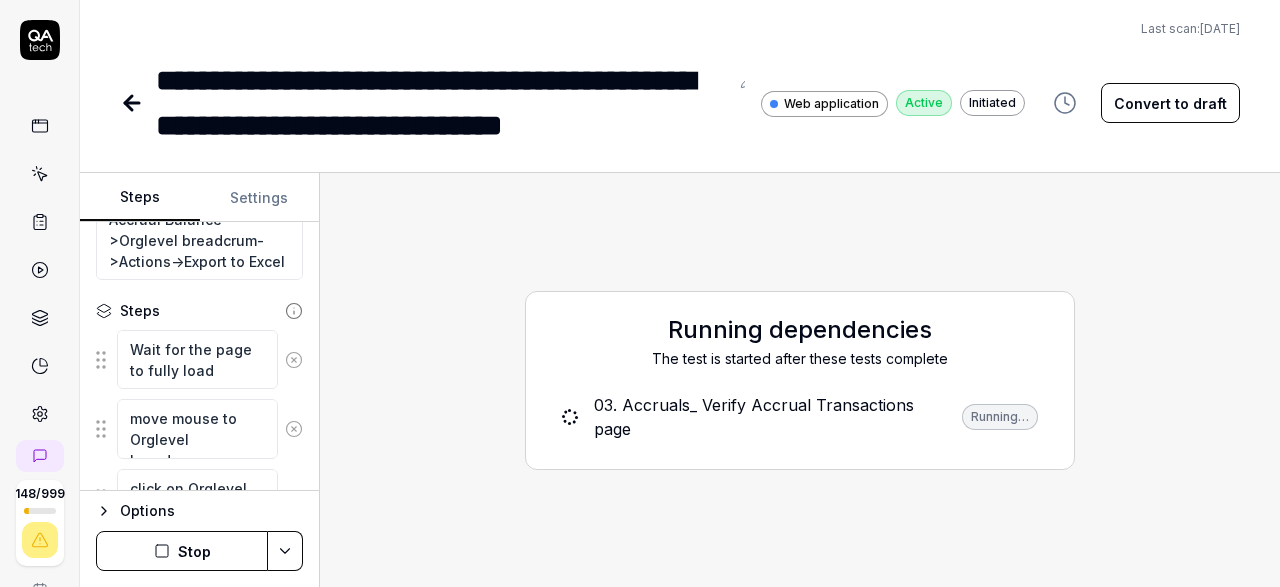 click on "Stop" at bounding box center (182, 551) 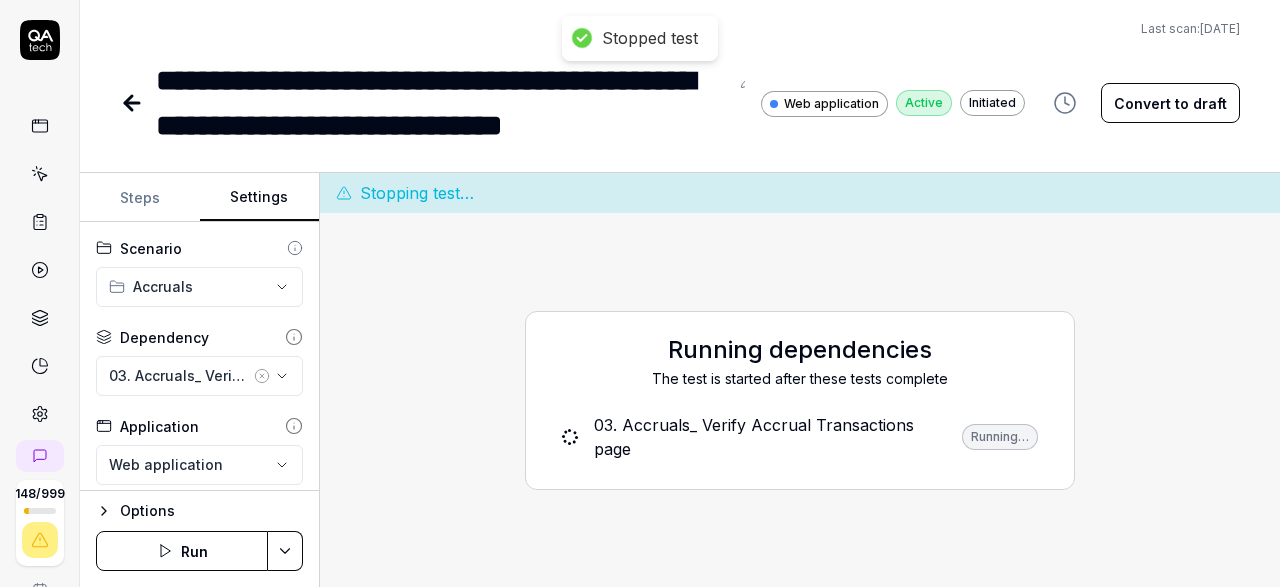 scroll, scrollTop: 142, scrollLeft: 0, axis: vertical 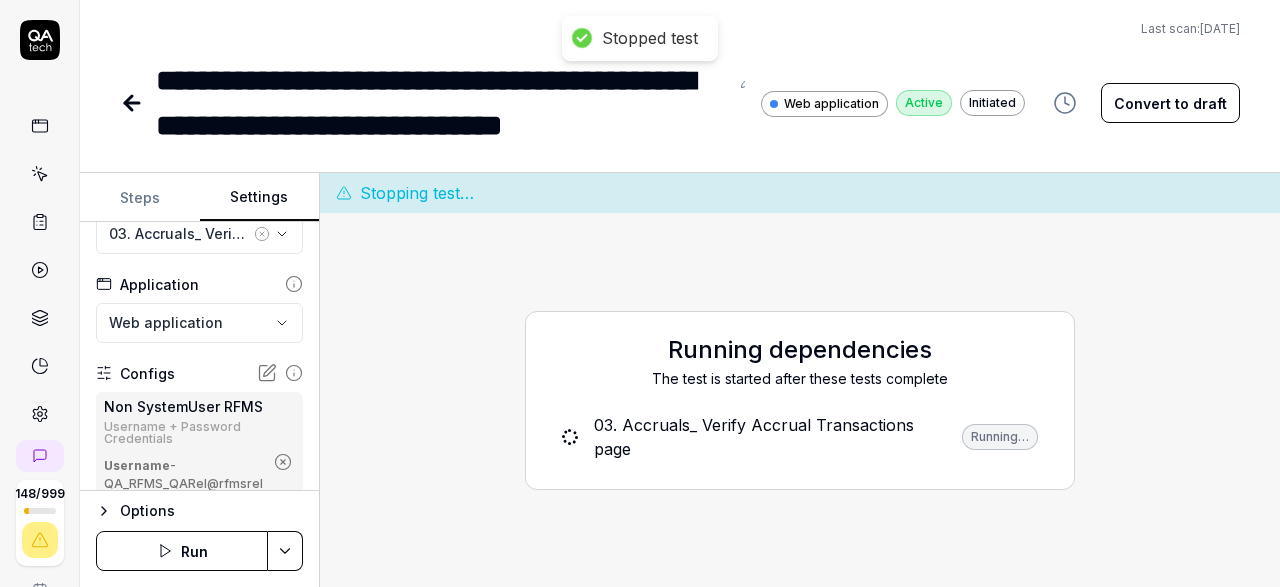 click on "Settings" at bounding box center (260, 198) 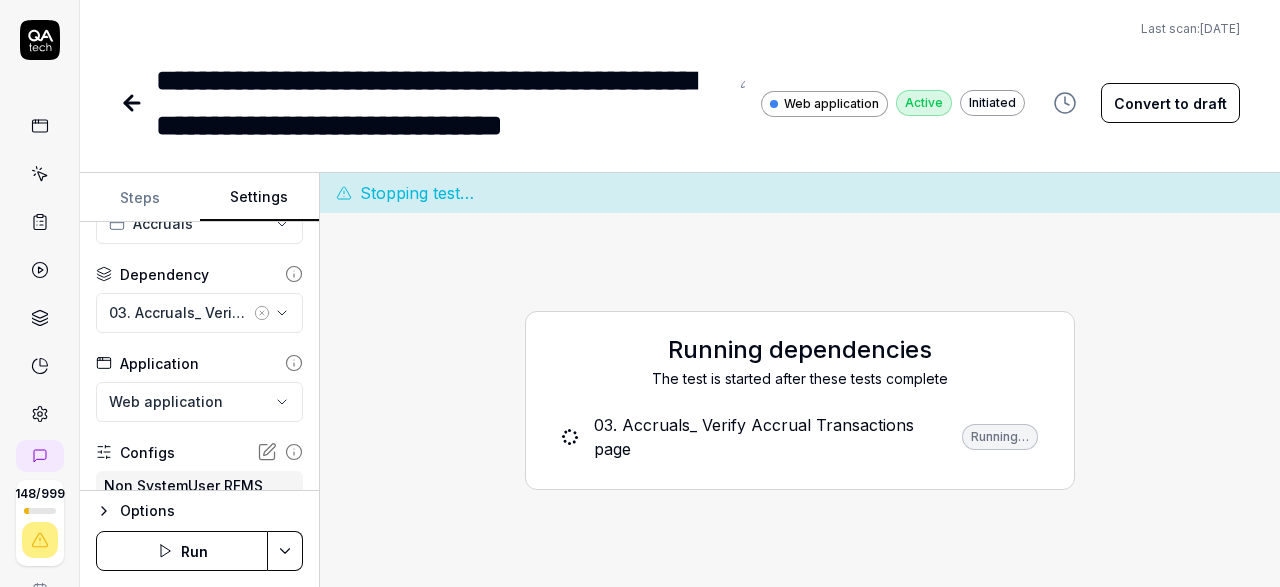 scroll, scrollTop: 26, scrollLeft: 0, axis: vertical 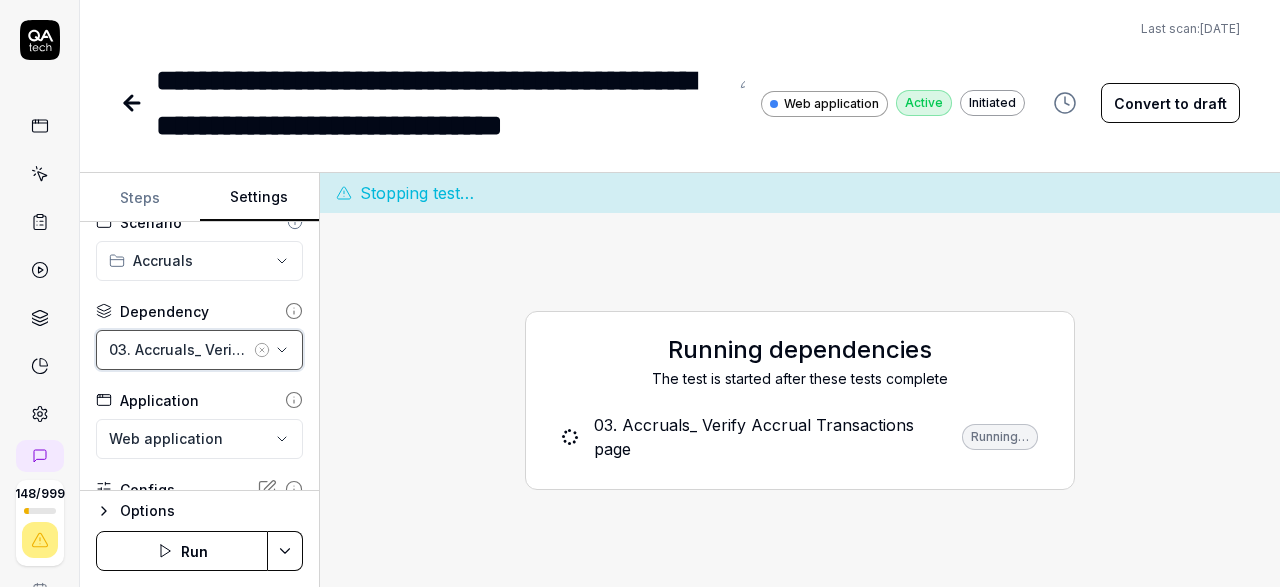 click 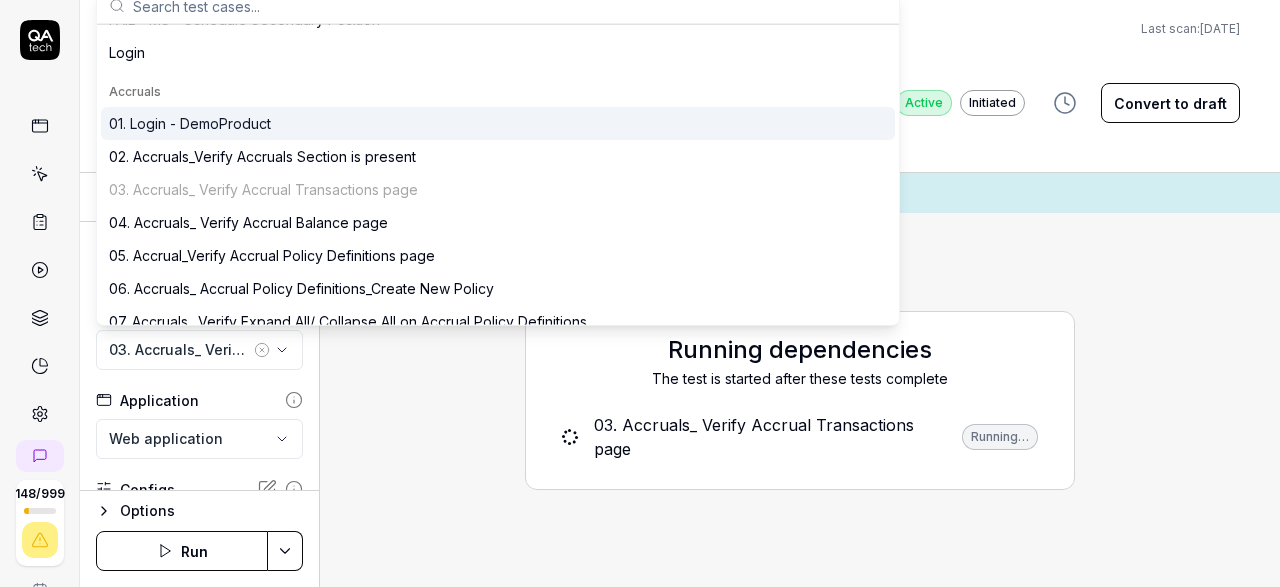 scroll, scrollTop: 116, scrollLeft: 0, axis: vertical 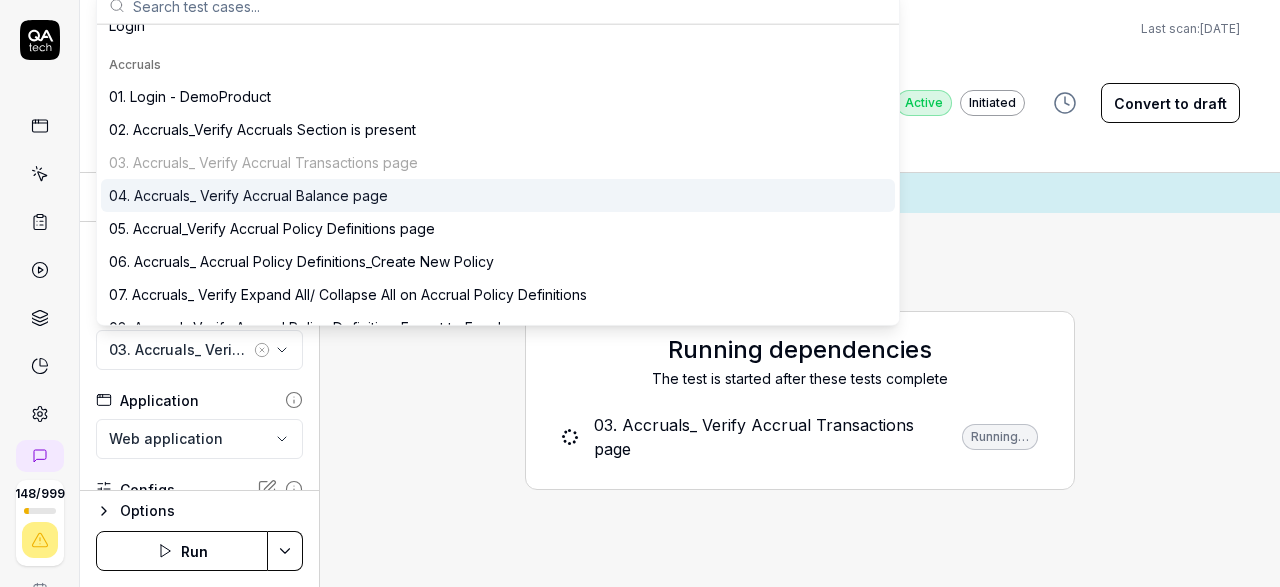 click on "04. Accruals_ Verify Accrual Balance page" at bounding box center (248, 195) 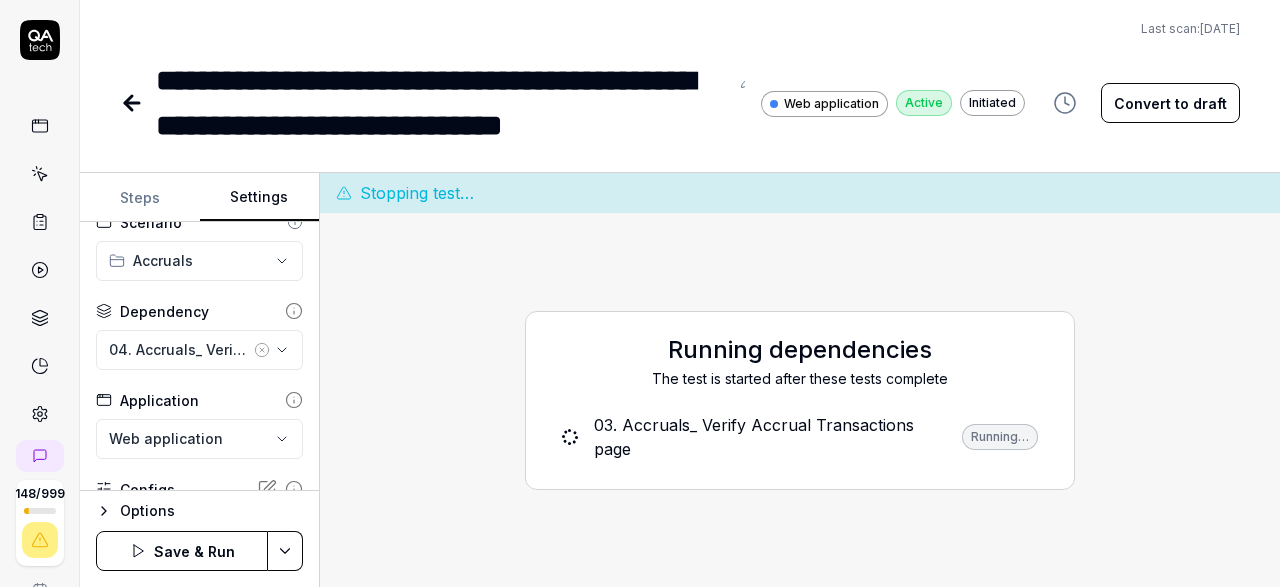 click on "**********" at bounding box center [640, 293] 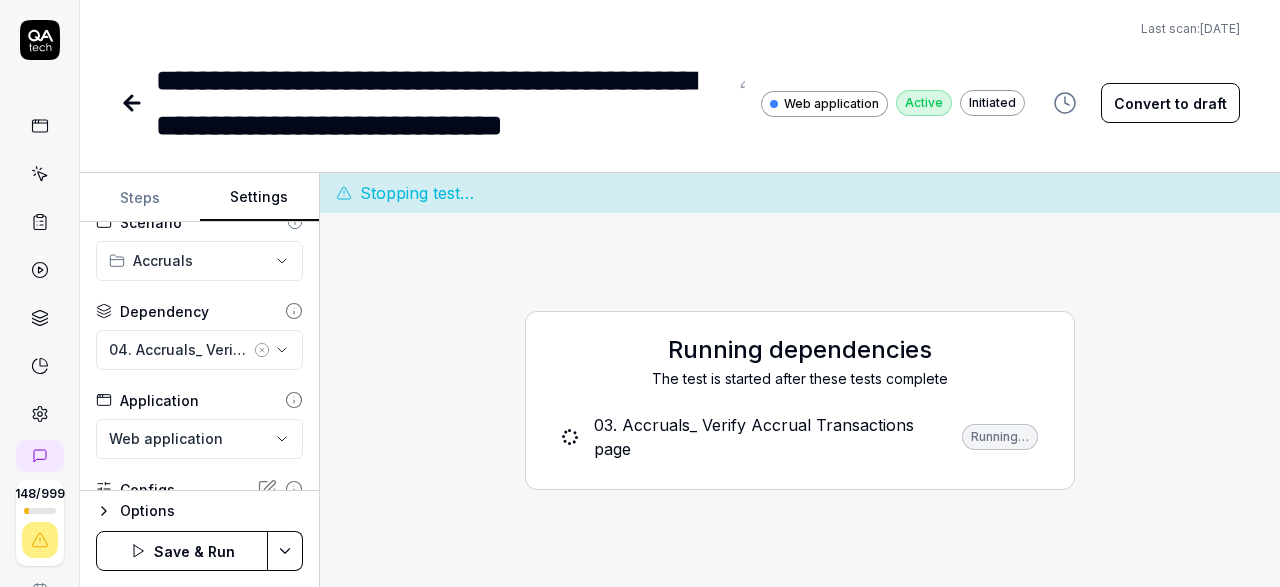 scroll, scrollTop: 26, scrollLeft: 0, axis: vertical 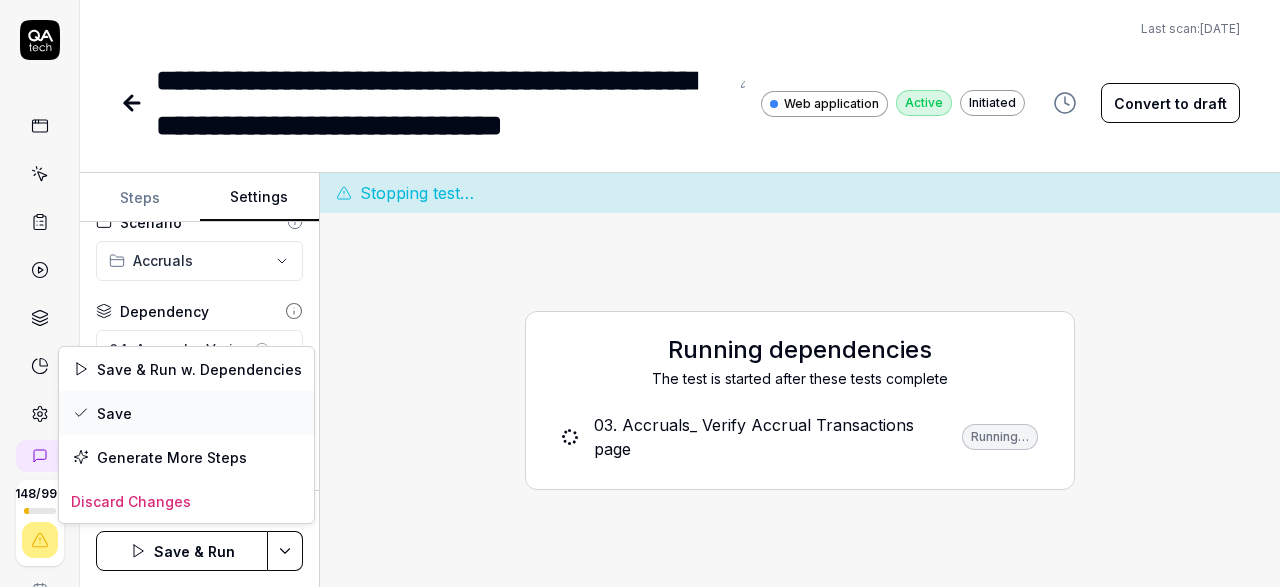 click on "Save" at bounding box center (186, 413) 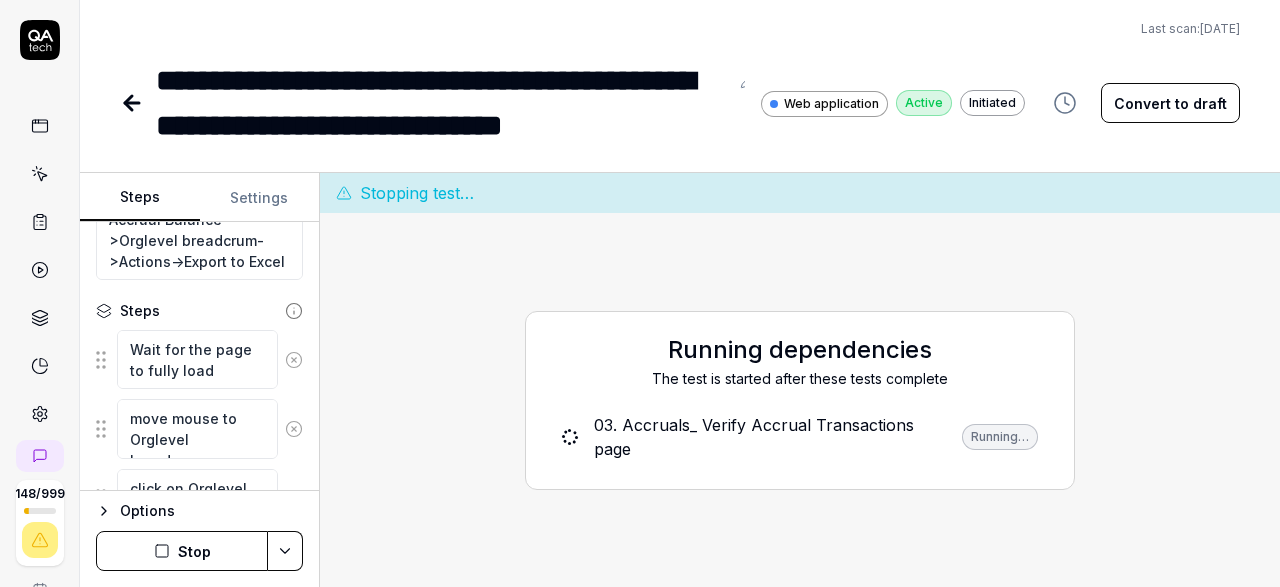 click on "Steps" at bounding box center [140, 198] 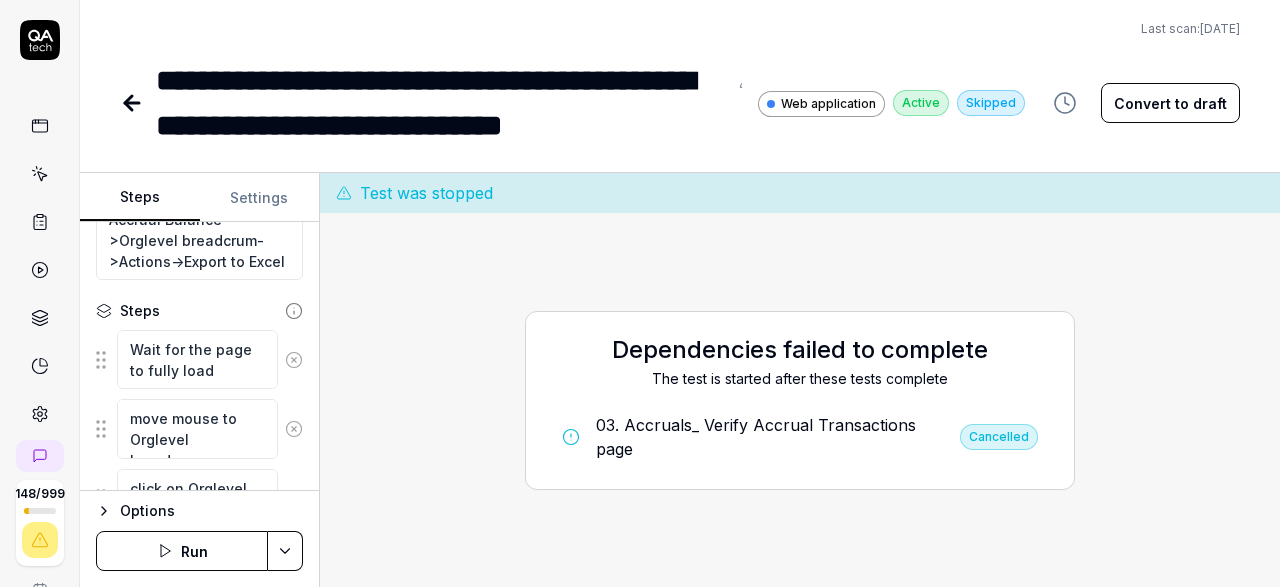 click on "Run" at bounding box center [182, 551] 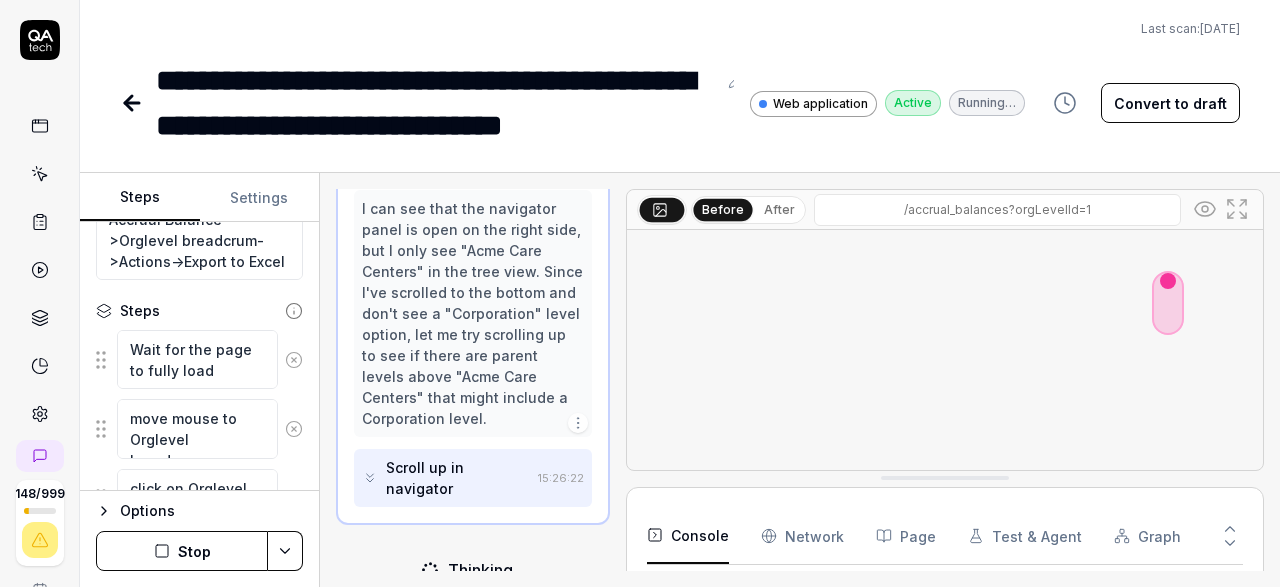 scroll, scrollTop: 757, scrollLeft: 0, axis: vertical 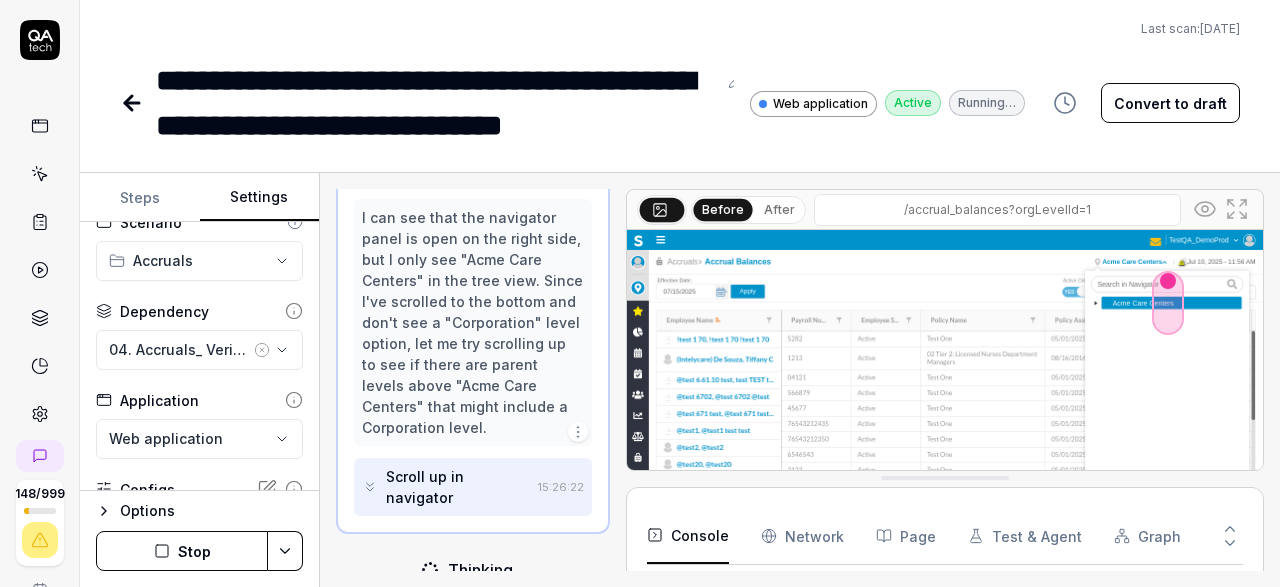 click on "Settings" at bounding box center [260, 198] 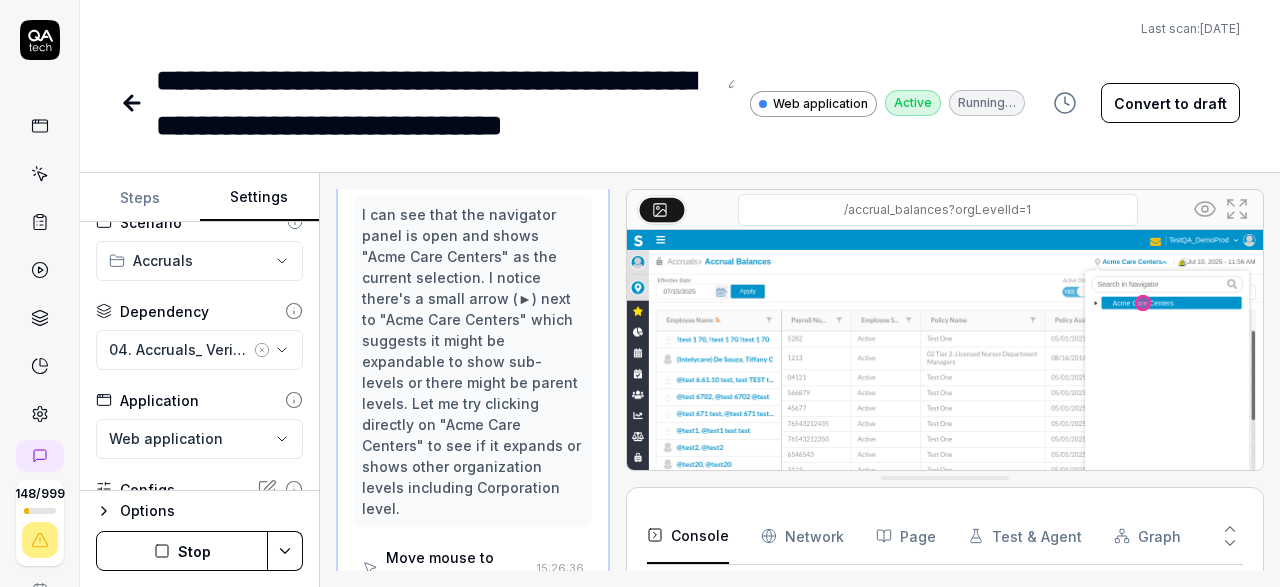 scroll, scrollTop: 1105, scrollLeft: 0, axis: vertical 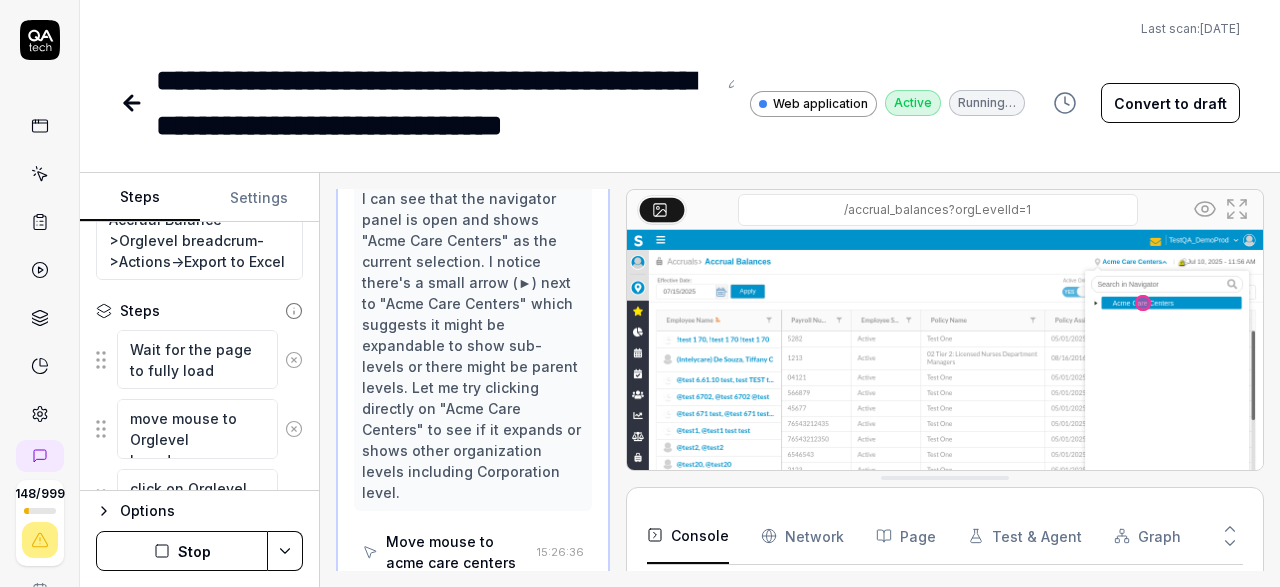 click on "Steps" at bounding box center (140, 198) 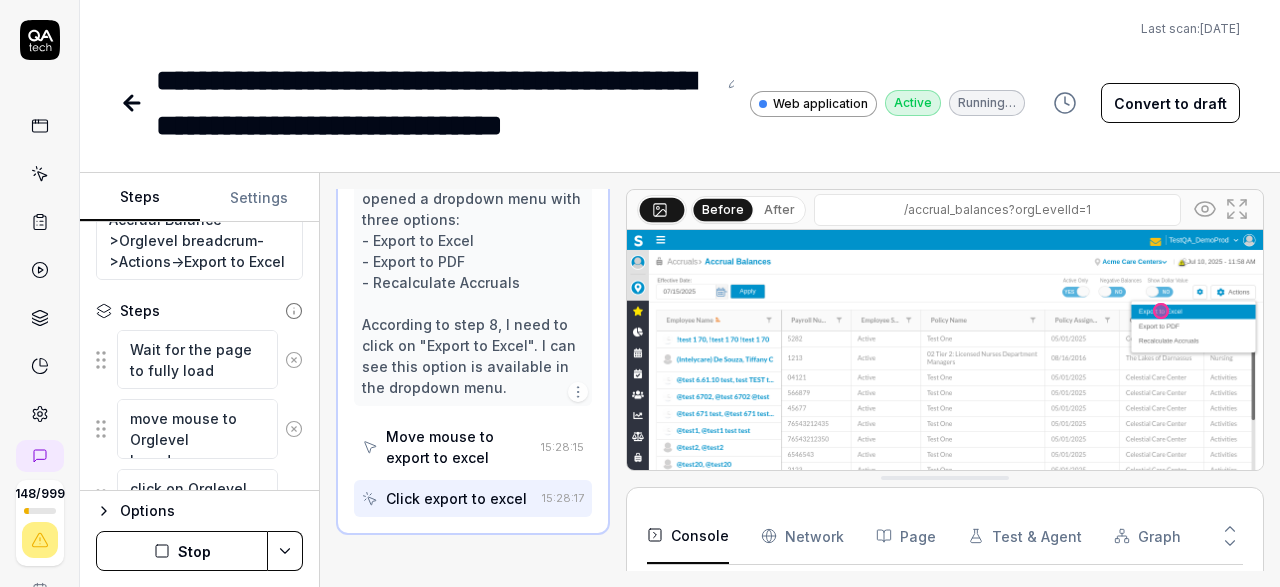 scroll, scrollTop: 781, scrollLeft: 0, axis: vertical 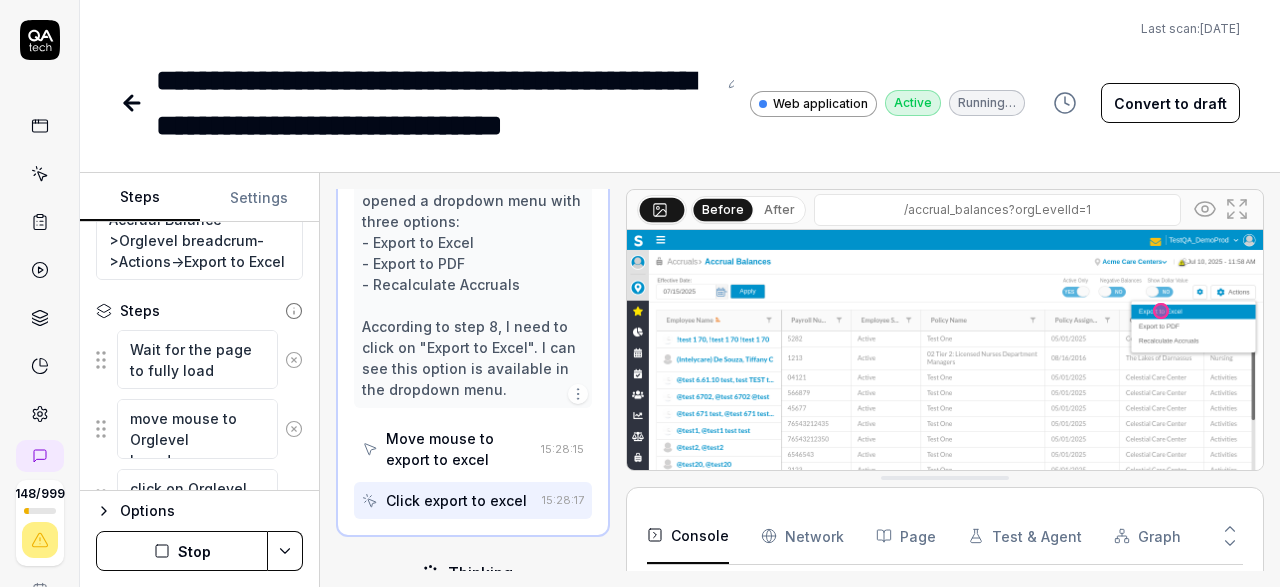 click 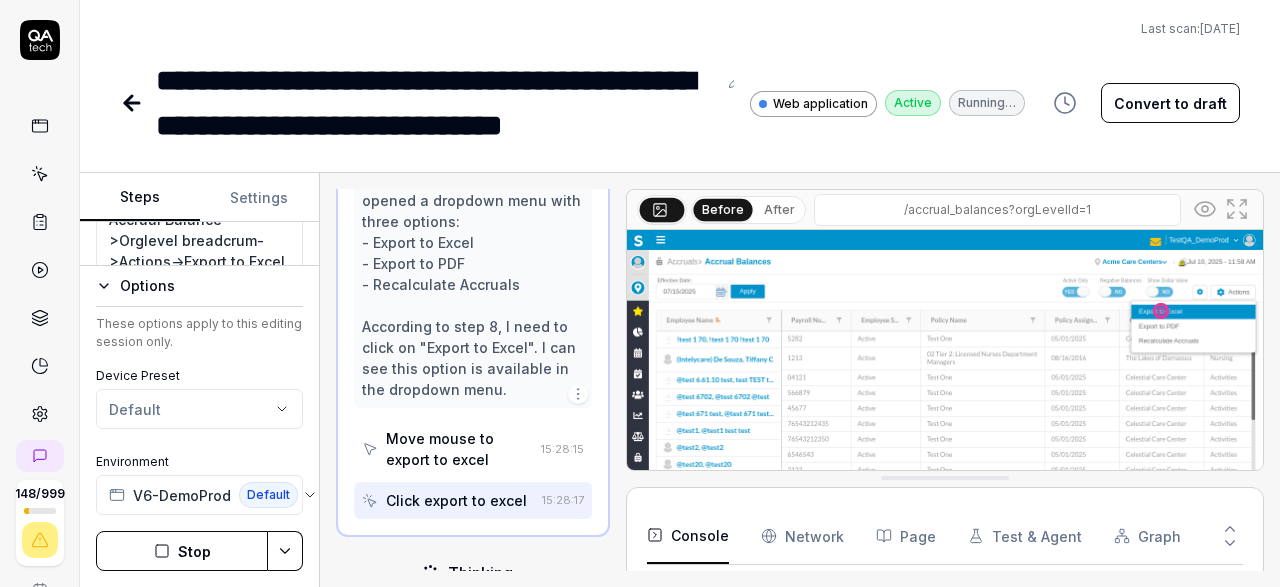 click on "Steps" at bounding box center [140, 198] 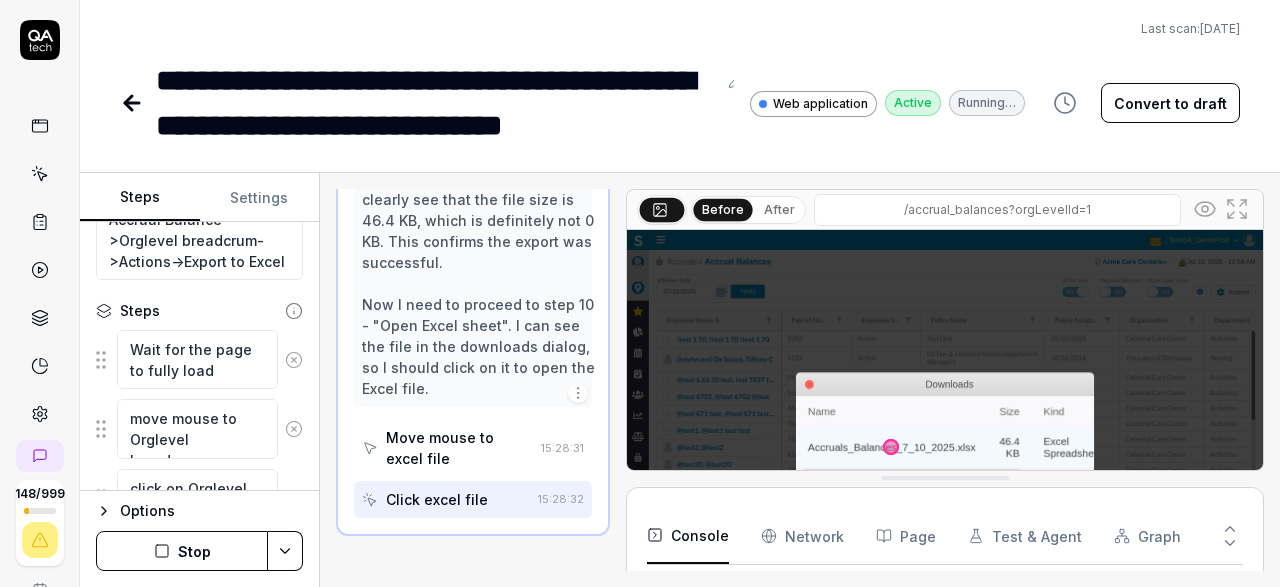scroll, scrollTop: 1095, scrollLeft: 0, axis: vertical 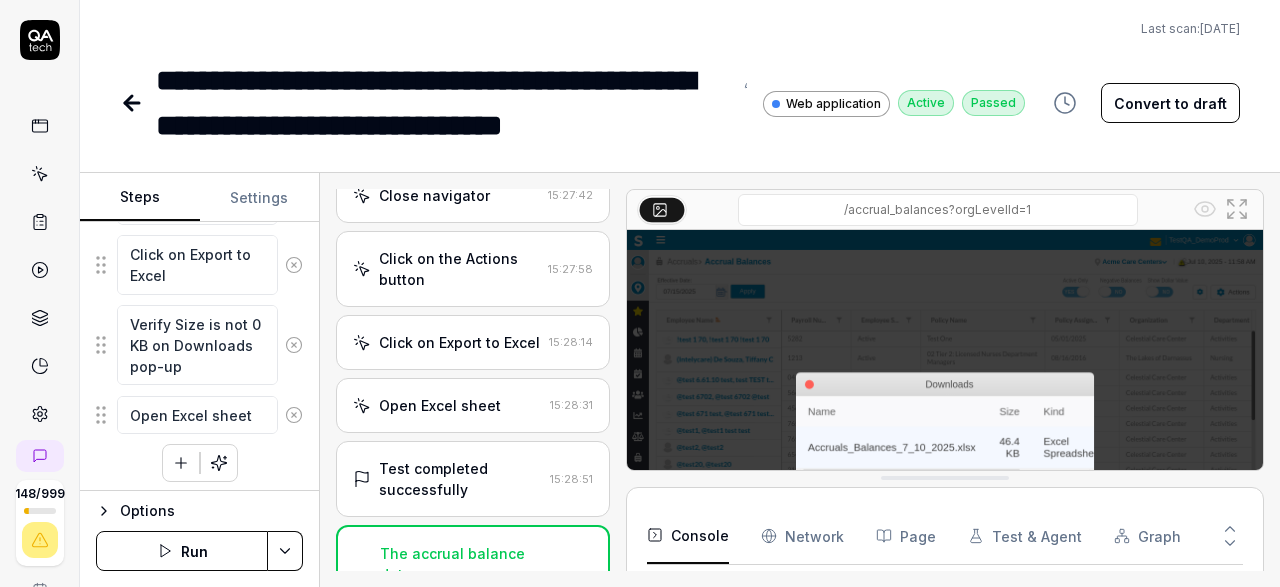type on "*" 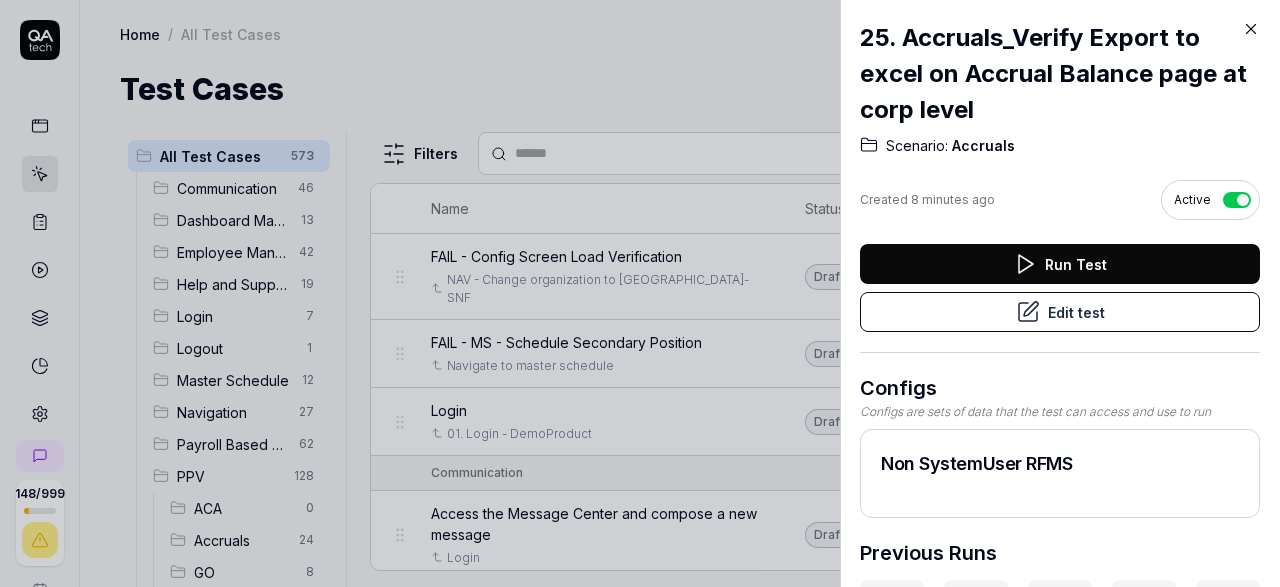 click 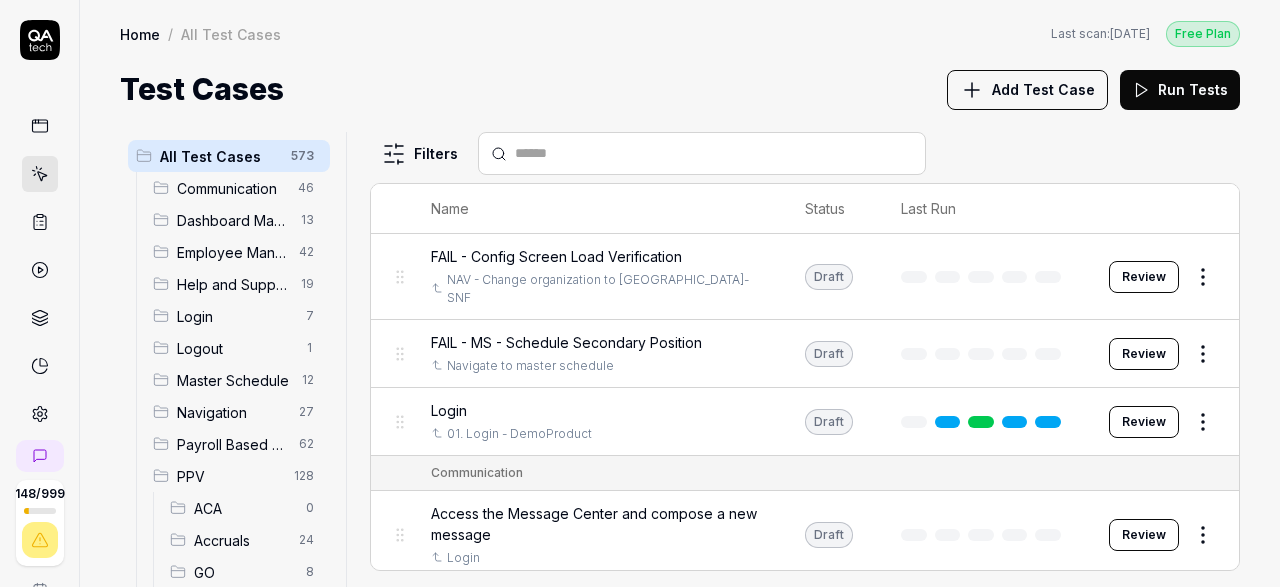 click at bounding box center [714, 153] 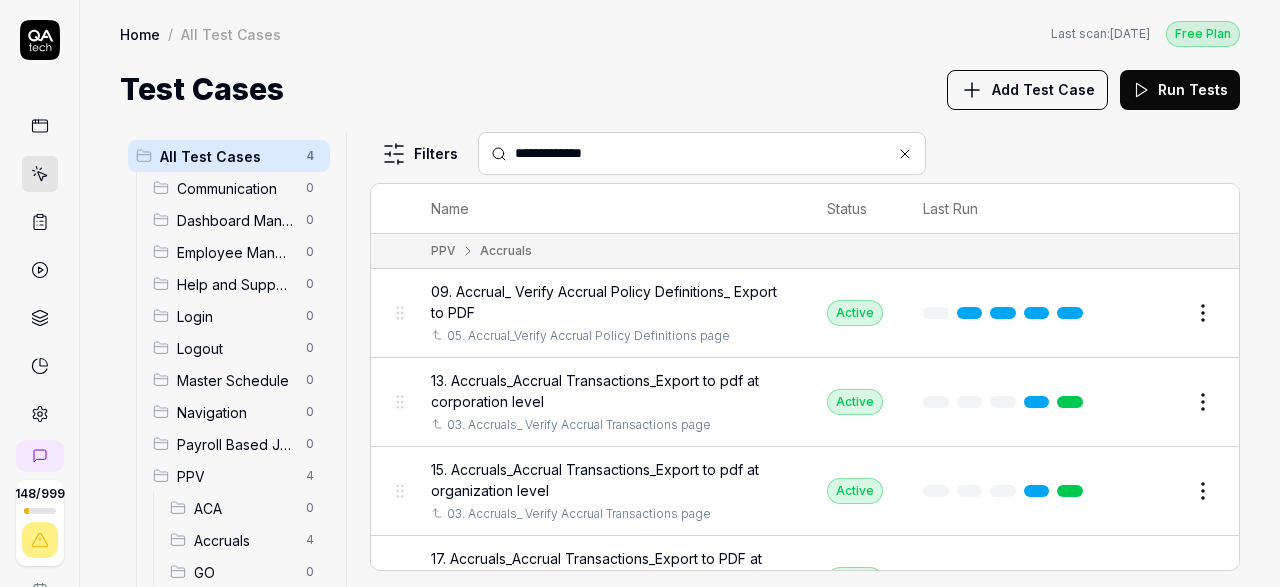type on "**********" 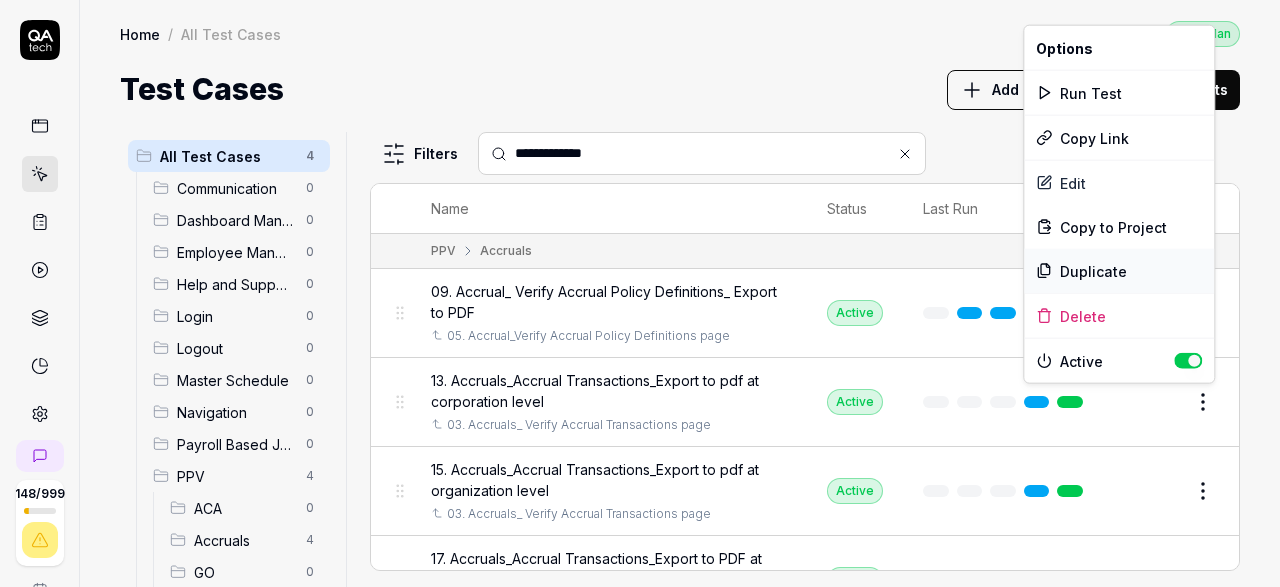 click on "Duplicate" at bounding box center (1119, 271) 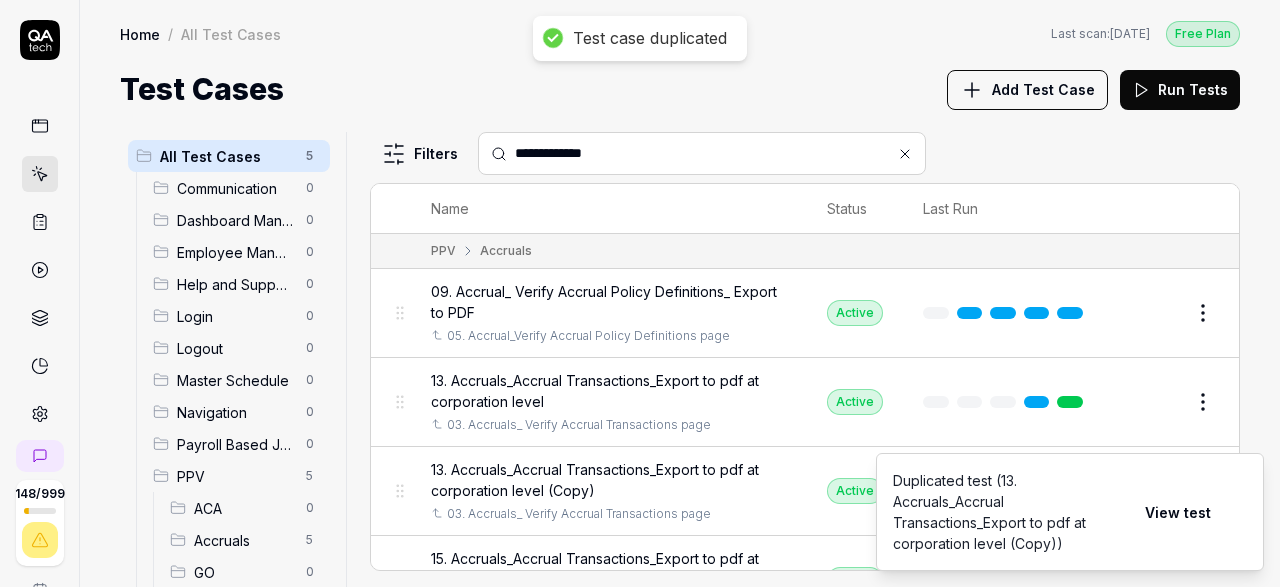 click on "13. Accruals_Accrual Transactions_Export to pdf at corporation level (Copy)" at bounding box center (609, 480) 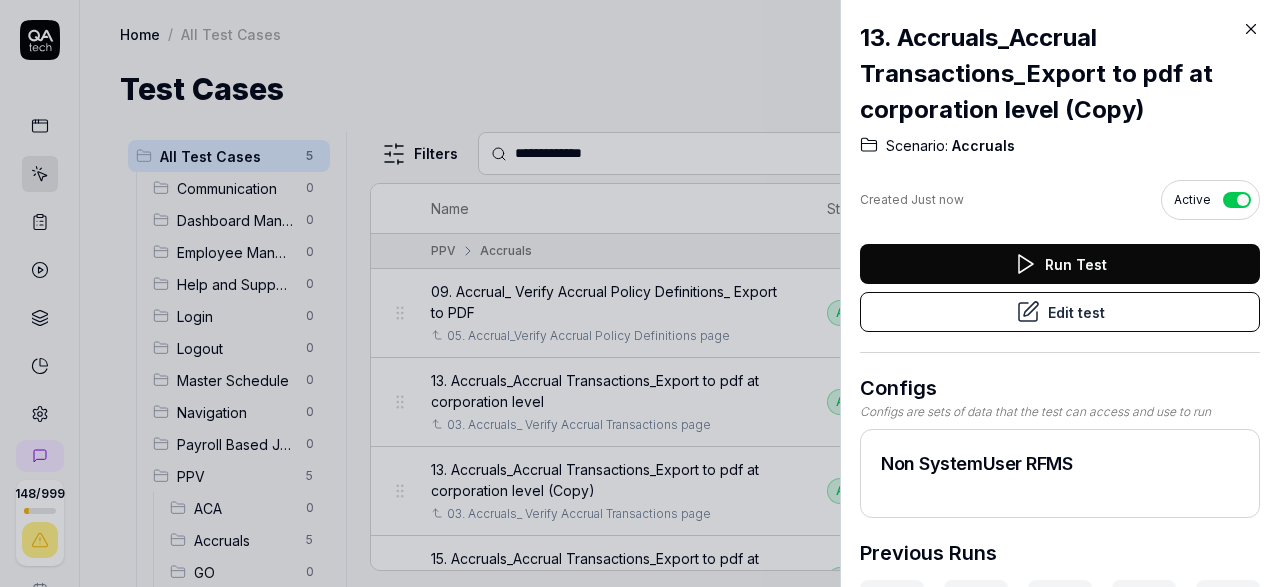 click on "Edit test" at bounding box center (1060, 312) 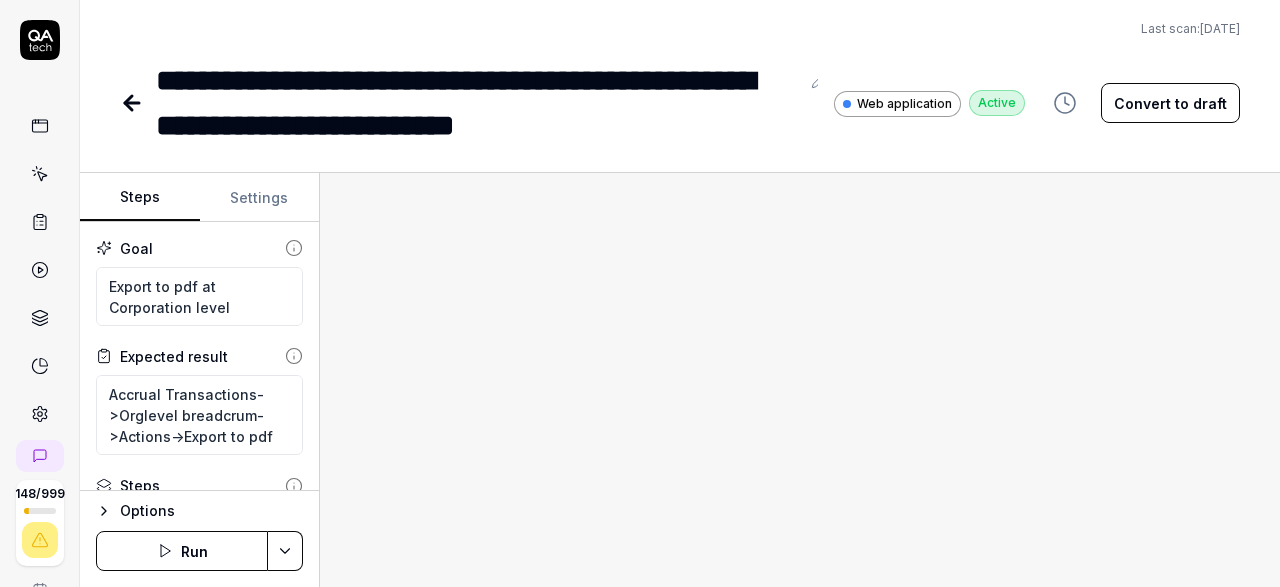 type on "*" 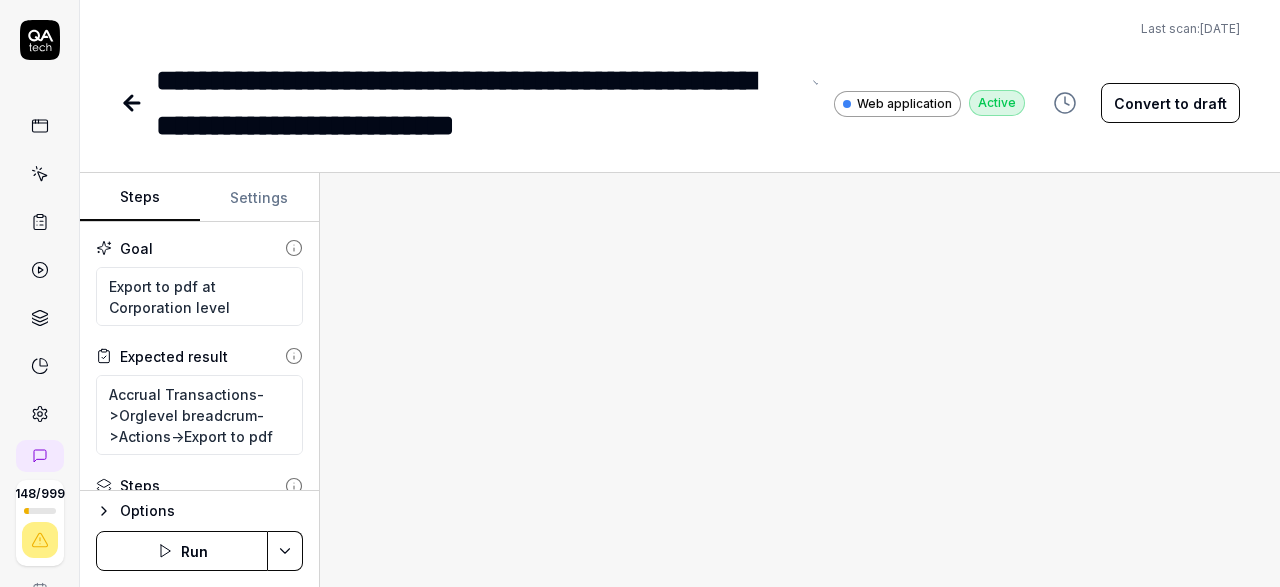 click on "**********" at bounding box center (477, 103) 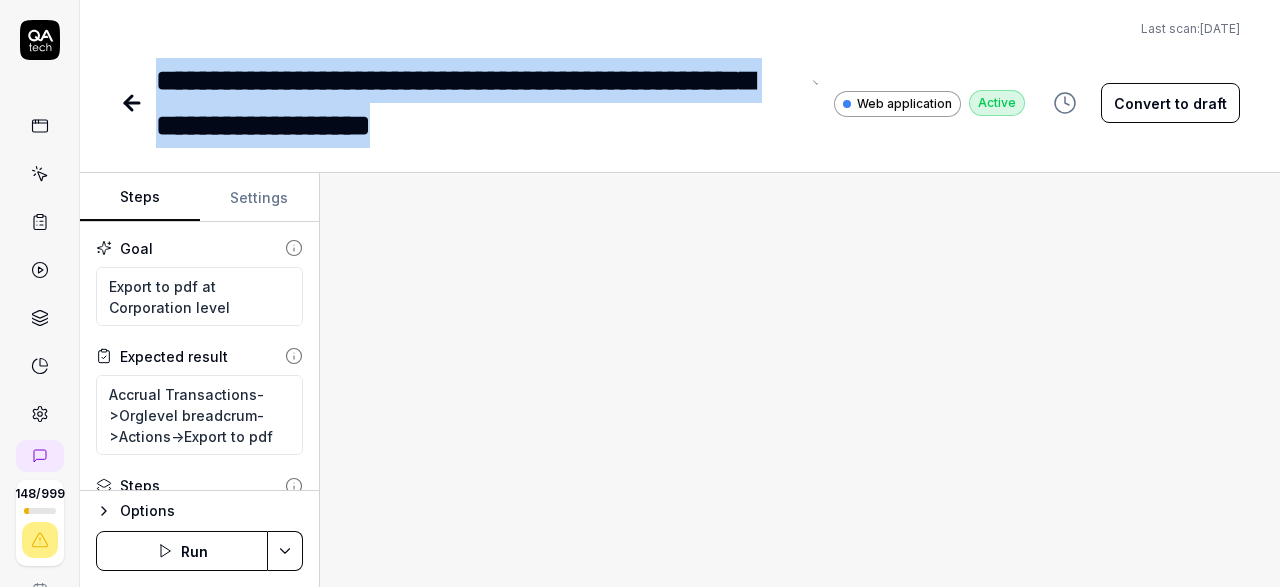 drag, startPoint x: 547, startPoint y: 119, endPoint x: 139, endPoint y: 74, distance: 410.47412 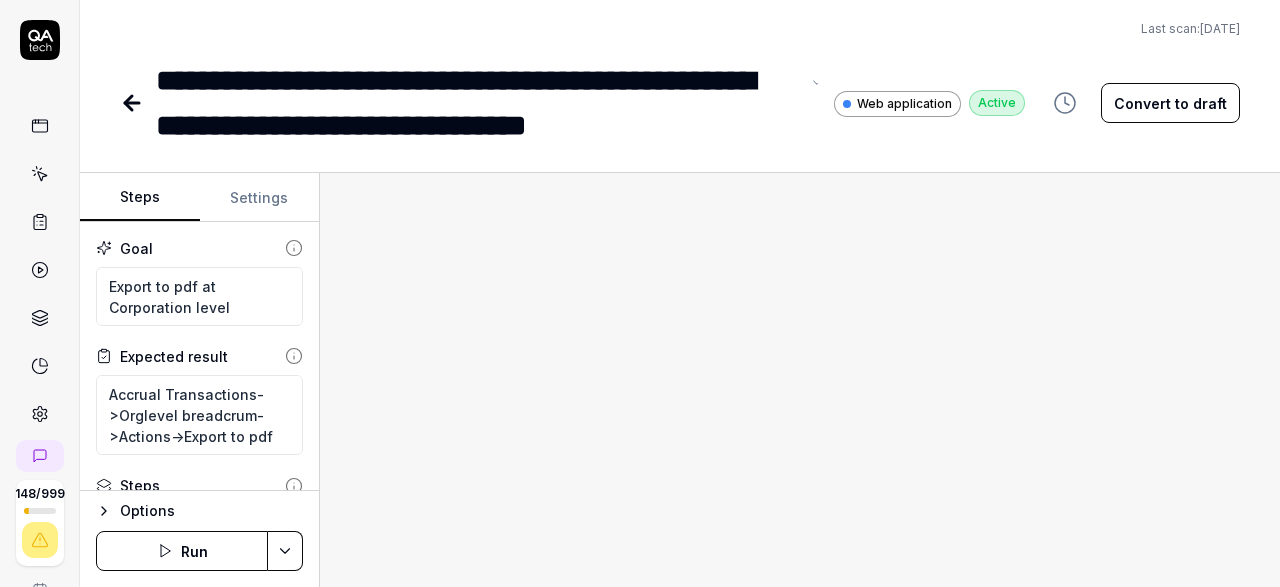 click on "**********" at bounding box center [477, 103] 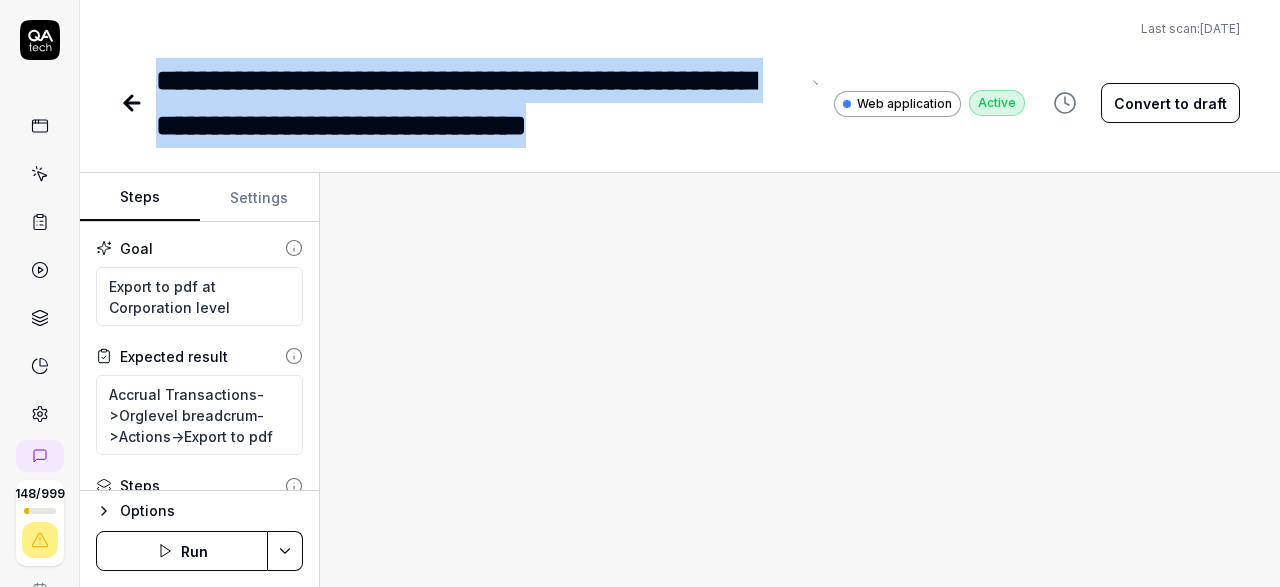 drag, startPoint x: 777, startPoint y: 120, endPoint x: 90, endPoint y: 69, distance: 688.89044 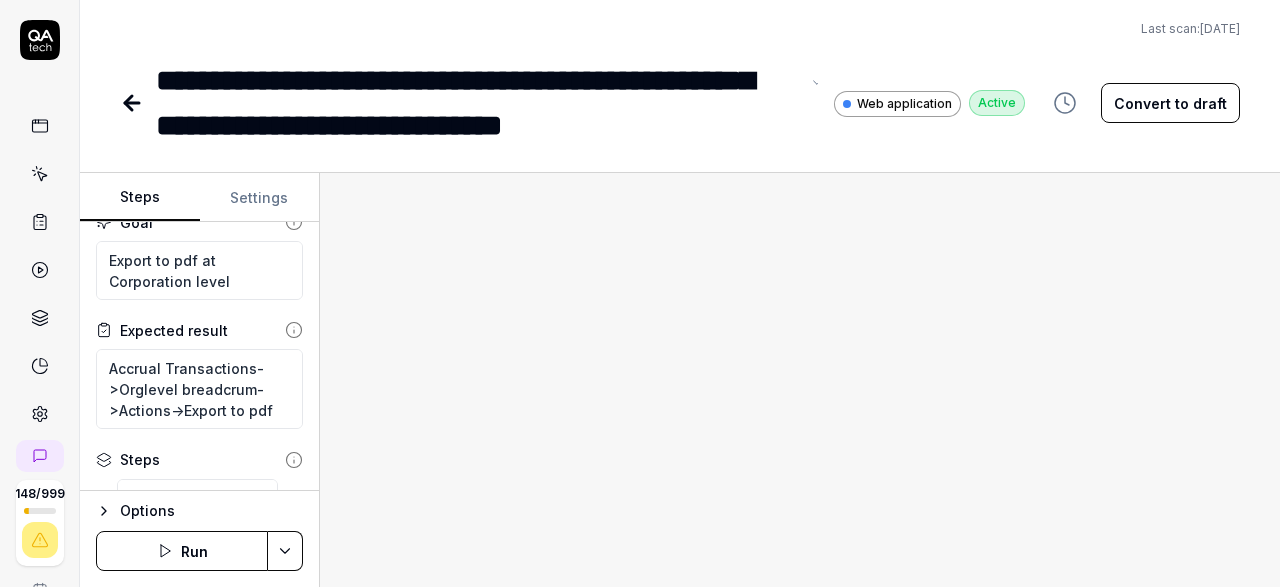 scroll, scrollTop: 0, scrollLeft: 0, axis: both 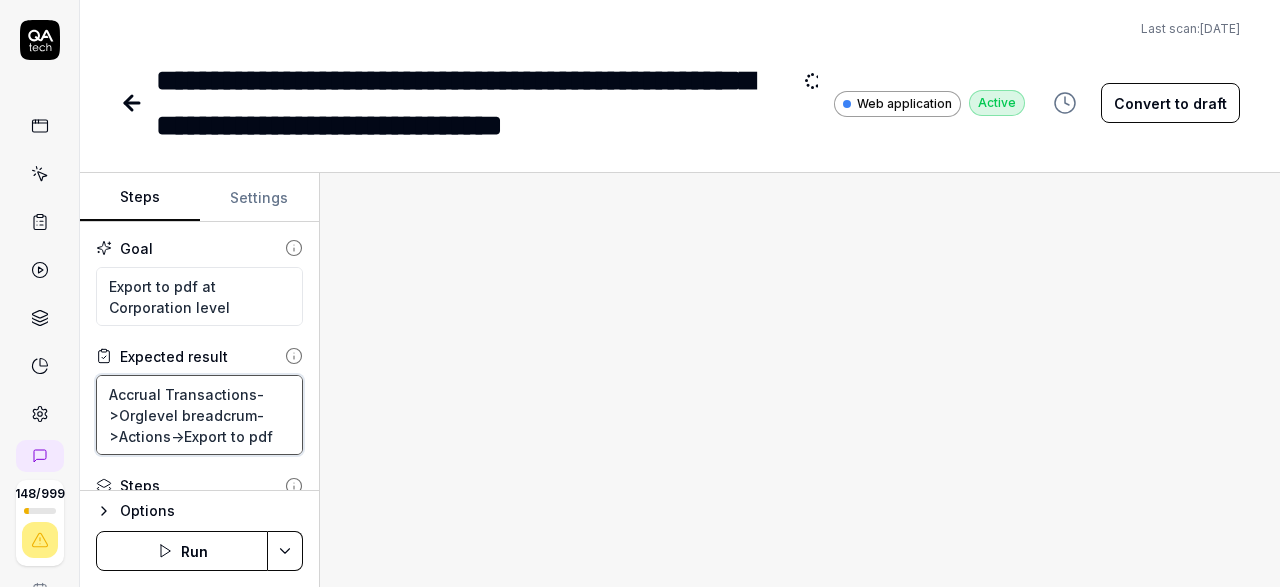click on "Accrual Transactions->Orglevel breadcrum->Actions->Export to pdf" at bounding box center [199, 415] 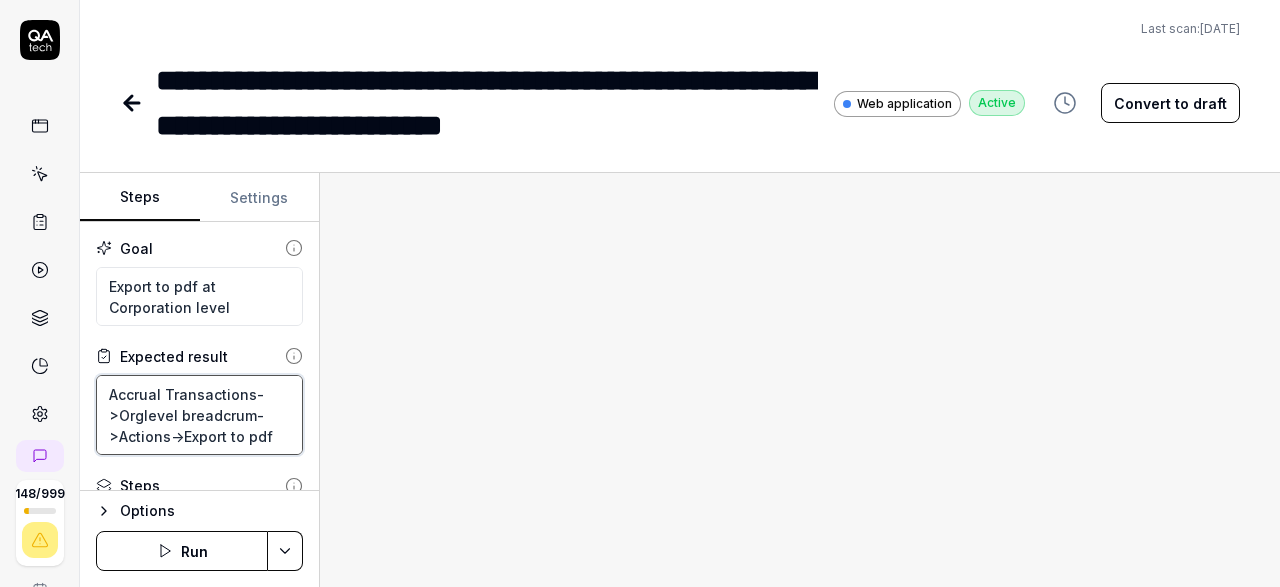 click on "Accrual Transactions->Orglevel breadcrum->Actions->Export to pdf" at bounding box center (199, 415) 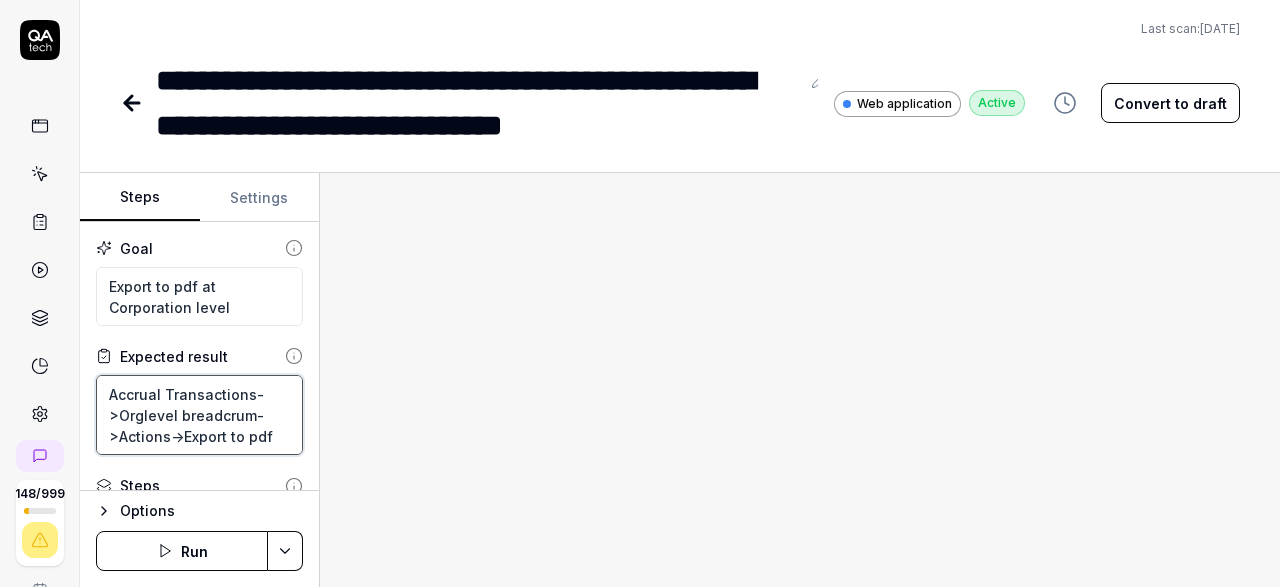 type on "*" 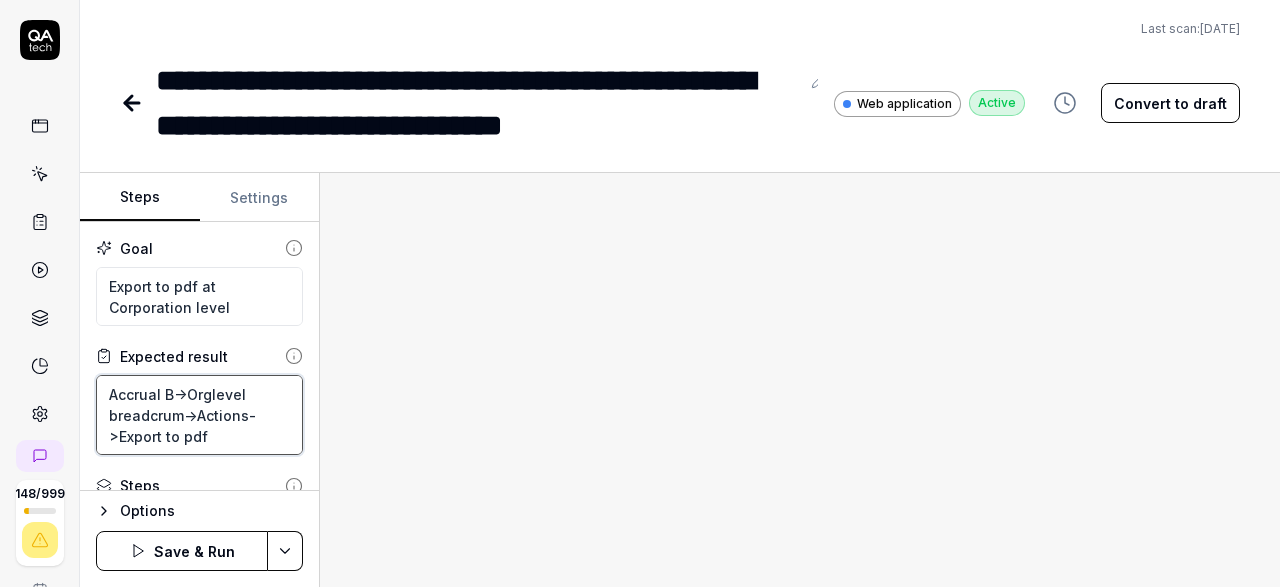 type on "*" 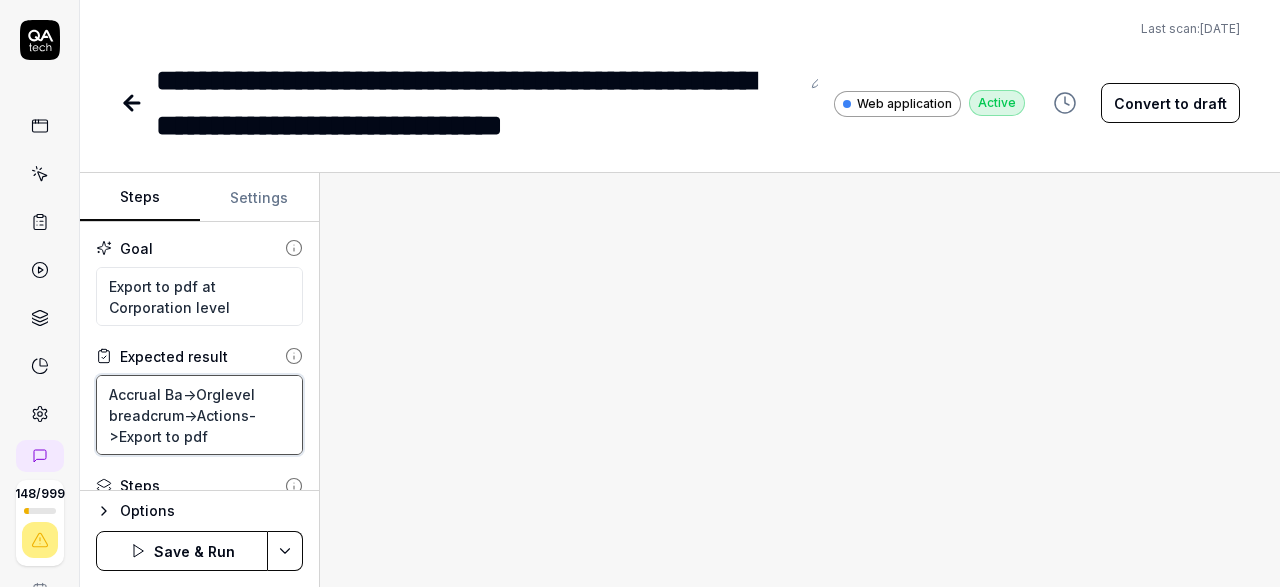 type on "*" 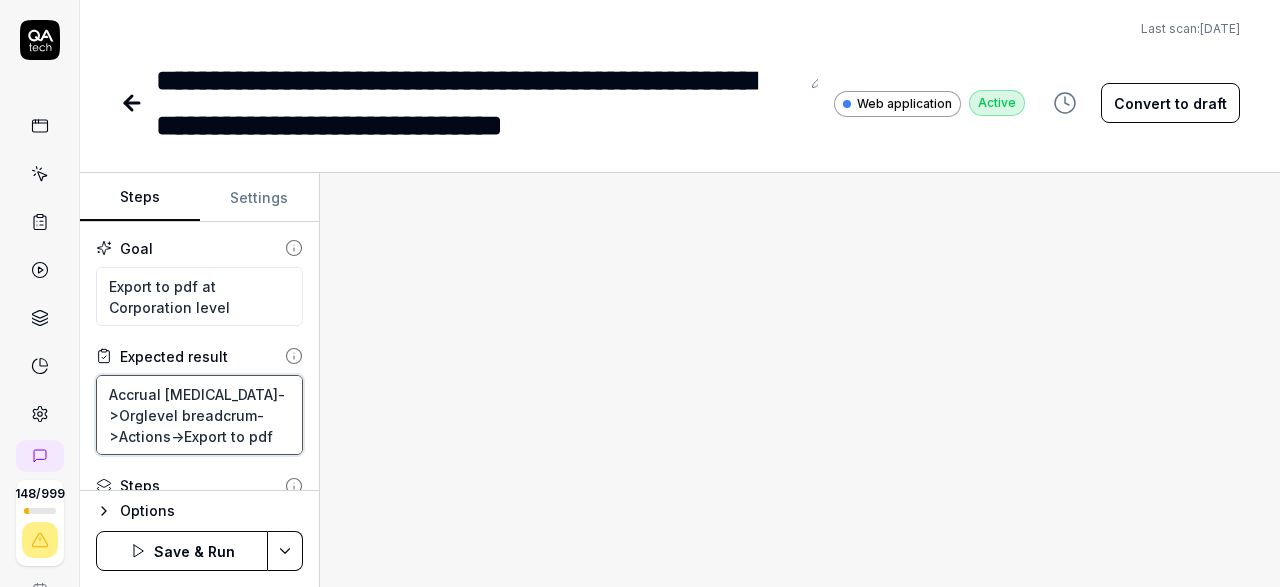 type on "*" 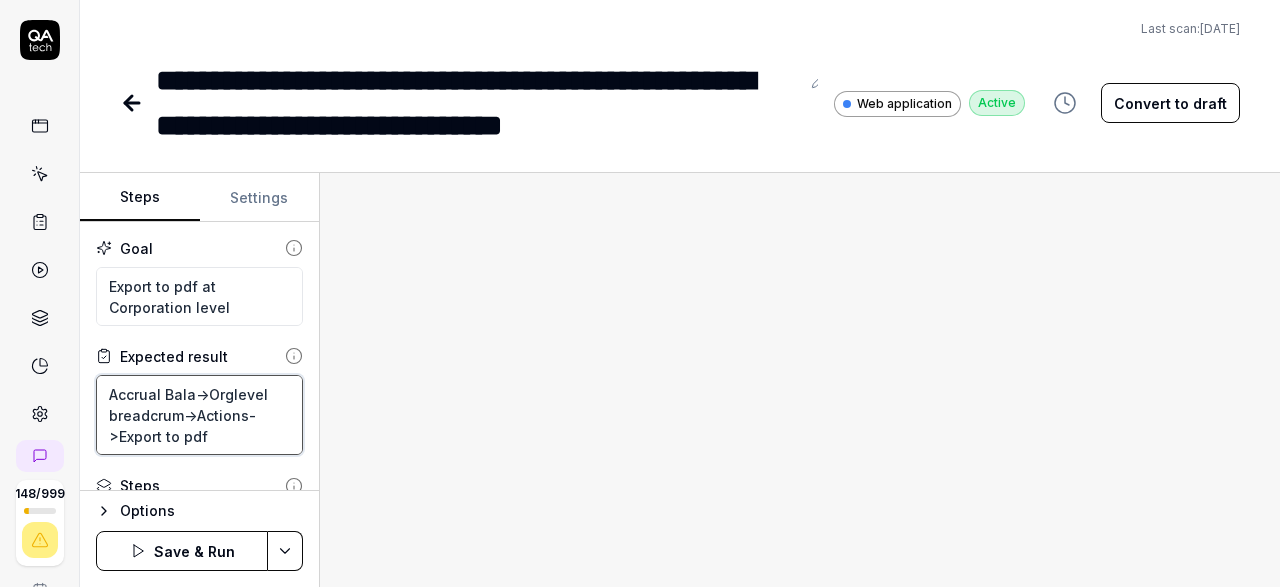 type on "*" 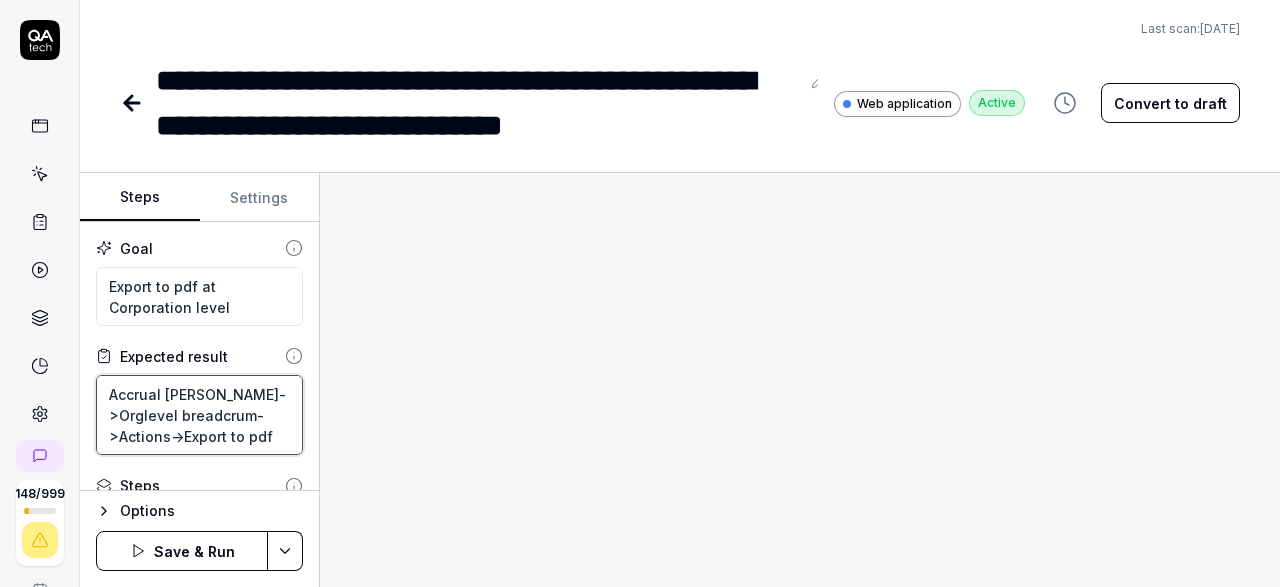 type on "*" 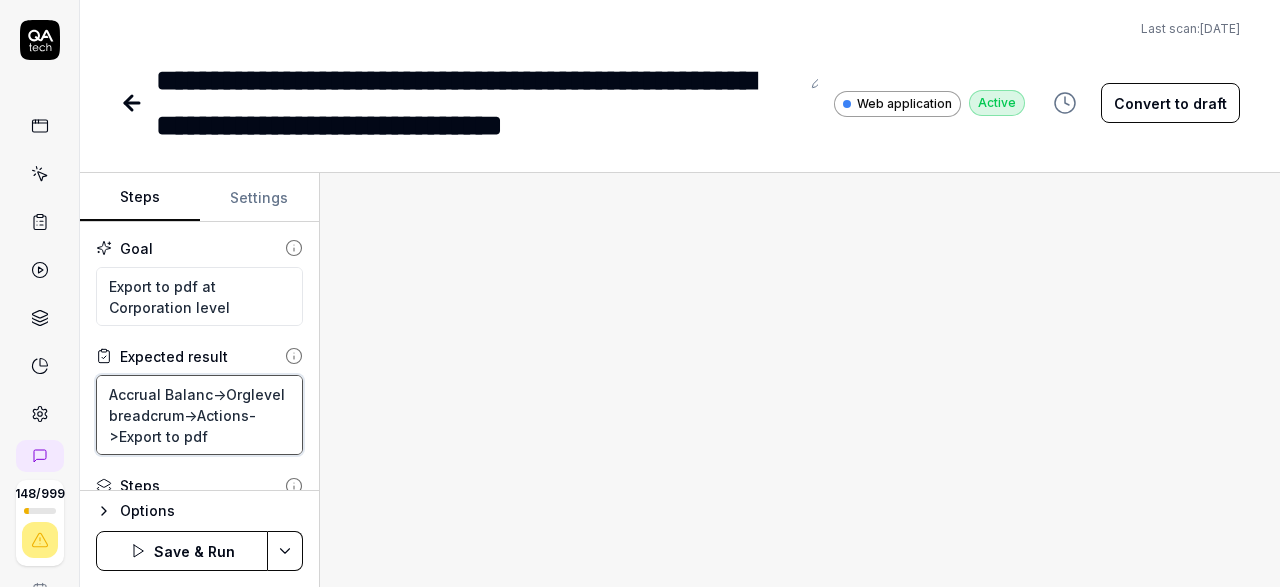 type on "*" 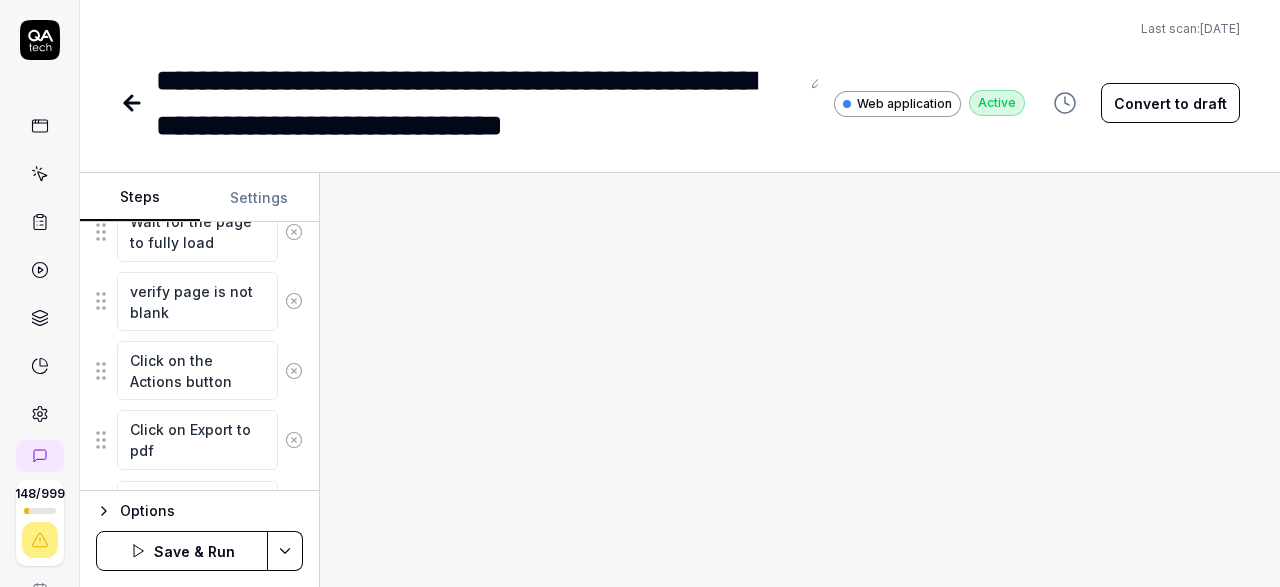 scroll, scrollTop: 665, scrollLeft: 0, axis: vertical 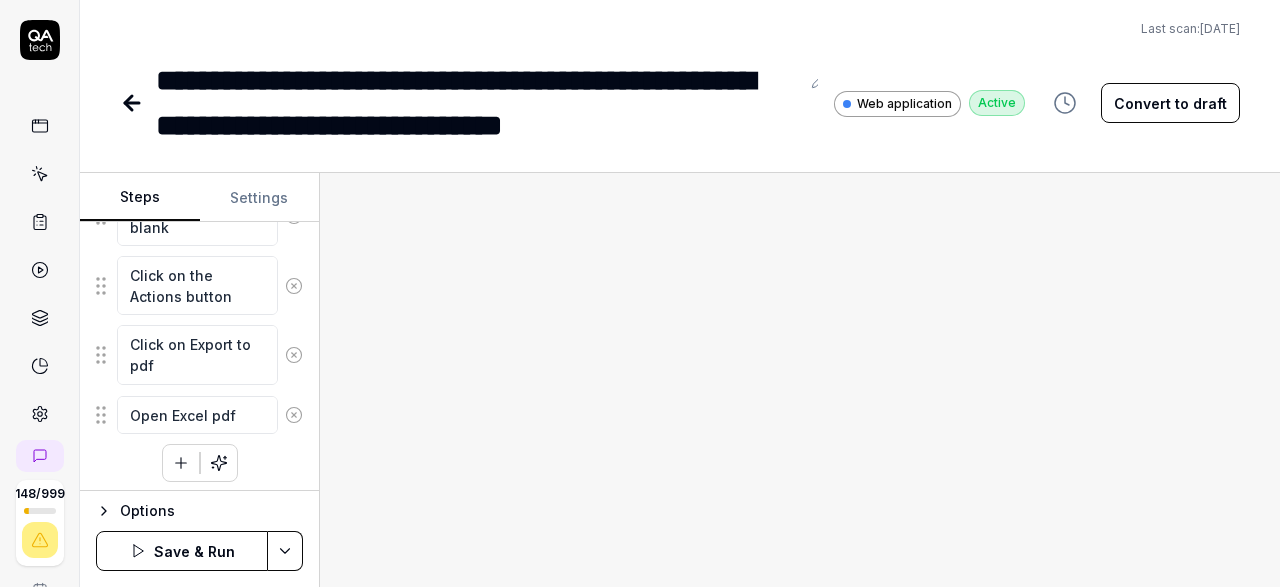 type on "Accrual Balance->Orglevel breadcrum->Actions->Export to pdf" 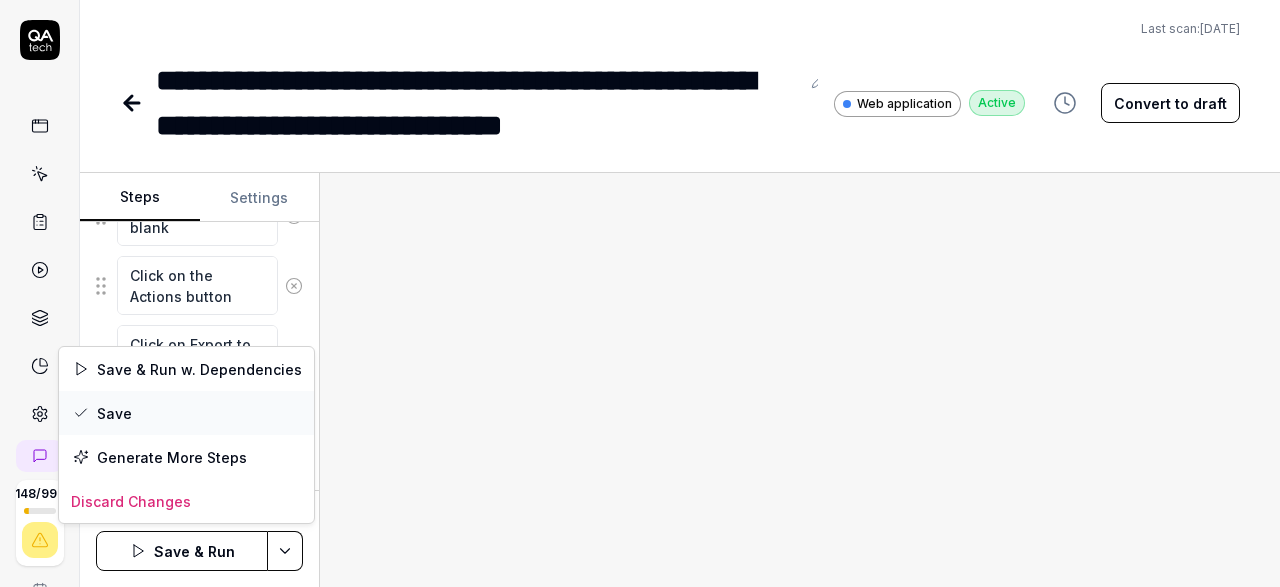 click on "Save" at bounding box center (186, 413) 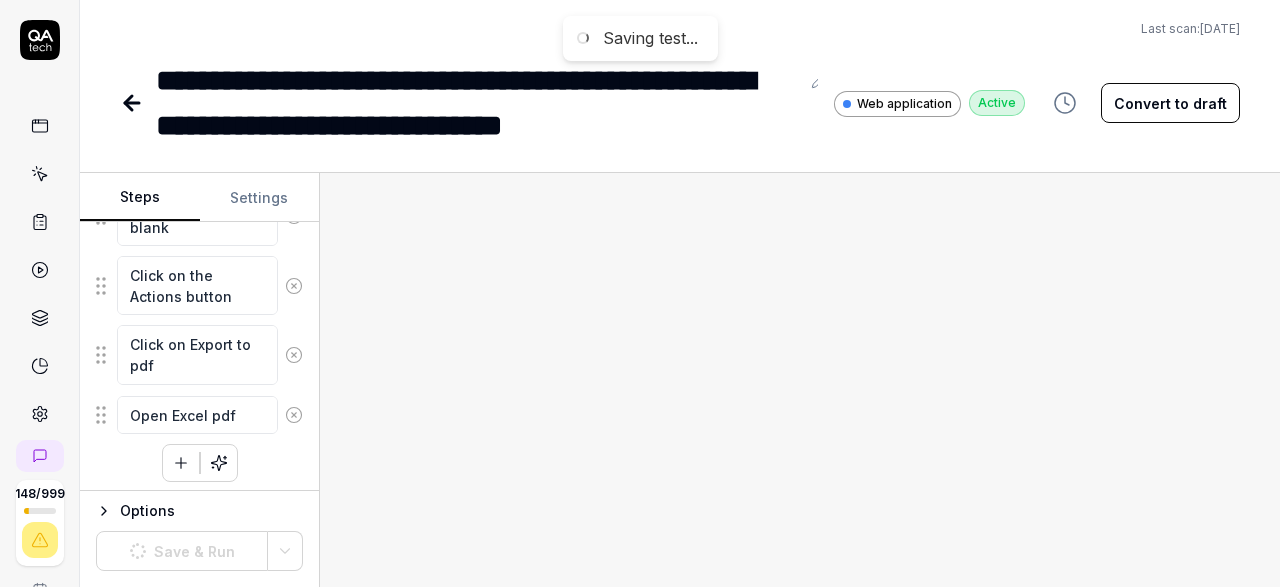 scroll, scrollTop: 665, scrollLeft: 0, axis: vertical 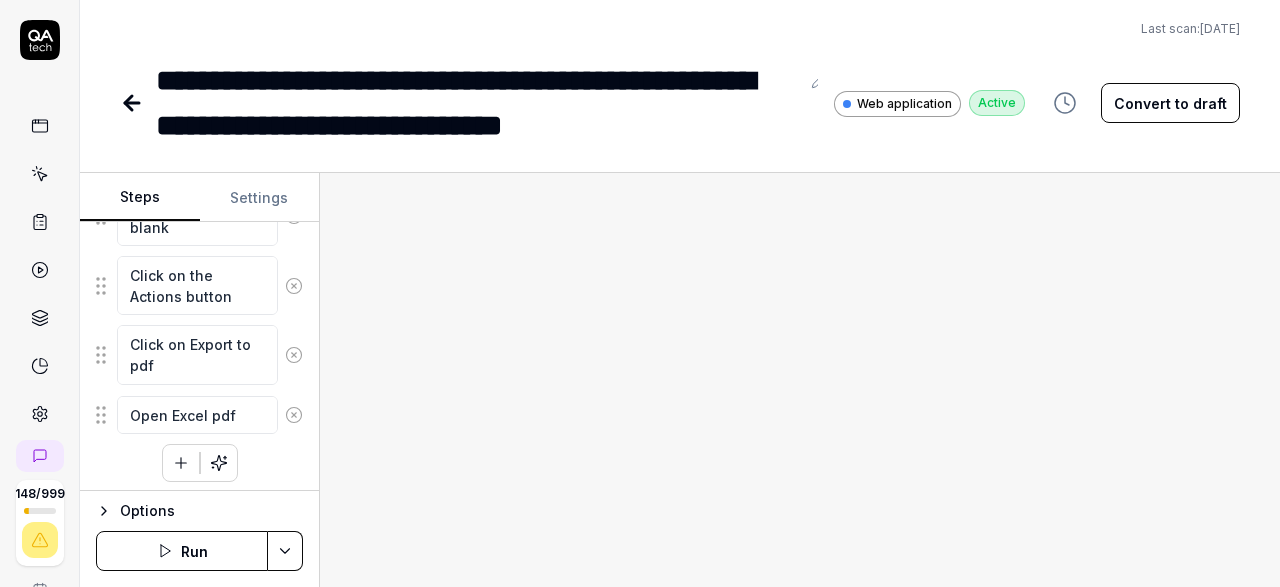 click on "Run" at bounding box center (182, 551) 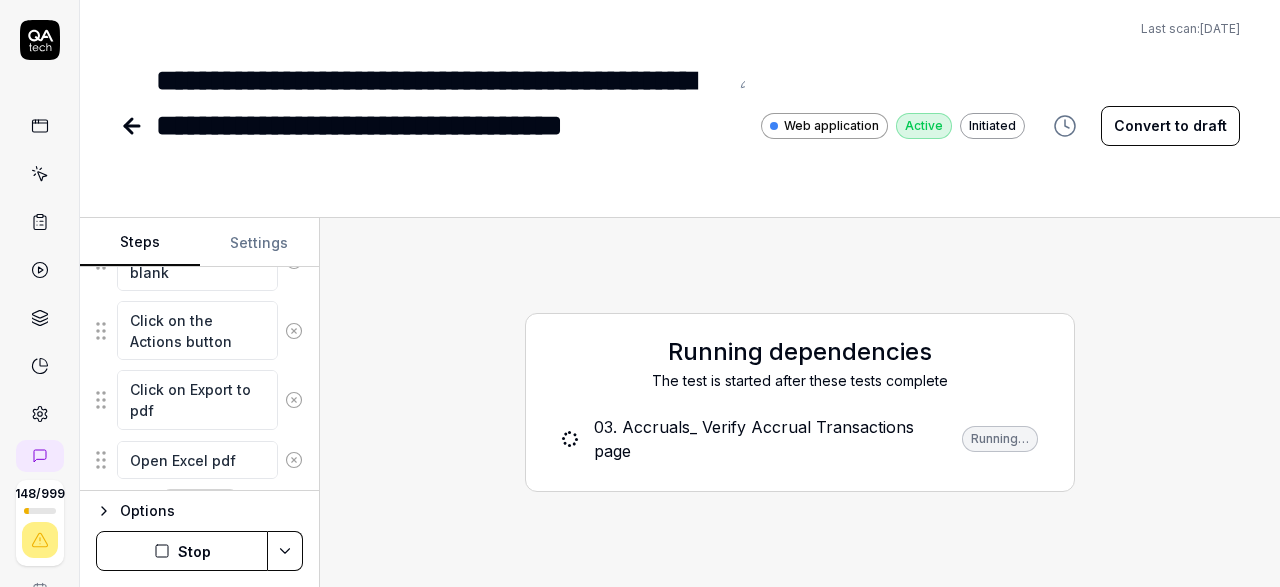 click on "Stop" at bounding box center [182, 551] 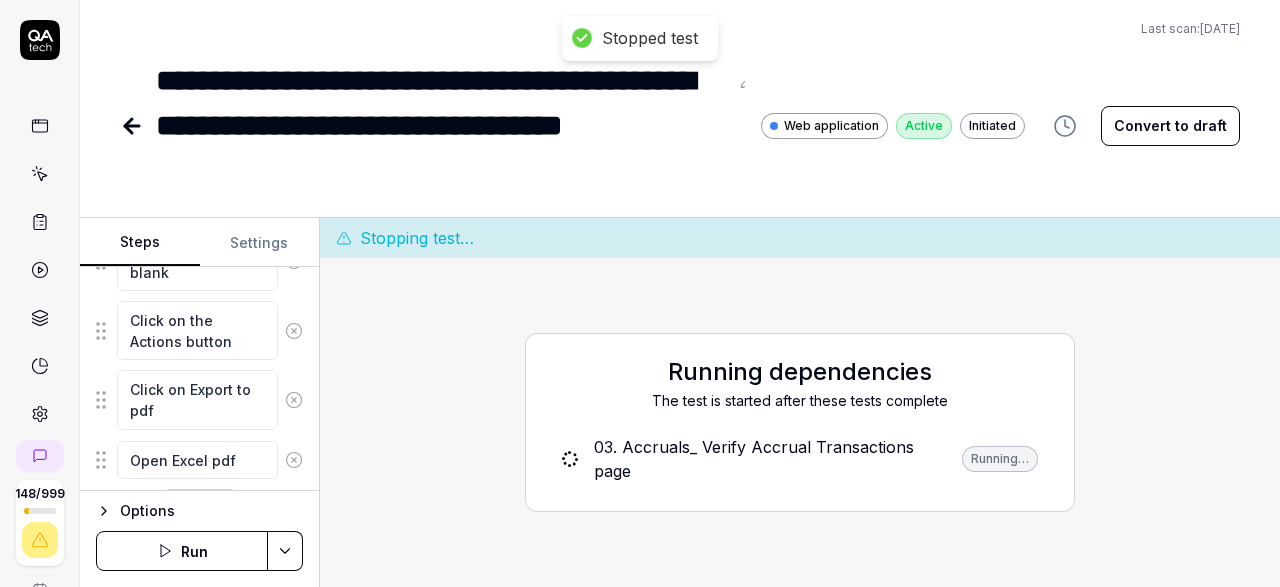 click on "Settings" at bounding box center [260, 243] 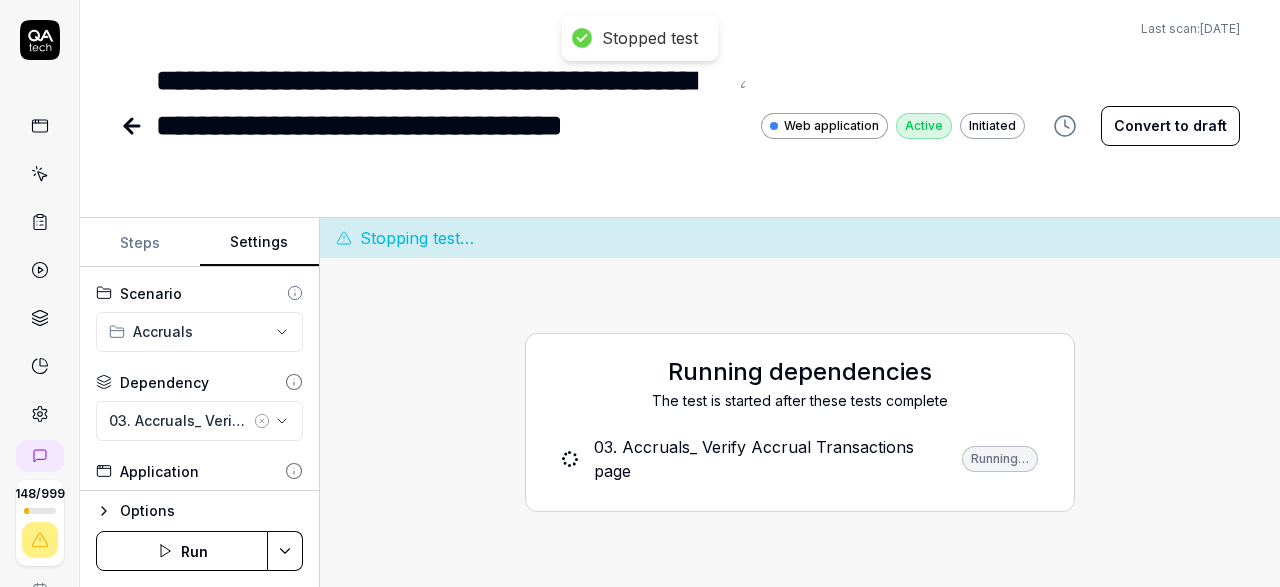 click 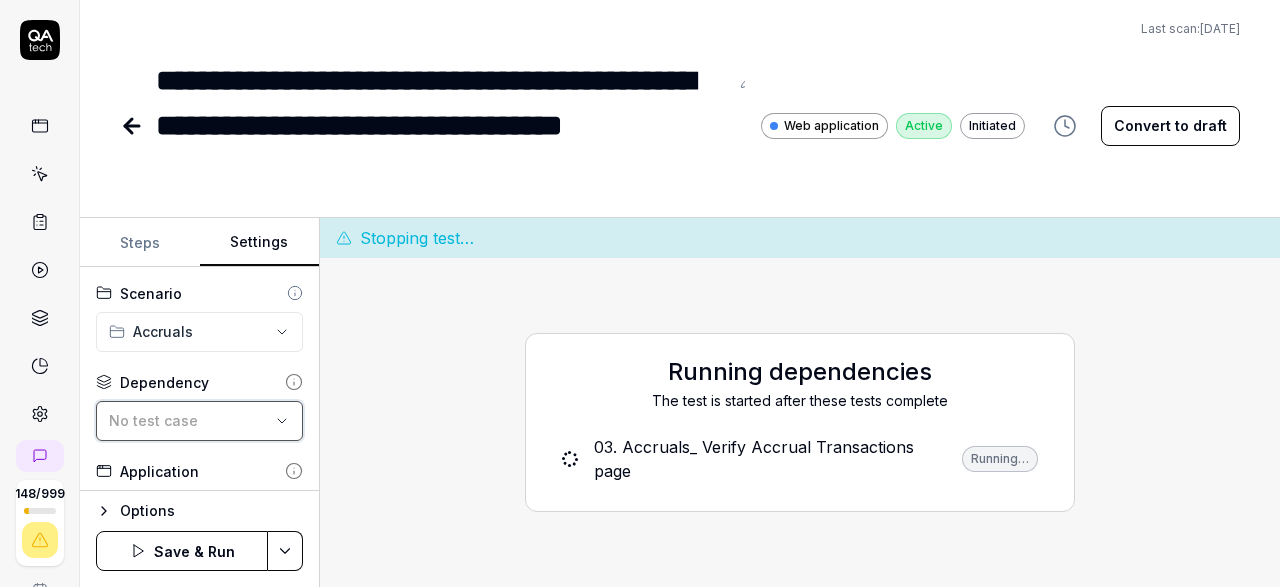 click 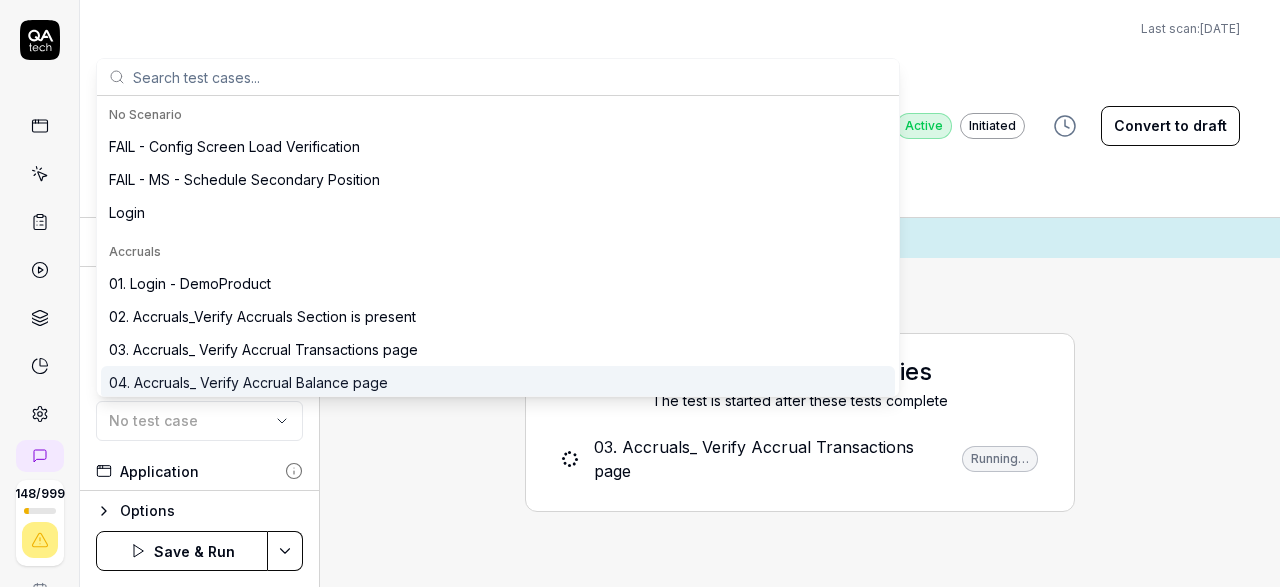 click on "04. Accruals_ Verify Accrual Balance page" at bounding box center [248, 382] 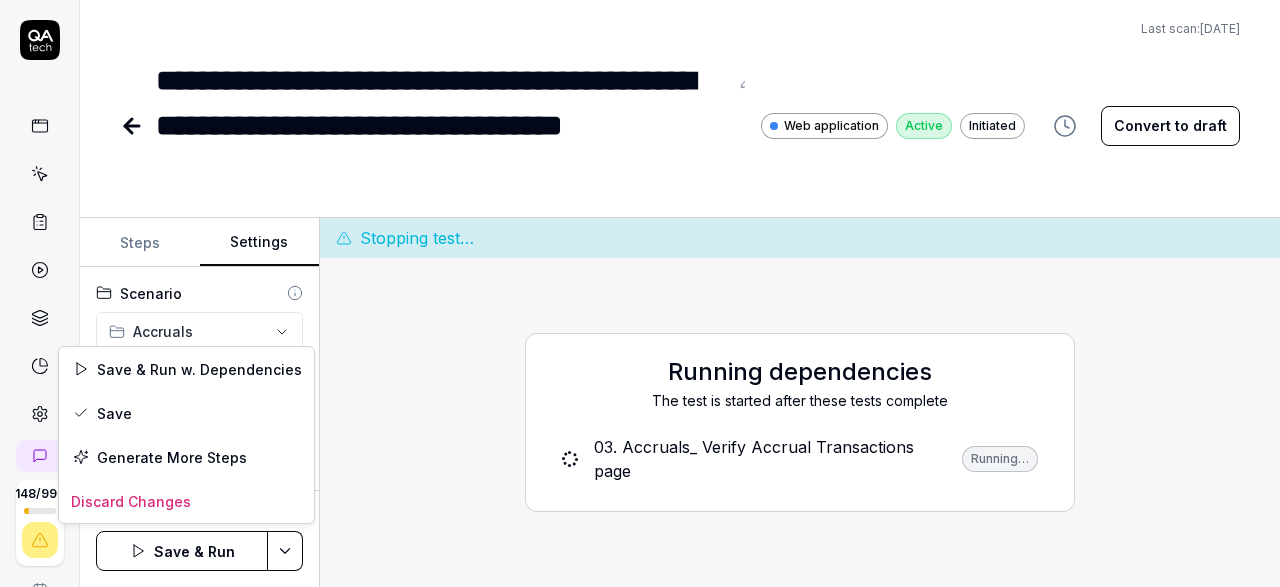 click on "**********" at bounding box center (640, 293) 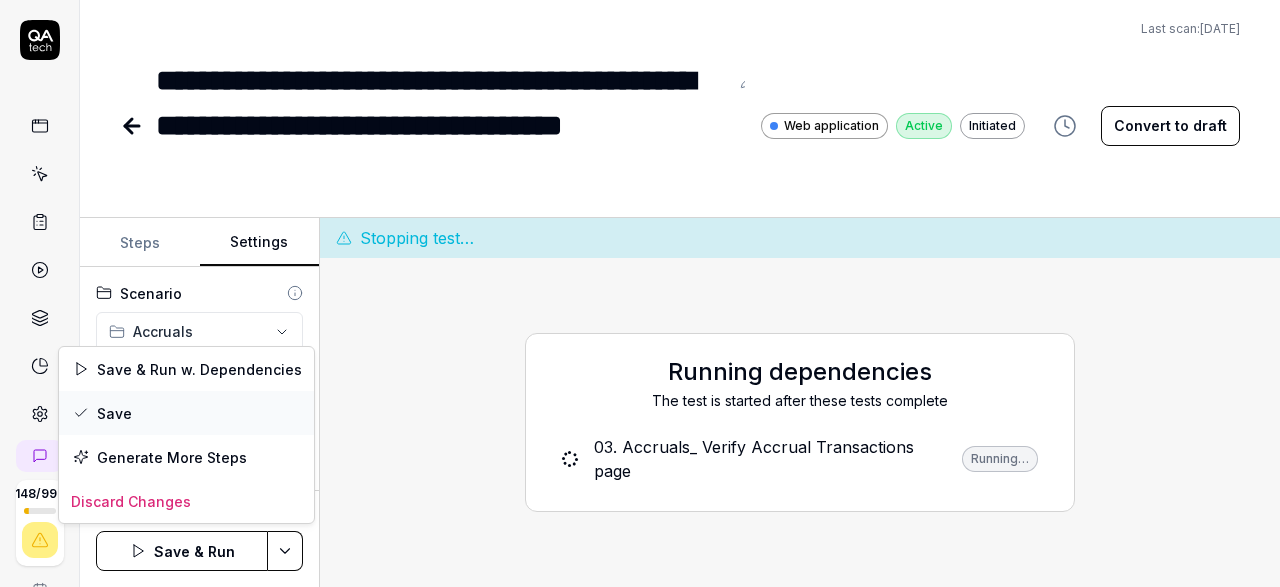 click on "Save" at bounding box center (186, 413) 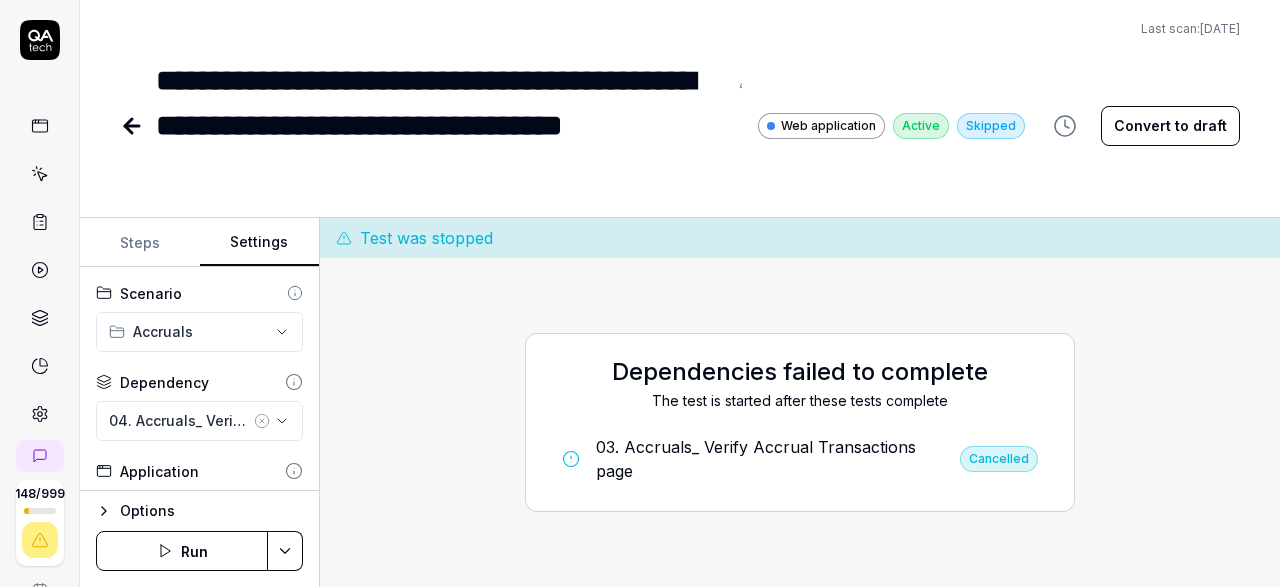 click 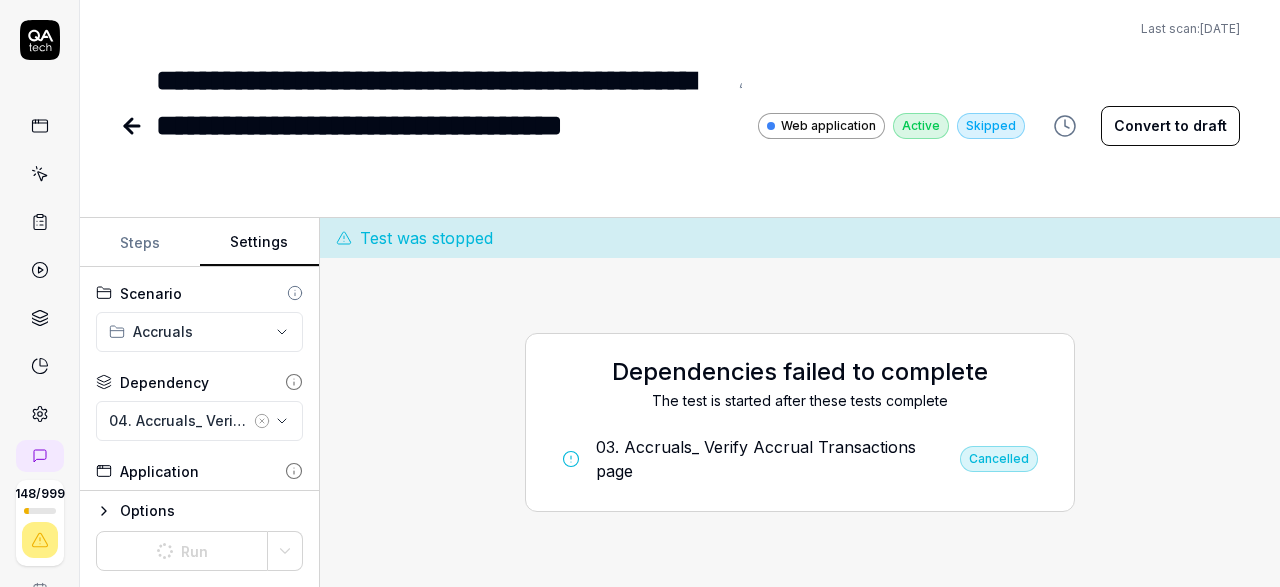 click on "**********" at bounding box center [680, 96] 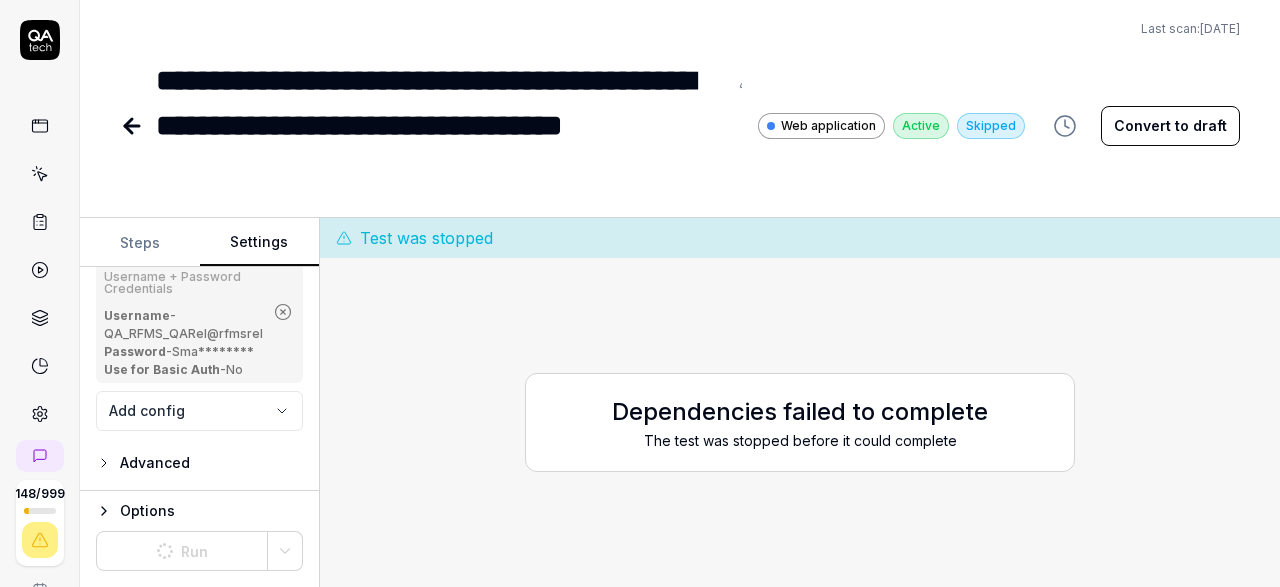 scroll, scrollTop: 357, scrollLeft: 0, axis: vertical 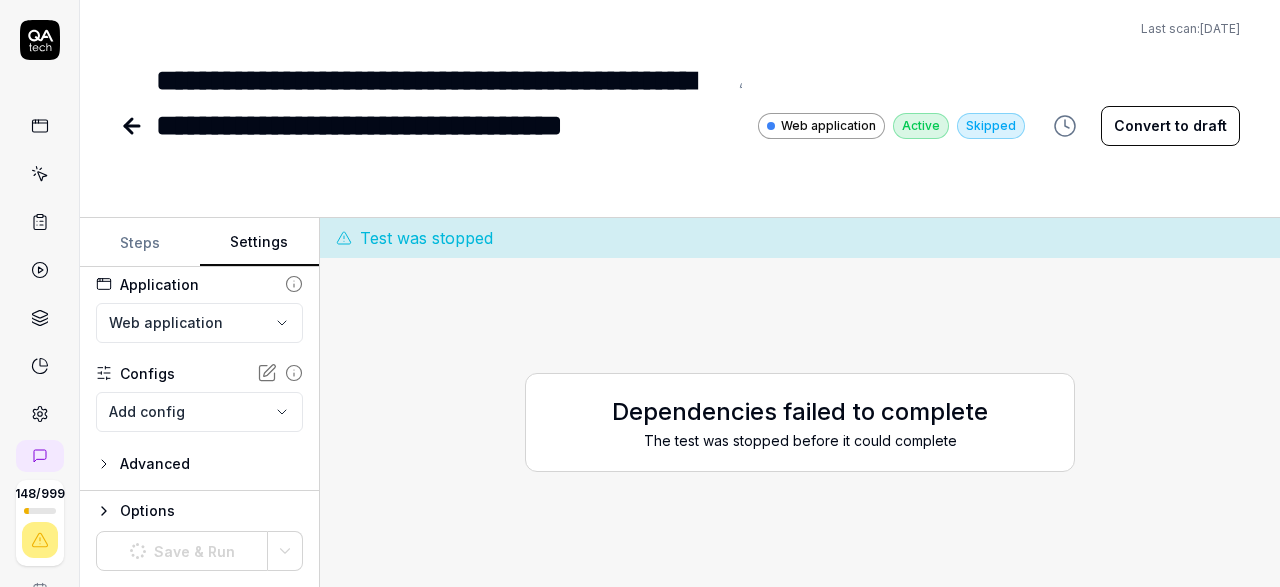 click on "Steps" at bounding box center (140, 243) 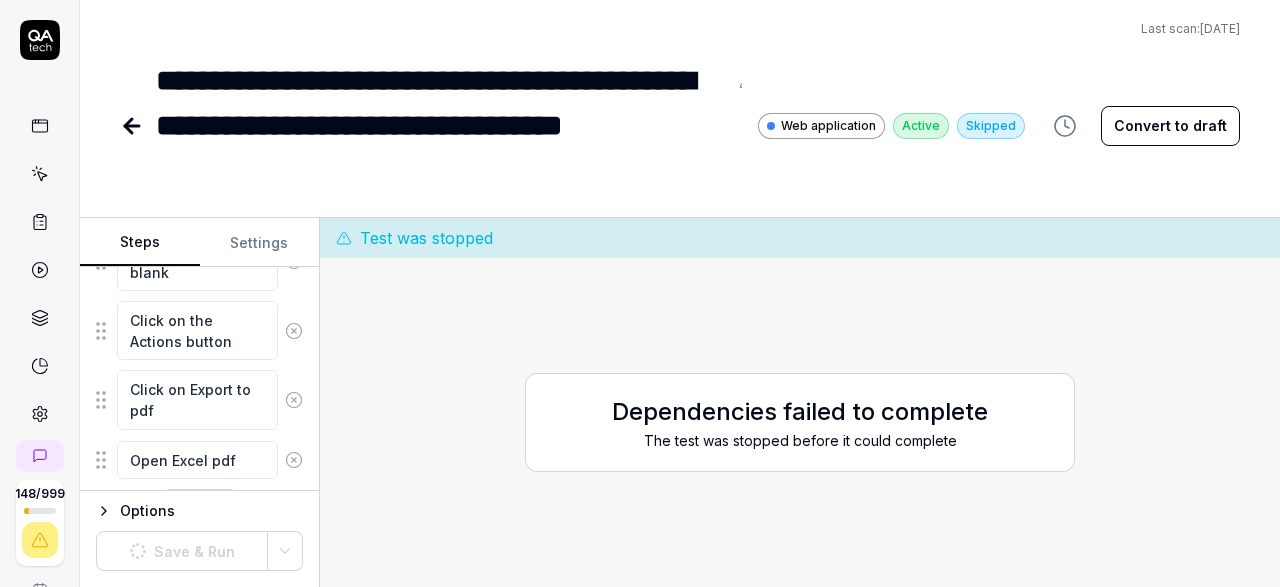 click 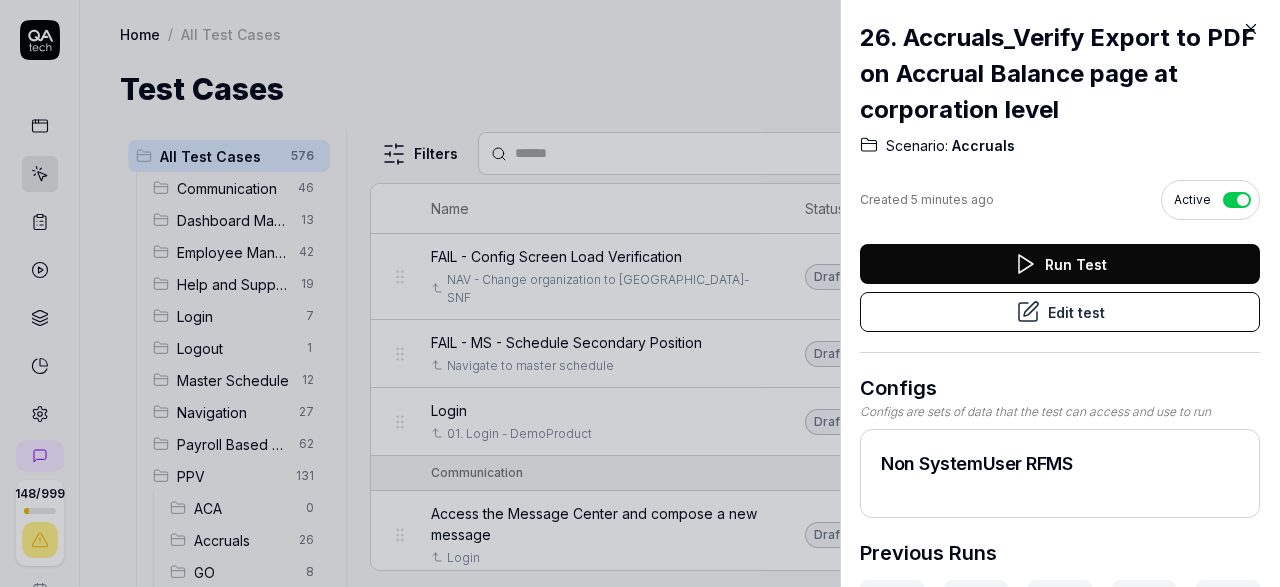 click on "Edit test" at bounding box center (1060, 312) 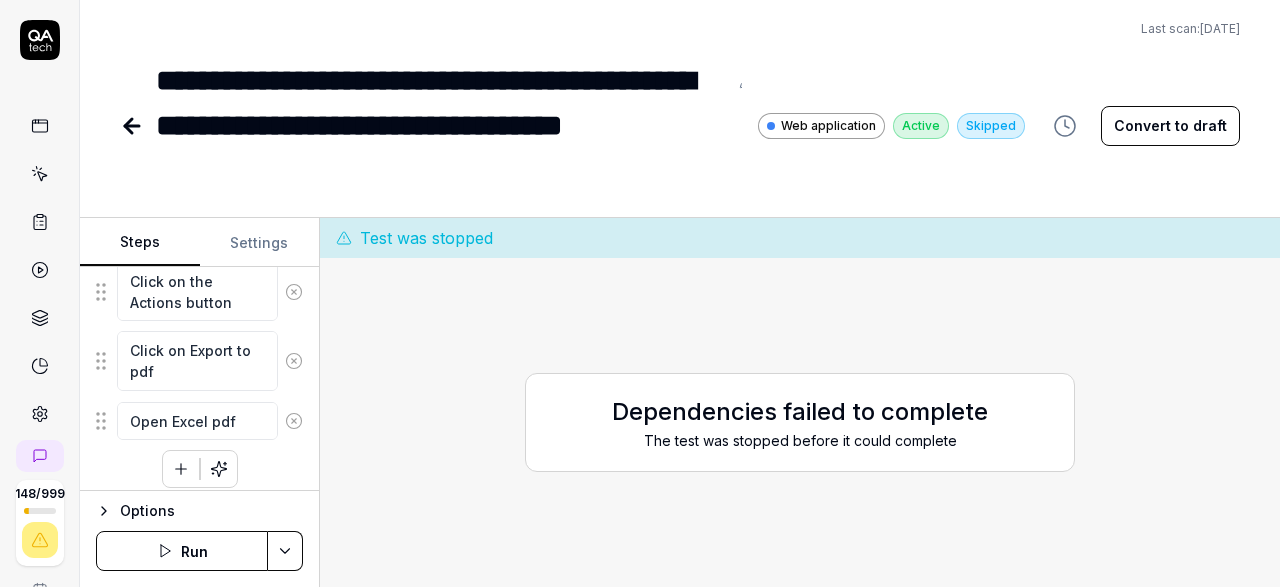 scroll, scrollTop: 710, scrollLeft: 0, axis: vertical 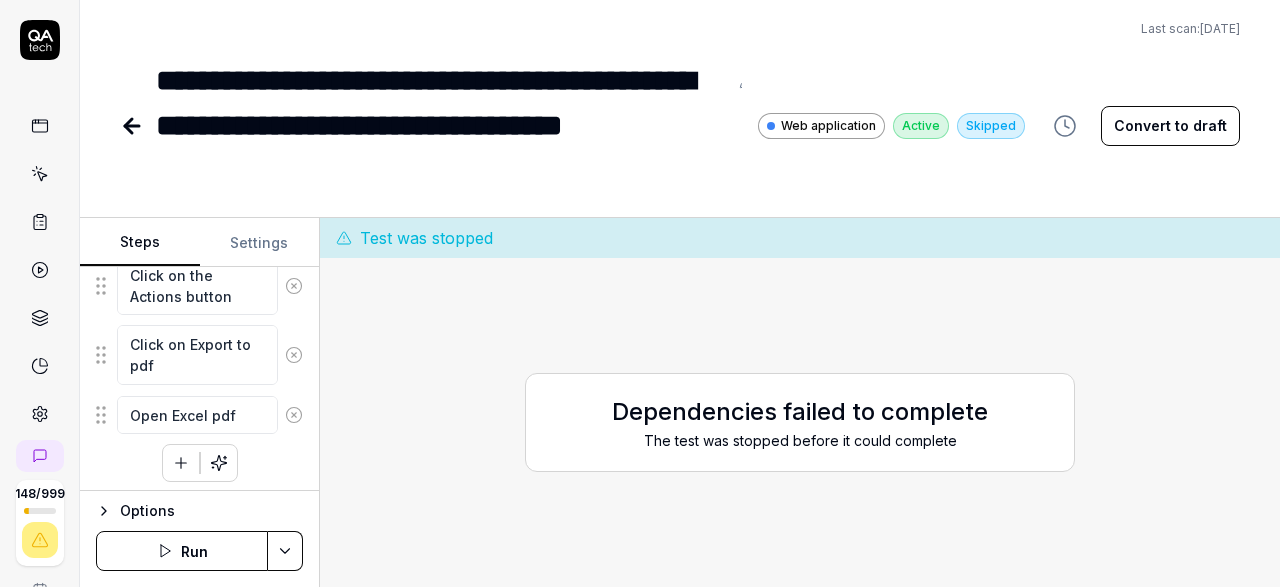 click on "Run" at bounding box center [182, 551] 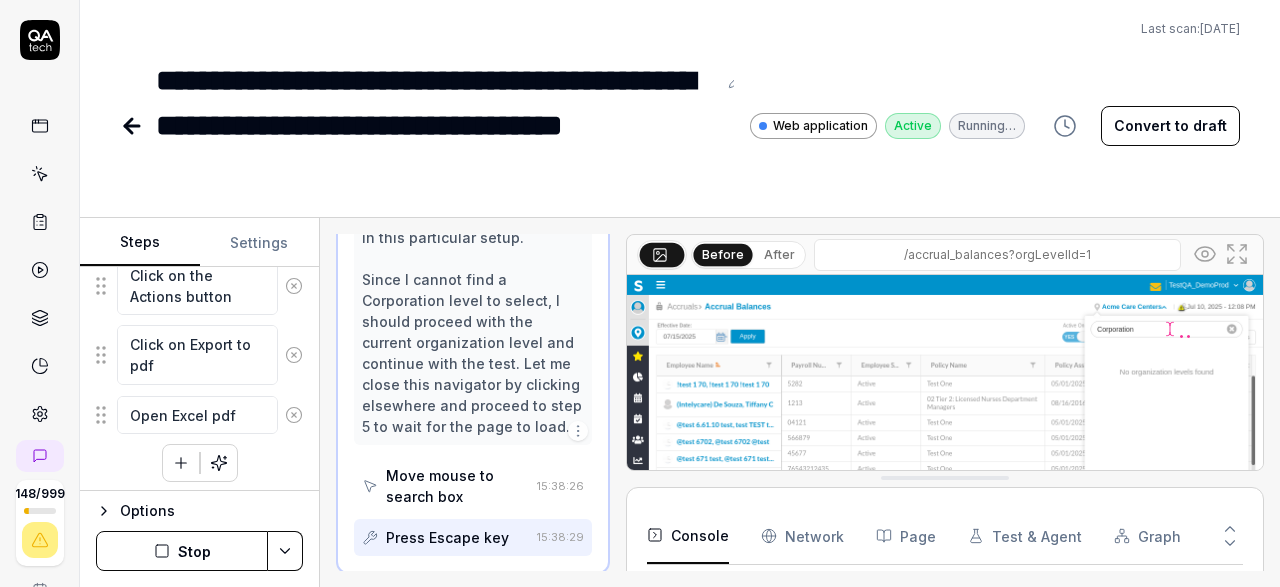 scroll, scrollTop: 1856, scrollLeft: 0, axis: vertical 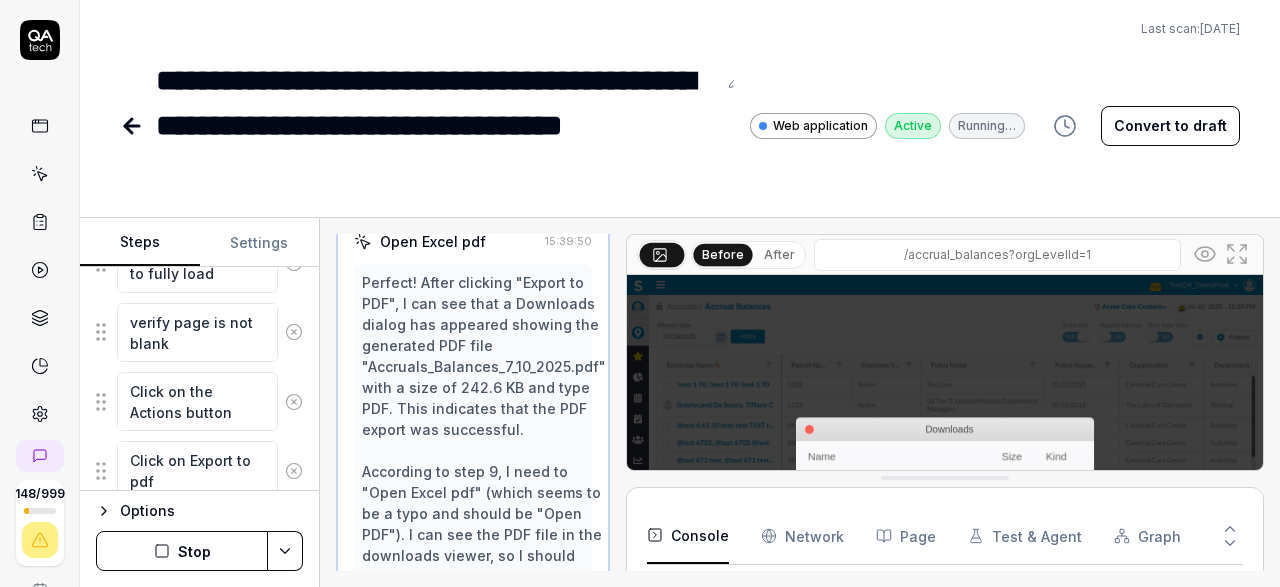 type on "*" 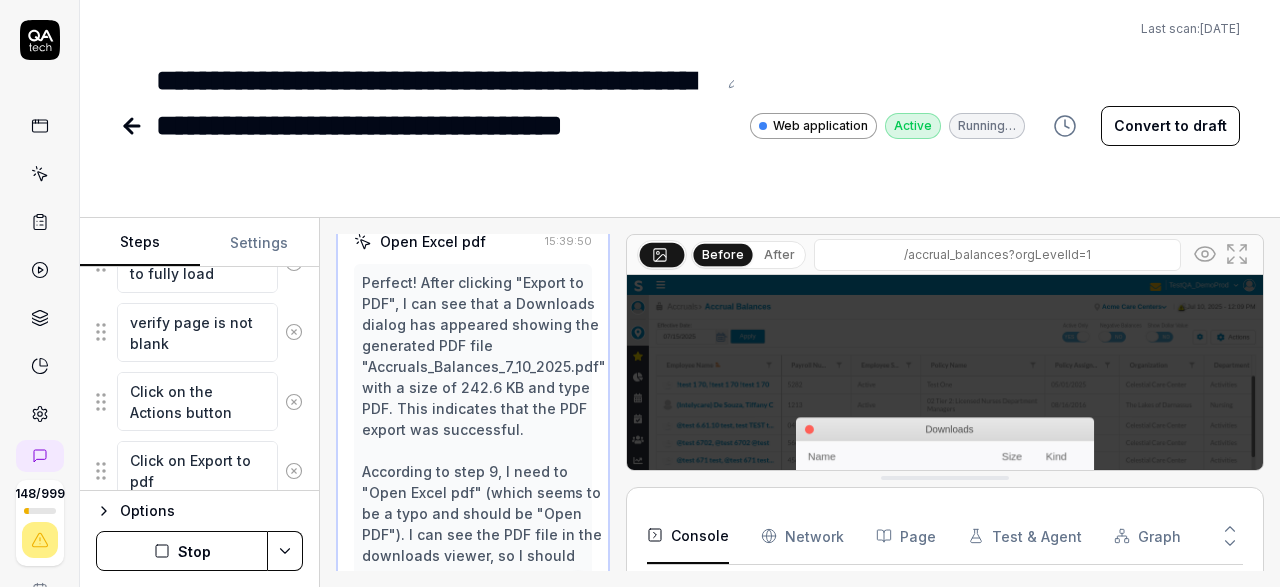 scroll, scrollTop: 116, scrollLeft: 0, axis: vertical 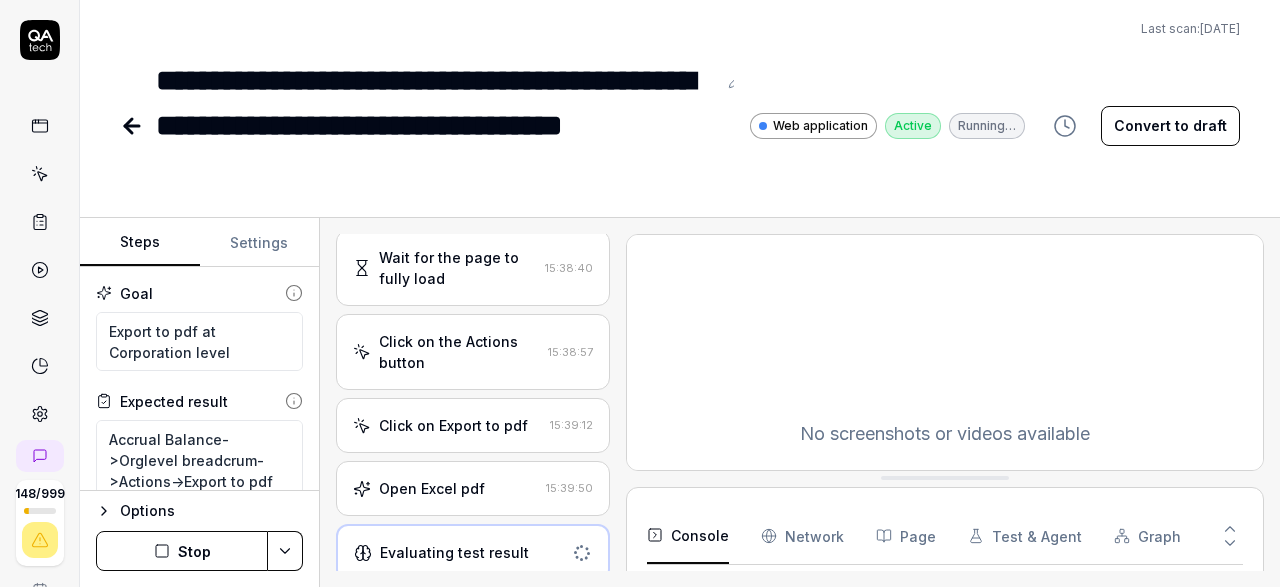 click 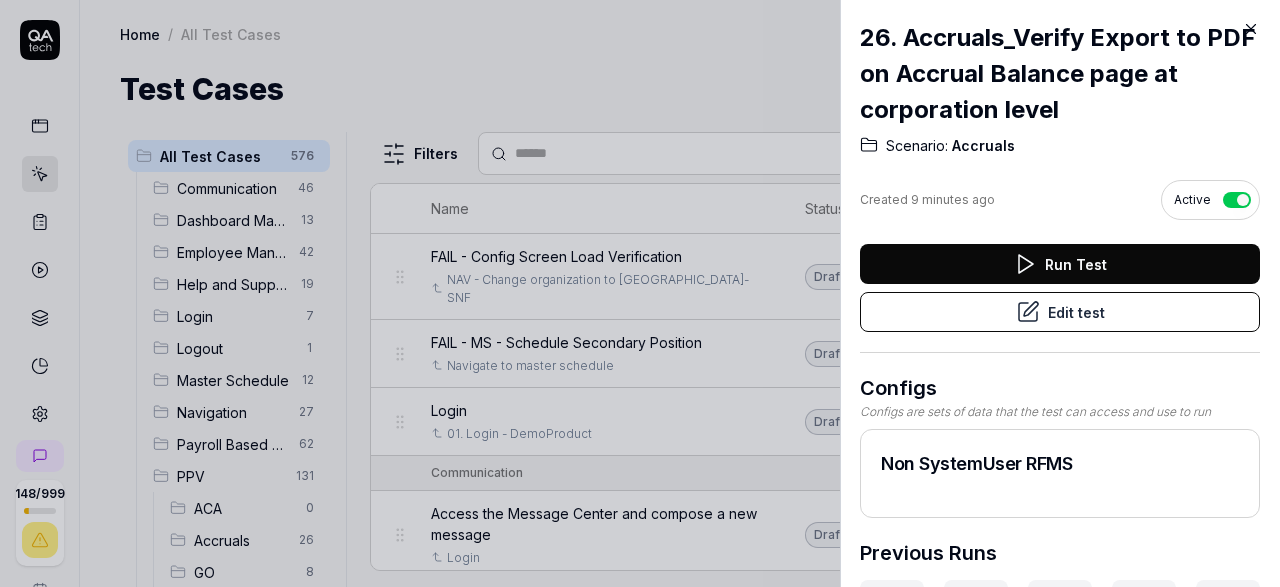 click 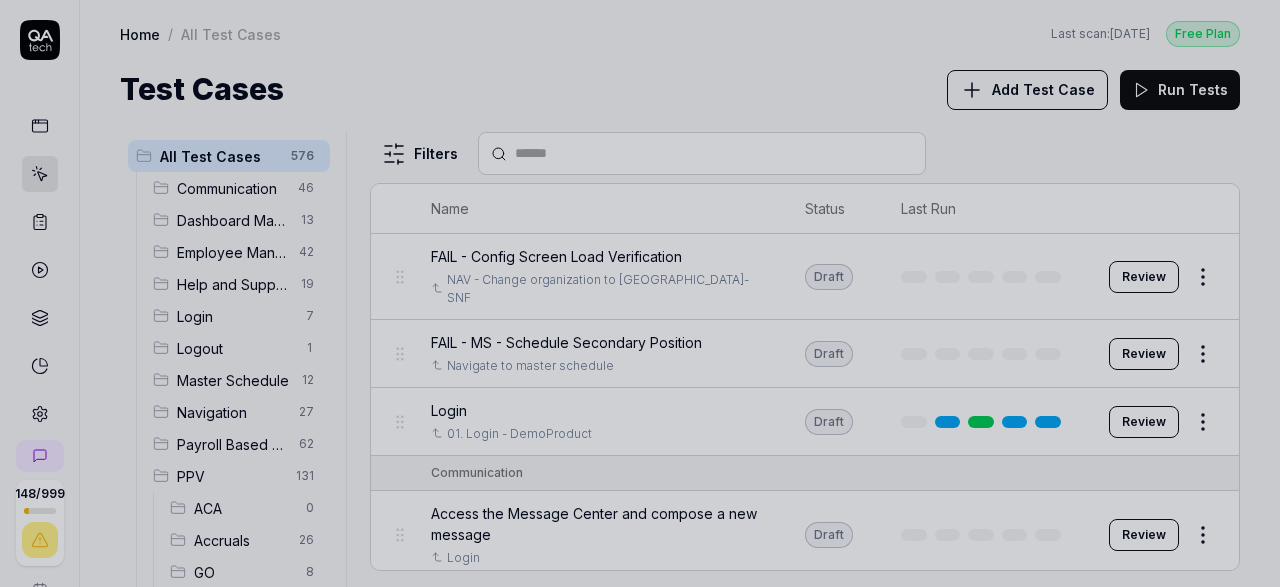 click at bounding box center (640, 293) 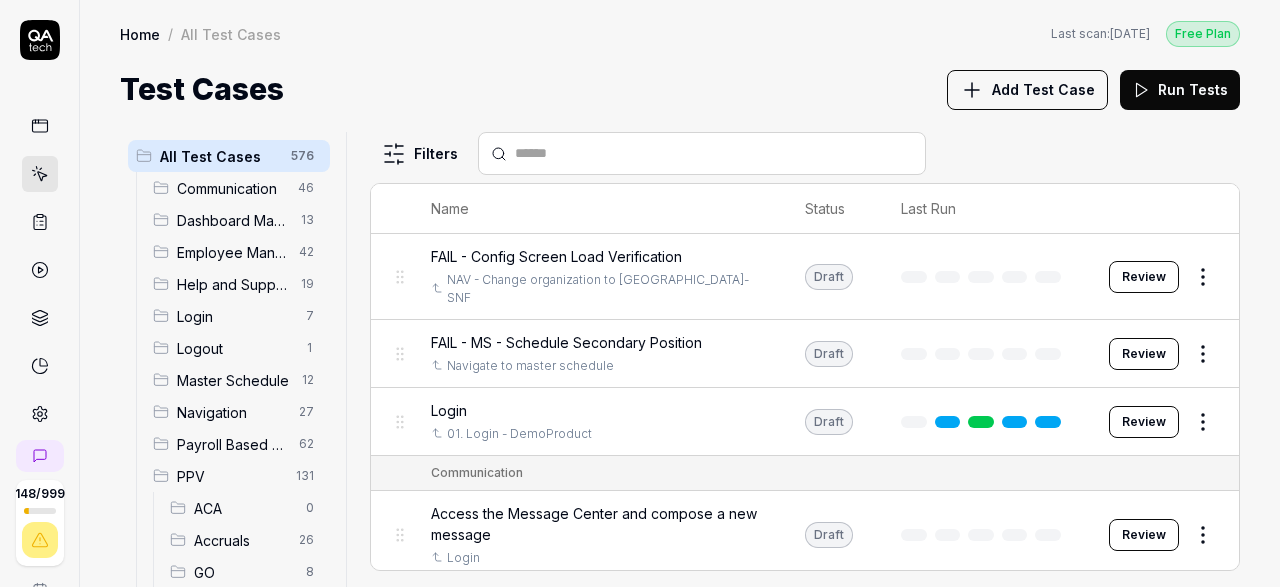 click at bounding box center [714, 153] 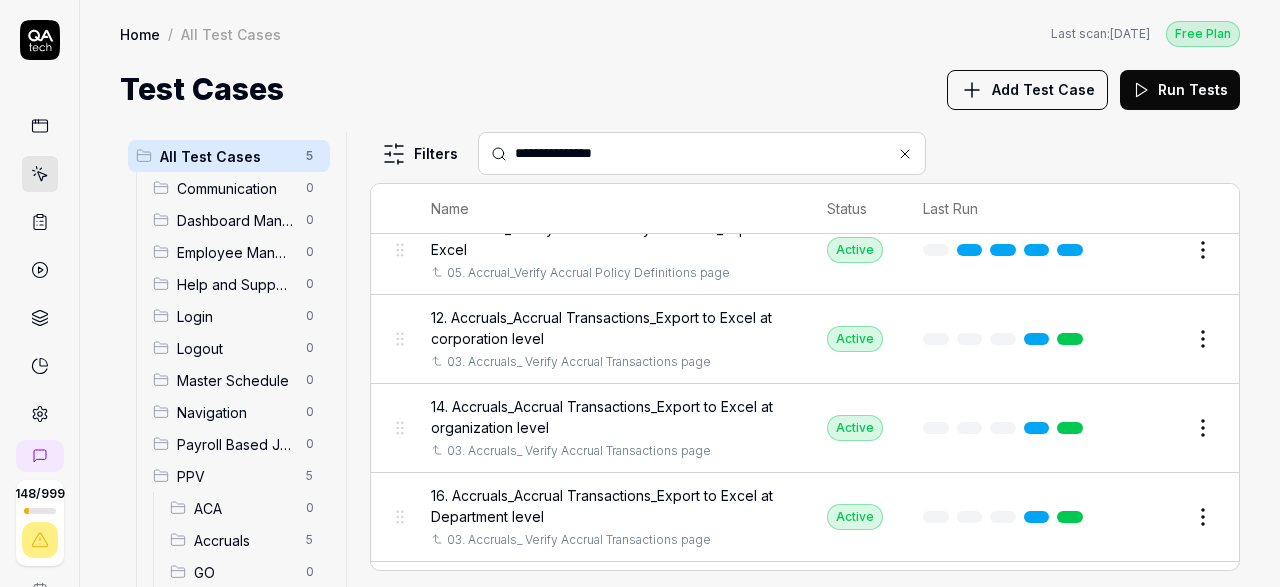 scroll, scrollTop: 116, scrollLeft: 0, axis: vertical 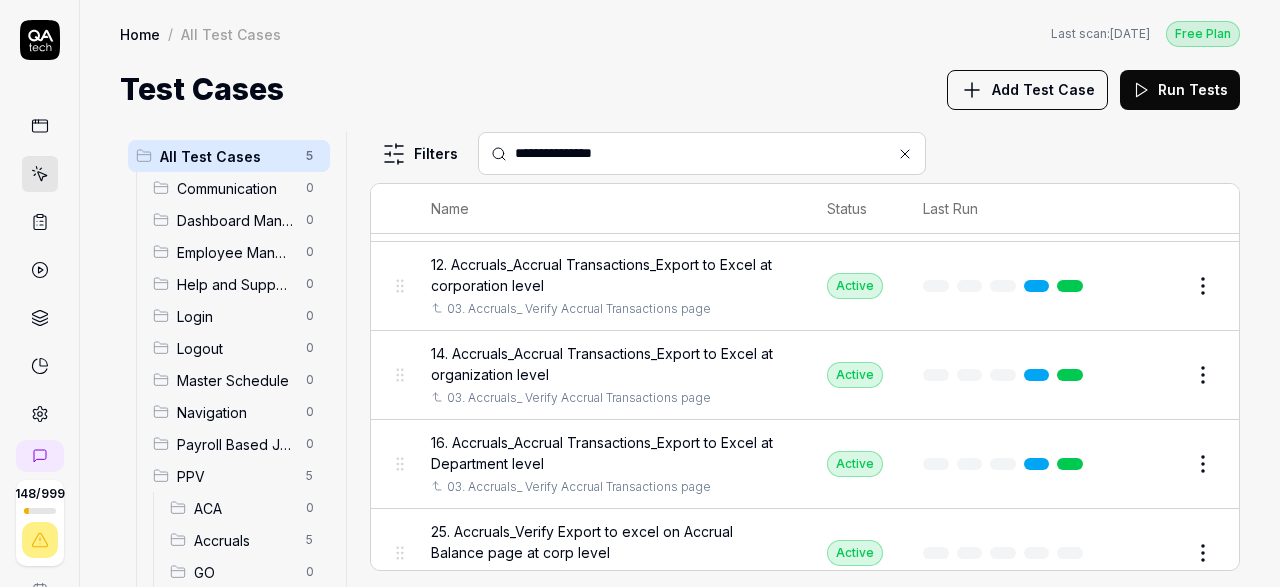 type on "**********" 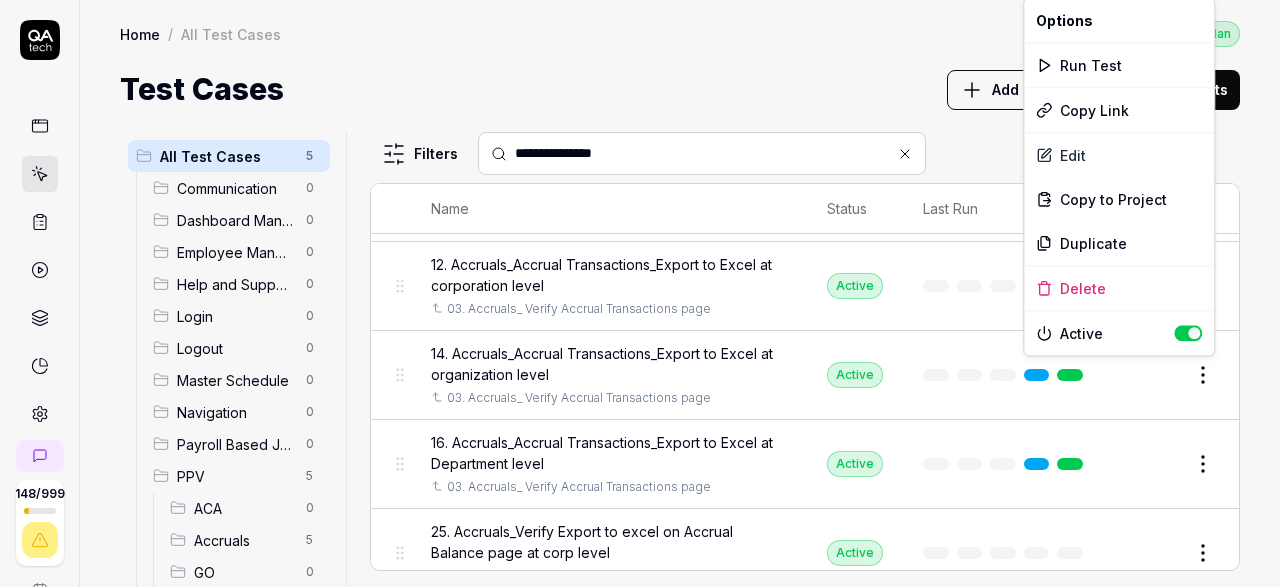 scroll, scrollTop: 116, scrollLeft: 0, axis: vertical 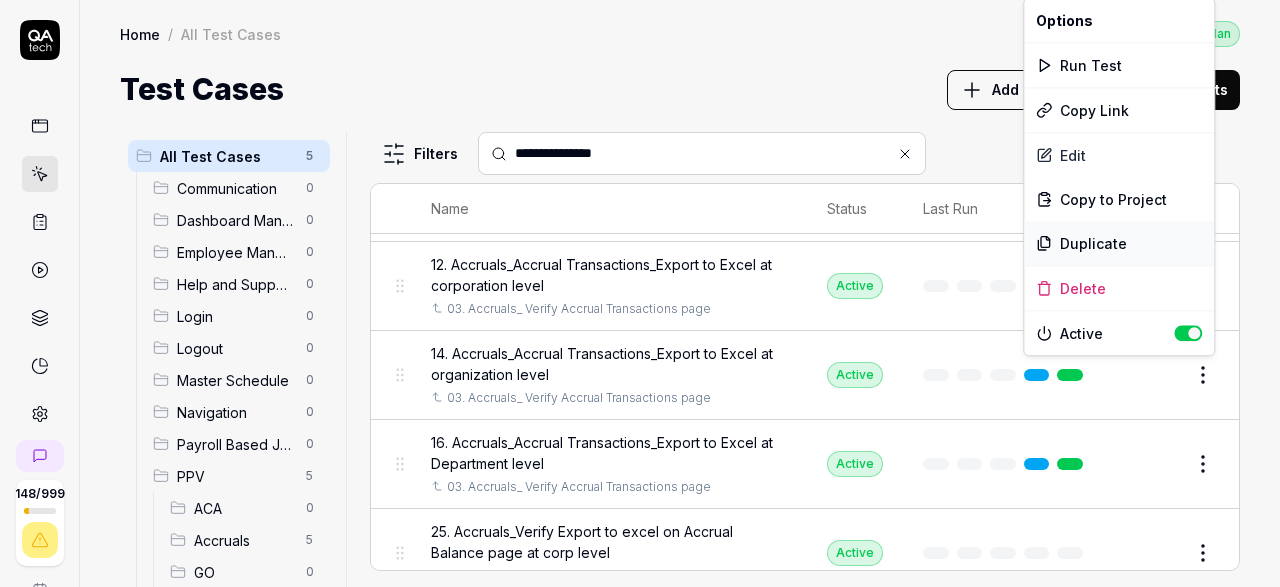click on "Duplicate" at bounding box center (1119, 243) 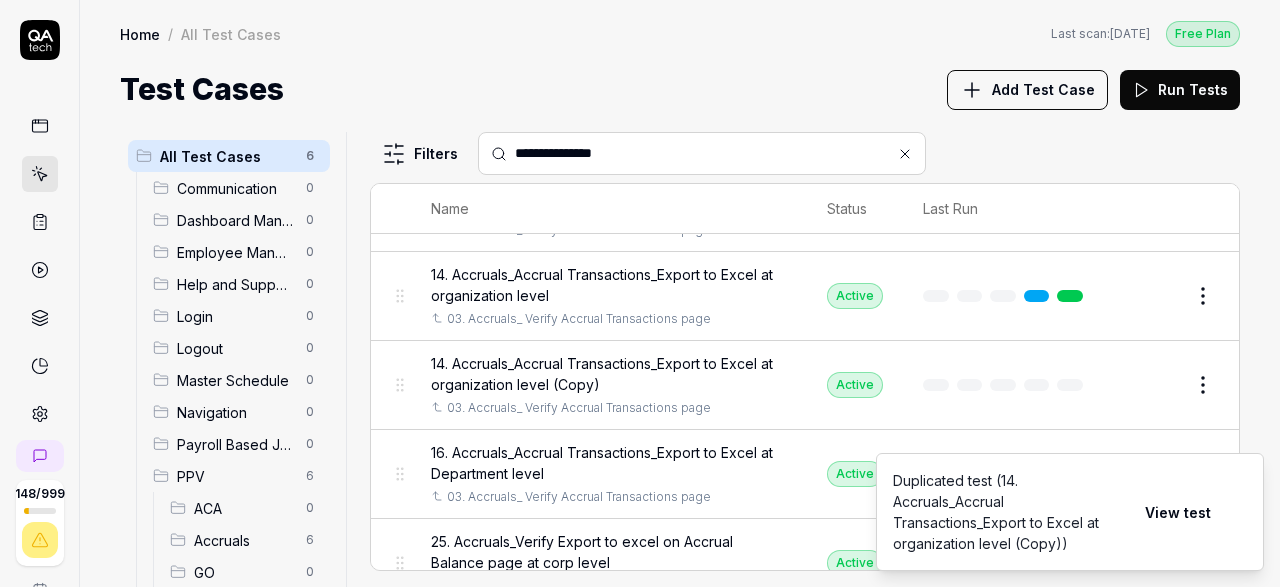 scroll, scrollTop: 227, scrollLeft: 0, axis: vertical 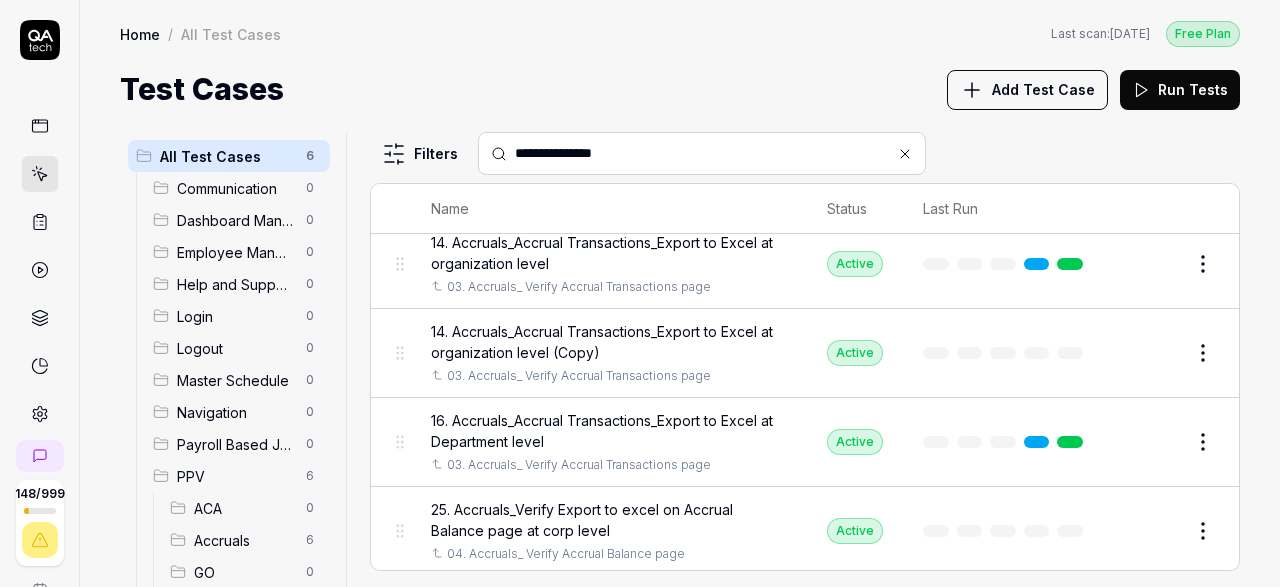 click on "Edit" at bounding box center (1155, 353) 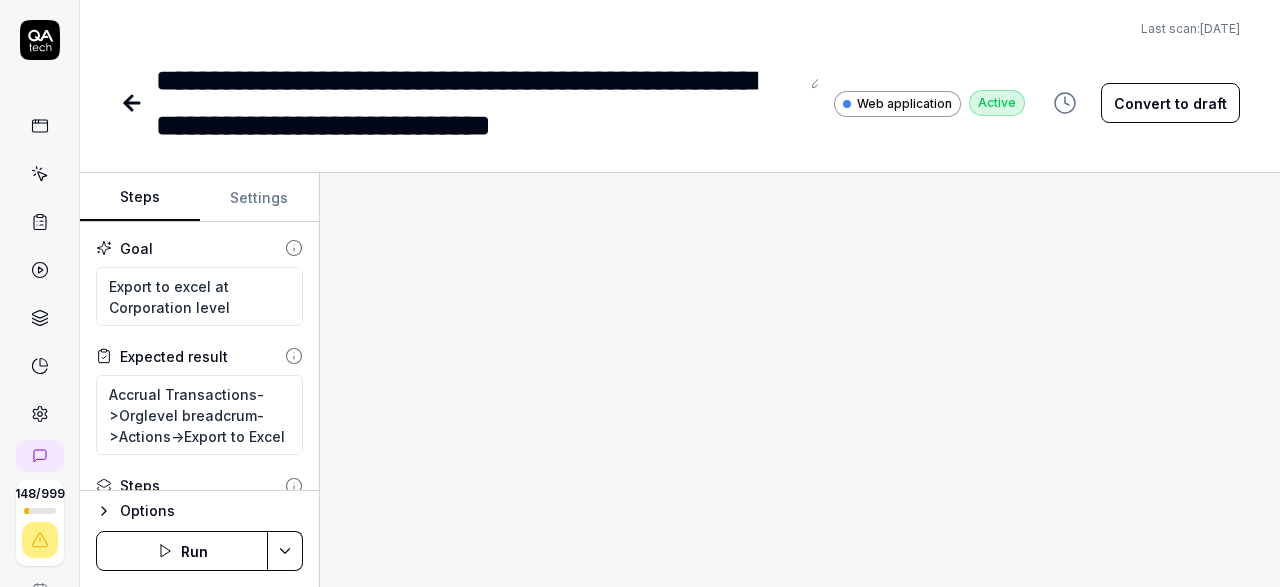 type on "*" 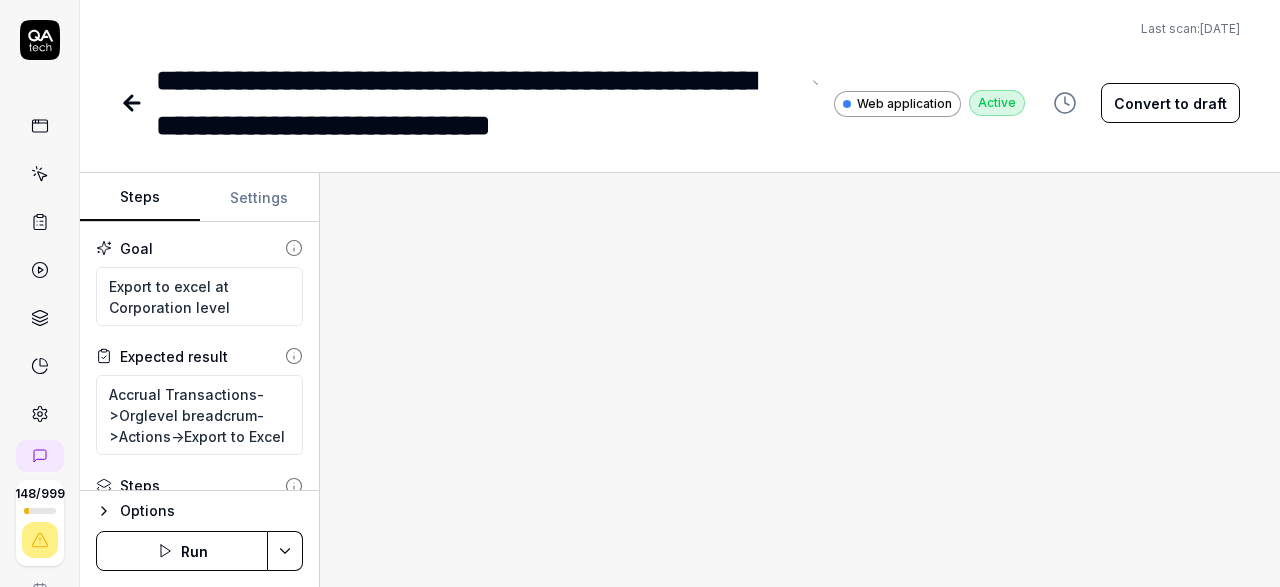 type 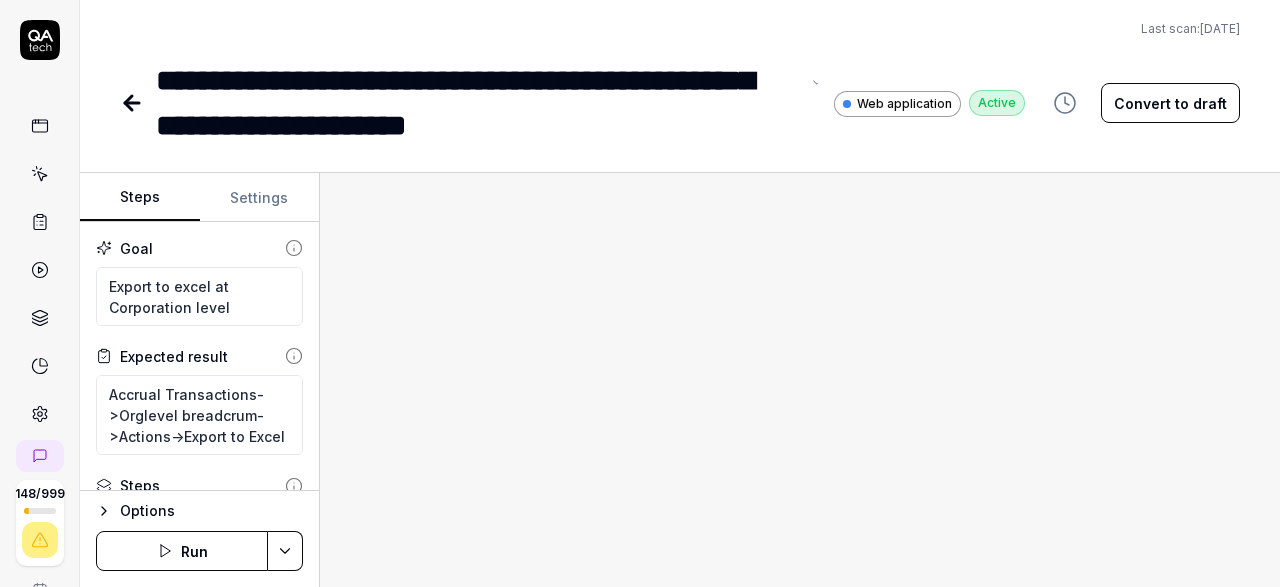 click on "**********" at bounding box center [477, 103] 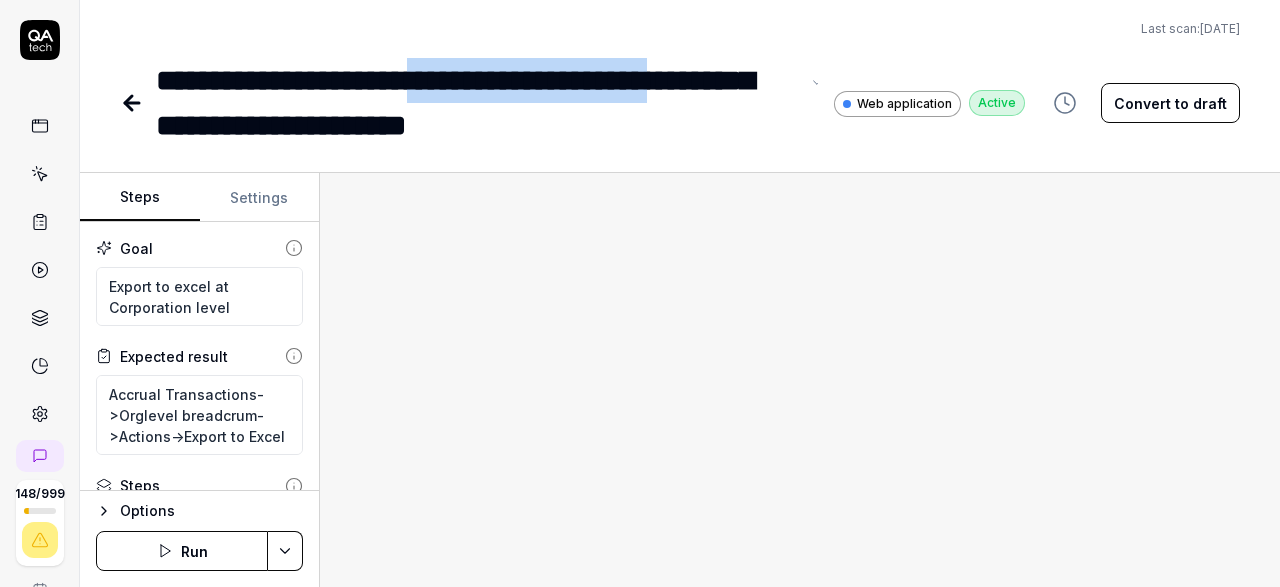 click on "**********" at bounding box center [477, 103] 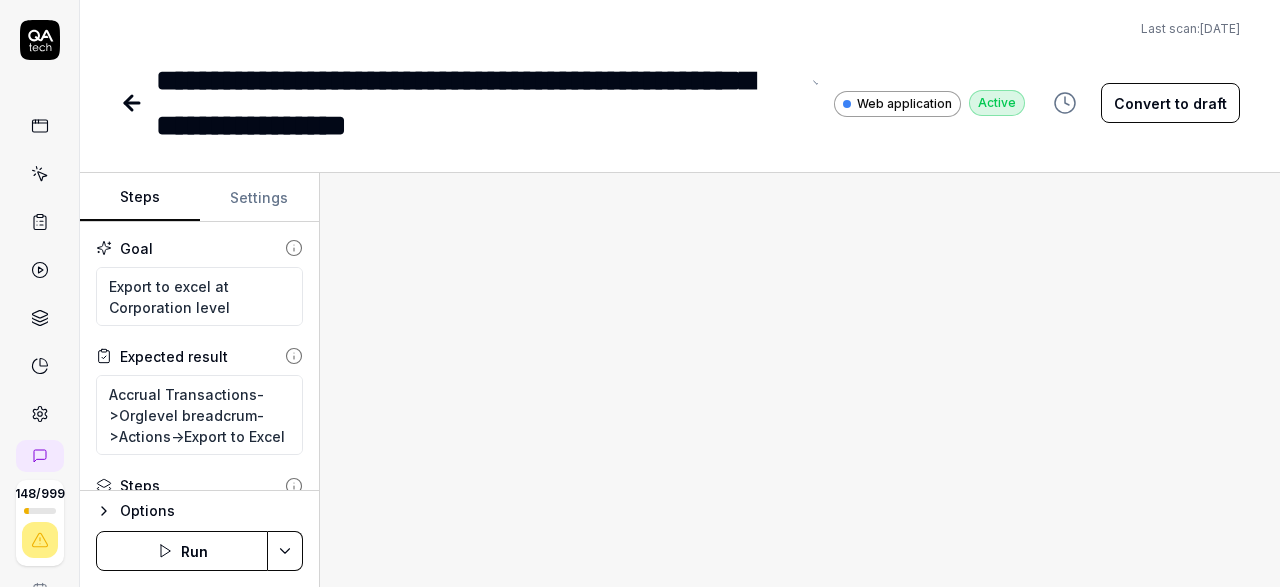 click on "Settings" at bounding box center (260, 198) 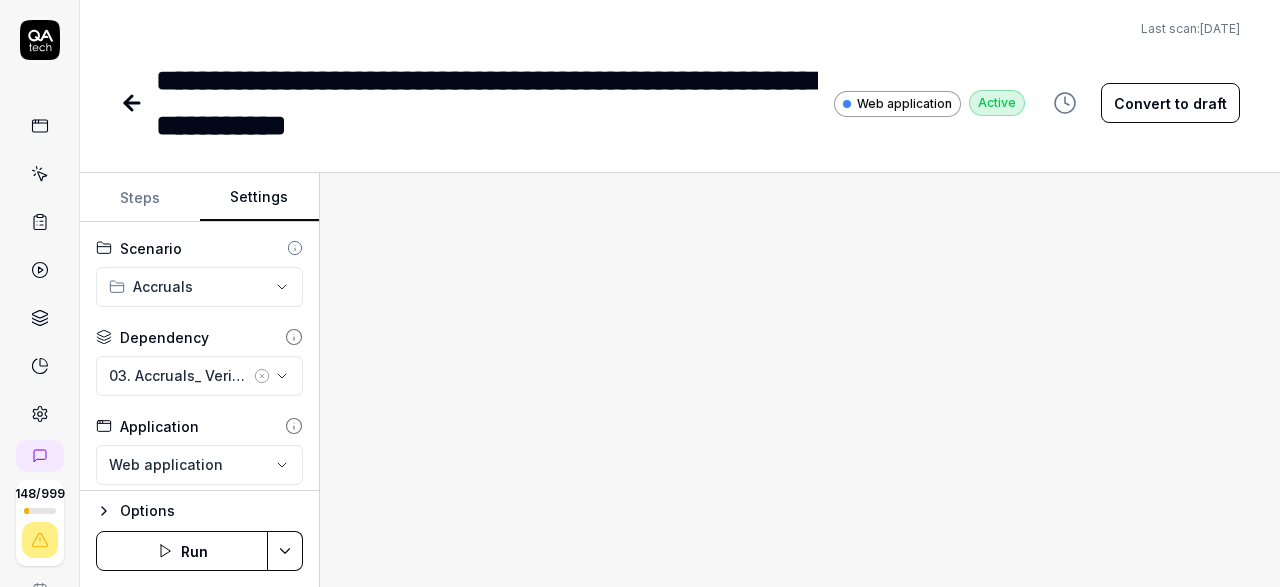 scroll, scrollTop: 187, scrollLeft: 0, axis: vertical 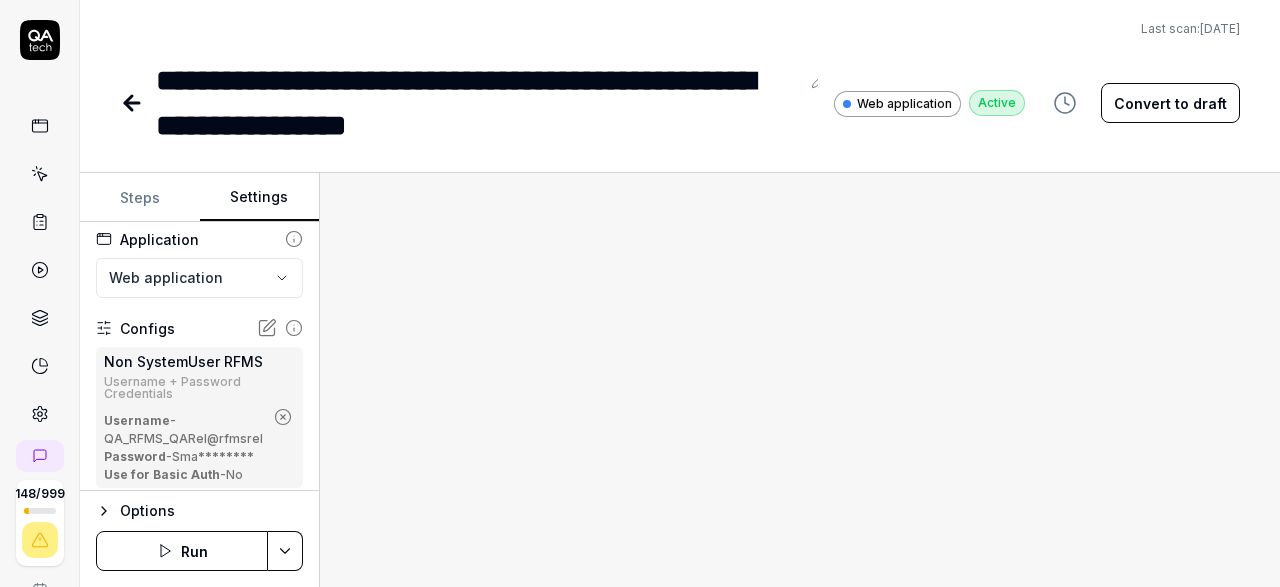 click 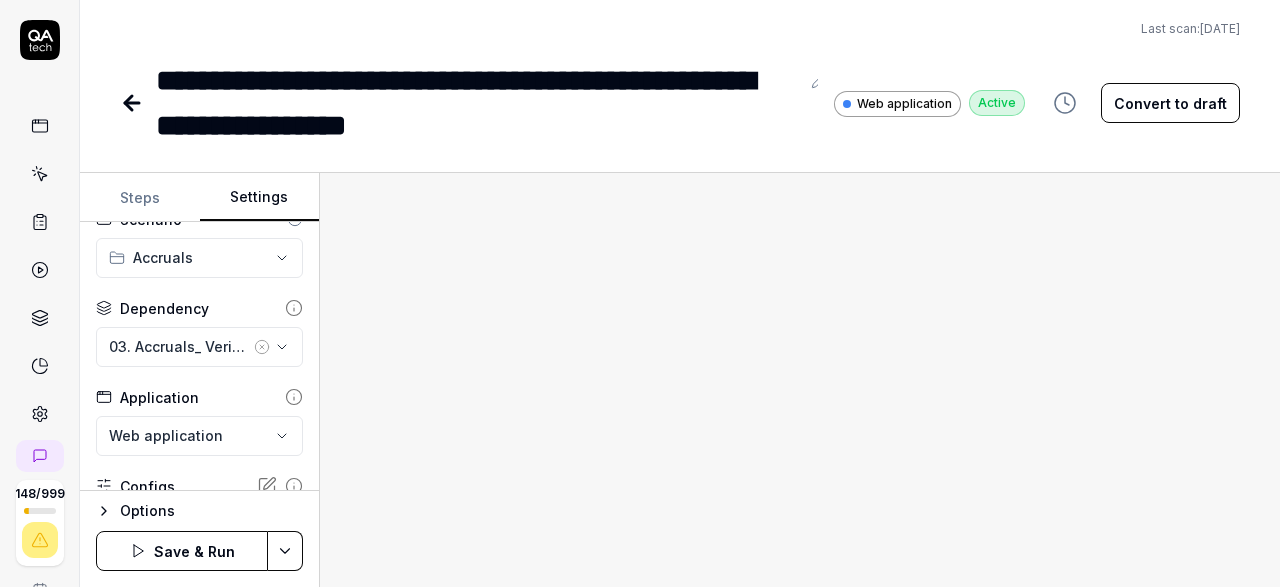 scroll, scrollTop: 26, scrollLeft: 0, axis: vertical 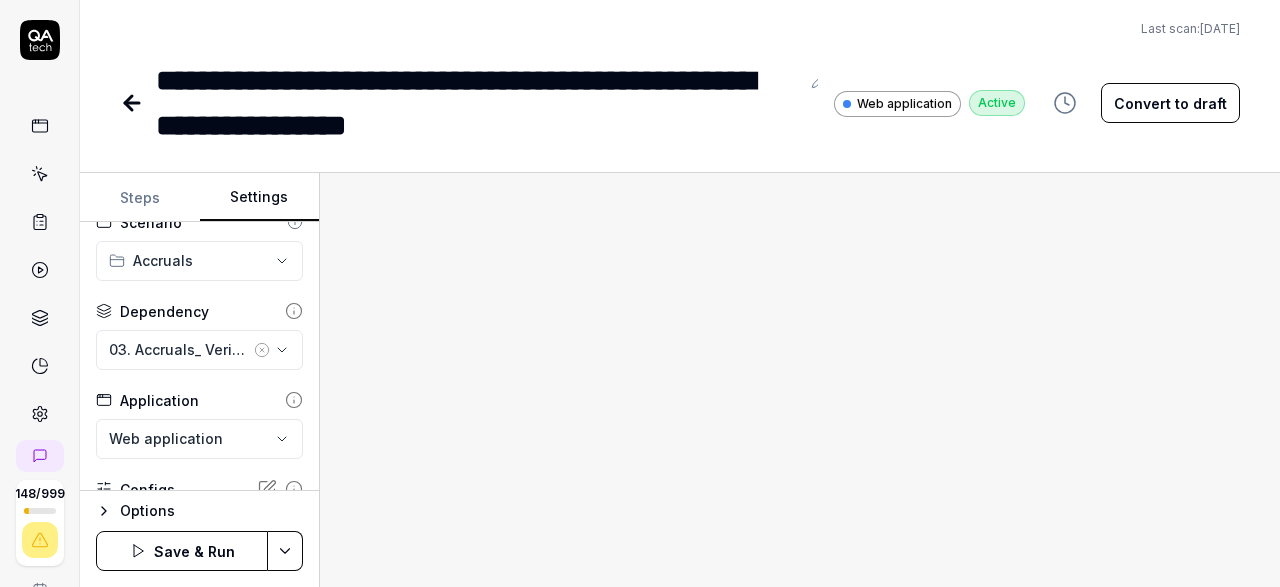 click 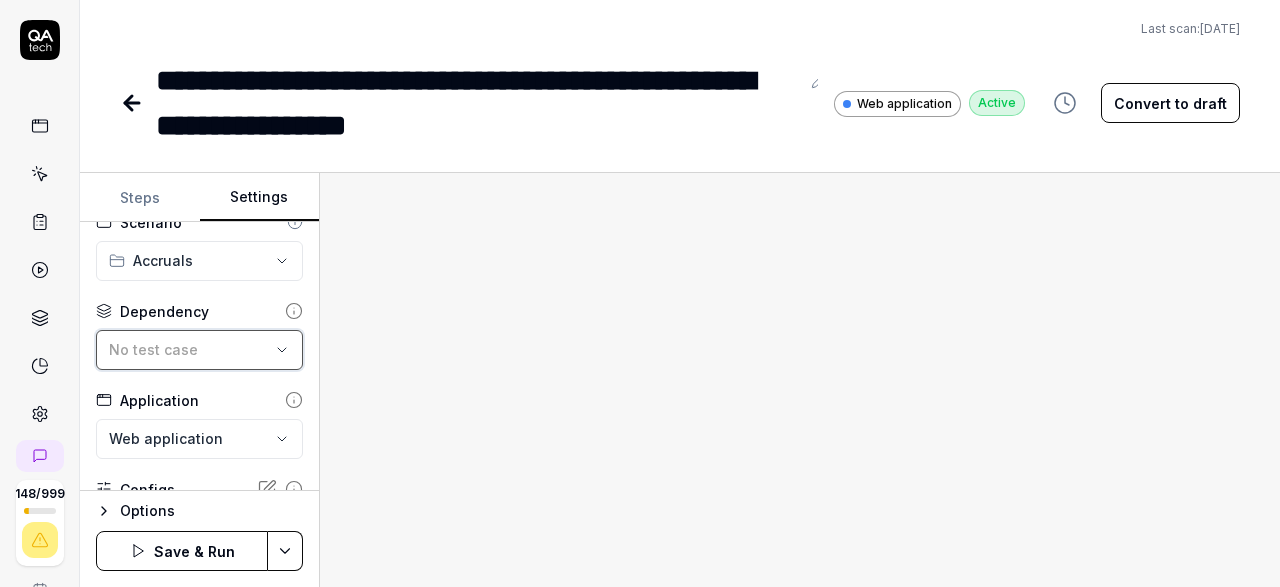click 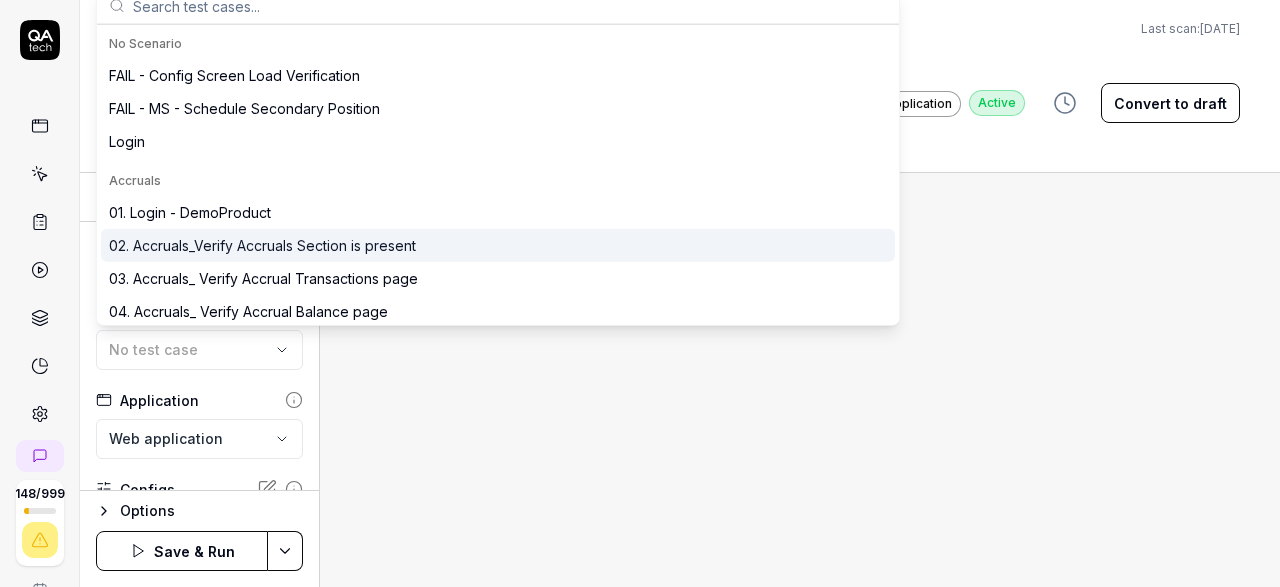 scroll, scrollTop: 116, scrollLeft: 0, axis: vertical 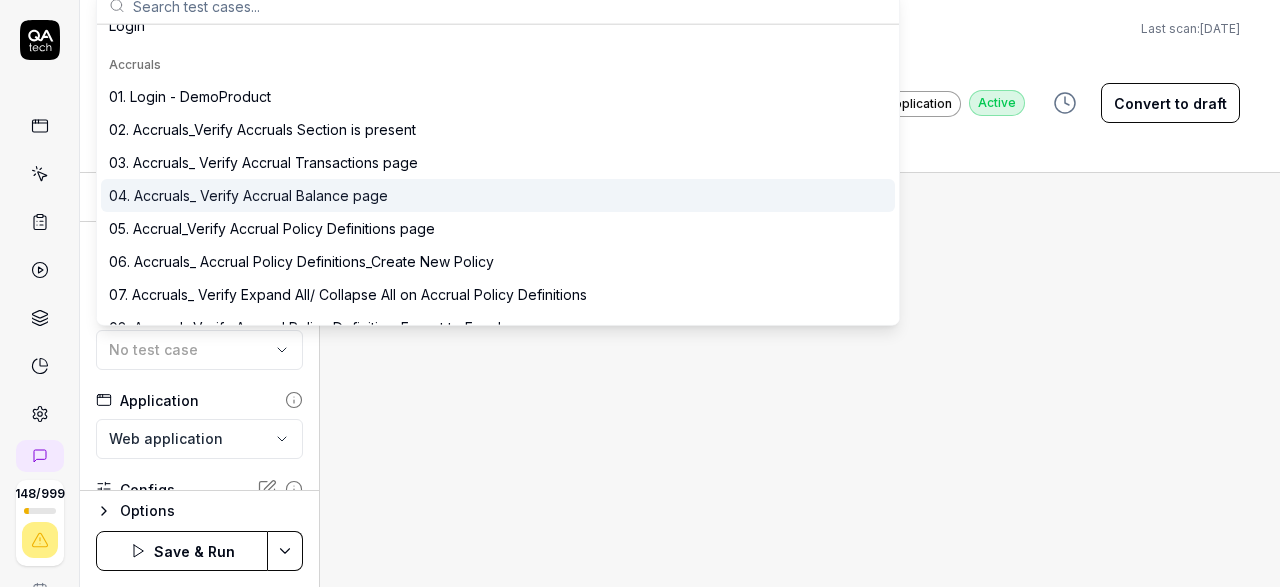 click on "04. Accruals_ Verify Accrual Balance page" at bounding box center (248, 195) 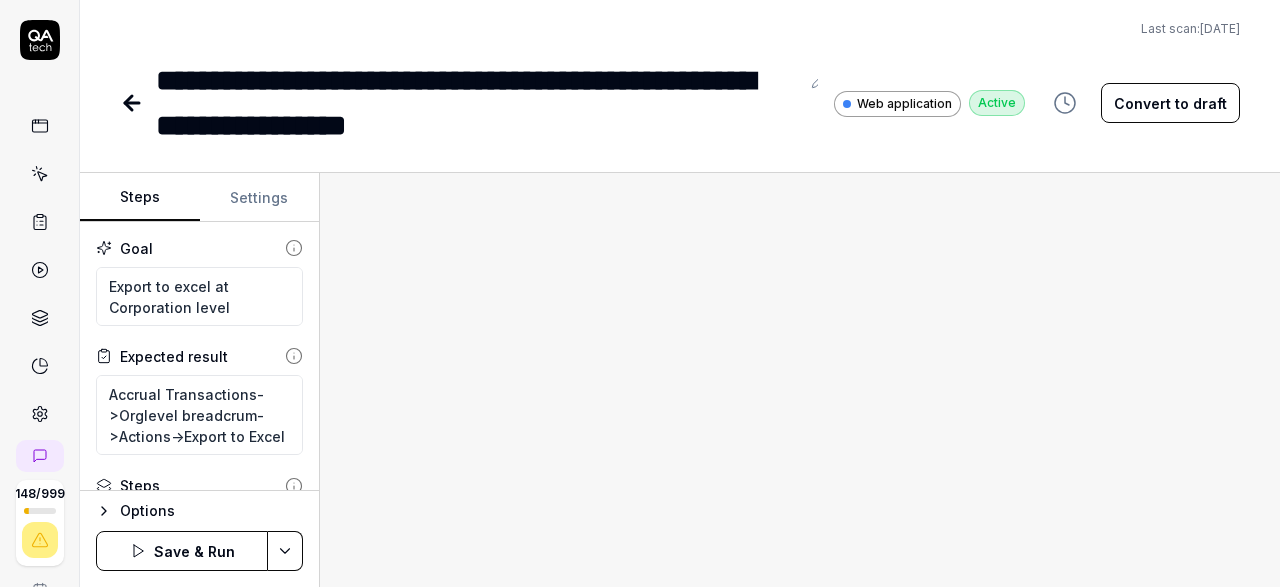click on "Steps" at bounding box center [140, 198] 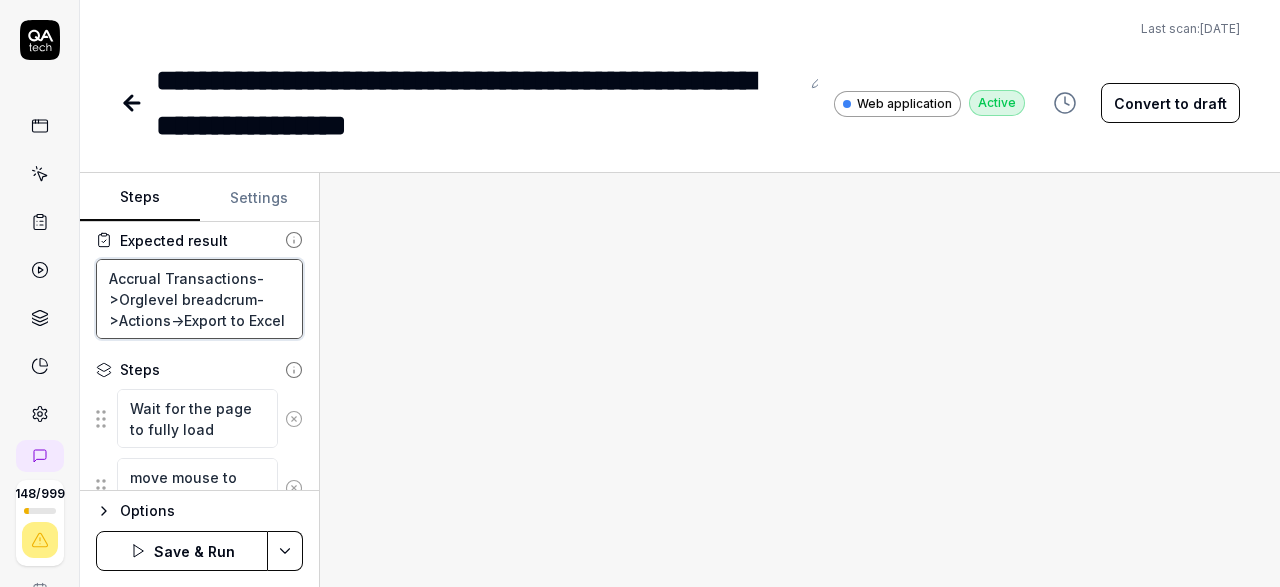 click on "Accrual Transactions->Orglevel breadcrum->Actions->Export to Excel" at bounding box center [199, 299] 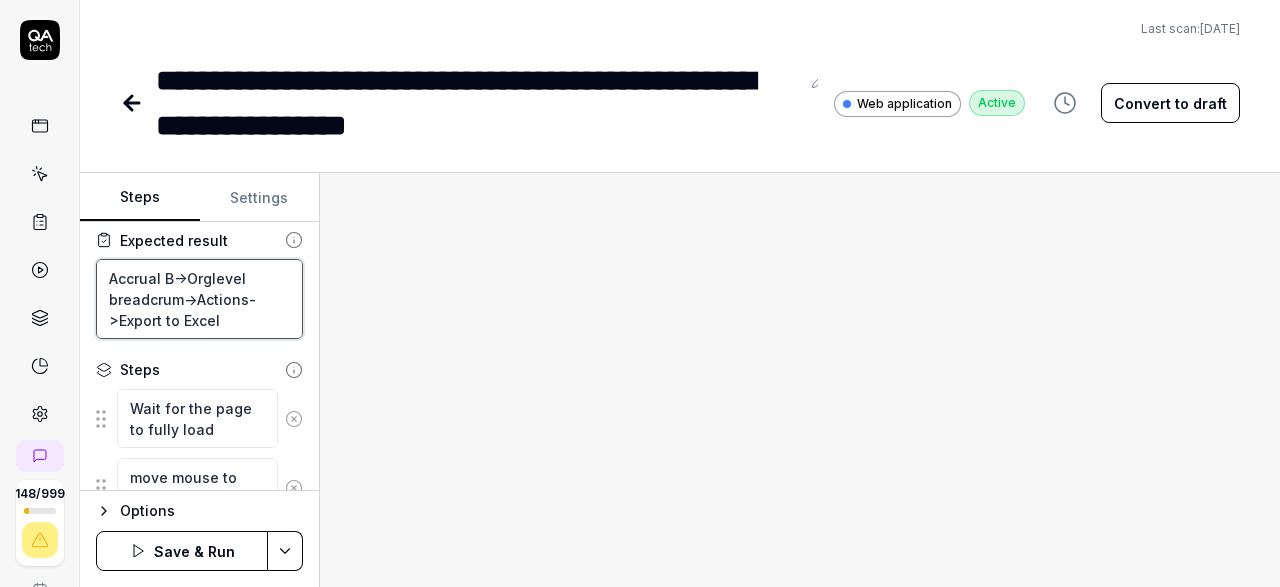 type on "*" 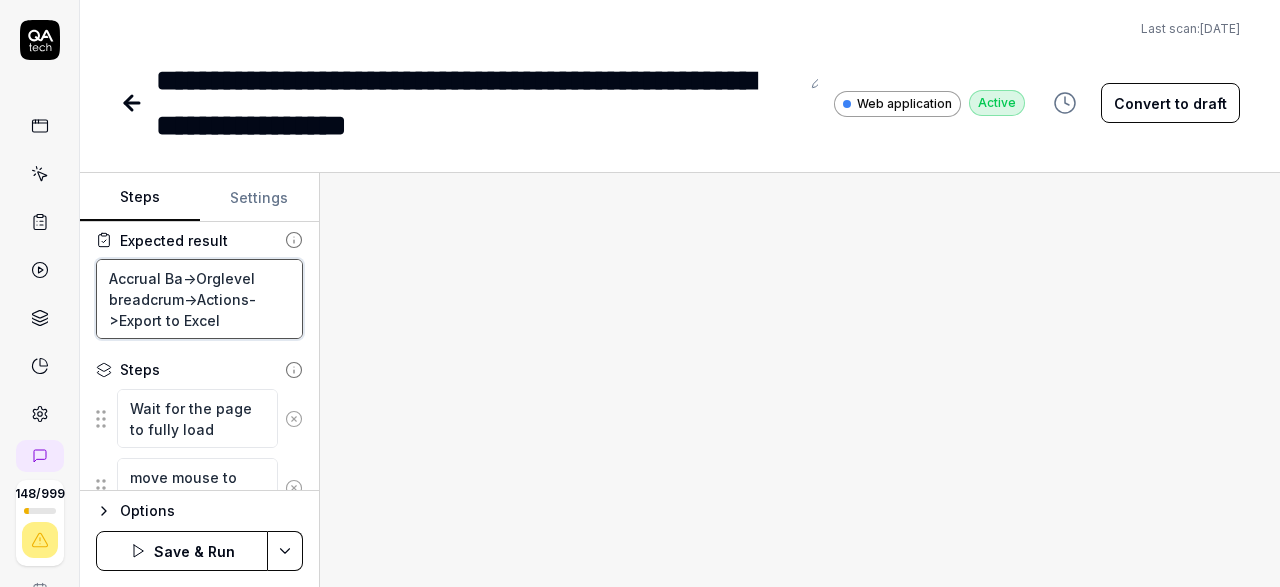 type on "*" 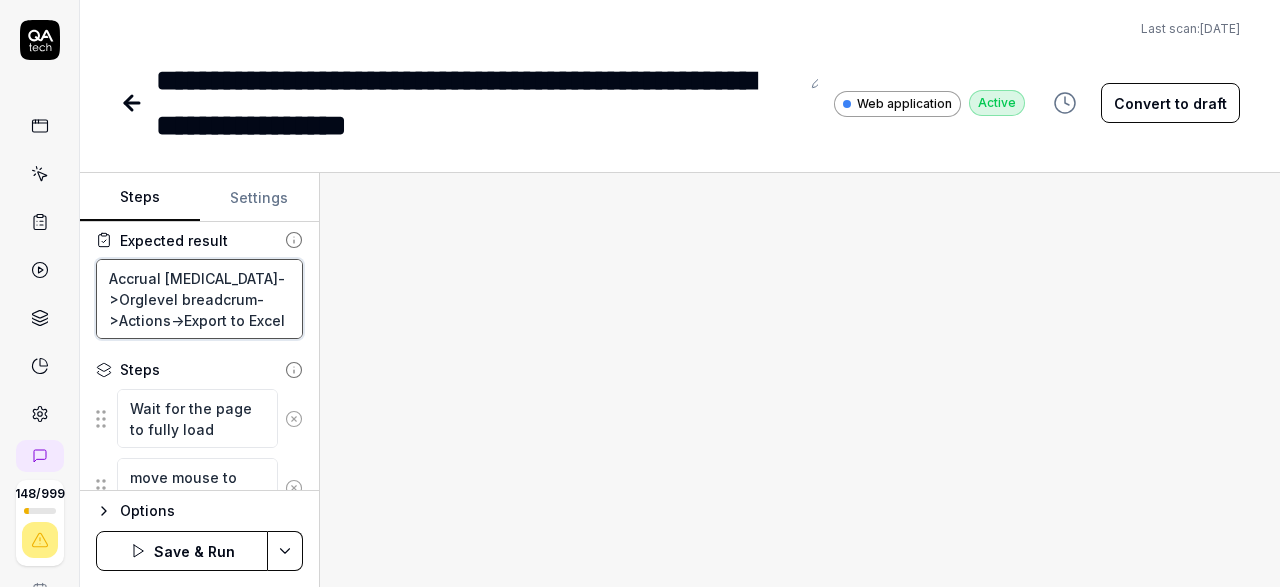 type on "*" 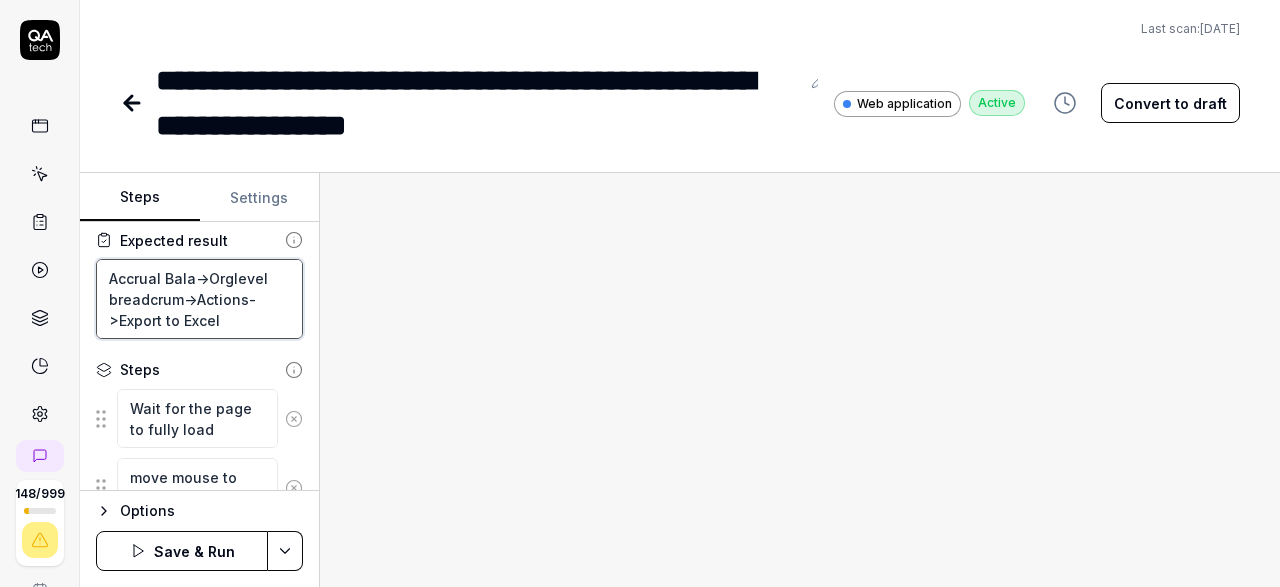 type on "*" 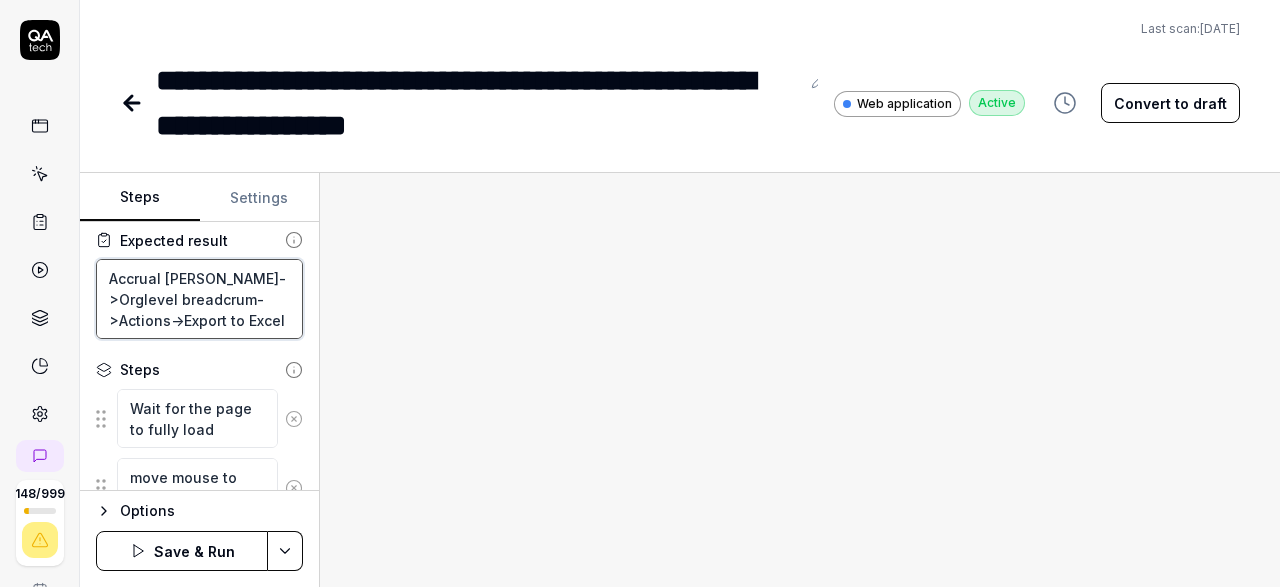 type on "*" 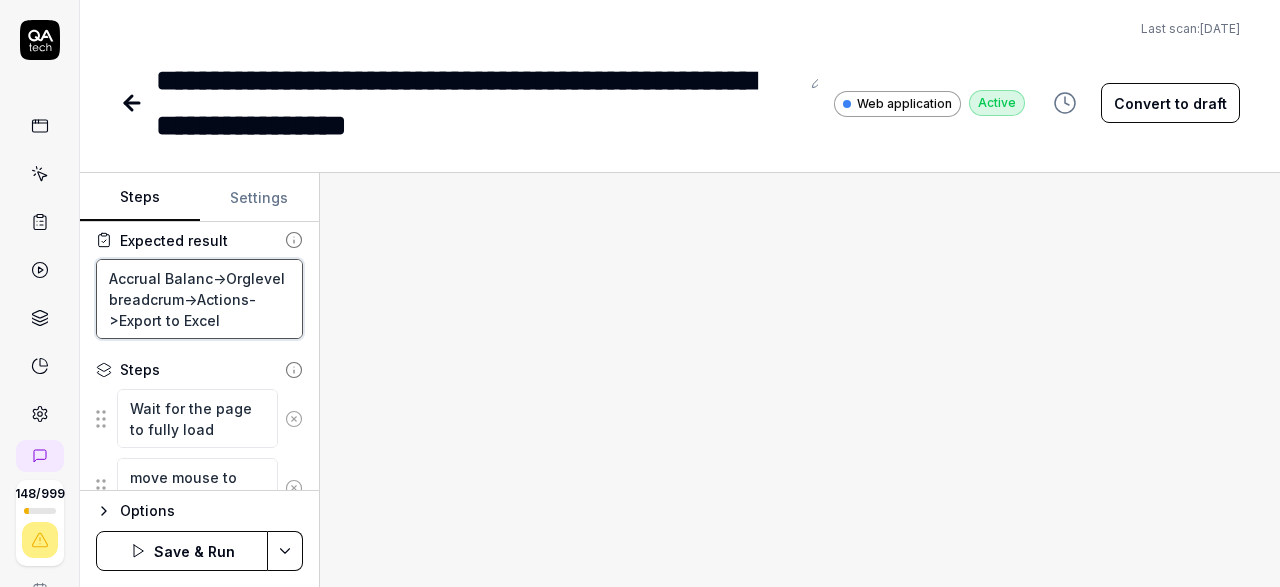 type on "*" 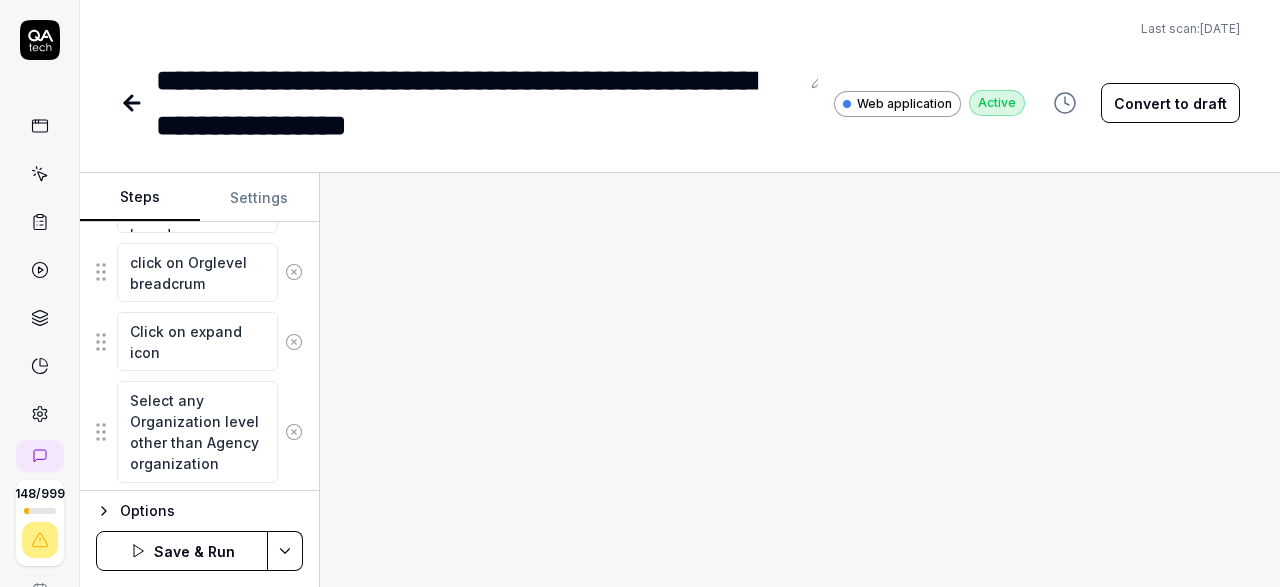 scroll, scrollTop: 517, scrollLeft: 0, axis: vertical 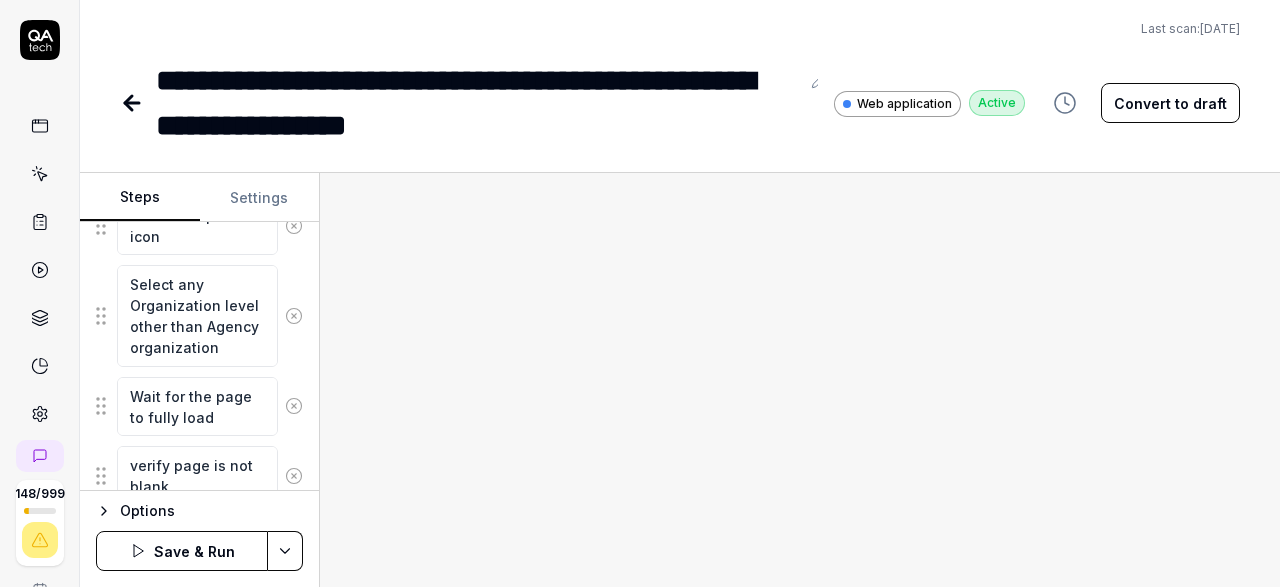 type on "Accrual Balance->Orglevel breadcrum->Actions->Export to Excel" 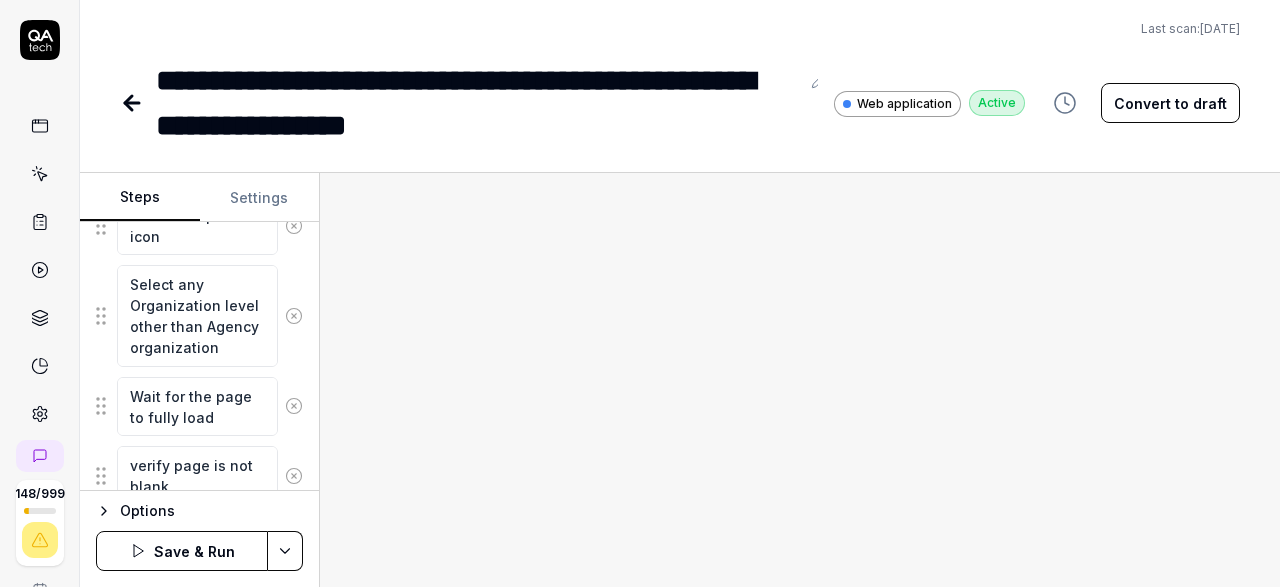 scroll, scrollTop: 517, scrollLeft: 0, axis: vertical 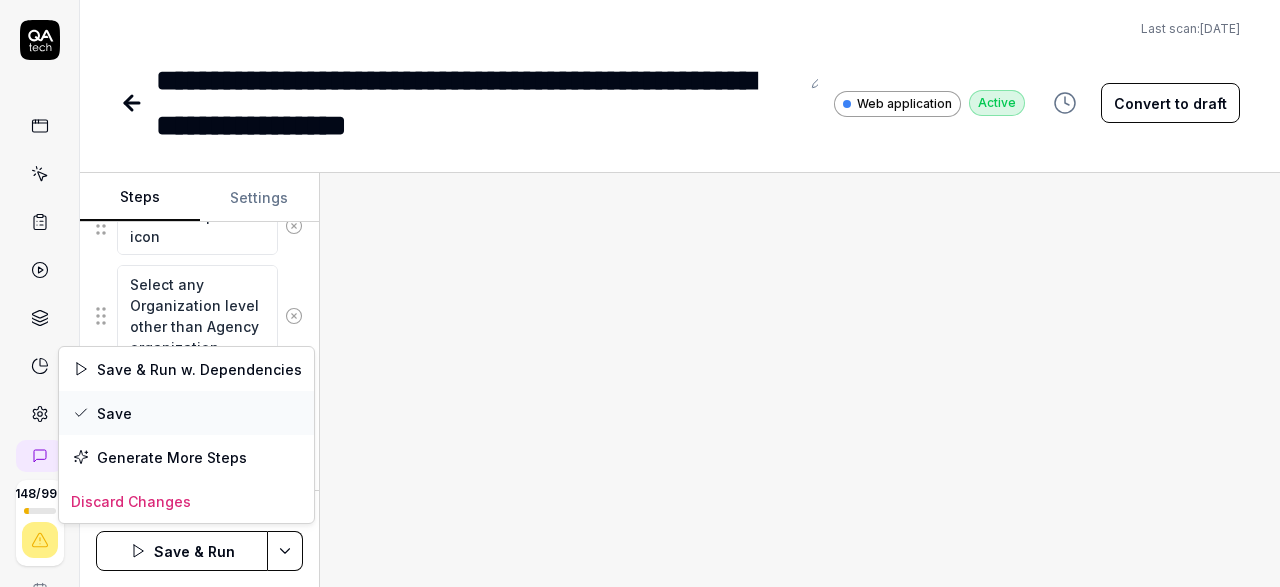 click on "Save" at bounding box center (186, 413) 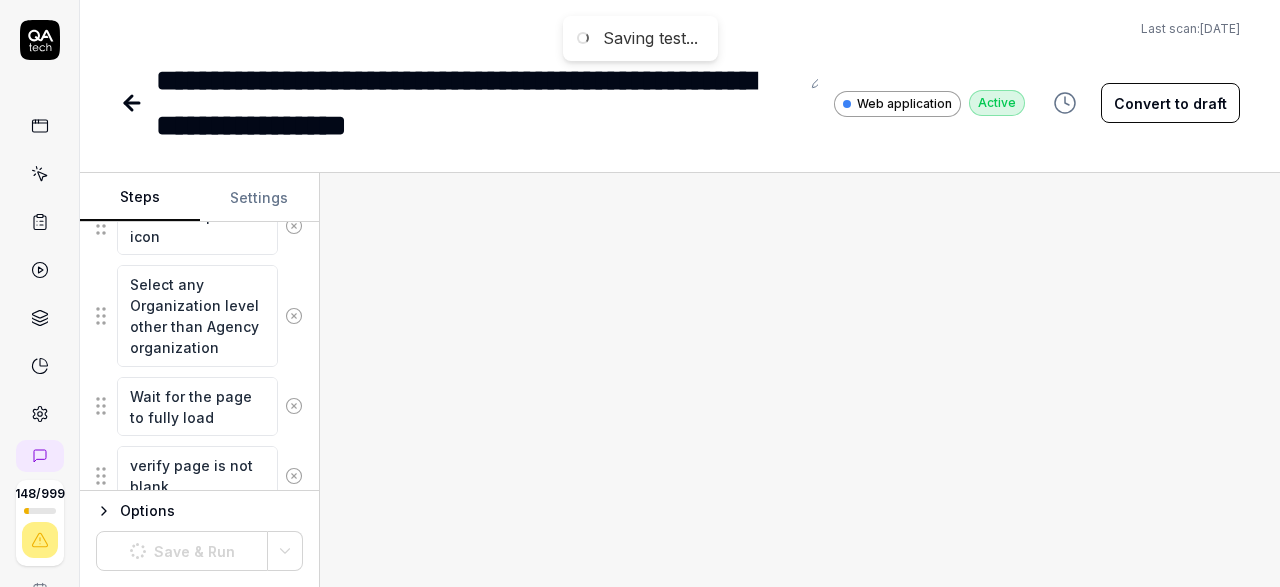 scroll, scrollTop: 517, scrollLeft: 0, axis: vertical 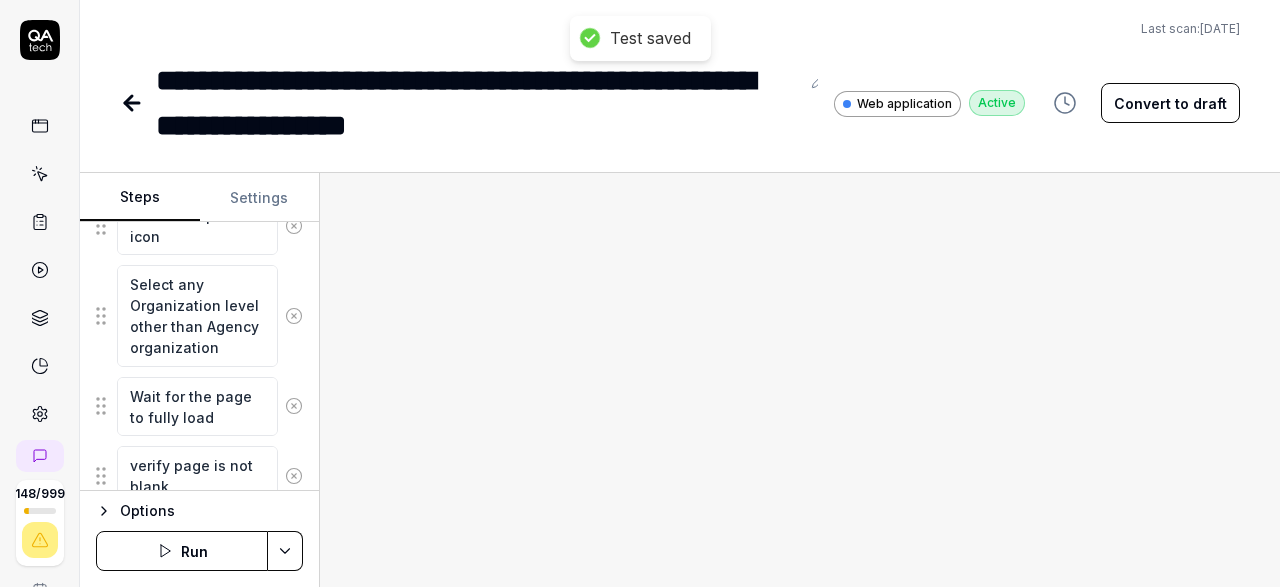 click on "Run" at bounding box center (182, 551) 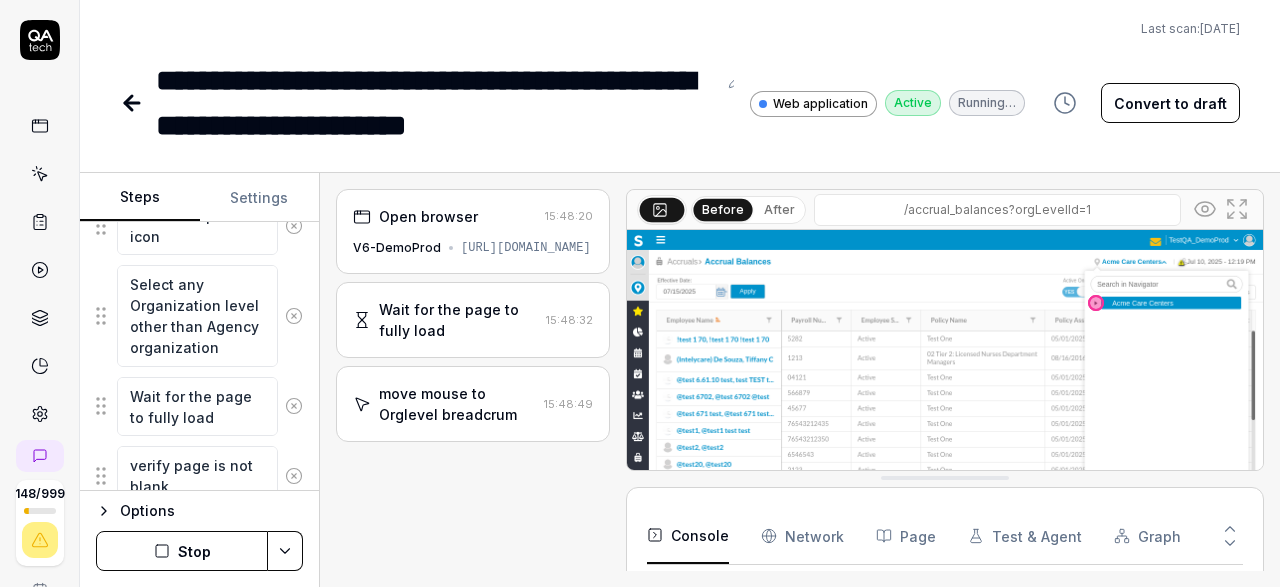 scroll, scrollTop: 9, scrollLeft: 0, axis: vertical 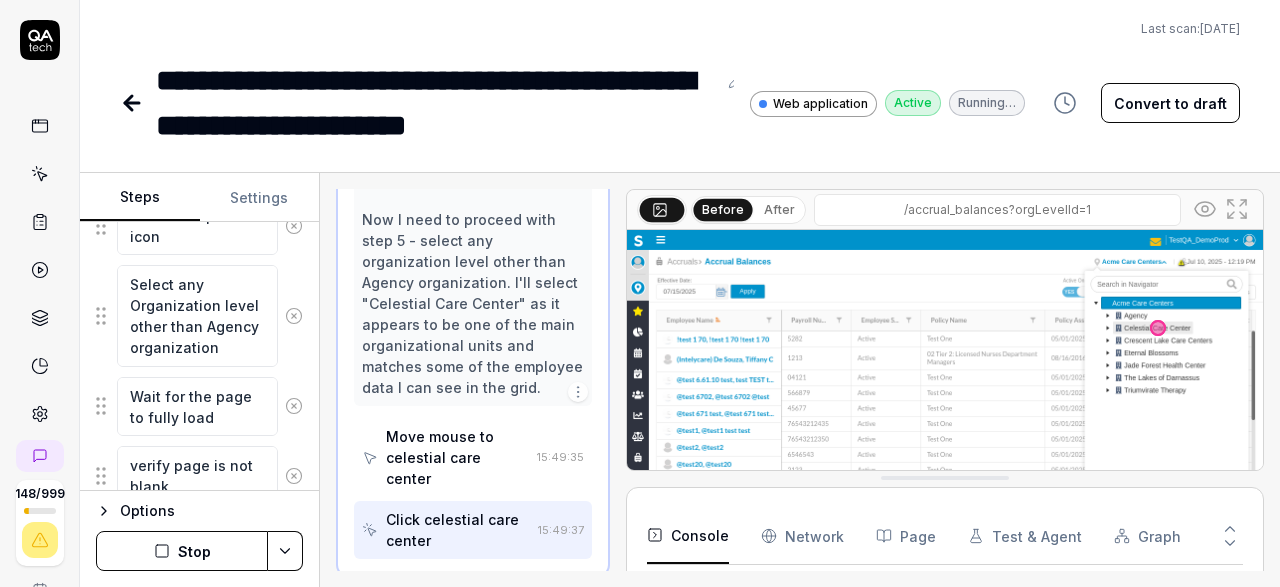 click 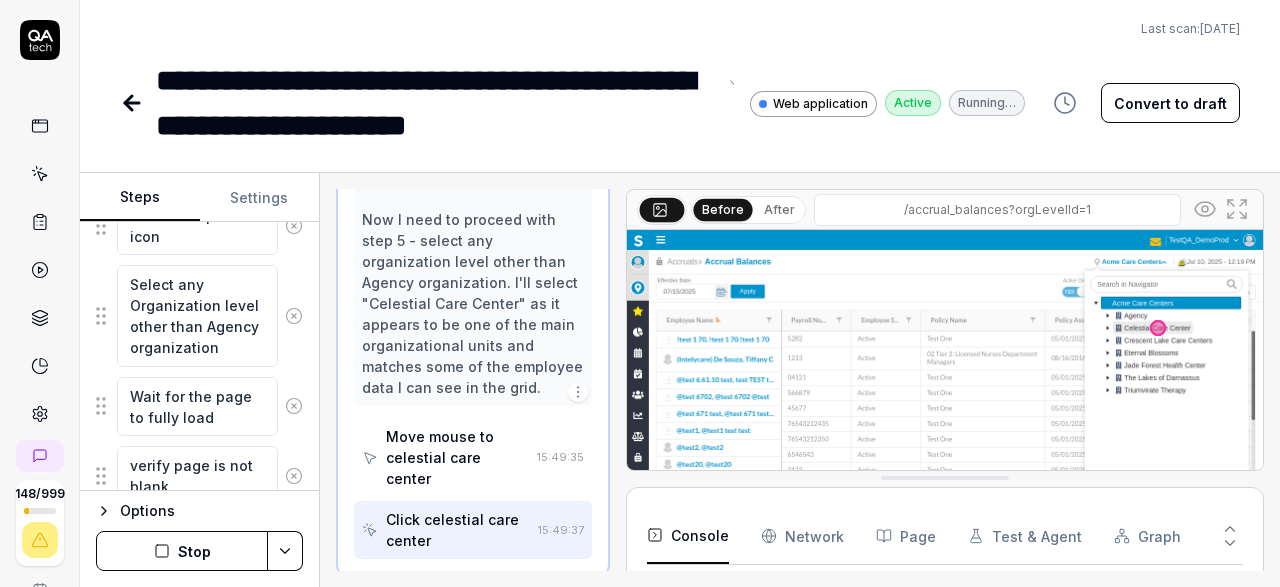 click on "**********" at bounding box center (436, 103) 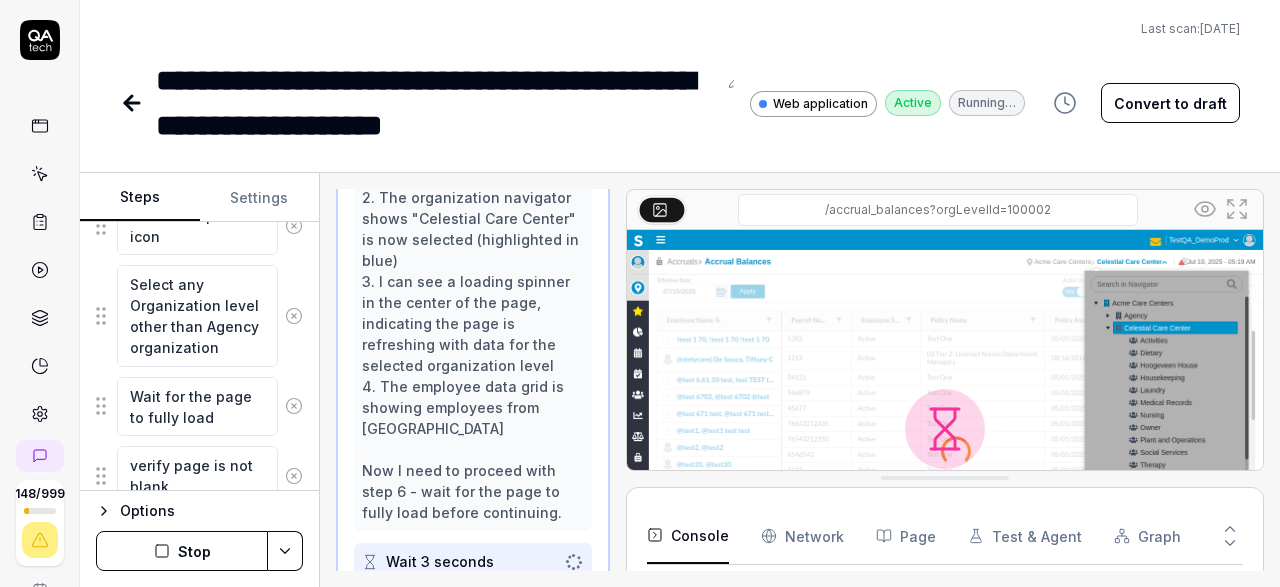scroll, scrollTop: 803, scrollLeft: 0, axis: vertical 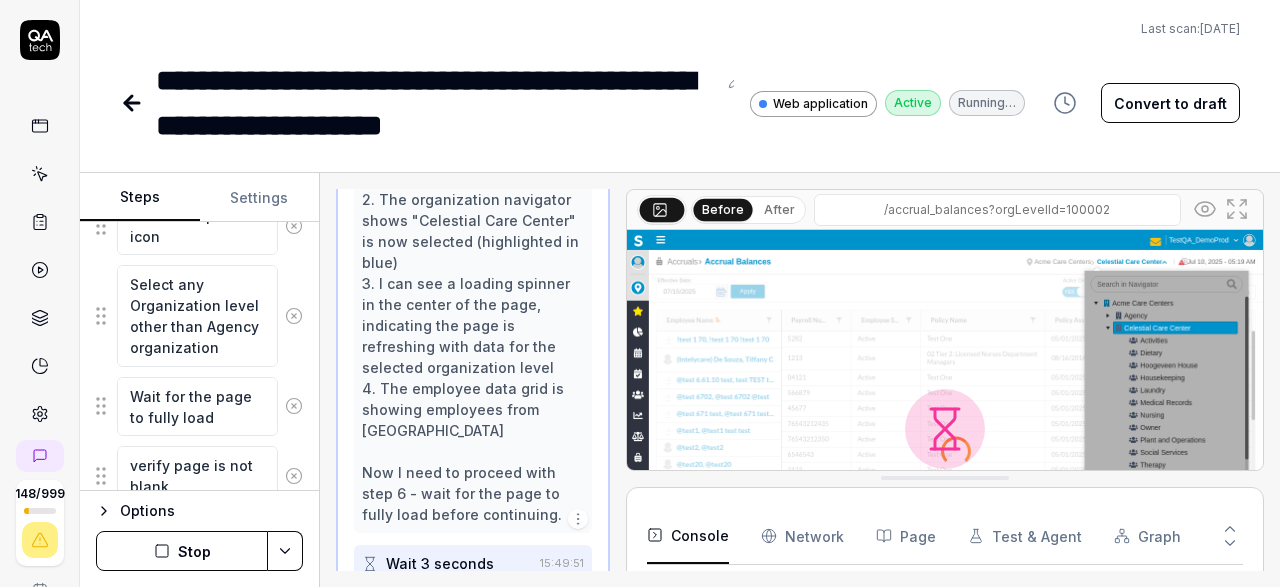 click on "**********" at bounding box center (436, 103) 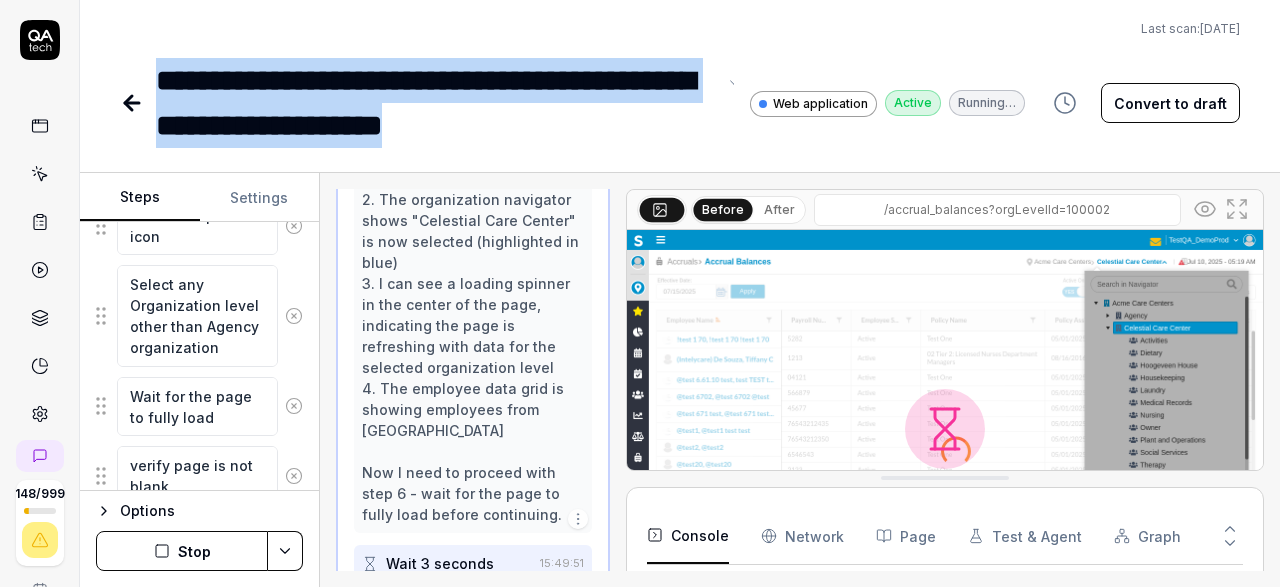 drag, startPoint x: 541, startPoint y: 121, endPoint x: 153, endPoint y: 72, distance: 391.08182 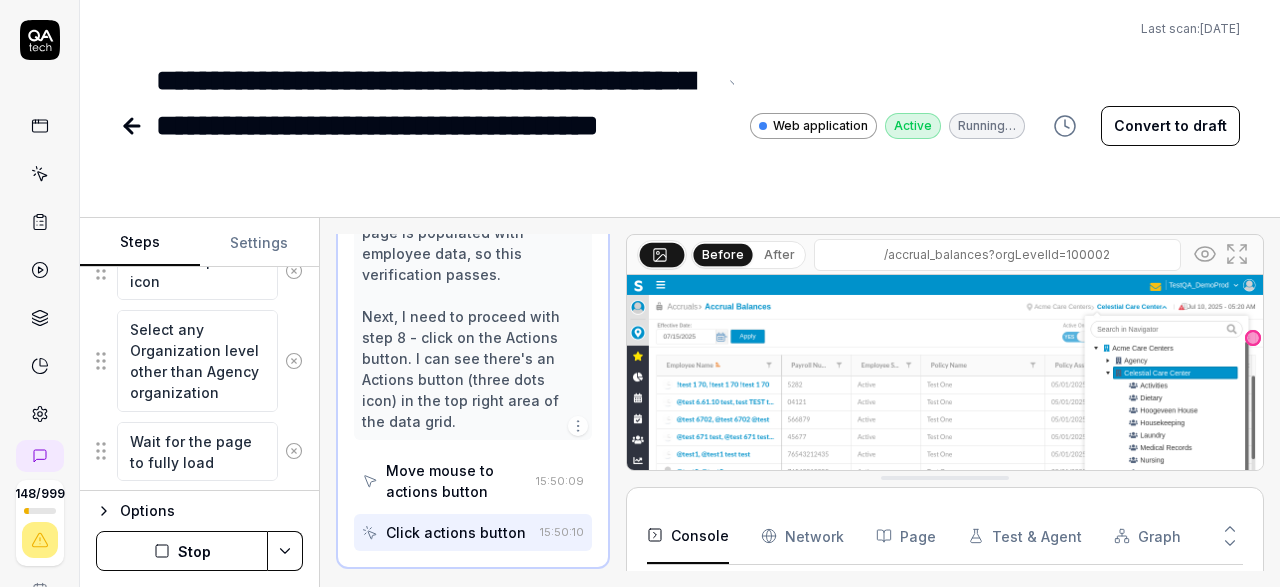 scroll, scrollTop: 1142, scrollLeft: 0, axis: vertical 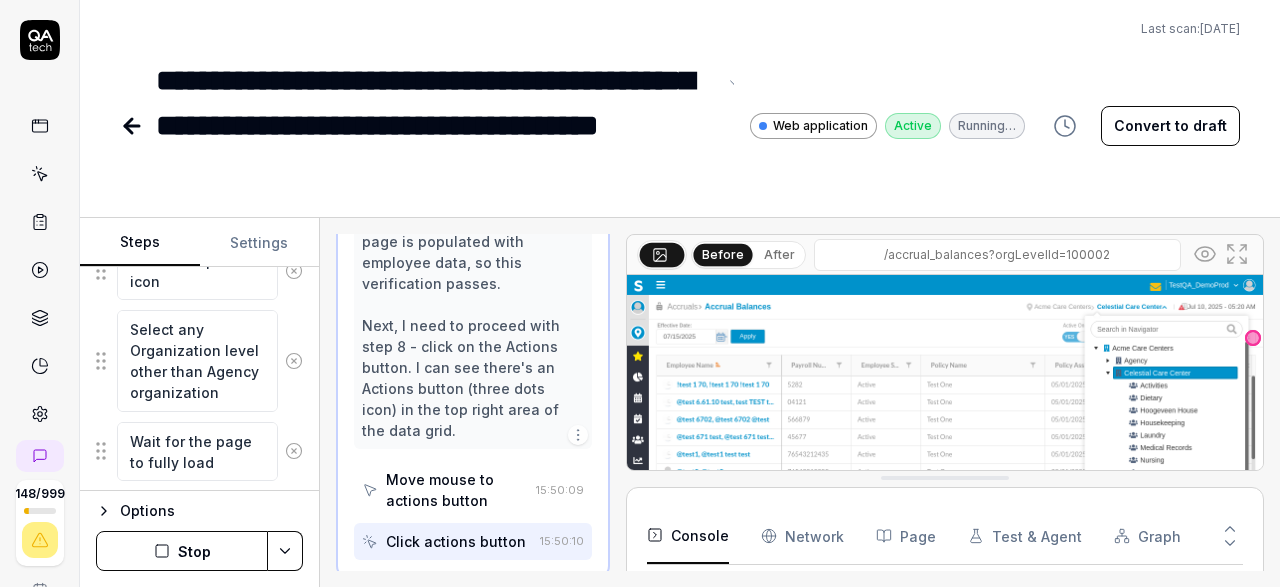 click on "**********" at bounding box center (436, 125) 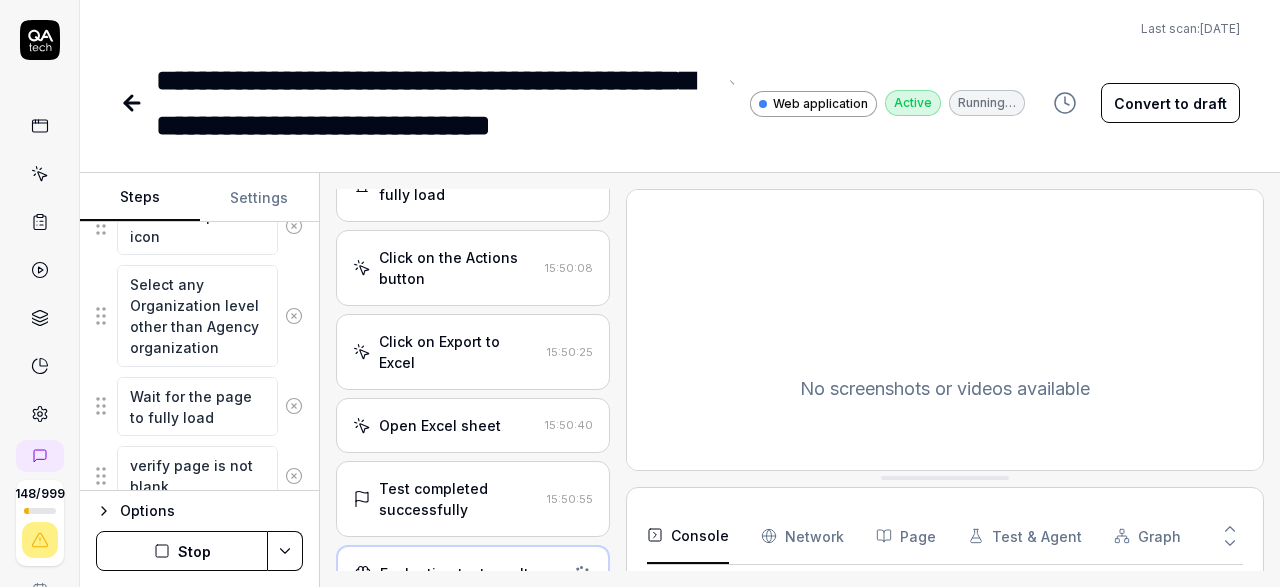 scroll, scrollTop: 576, scrollLeft: 0, axis: vertical 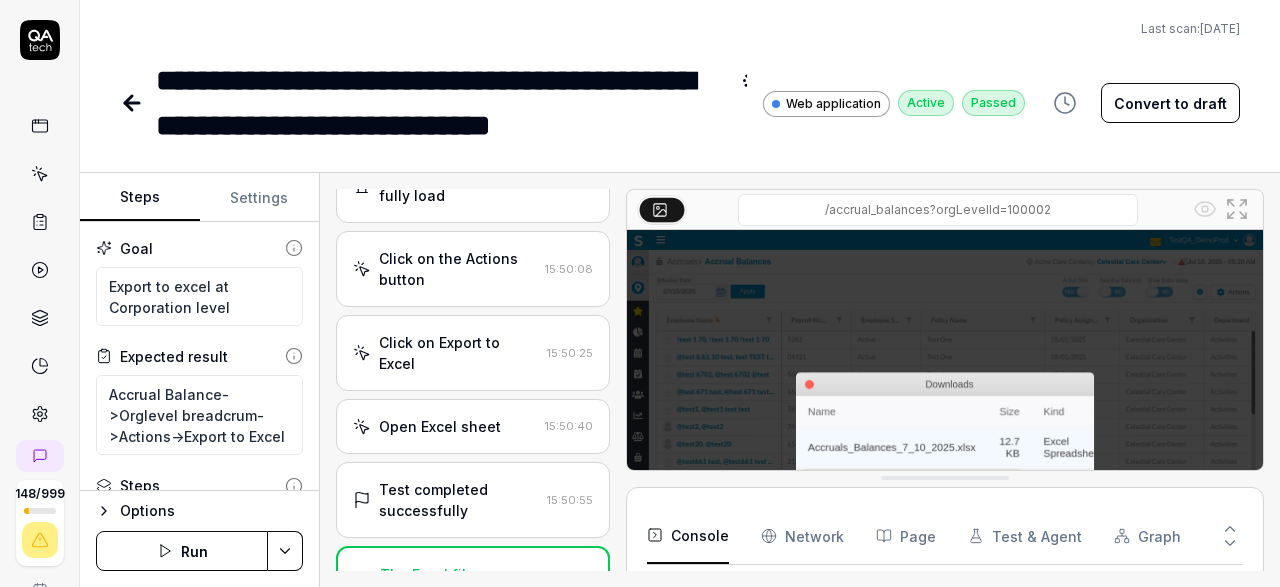 click at bounding box center (134, 103) 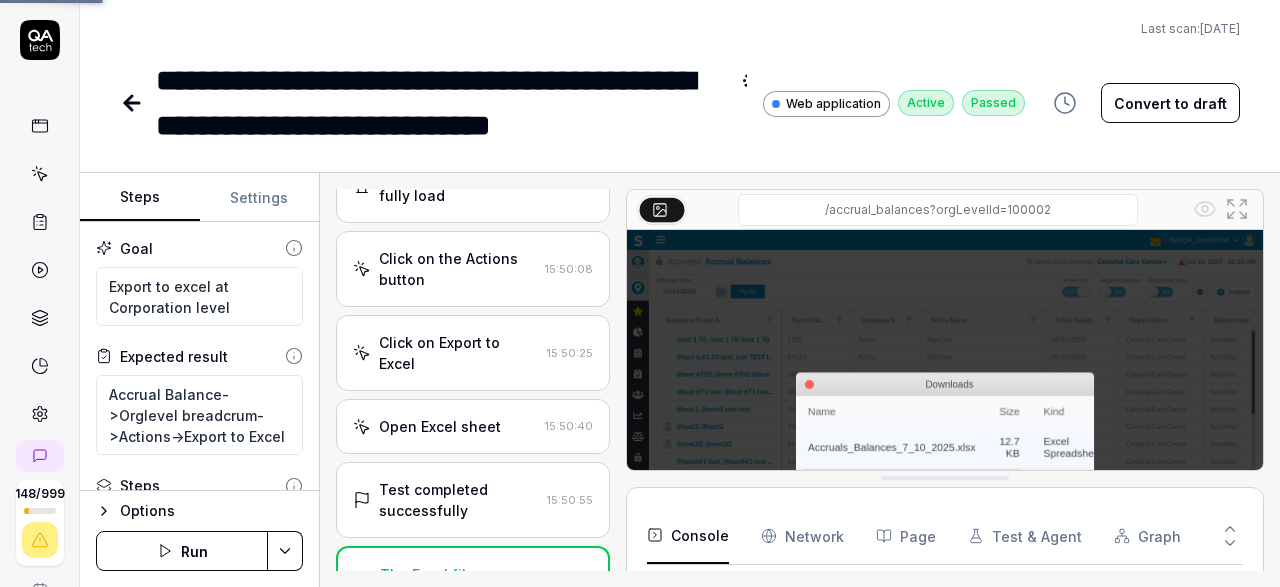 type on "*" 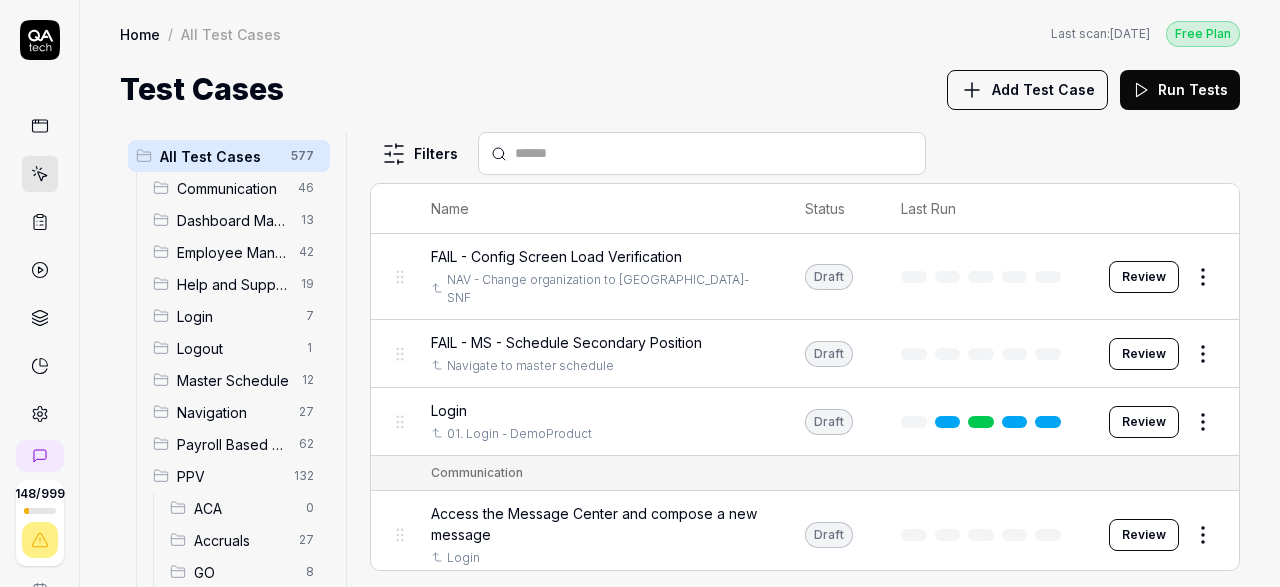 click at bounding box center (714, 153) 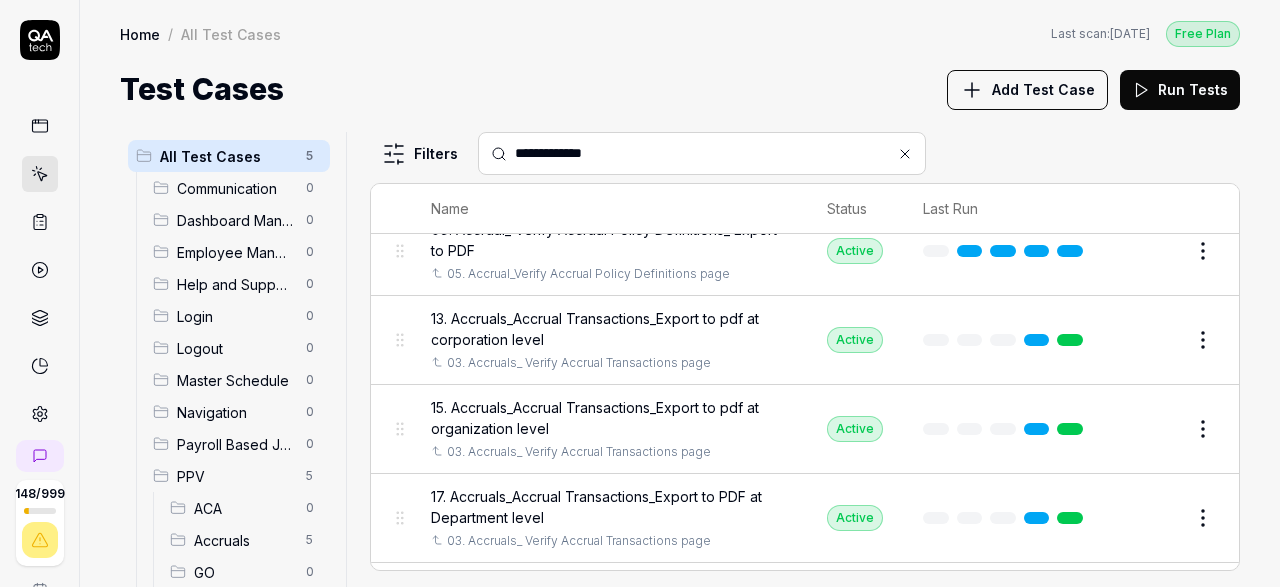 scroll, scrollTop: 116, scrollLeft: 0, axis: vertical 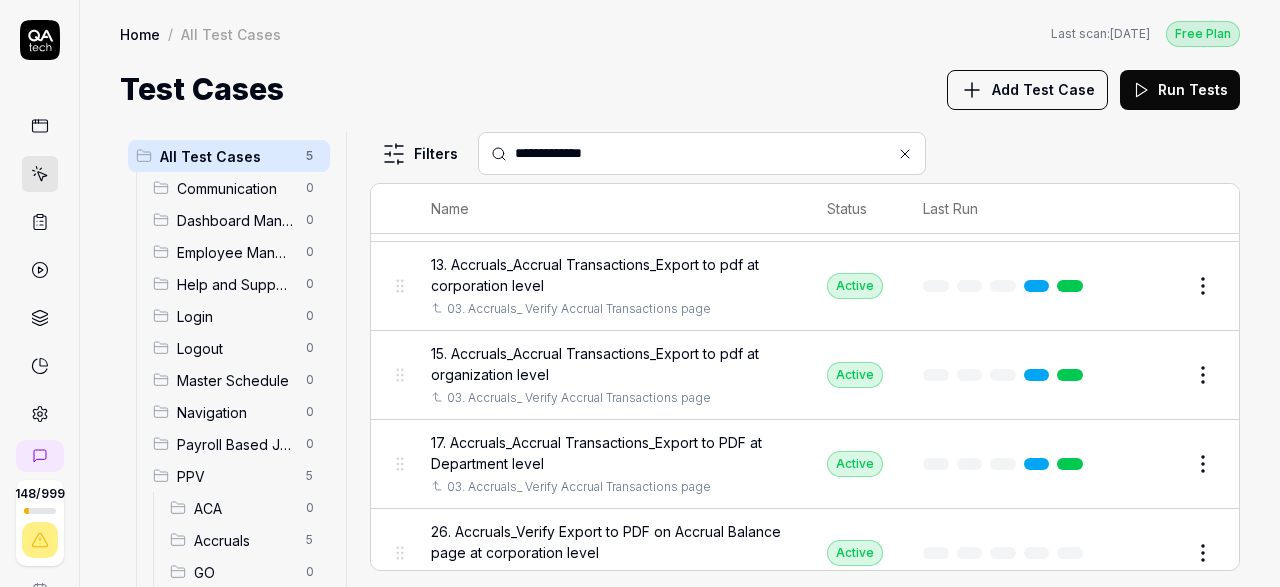 type on "**********" 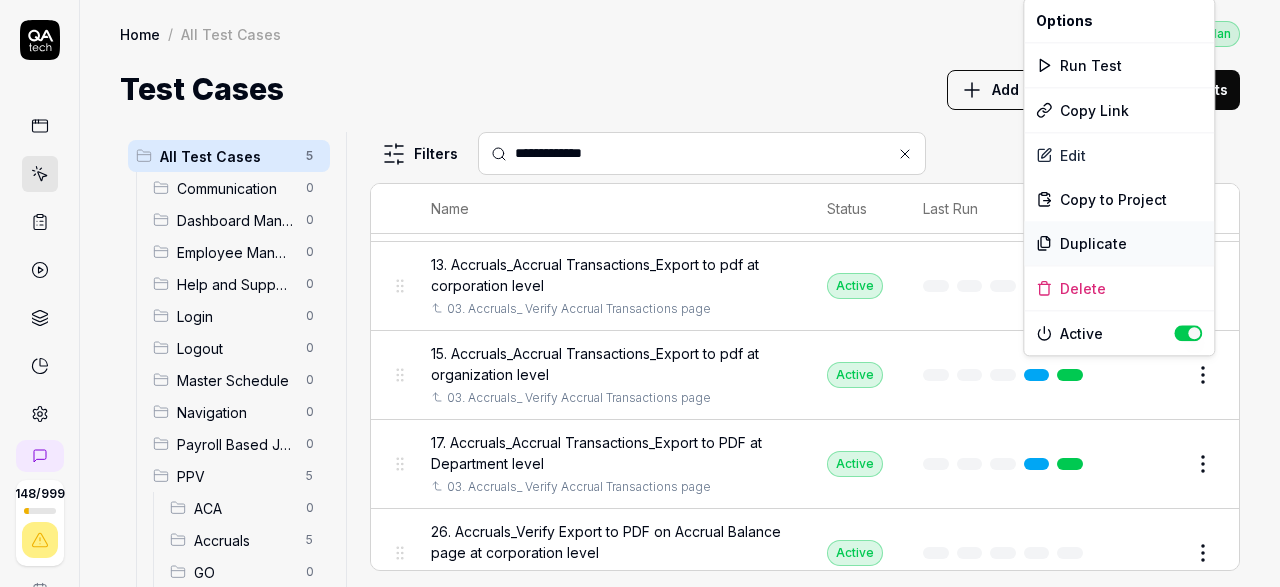 click on "Duplicate" at bounding box center (1119, 243) 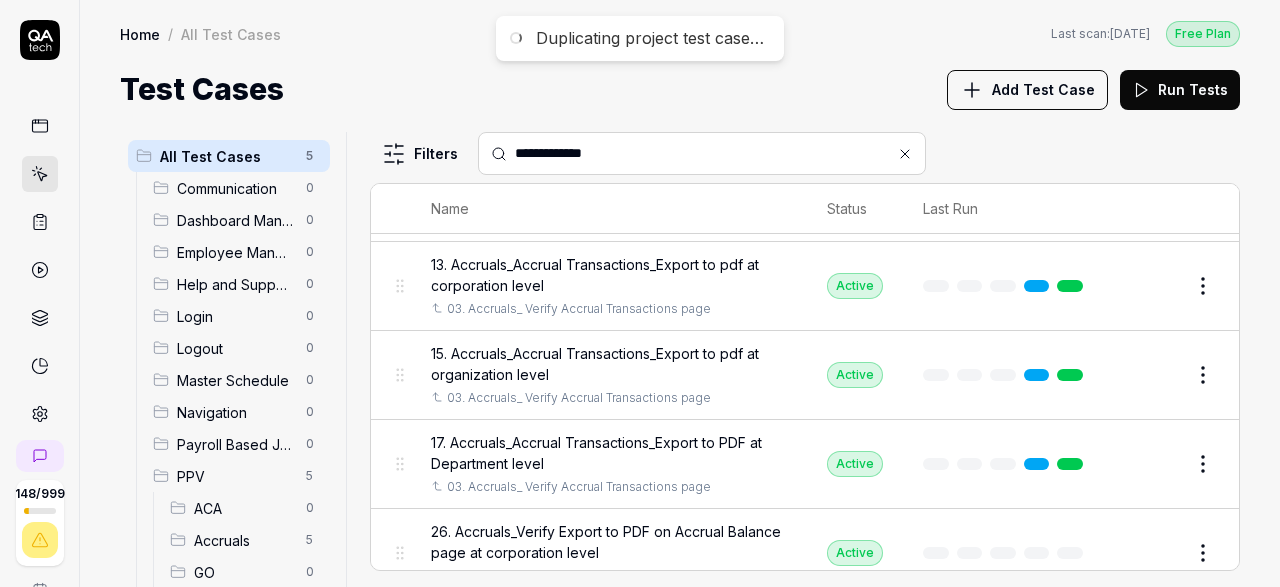 scroll, scrollTop: 116, scrollLeft: 0, axis: vertical 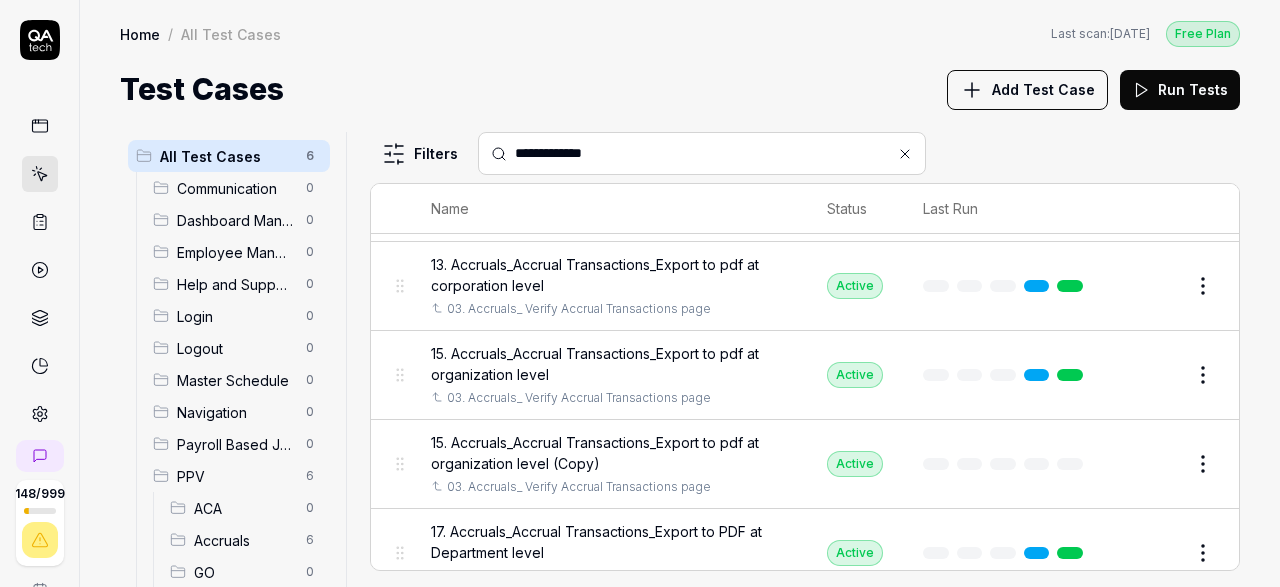 click on "15. Accruals_Accrual Transactions_Export to pdf at organization level (Copy) 03. Accruals_ Verify Accrual Transactions page" at bounding box center (609, 464) 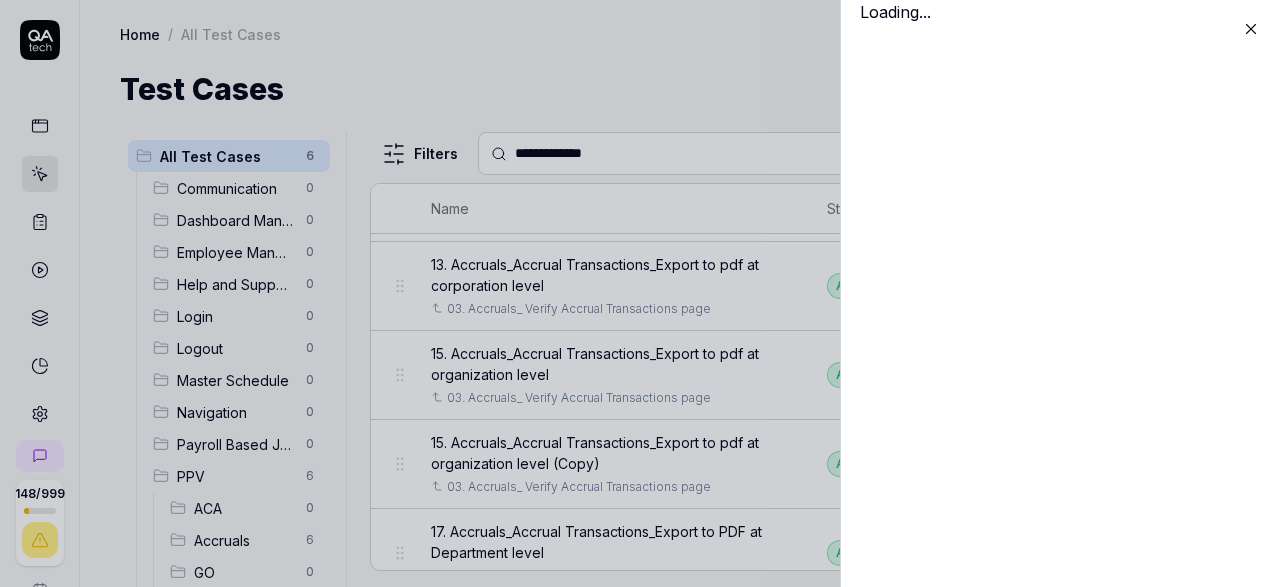 scroll, scrollTop: 116, scrollLeft: 0, axis: vertical 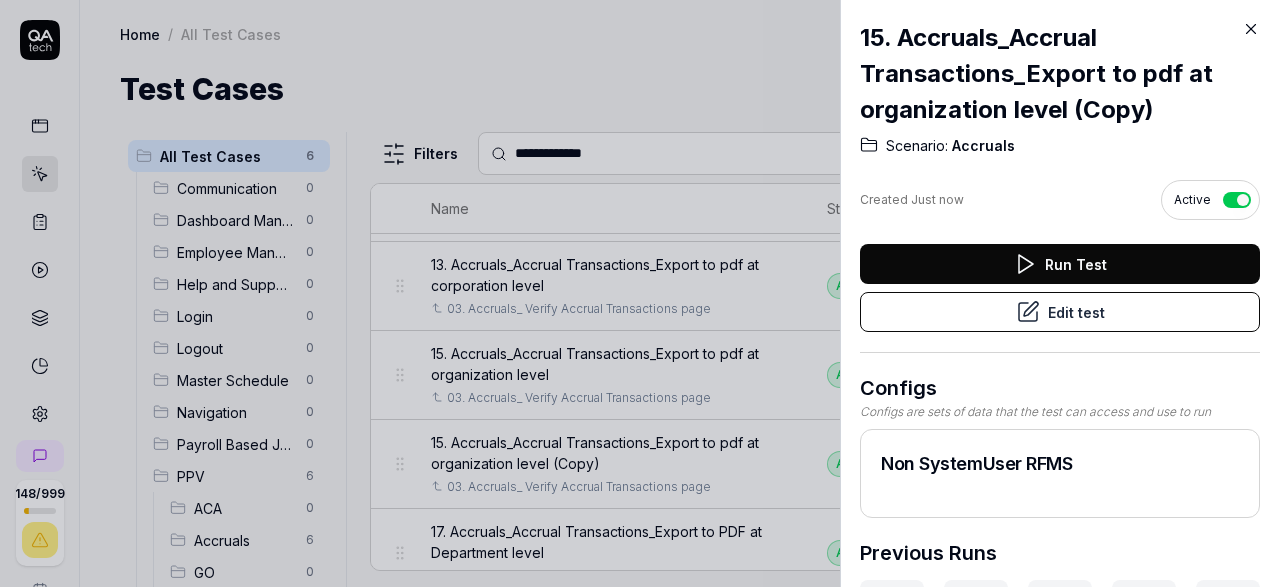 click on "Edit test" at bounding box center (1060, 312) 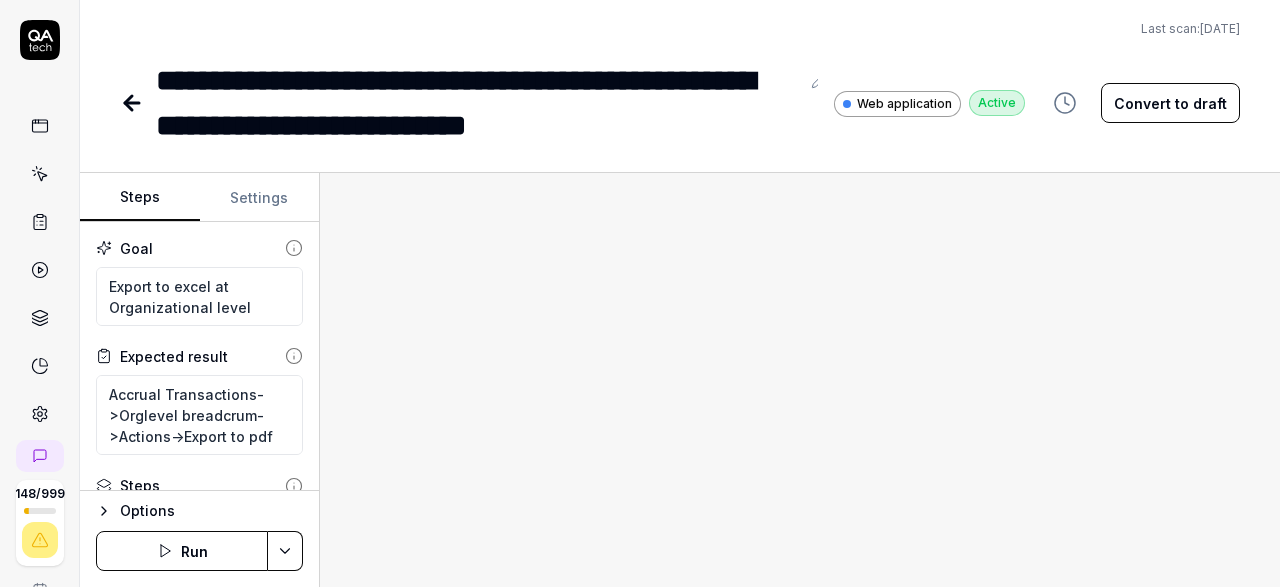 type on "*" 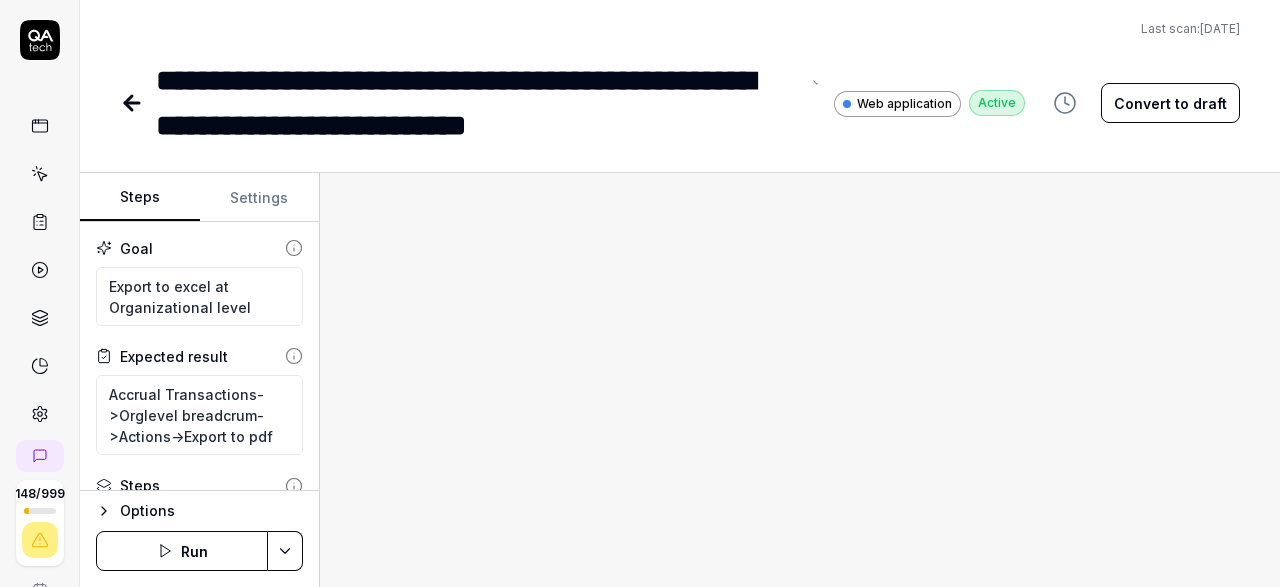 click on "**********" at bounding box center (477, 103) 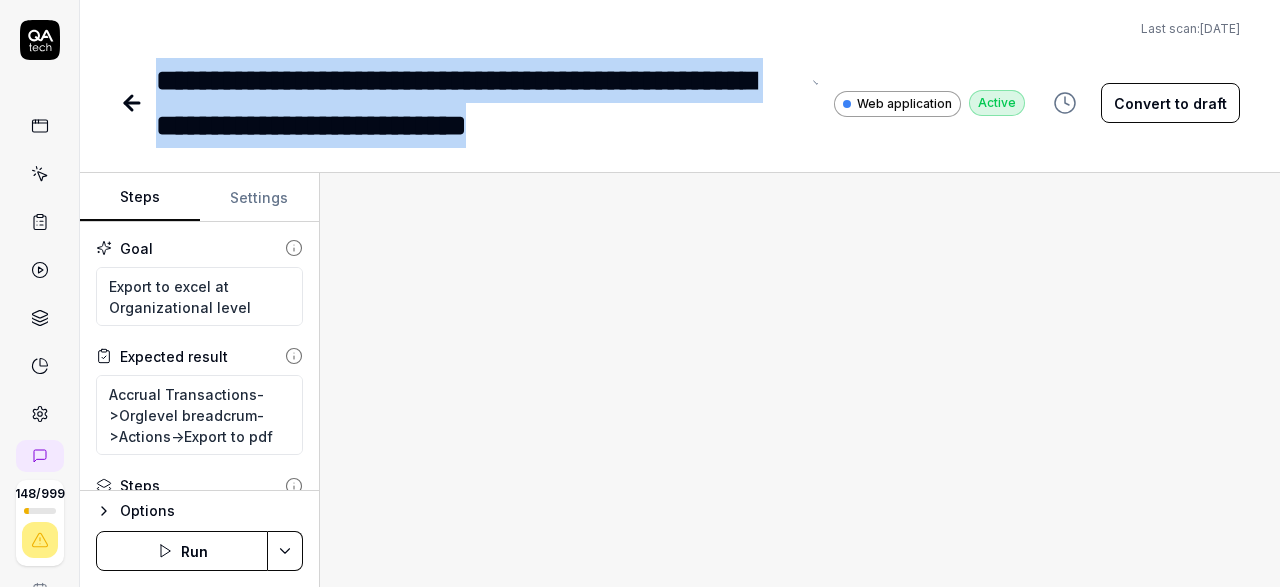 drag, startPoint x: 665, startPoint y: 127, endPoint x: 129, endPoint y: 65, distance: 539.5739 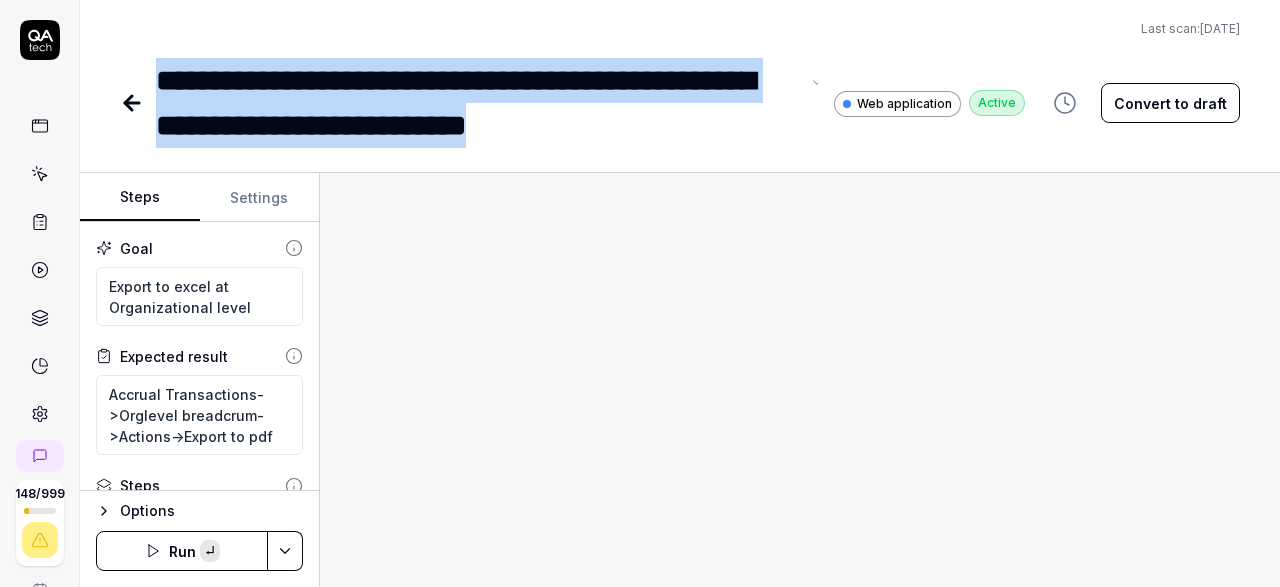 paste 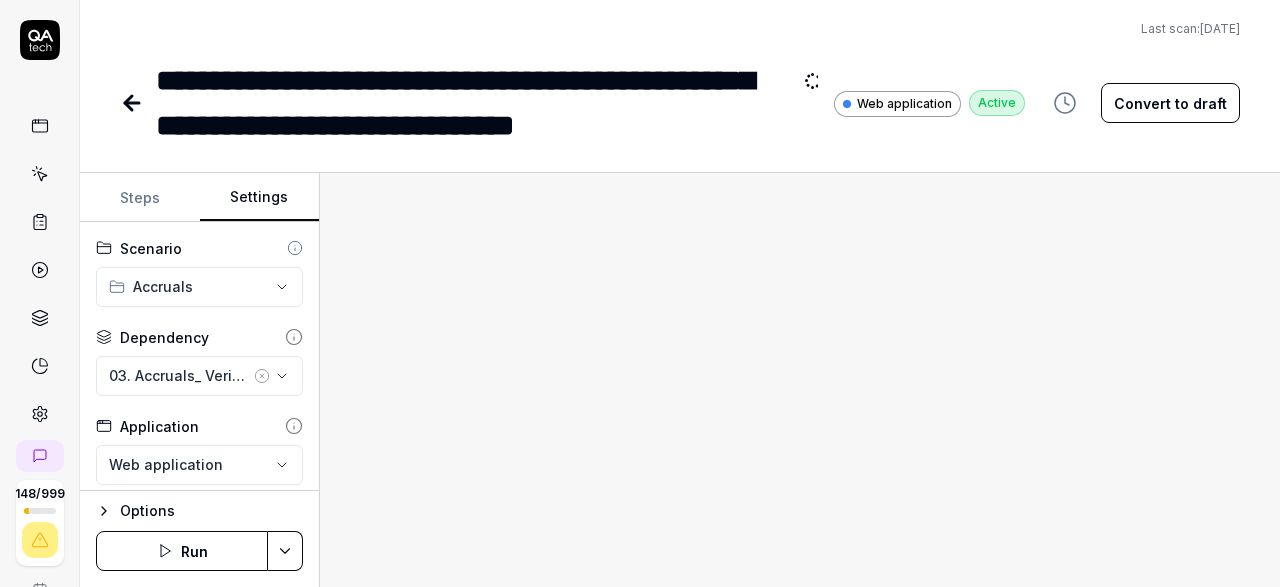 click on "Settings" at bounding box center (260, 198) 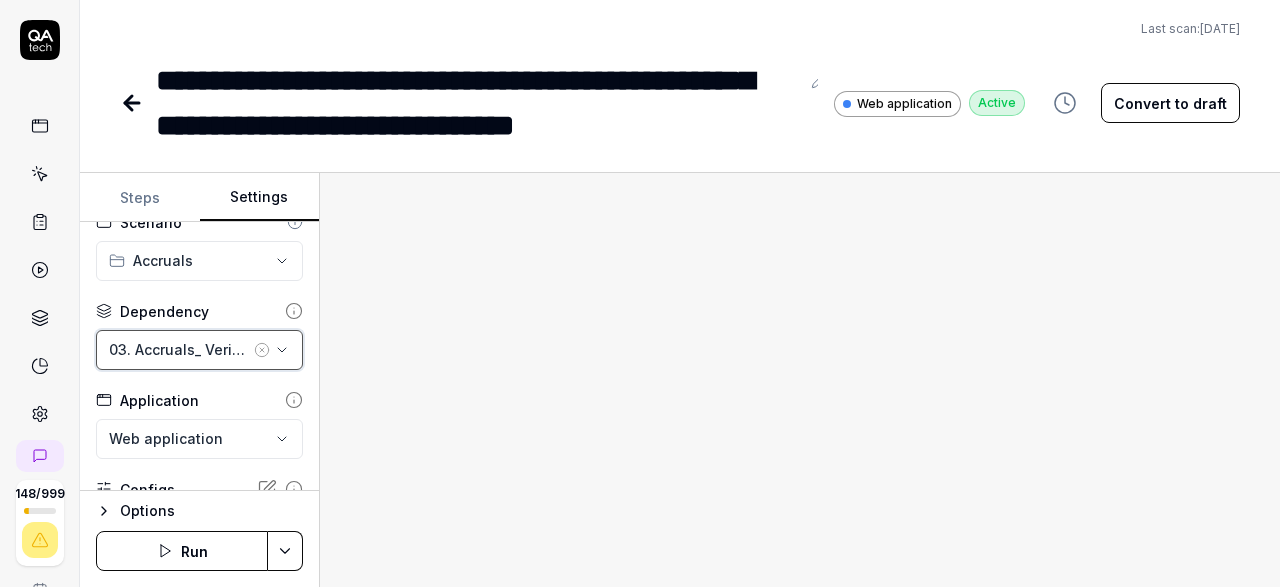 click 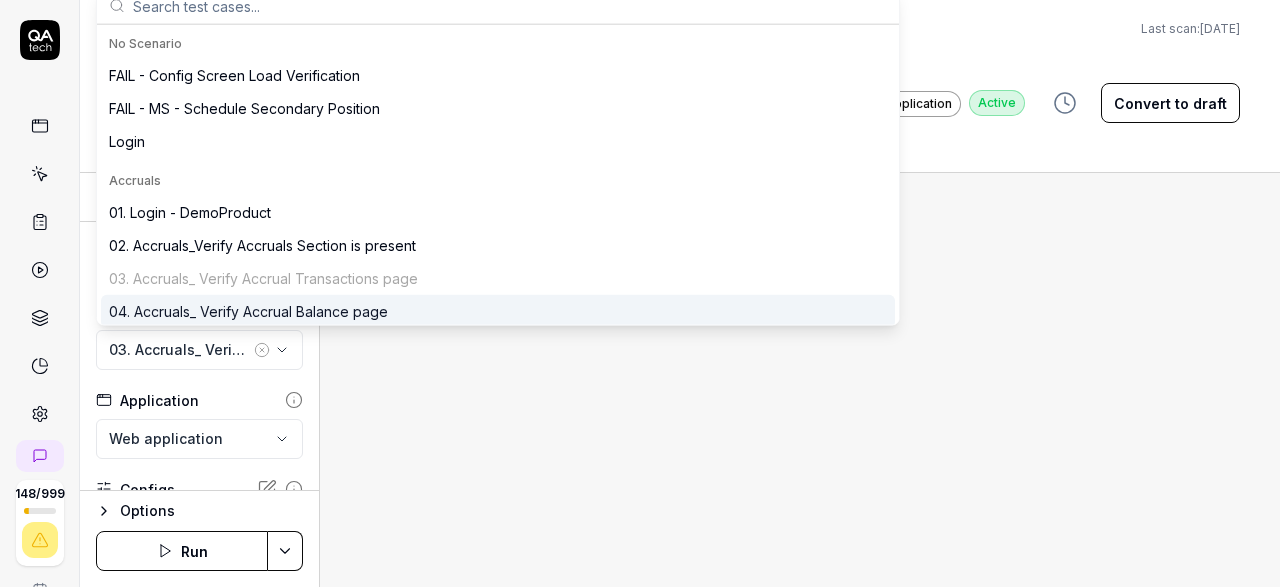 click on "04. Accruals_ Verify Accrual Balance page" at bounding box center (498, 311) 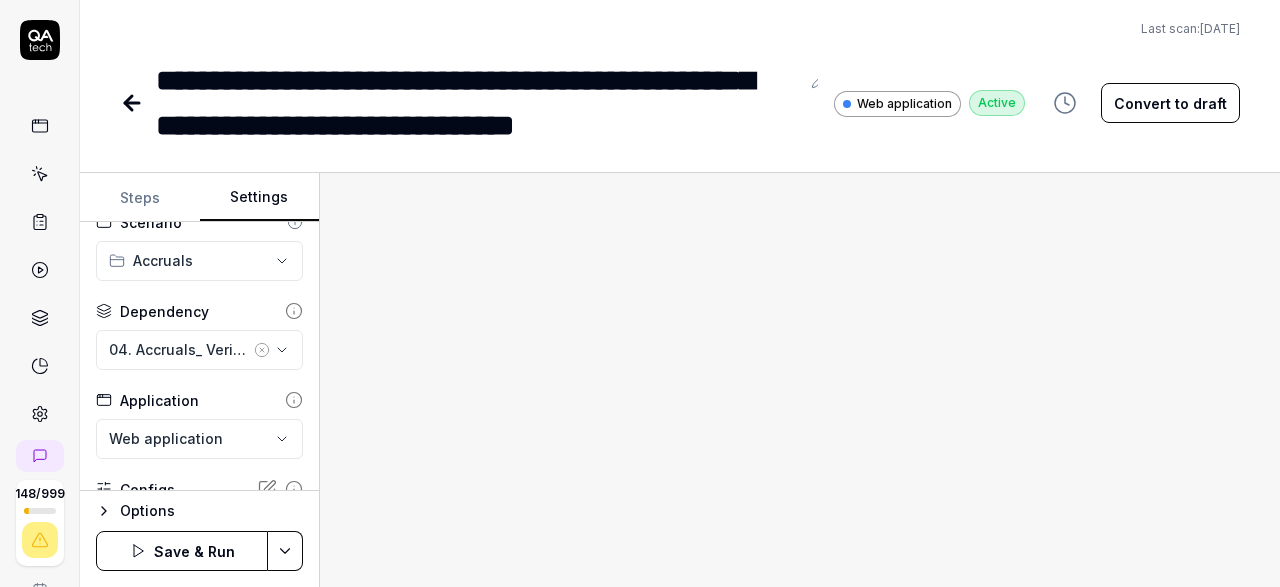 click on "Steps" at bounding box center (140, 198) 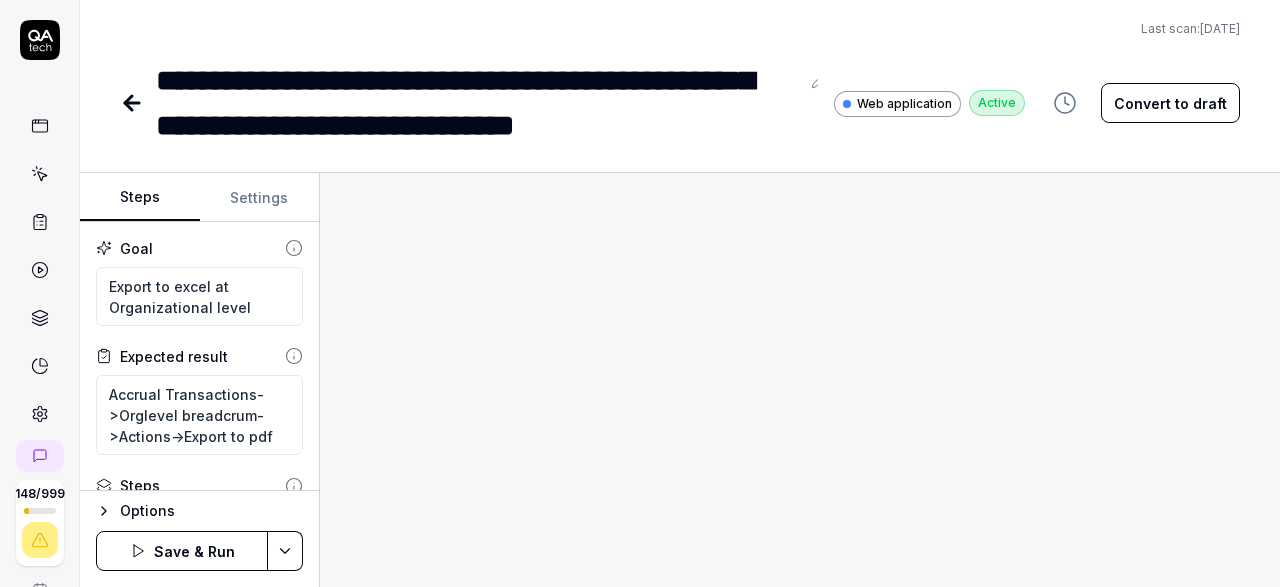 scroll, scrollTop: 116, scrollLeft: 0, axis: vertical 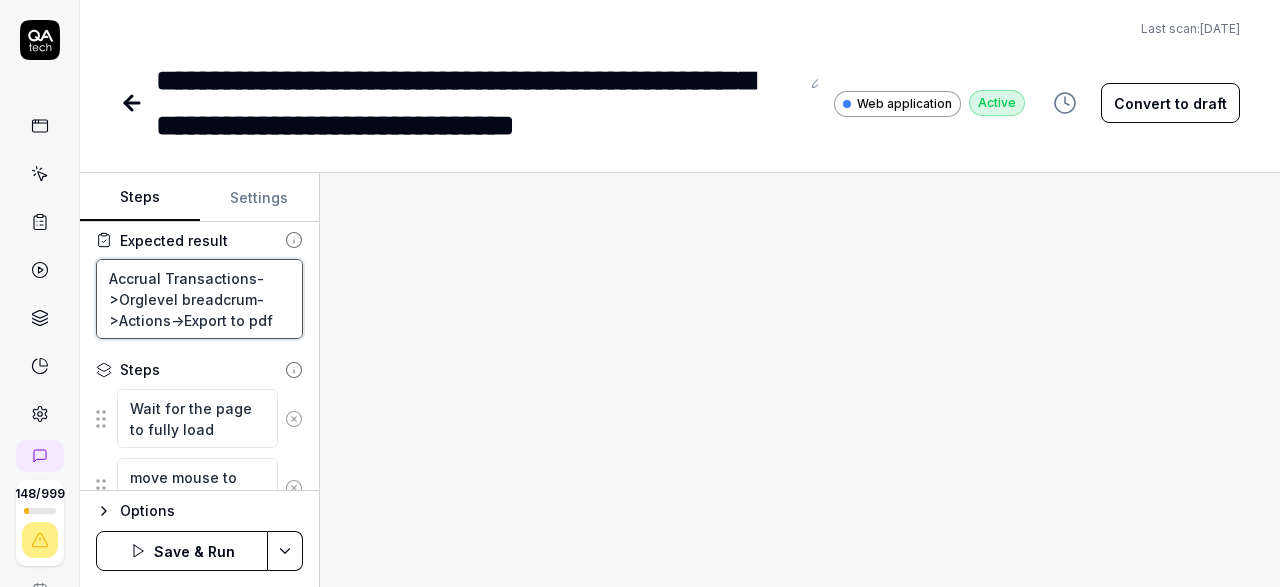click on "Accrual Transactions->Orglevel breadcrum->Actions->Export to pdf" at bounding box center (199, 299) 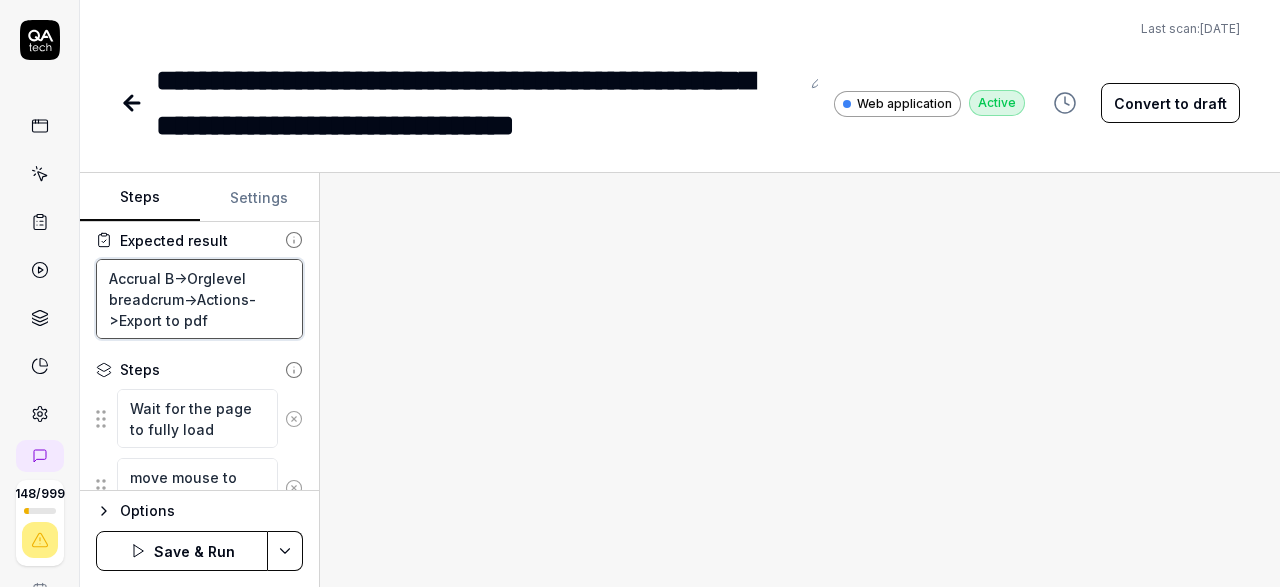type on "*" 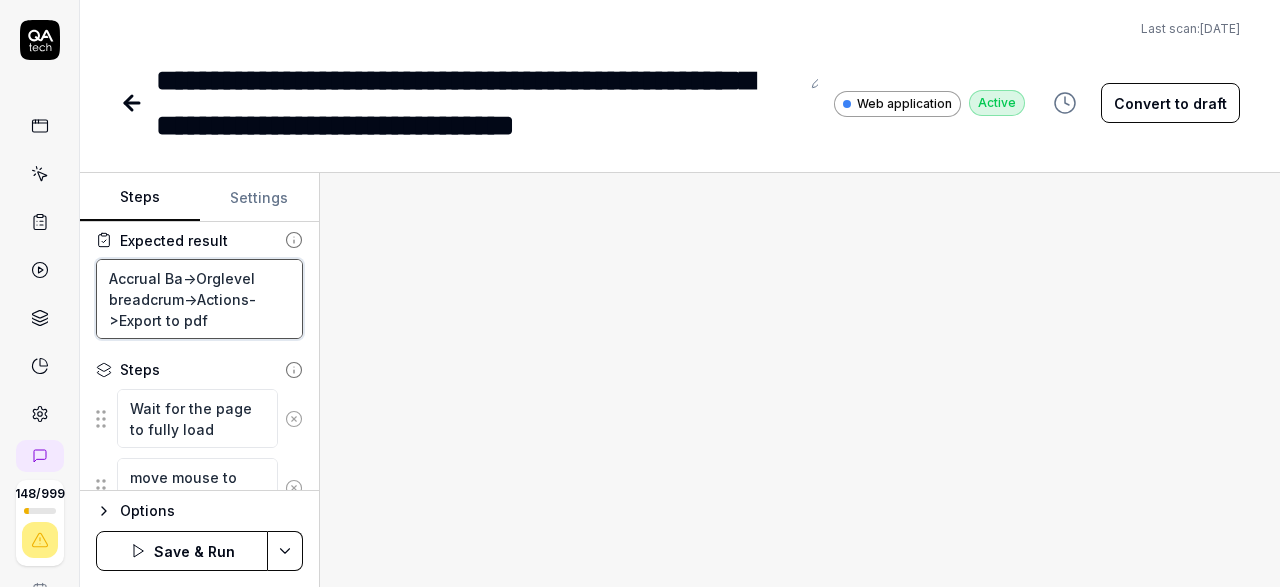type on "*" 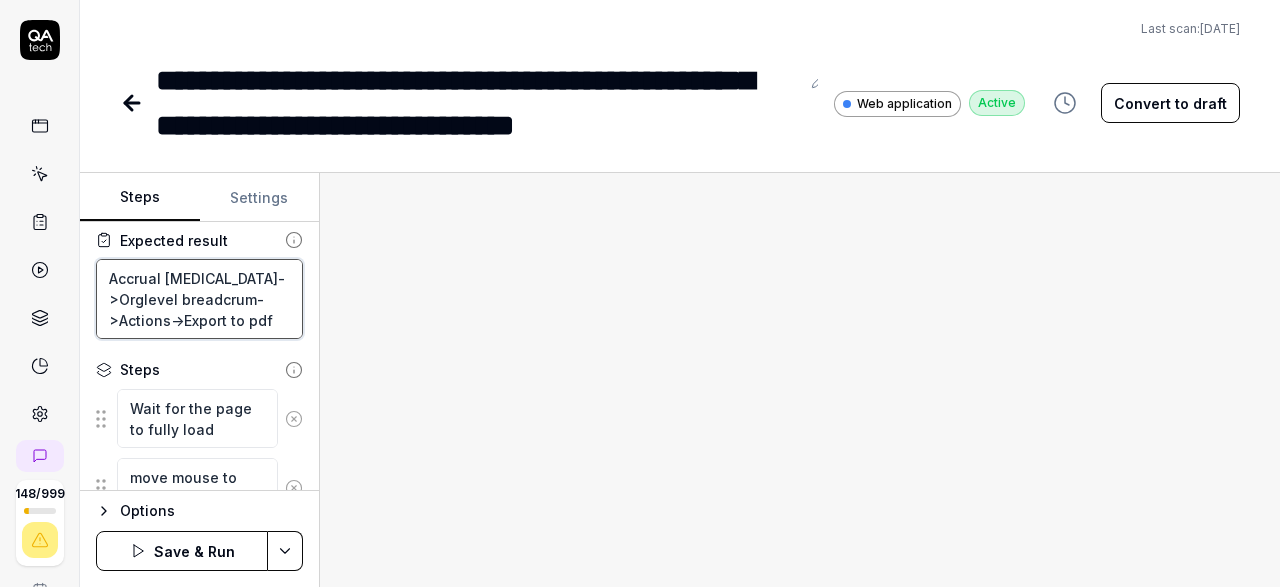 type on "*" 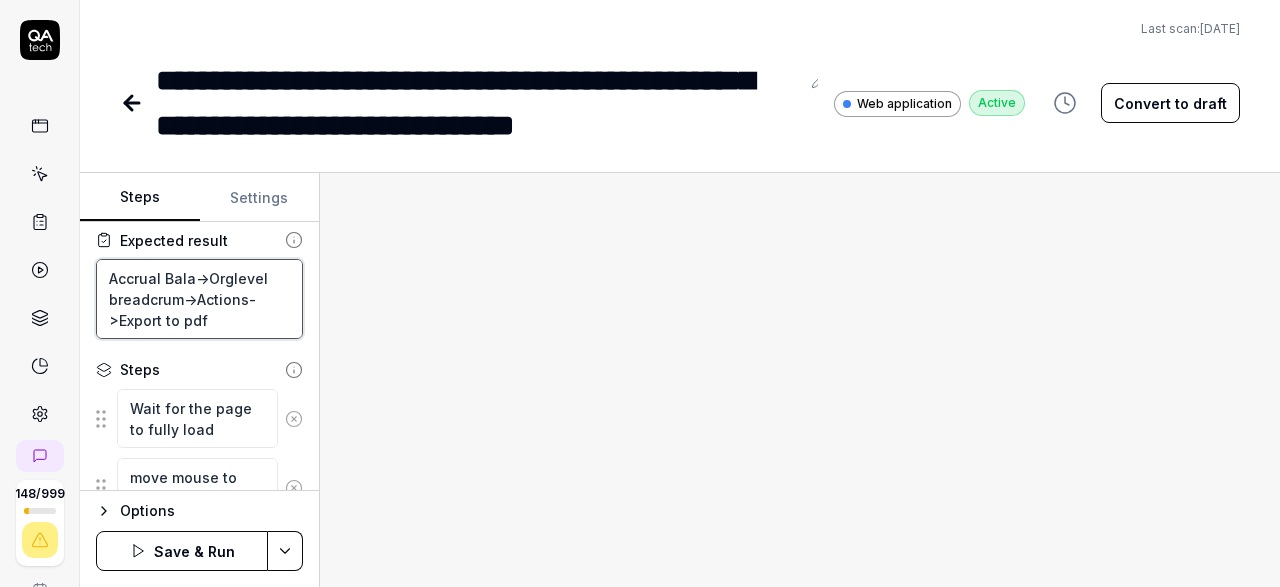 type on "*" 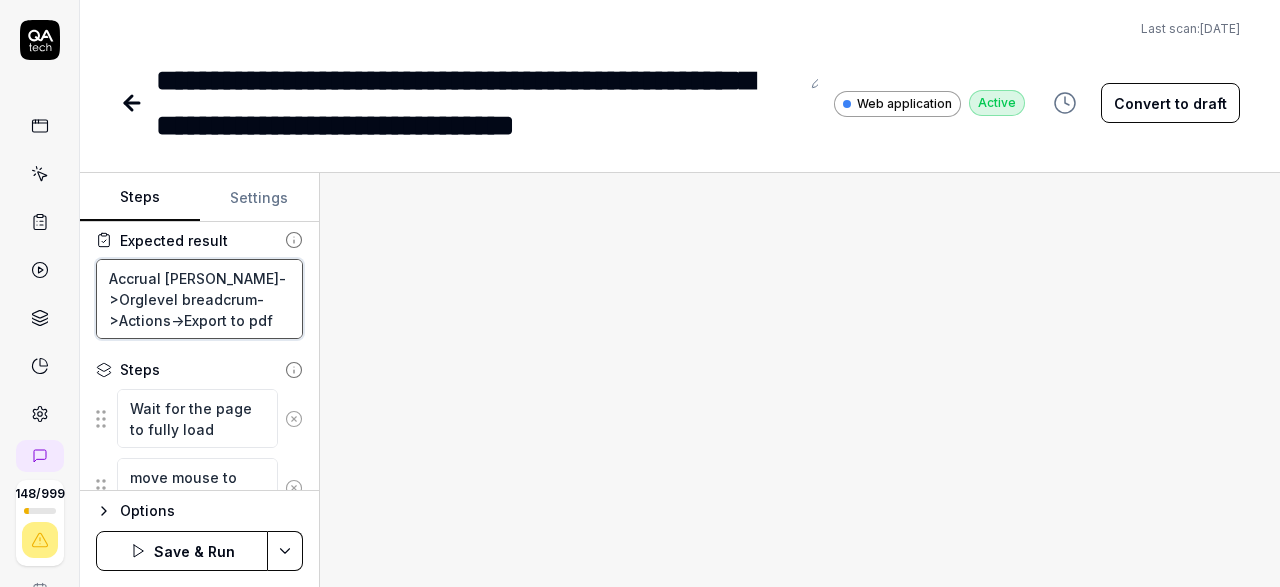 type on "*" 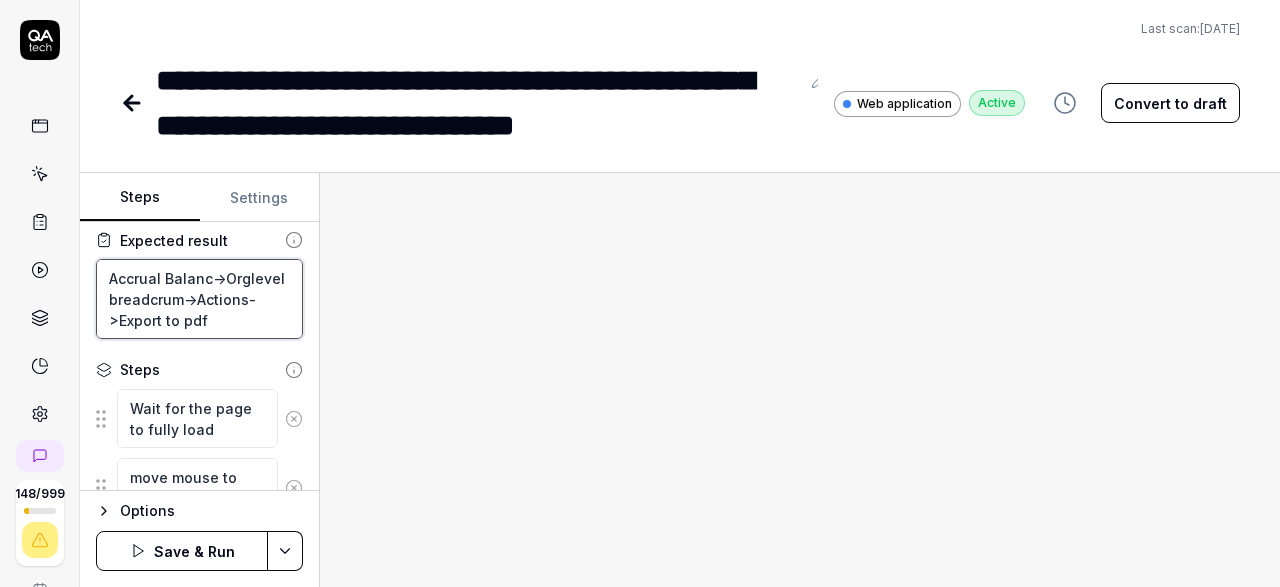 type on "*" 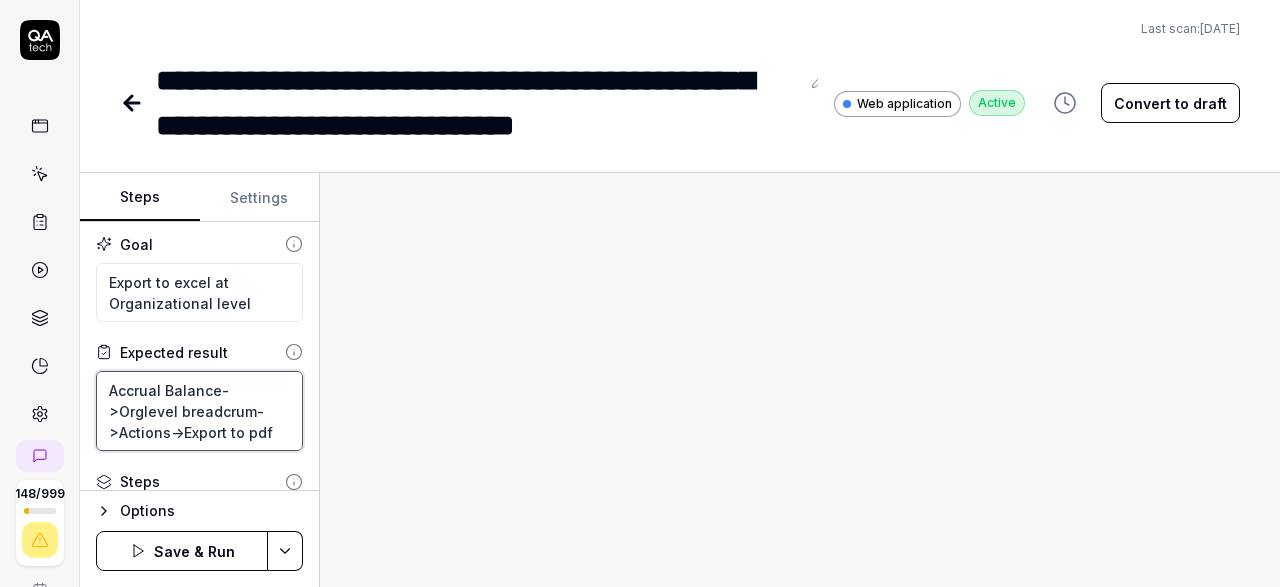 scroll, scrollTop: 0, scrollLeft: 0, axis: both 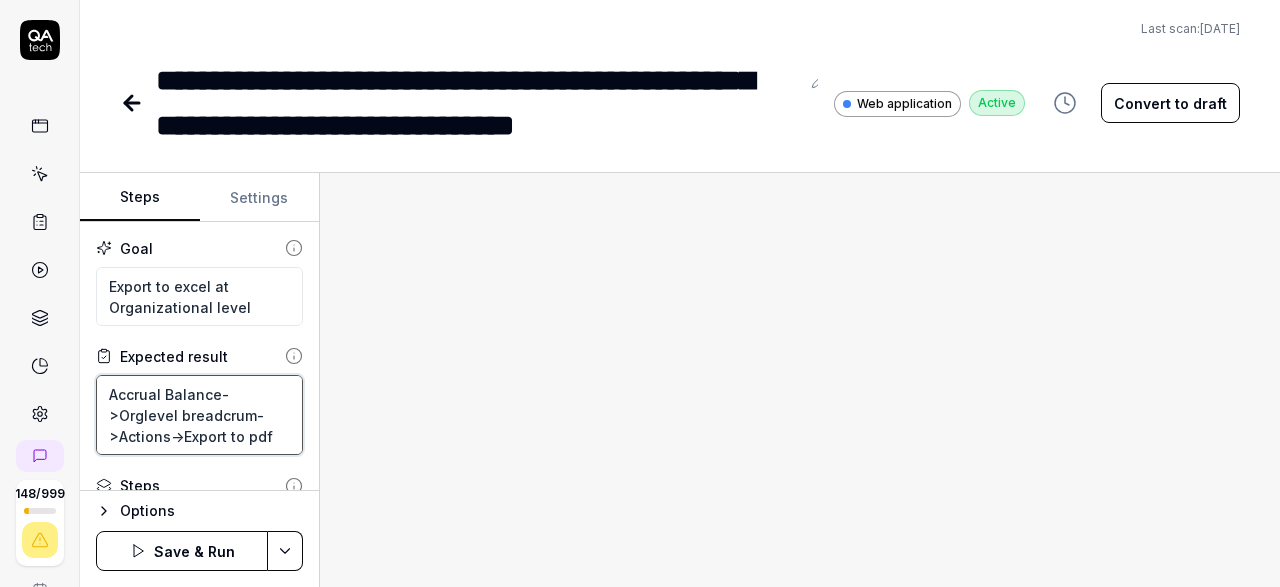 type on "Accrual Balance->Orglevel breadcrum->Actions->Export to pdf" 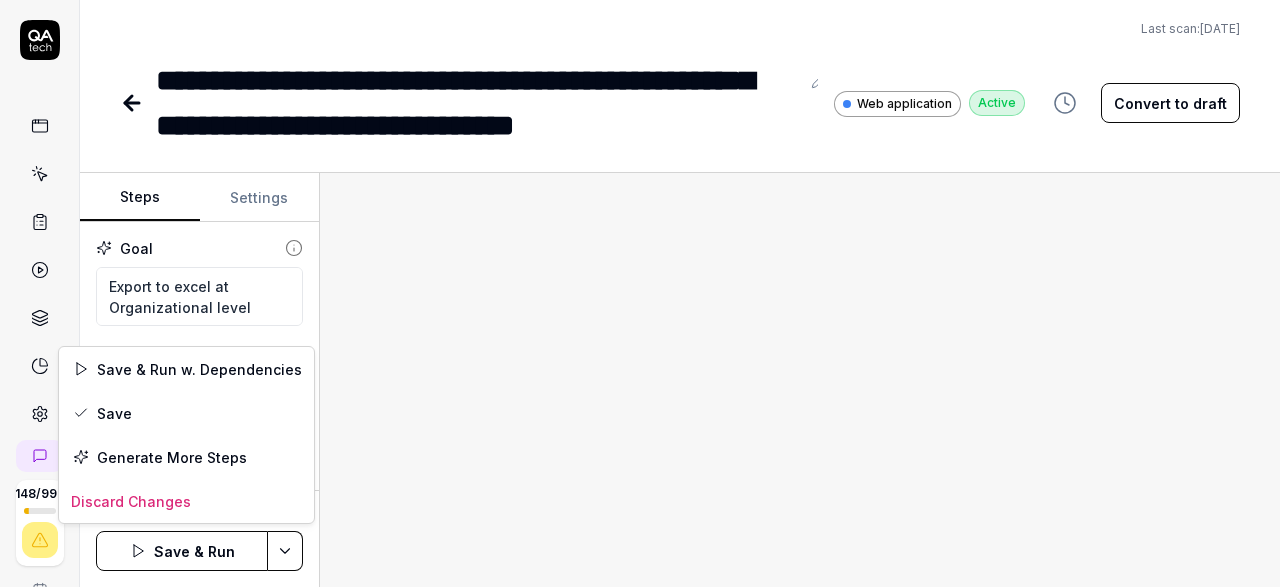 click on "**********" at bounding box center (640, 293) 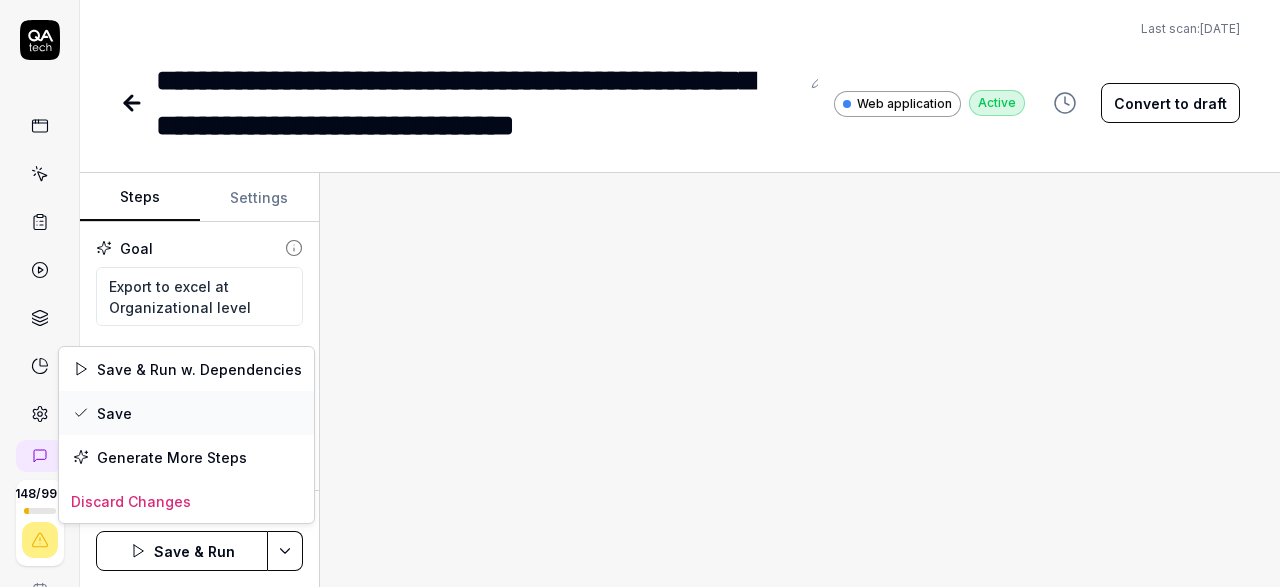 click on "Save" at bounding box center [186, 413] 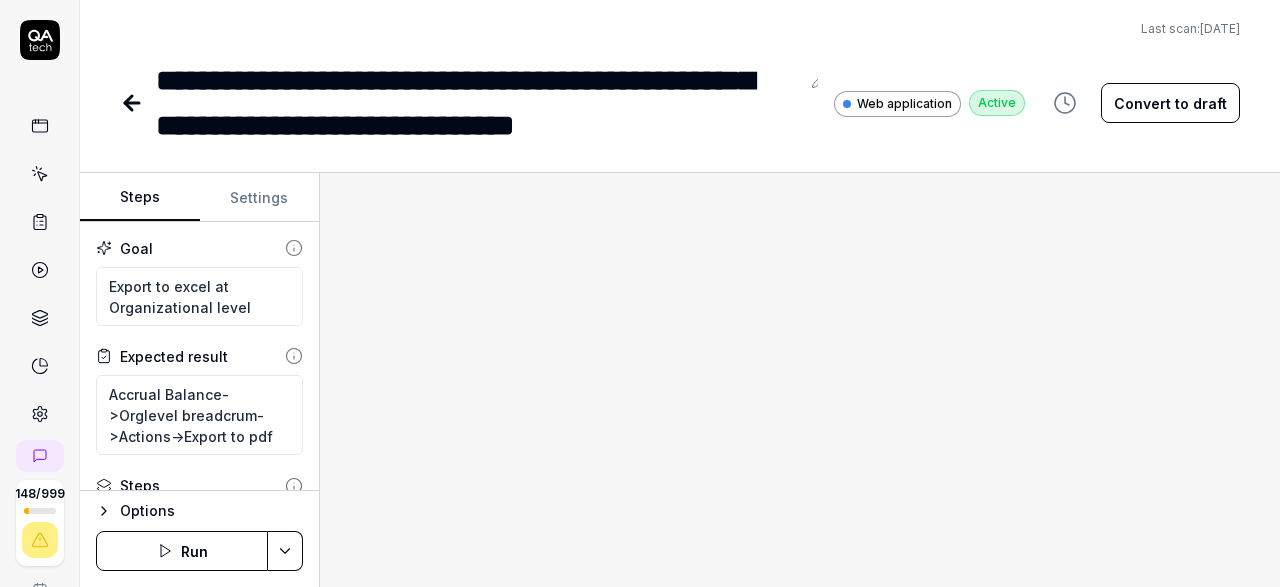 click on "Run" at bounding box center (182, 551) 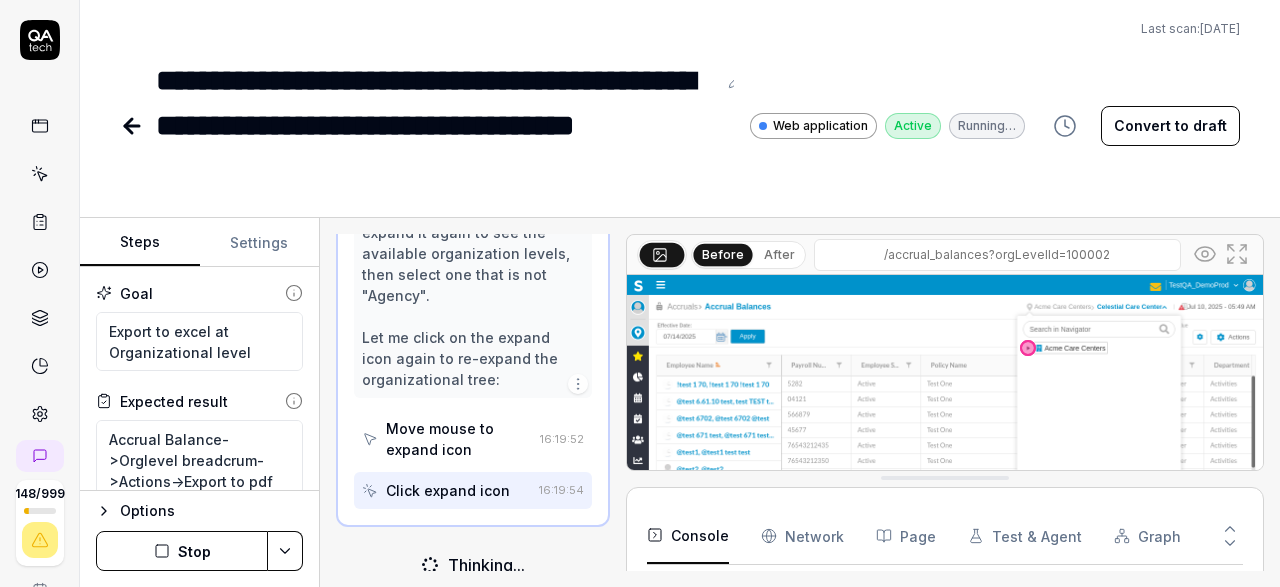 scroll, scrollTop: 787, scrollLeft: 0, axis: vertical 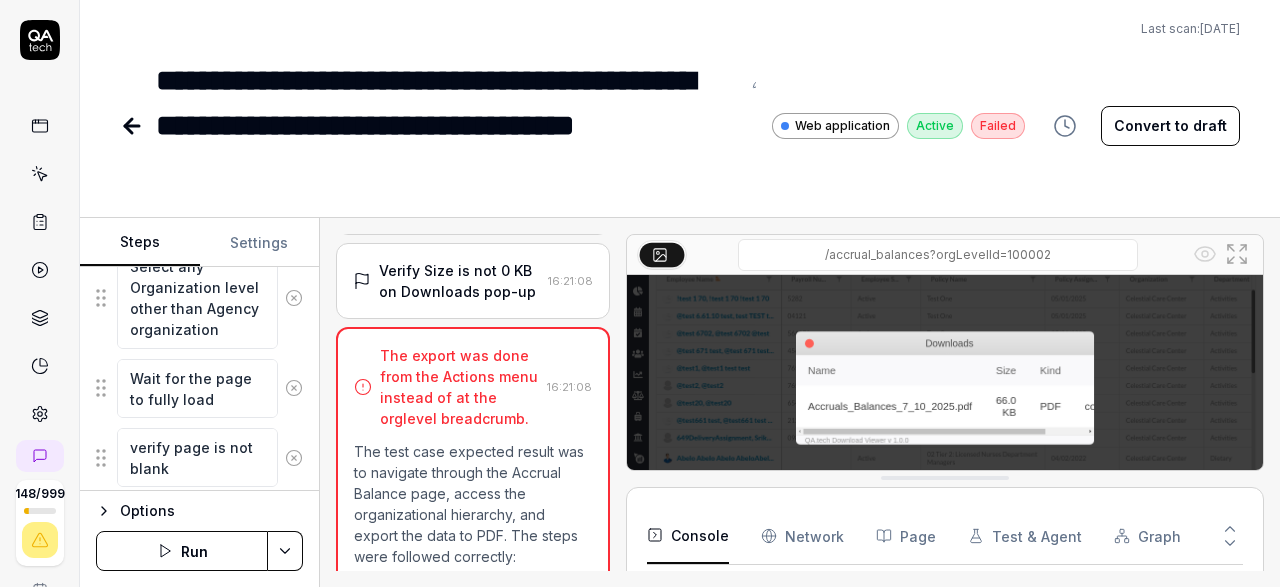 click on "Run" at bounding box center [182, 551] 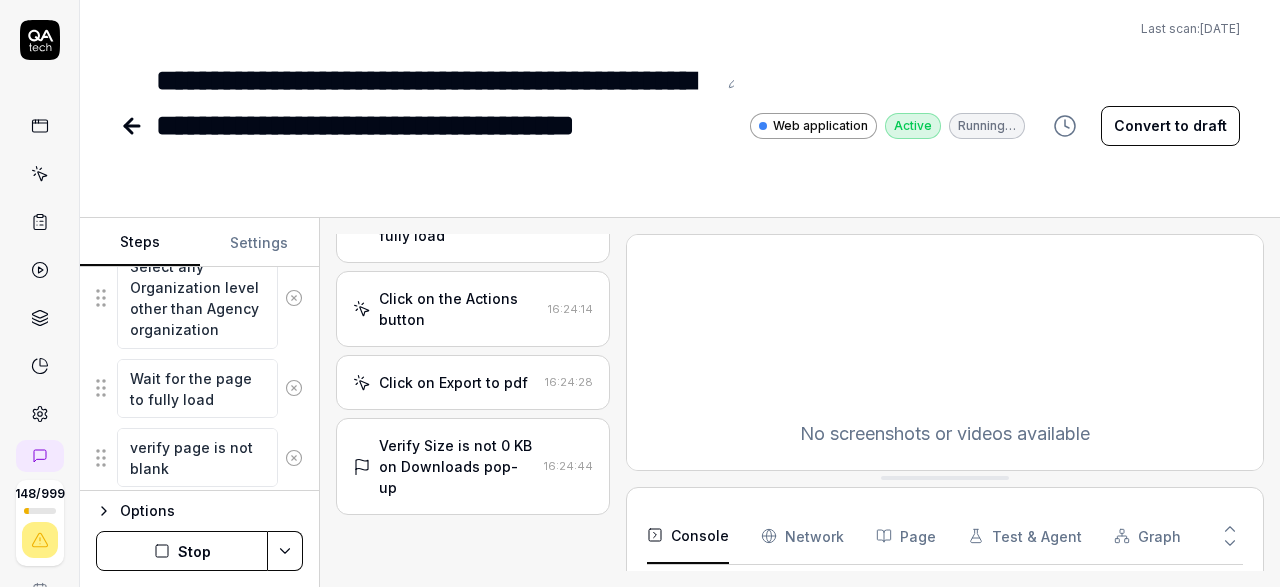 scroll, scrollTop: 538, scrollLeft: 0, axis: vertical 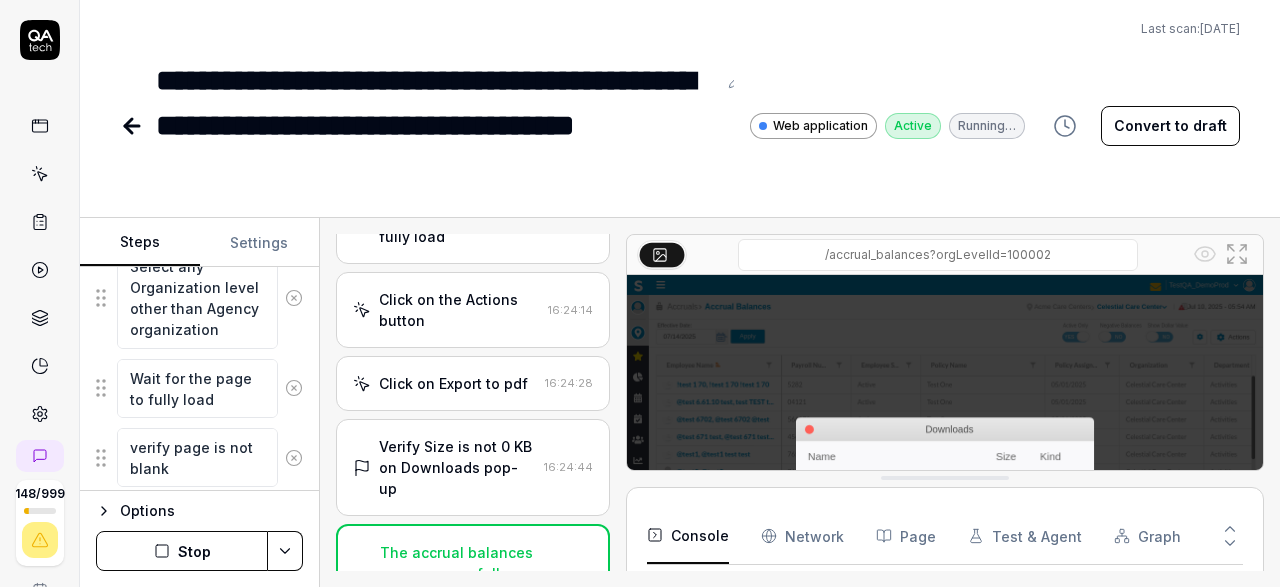 type on "*" 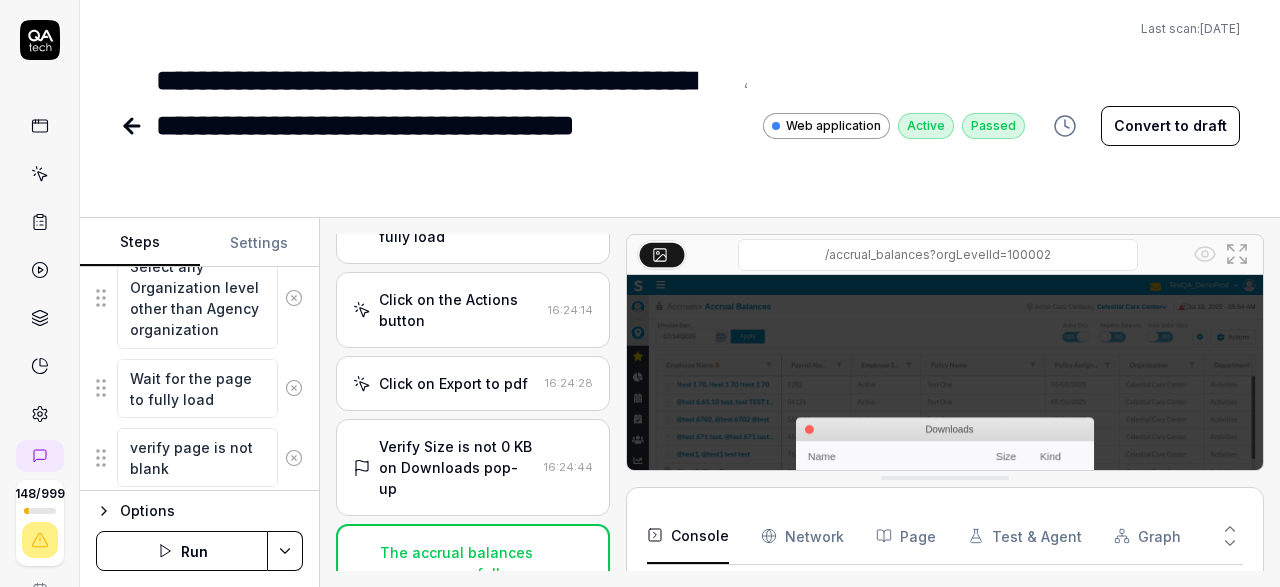 click 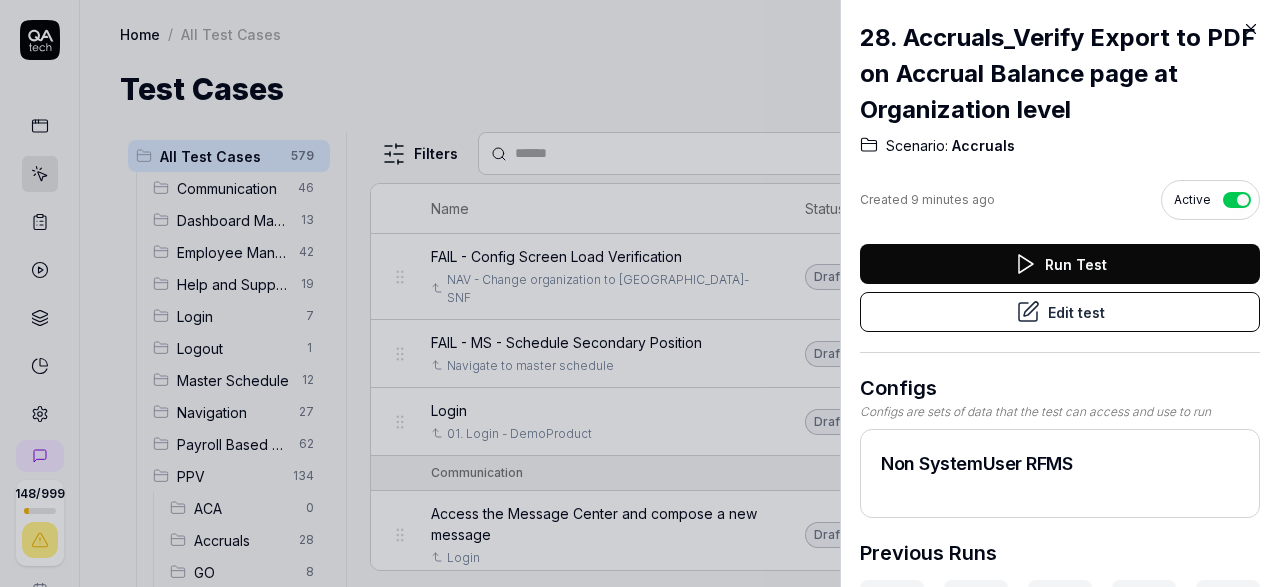 click 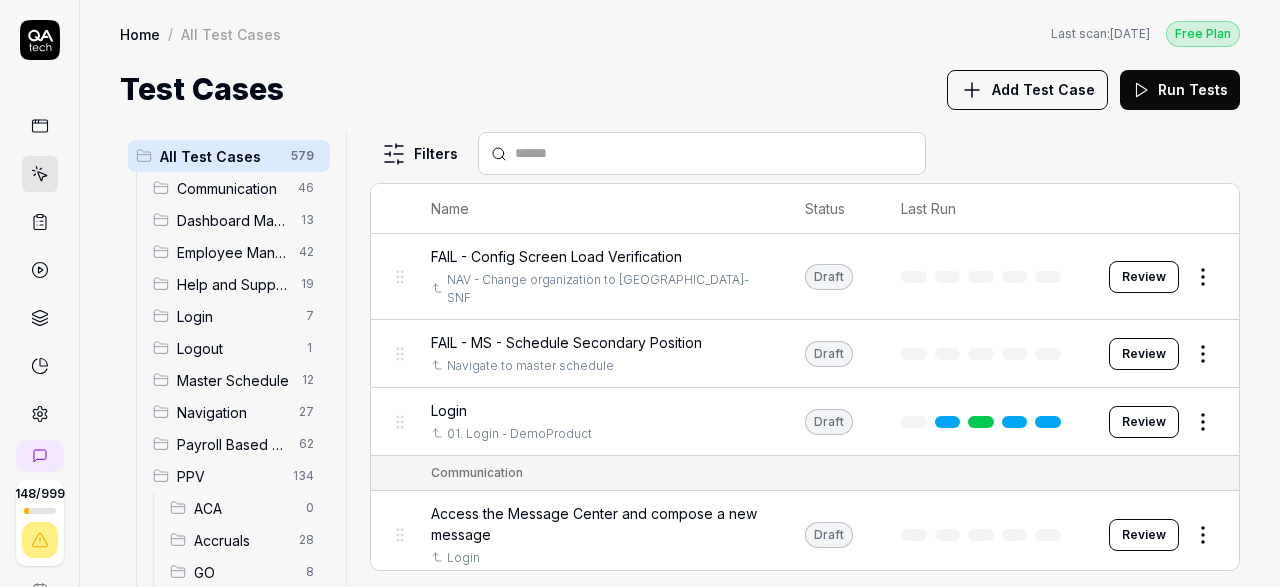 click on "Accruals" at bounding box center [240, 540] 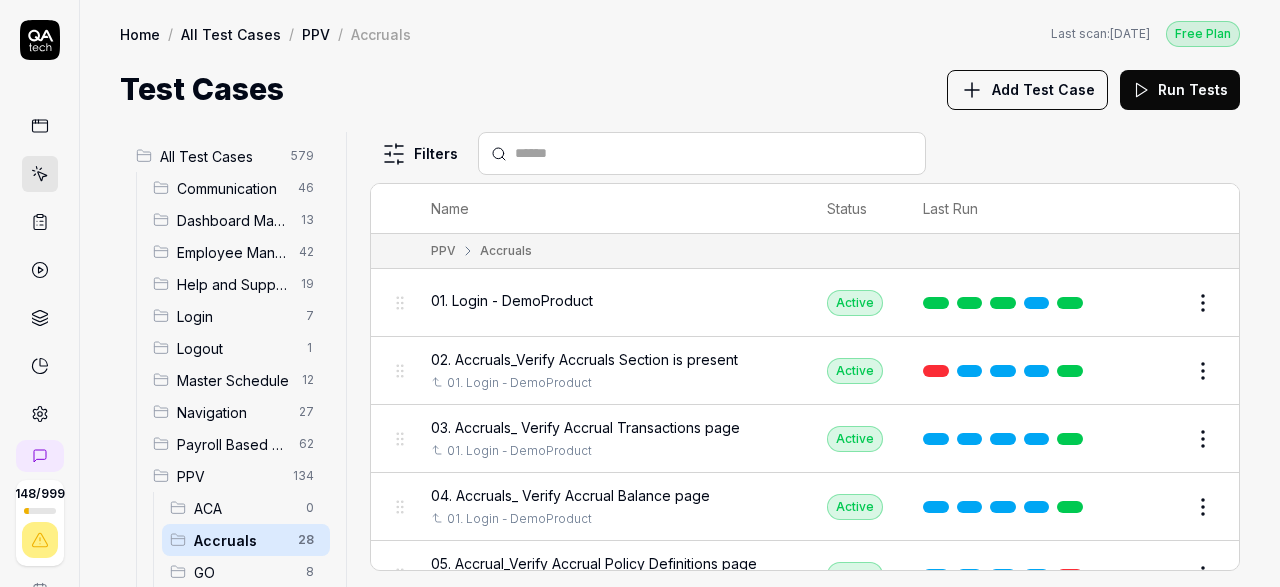 click at bounding box center (714, 153) 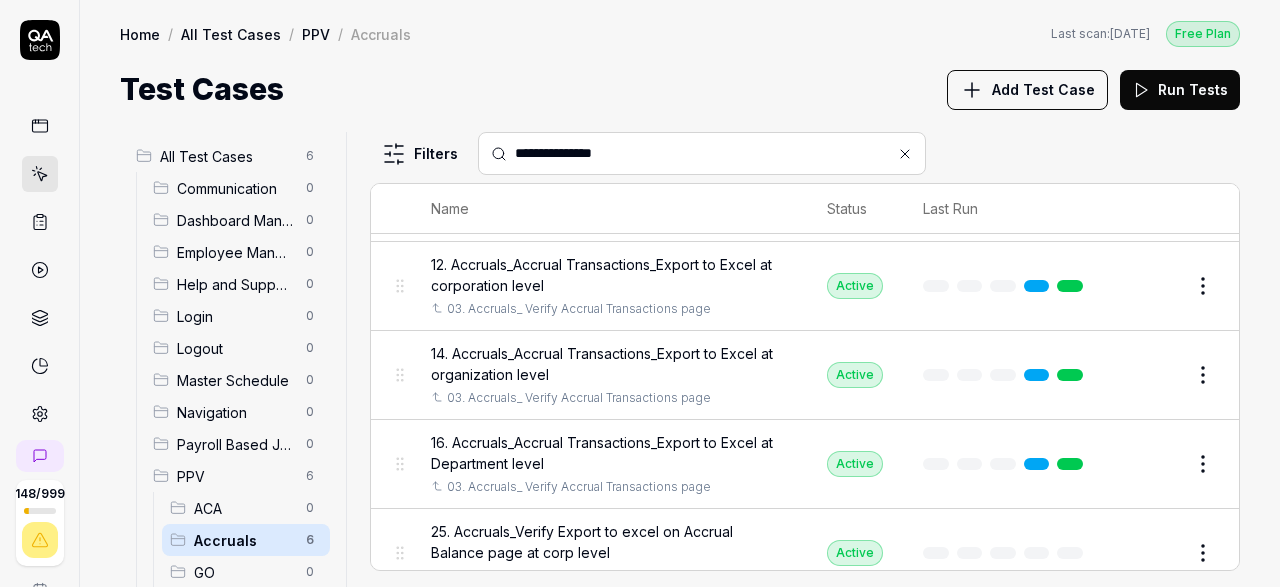 scroll, scrollTop: 227, scrollLeft: 0, axis: vertical 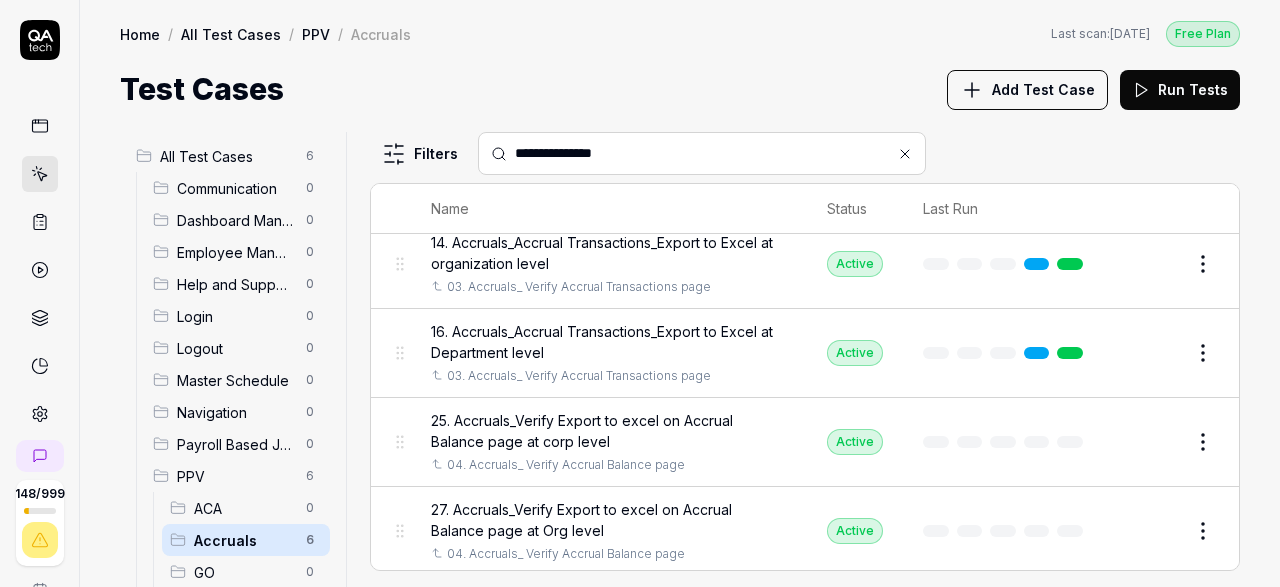 type on "**********" 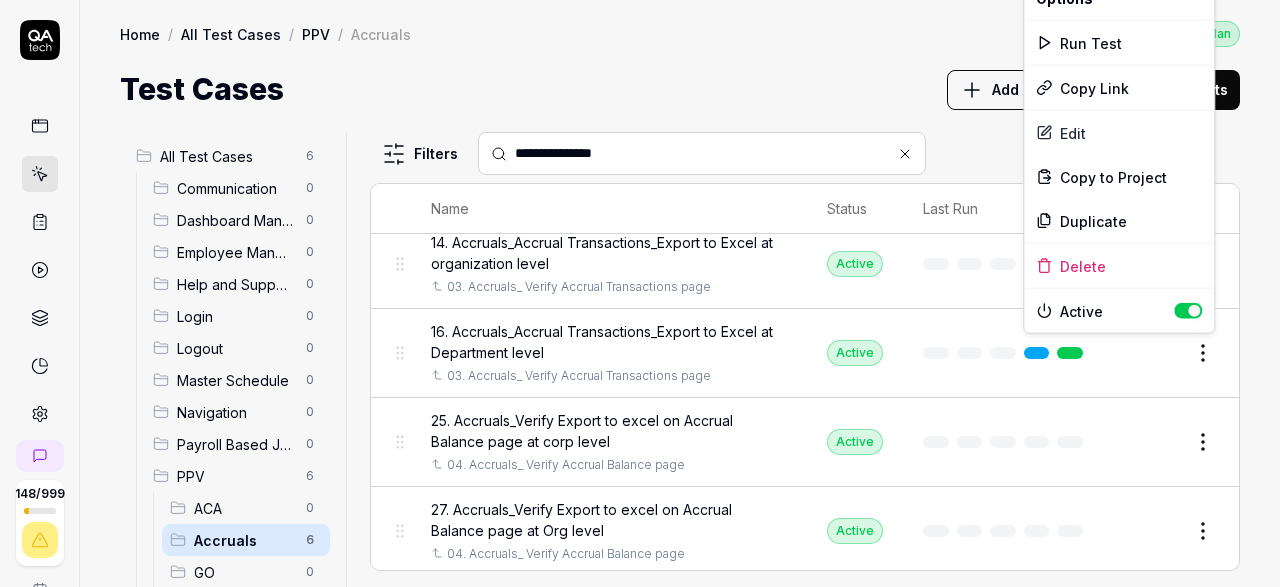 scroll, scrollTop: 227, scrollLeft: 0, axis: vertical 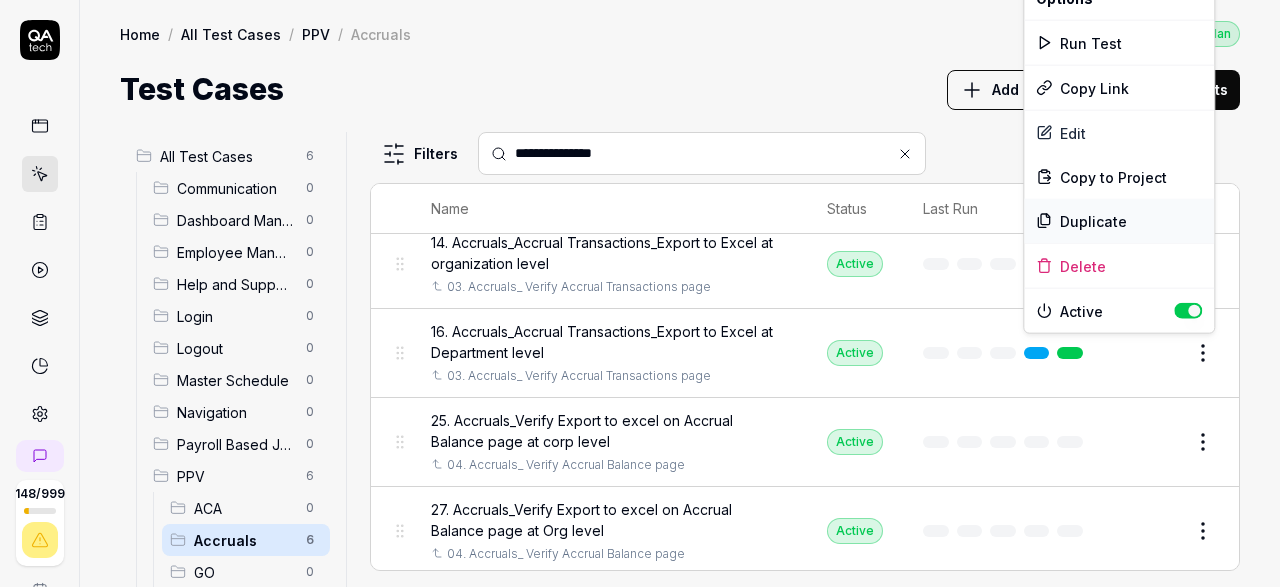 click on "Duplicate" at bounding box center (1119, 221) 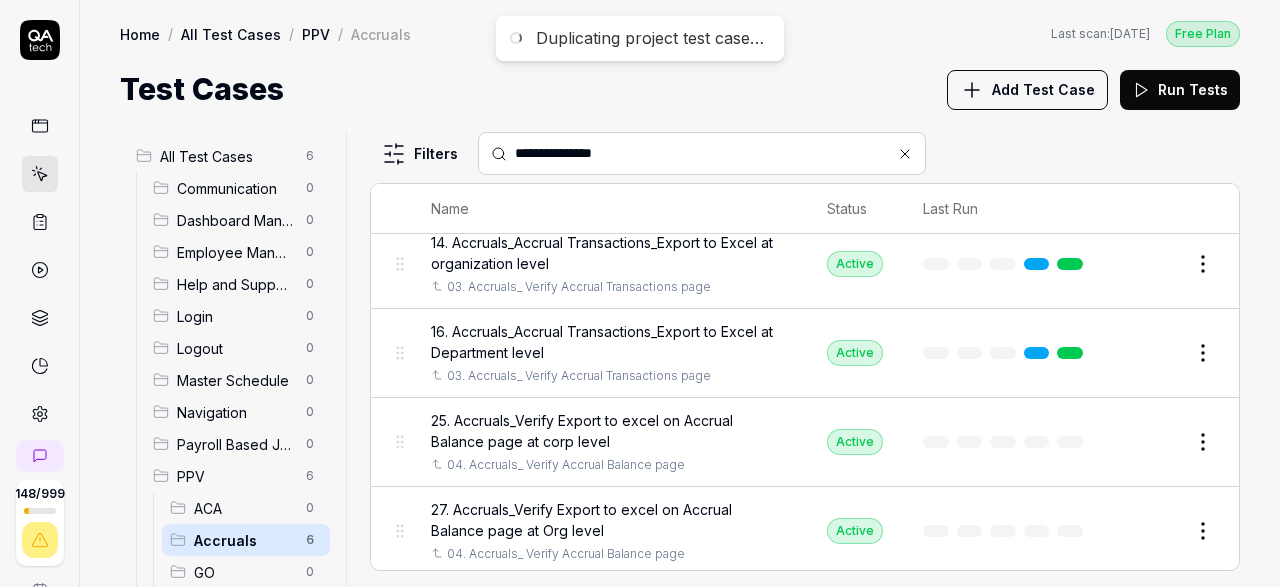 scroll, scrollTop: 227, scrollLeft: 0, axis: vertical 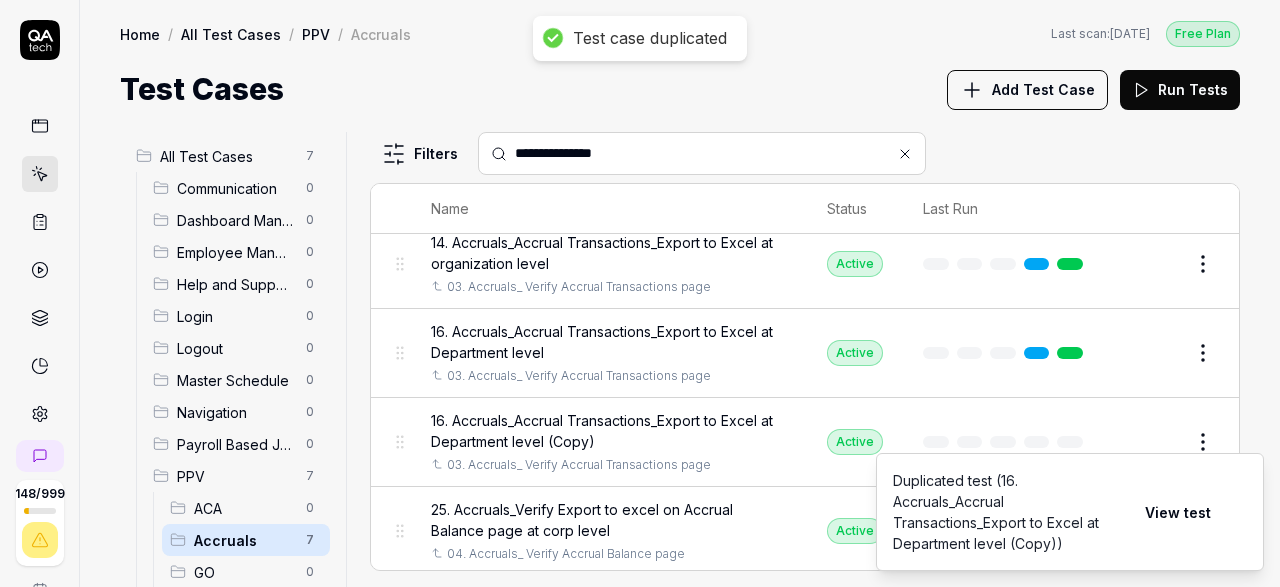 click on "16. Accruals_Accrual Transactions_Export to Excel at Department level (Copy)" at bounding box center (609, 431) 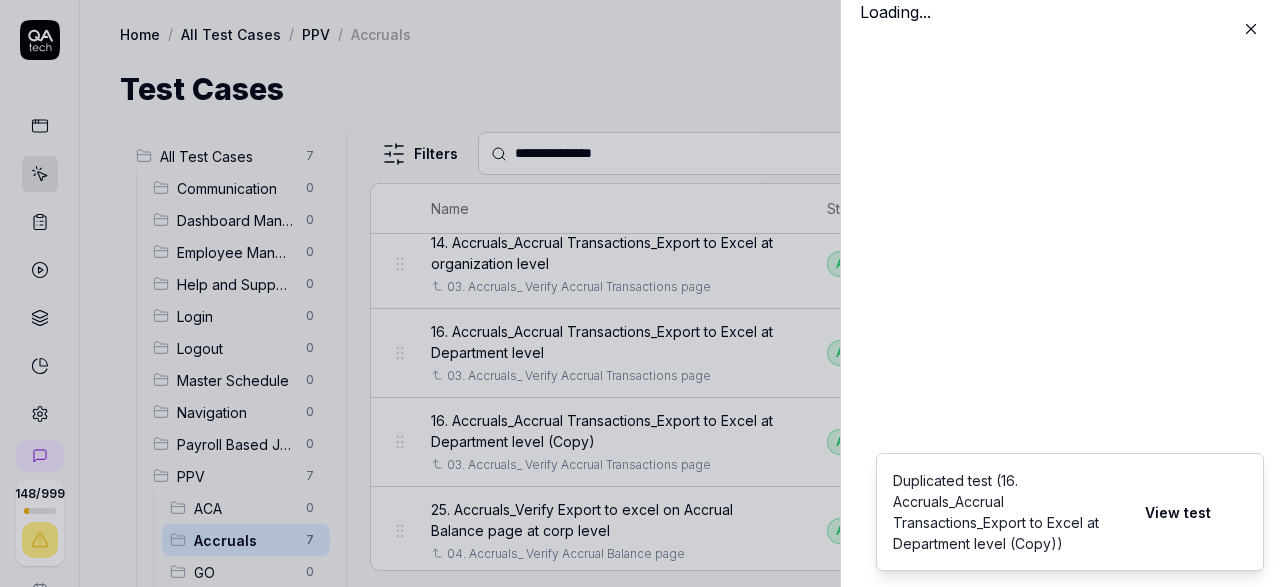 scroll, scrollTop: 227, scrollLeft: 0, axis: vertical 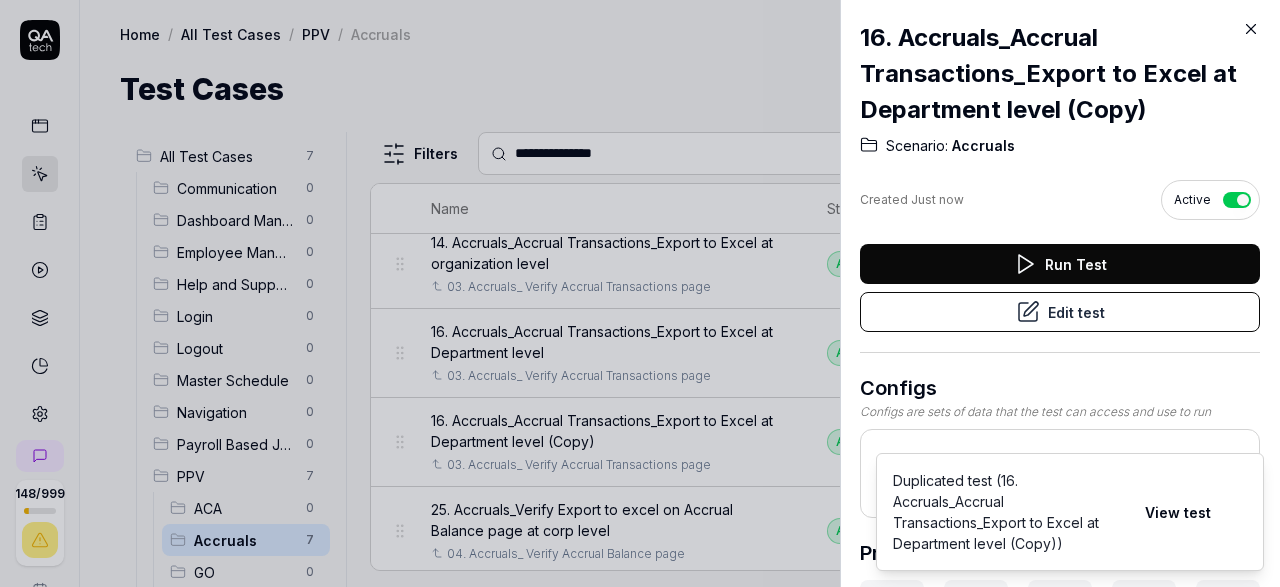 click on "Edit test" at bounding box center (1060, 312) 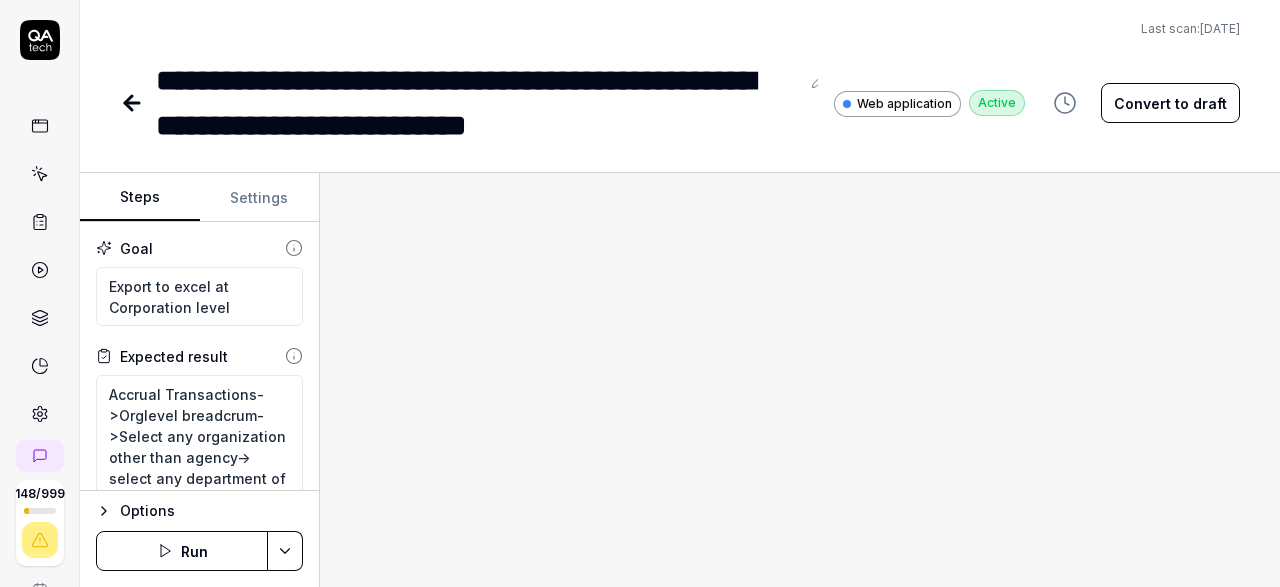 type on "*" 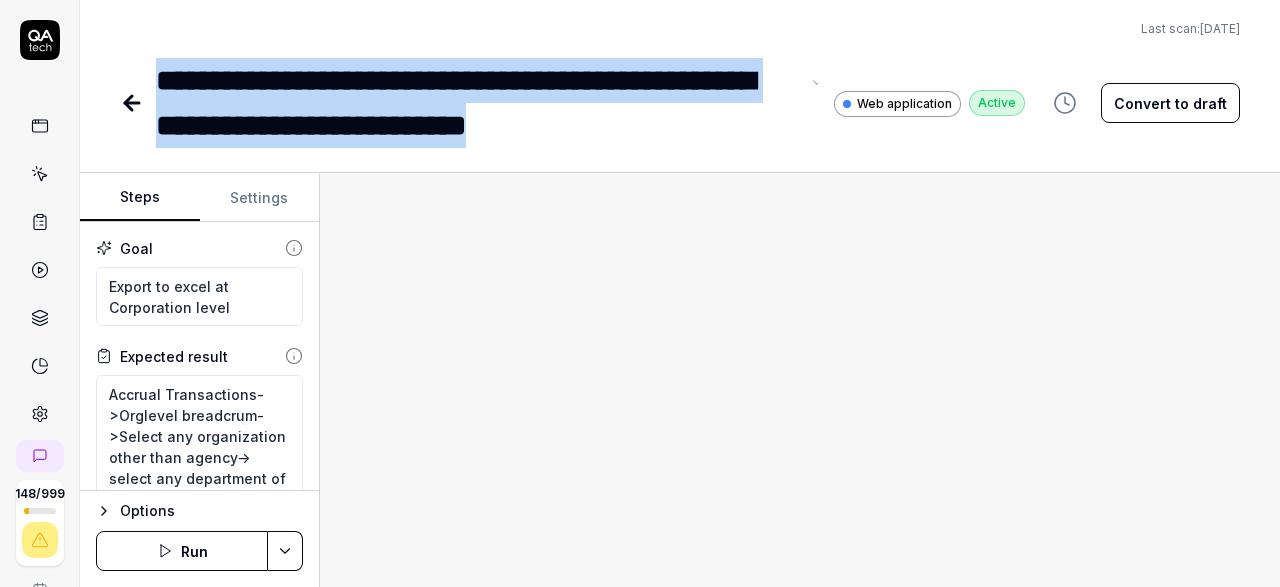 drag, startPoint x: 693, startPoint y: 127, endPoint x: 158, endPoint y: 69, distance: 538.13477 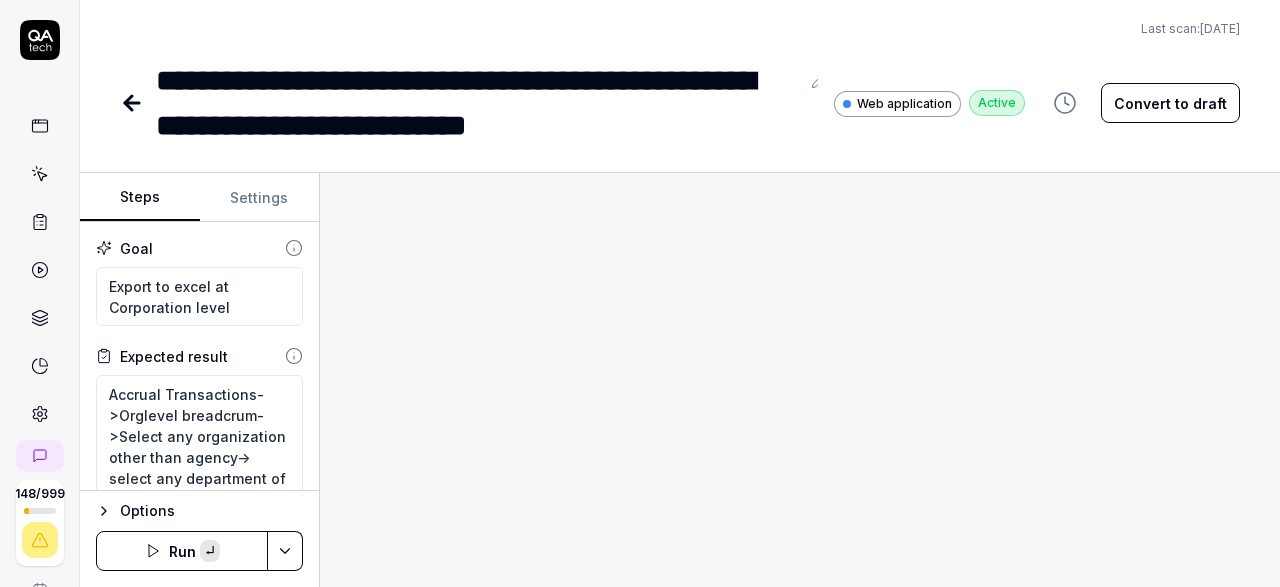 click on "**********" at bounding box center (572, 103) 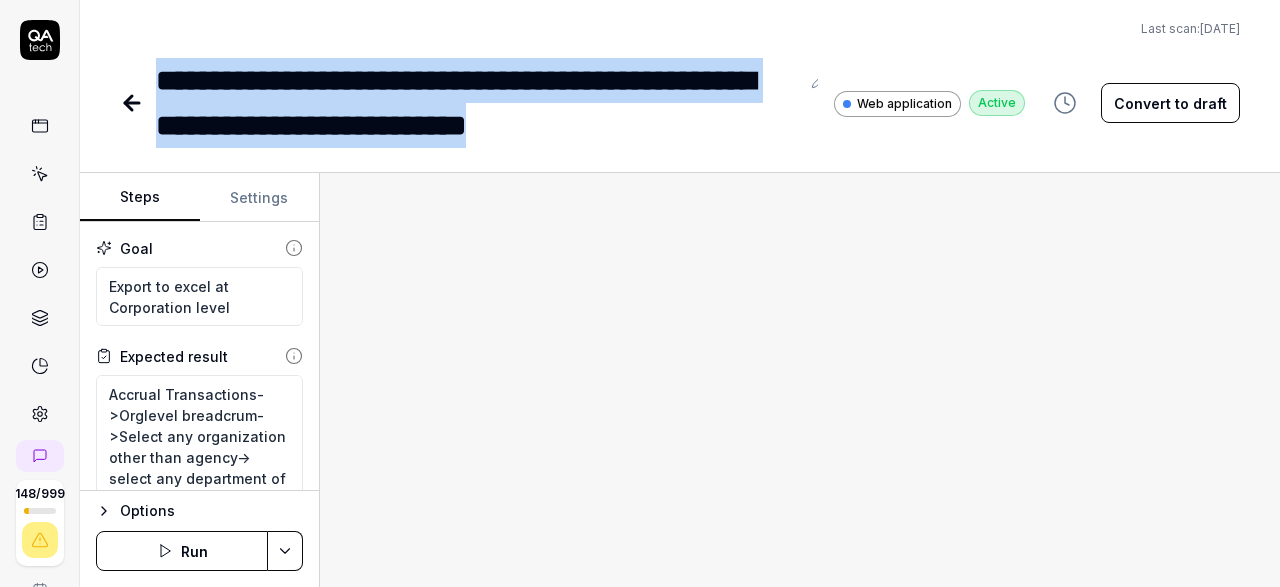 click 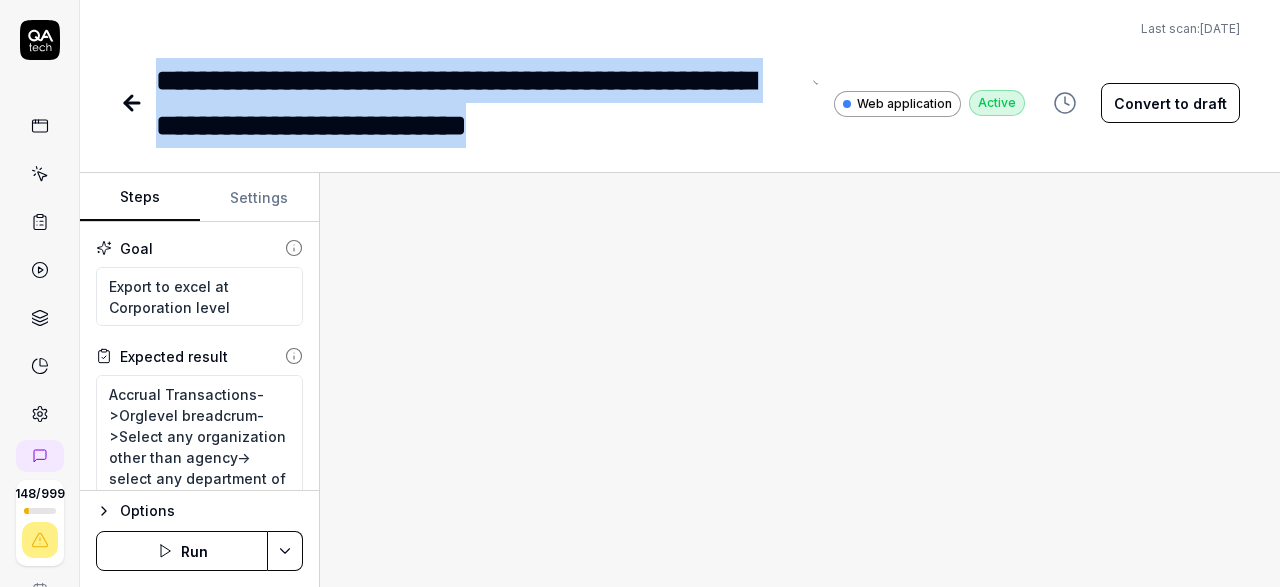 drag, startPoint x: 693, startPoint y: 124, endPoint x: 123, endPoint y: 82, distance: 571.5453 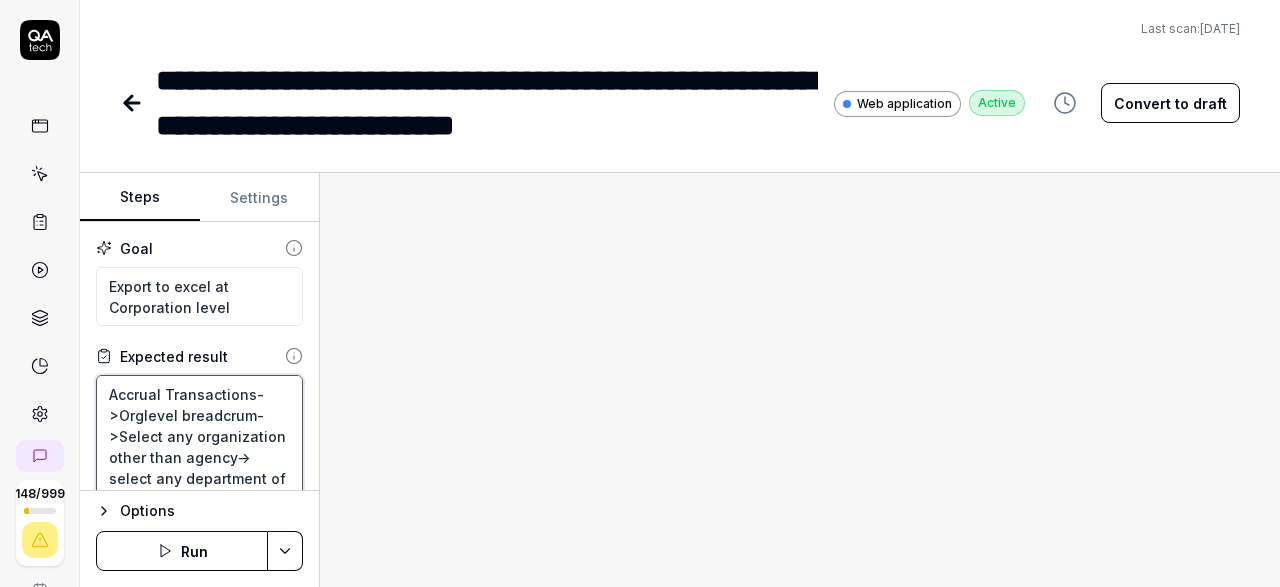 click on "Accrual Transactions->Orglevel breadcrum->Select any organization other than agency-> select any department of organzation>Actions->Export to Excel" at bounding box center [199, 446] 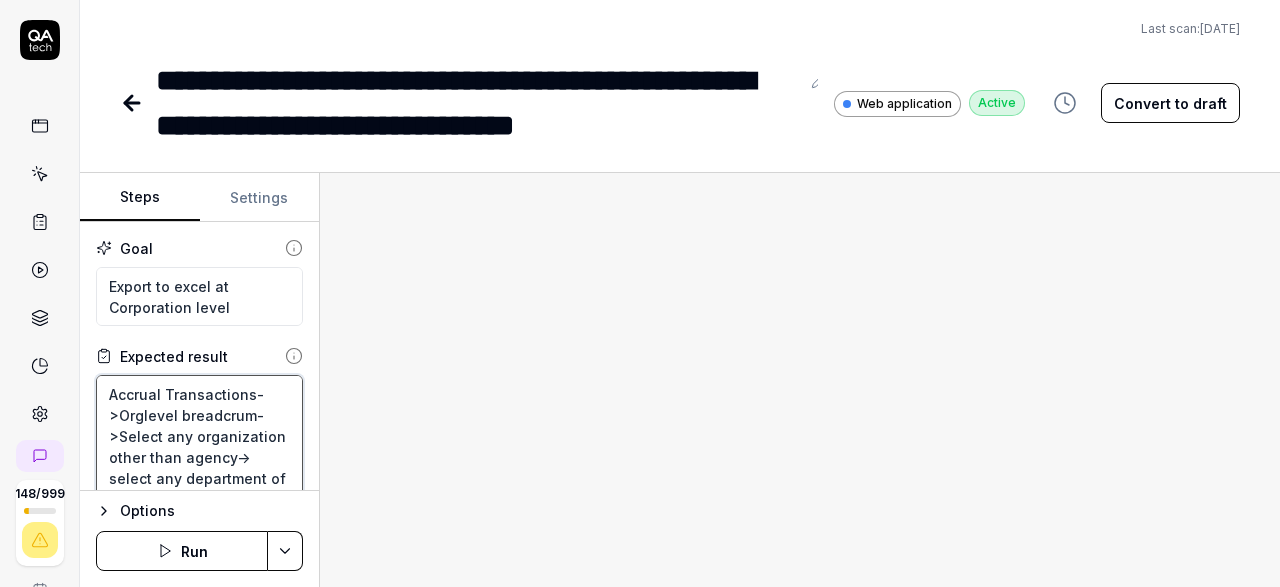 type on "*" 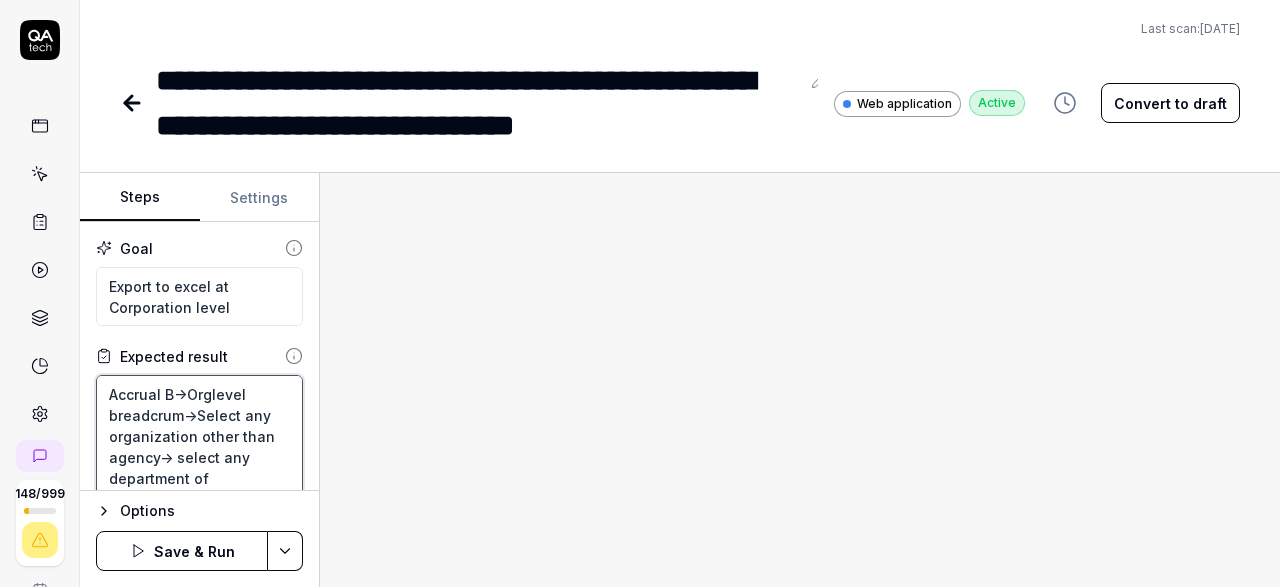 type on "*" 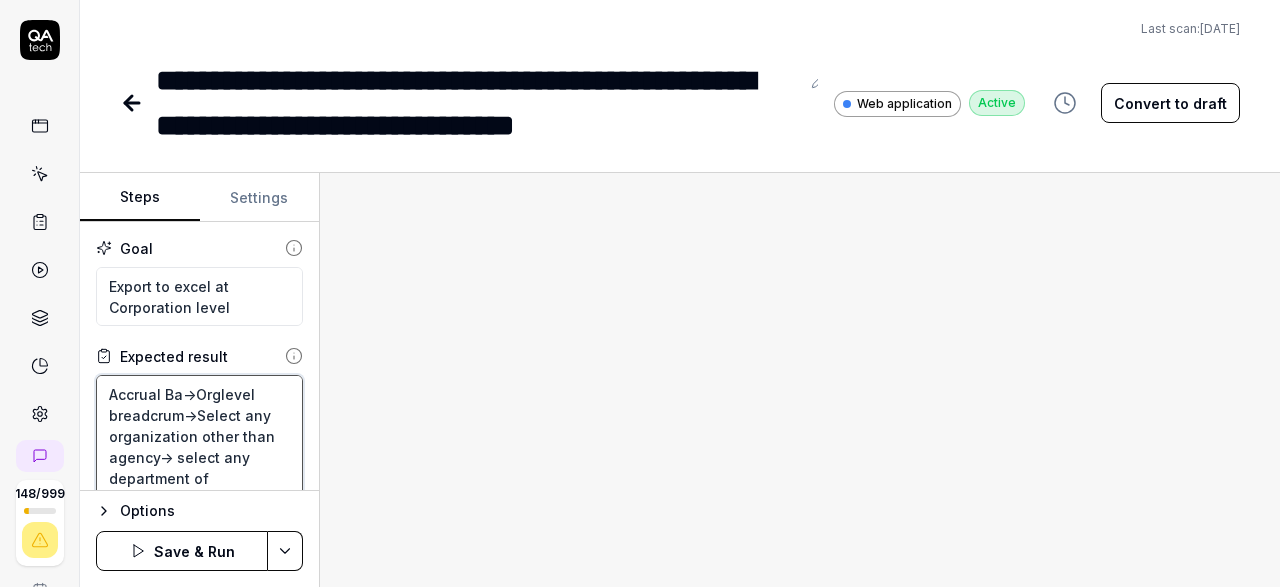 type on "*" 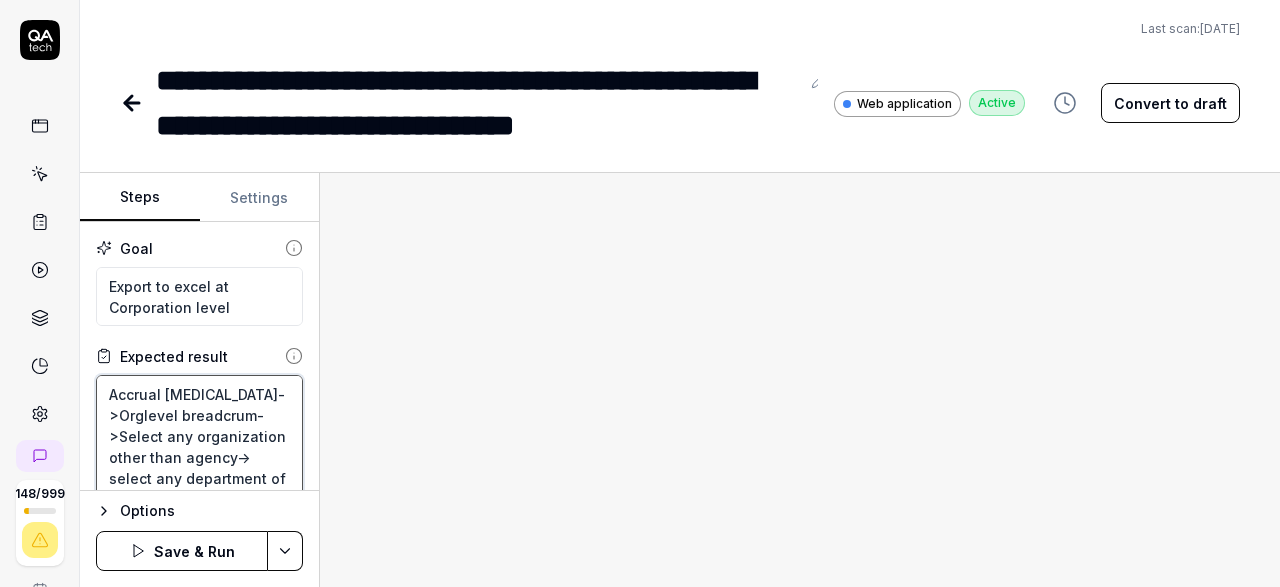 type on "*" 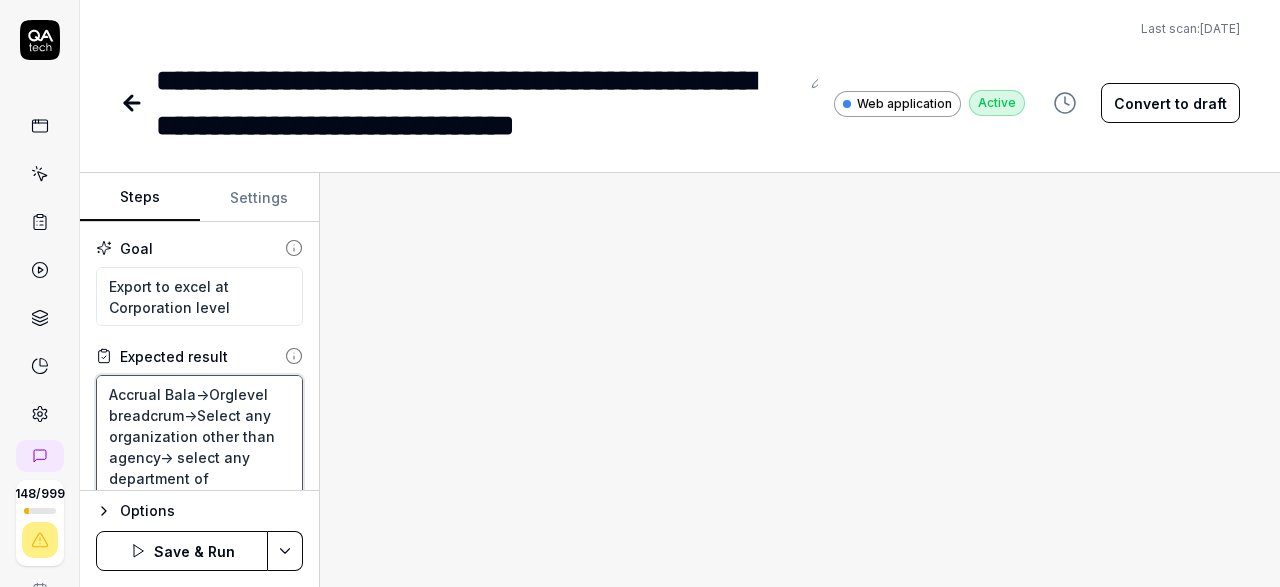 type on "*" 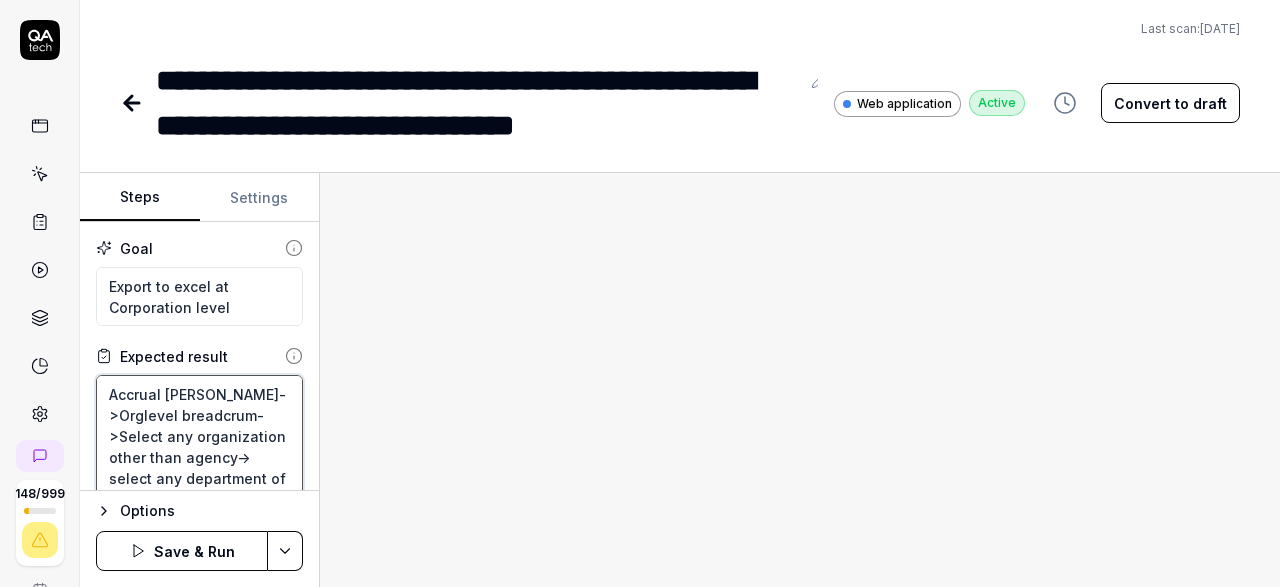 type on "*" 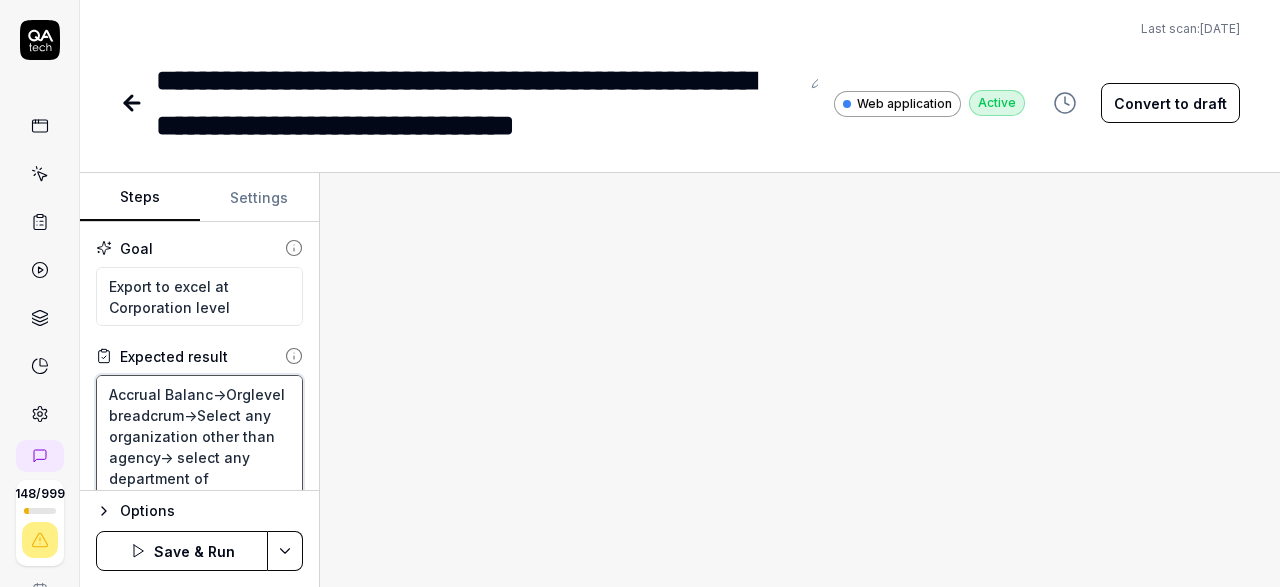 type on "*" 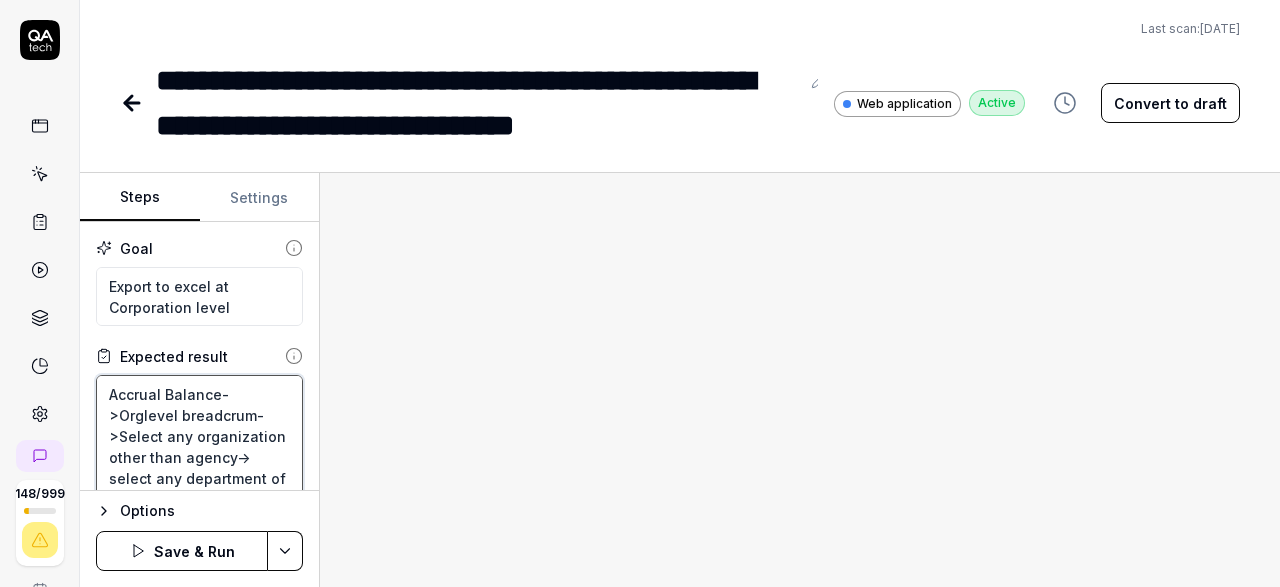 scroll, scrollTop: 21, scrollLeft: 0, axis: vertical 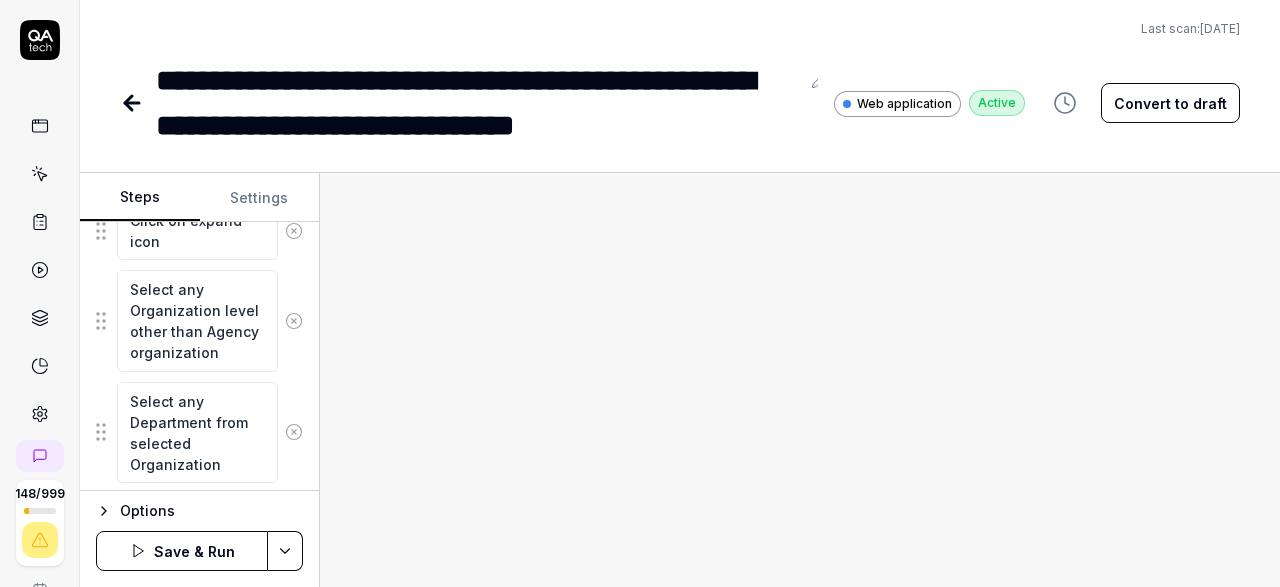 type on "Accrual Balance->Orglevel breadcrum->Select any organization other than agency-> select any department of organzation>Actions->Export to Excel" 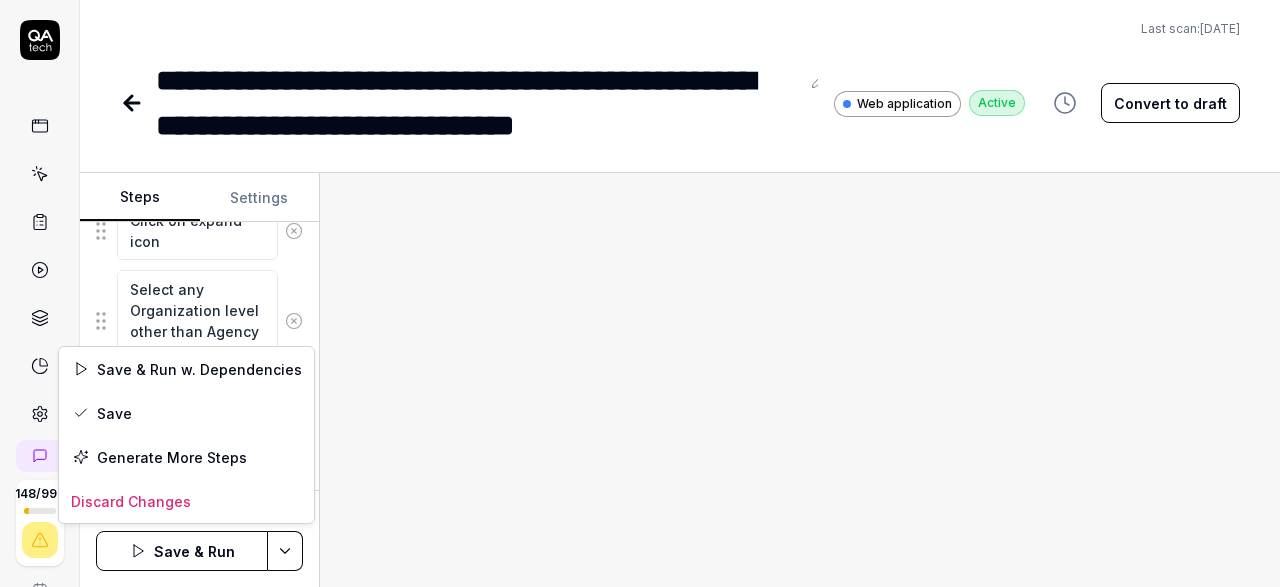 click on "**********" at bounding box center (640, 293) 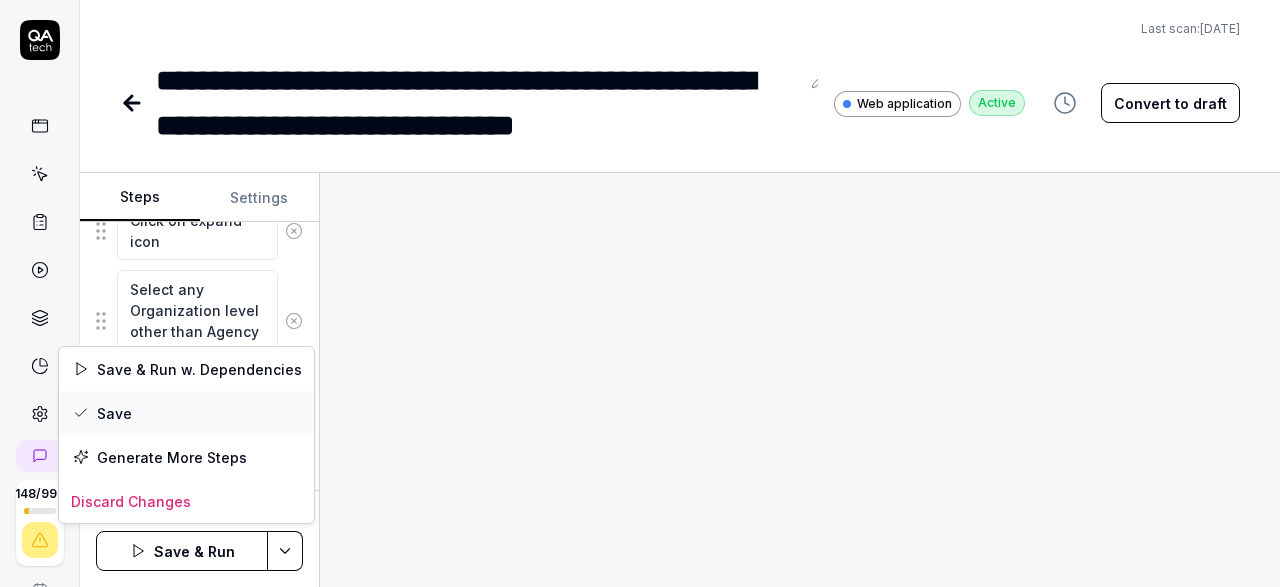 click on "Save" at bounding box center [186, 413] 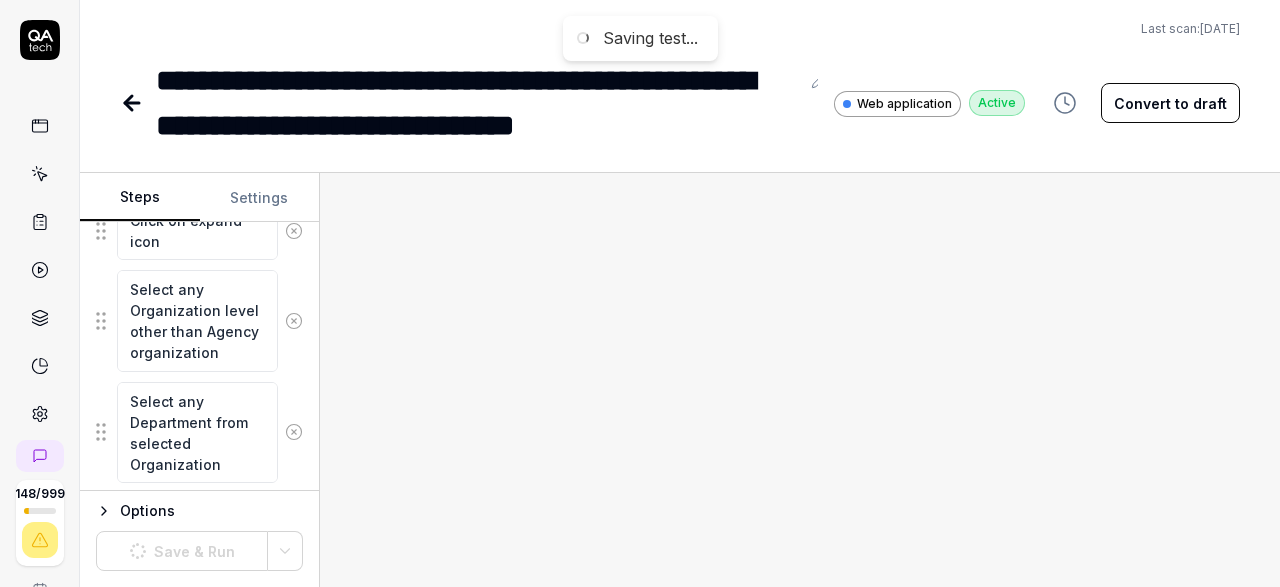 scroll, scrollTop: 575, scrollLeft: 0, axis: vertical 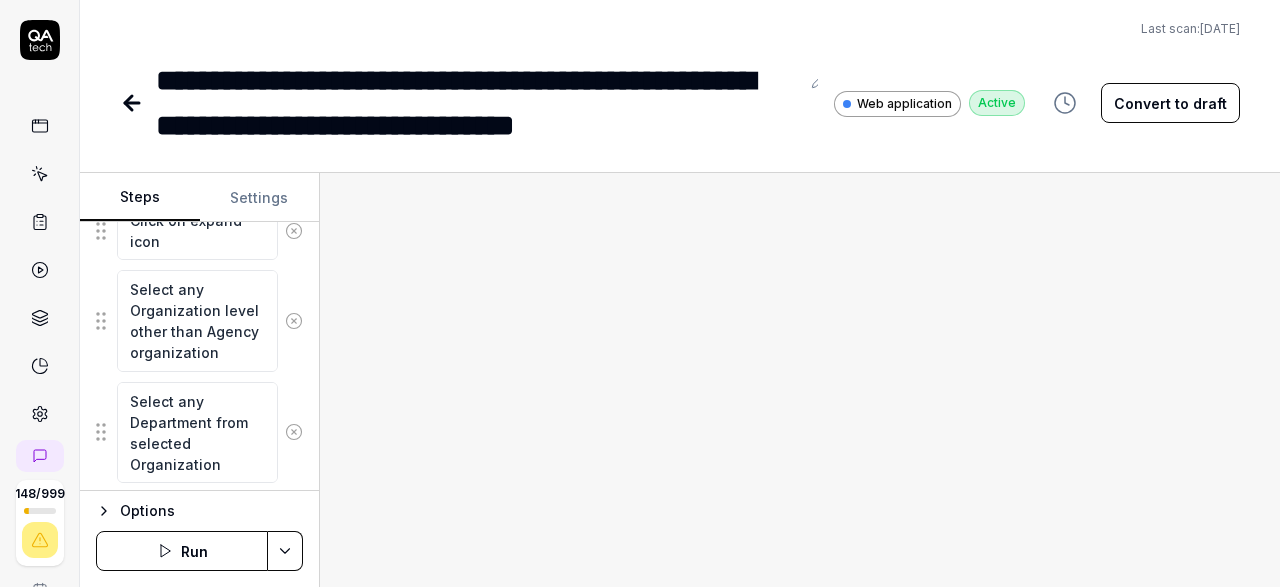 click on "Run" at bounding box center [182, 551] 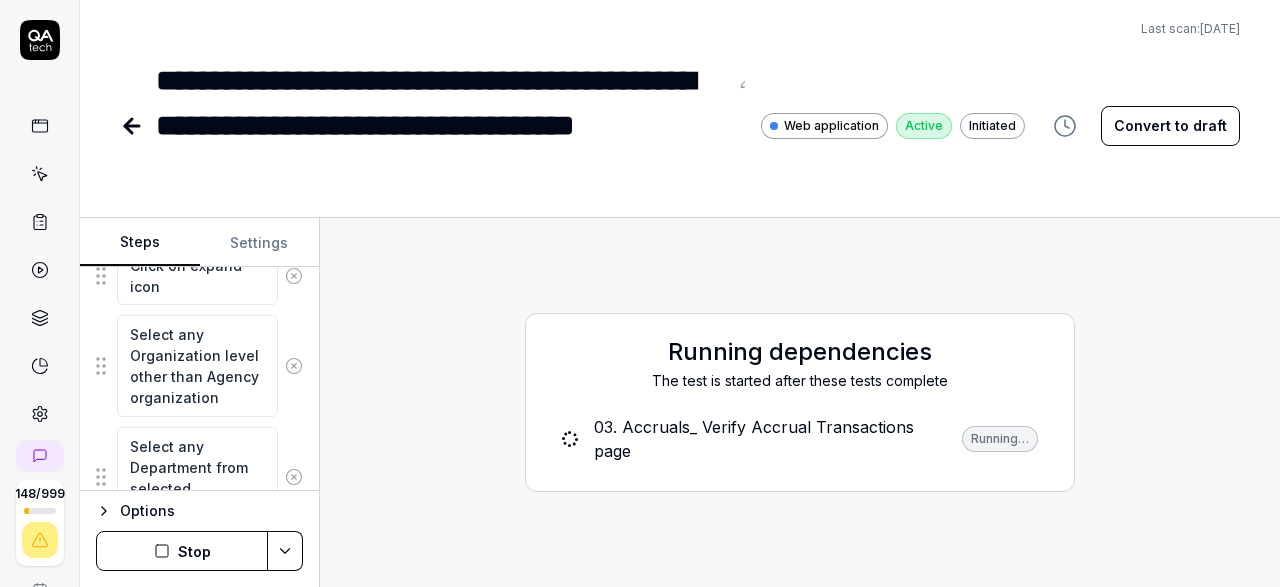 click on "Stop" at bounding box center (182, 551) 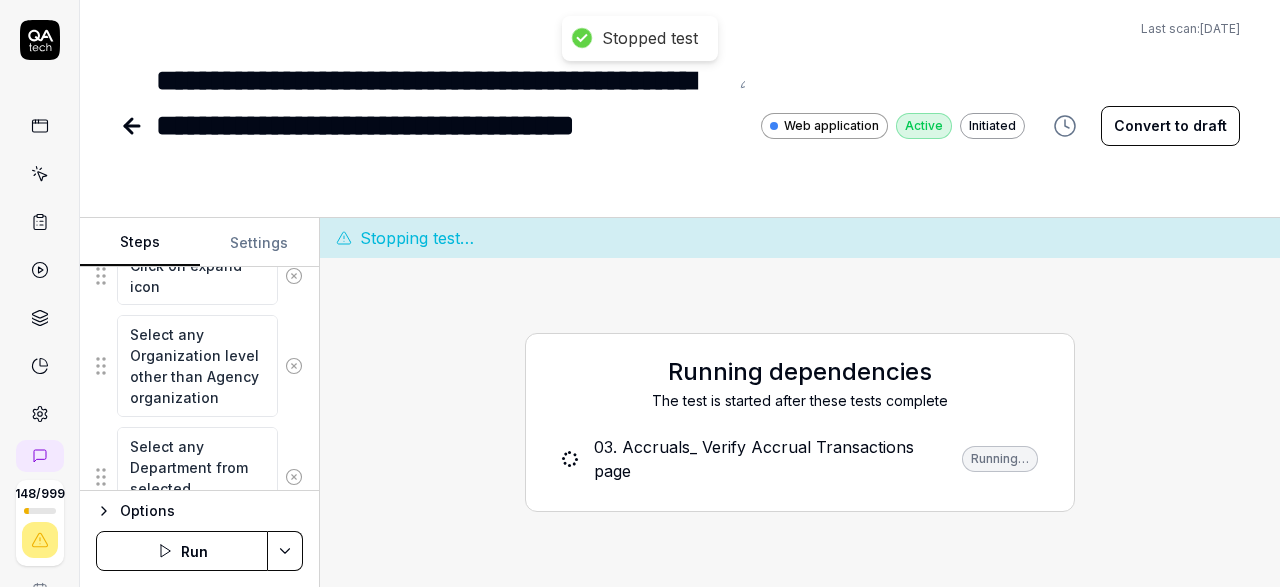 type on "*" 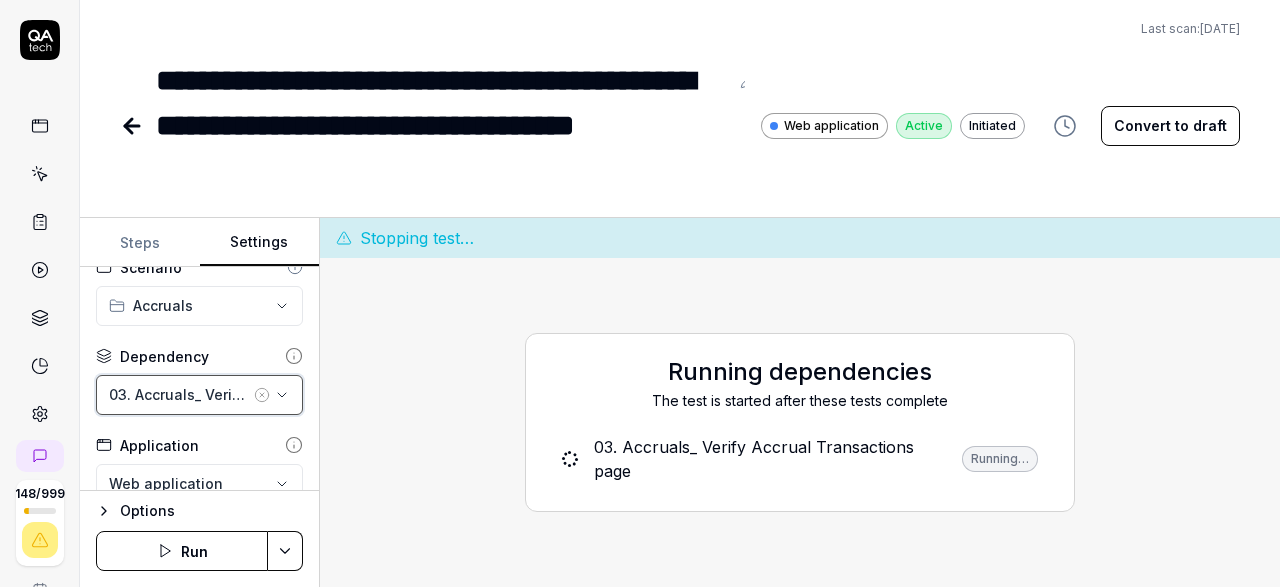 click 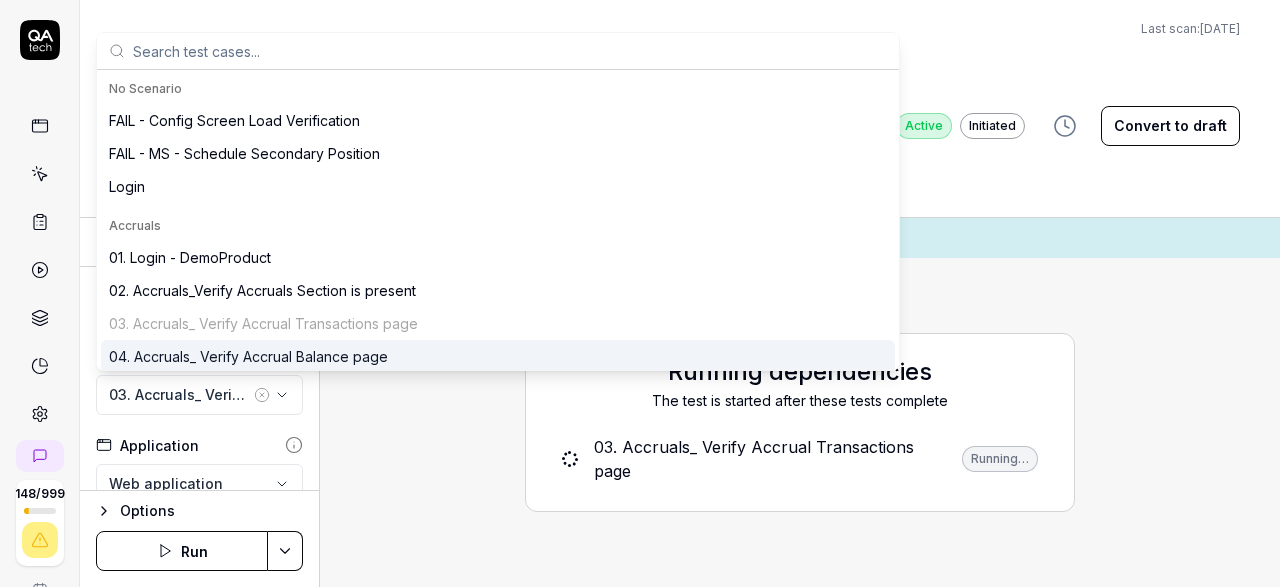 click on "04. Accruals_ Verify Accrual Balance page" at bounding box center [248, 356] 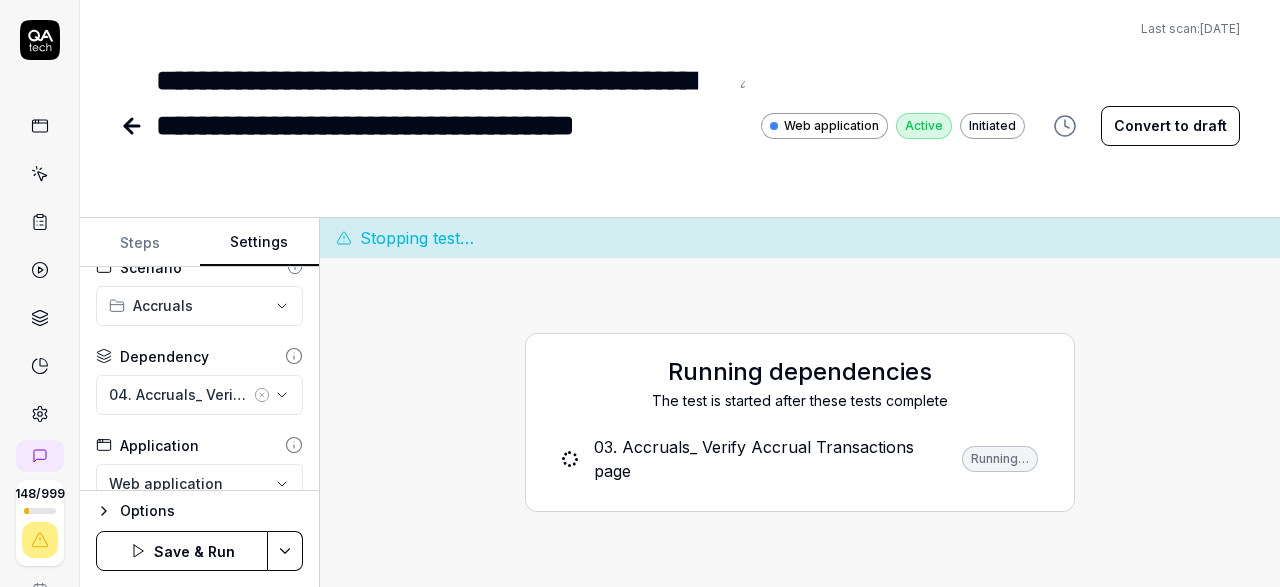 click on "**********" at bounding box center [640, 293] 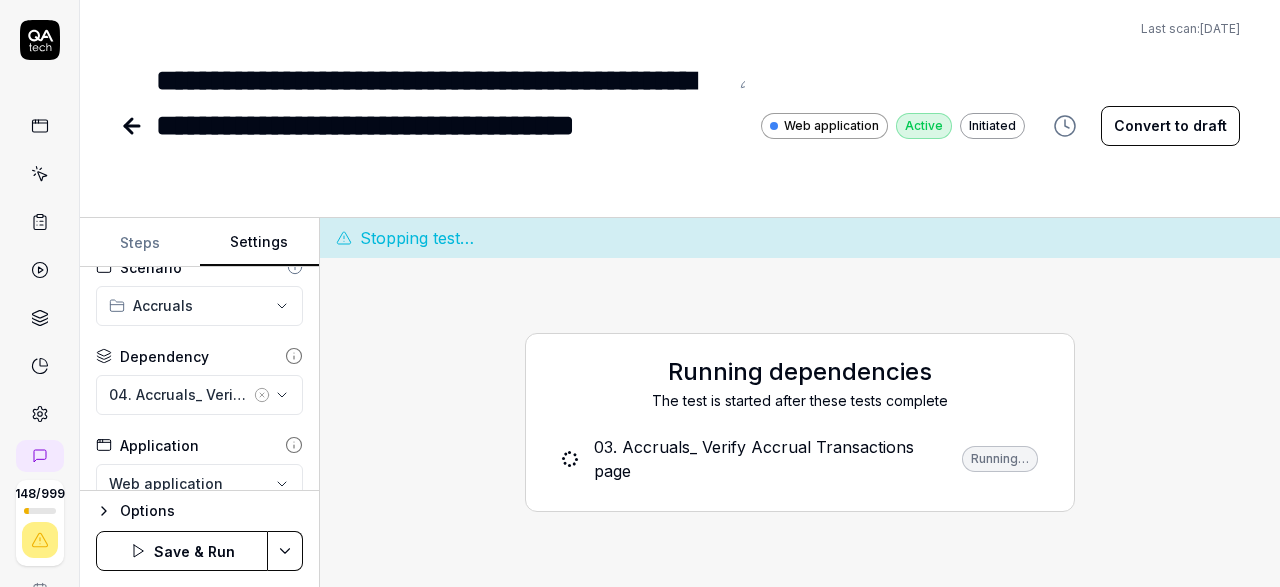 scroll, scrollTop: 26, scrollLeft: 0, axis: vertical 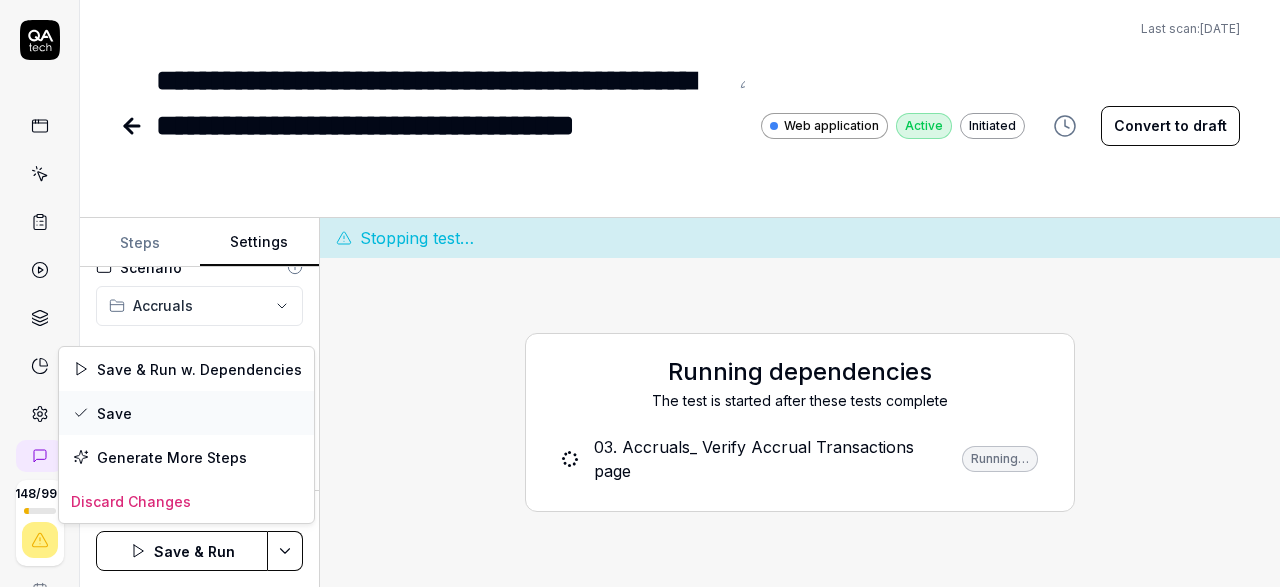 click on "Save" at bounding box center (186, 413) 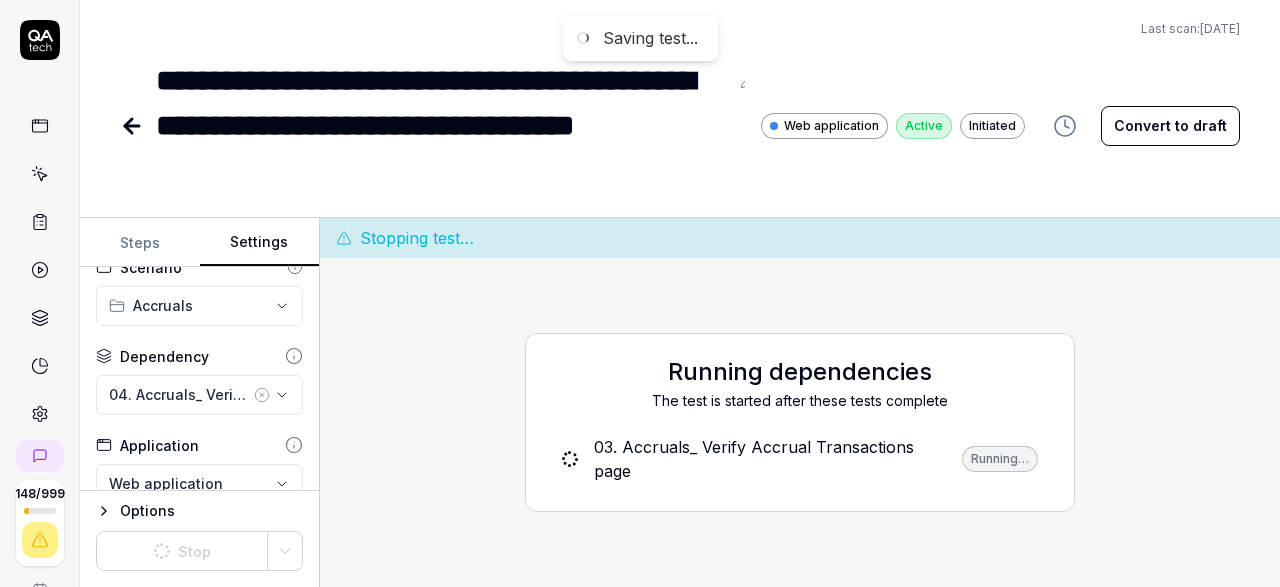 scroll, scrollTop: 26, scrollLeft: 0, axis: vertical 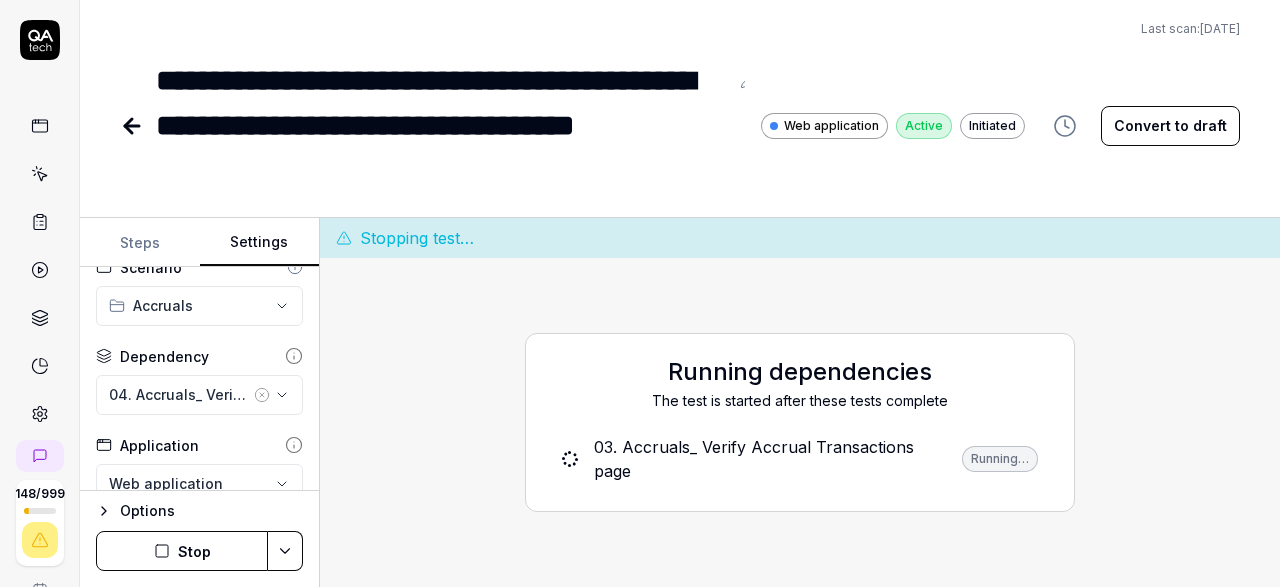 click on "Stop" at bounding box center (182, 551) 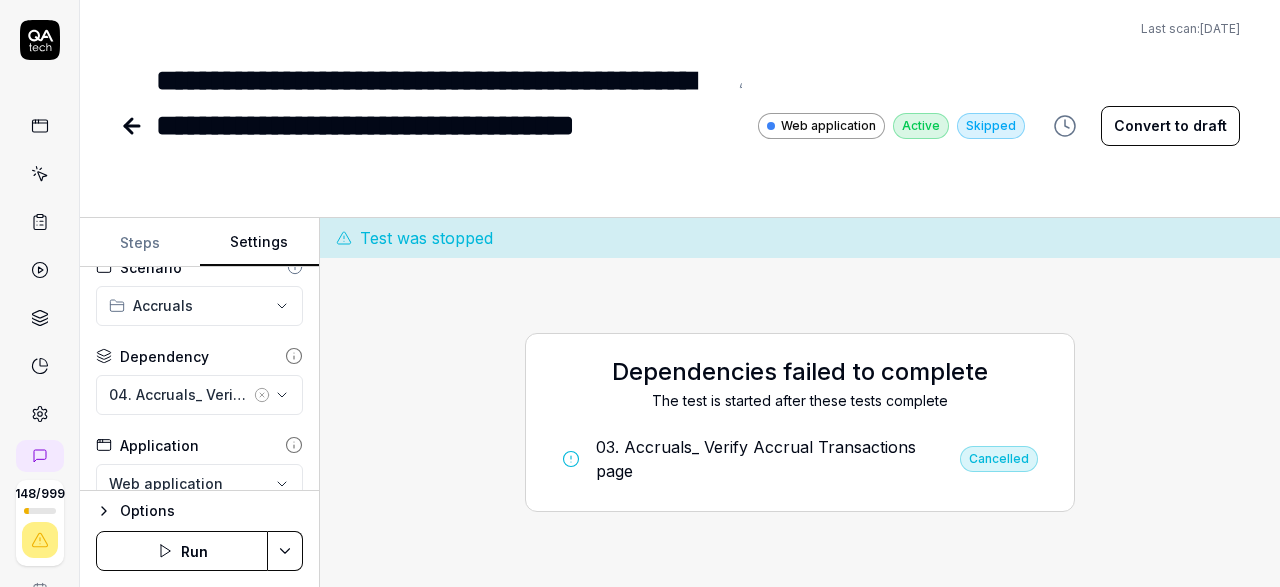 click on "Run" at bounding box center (182, 551) 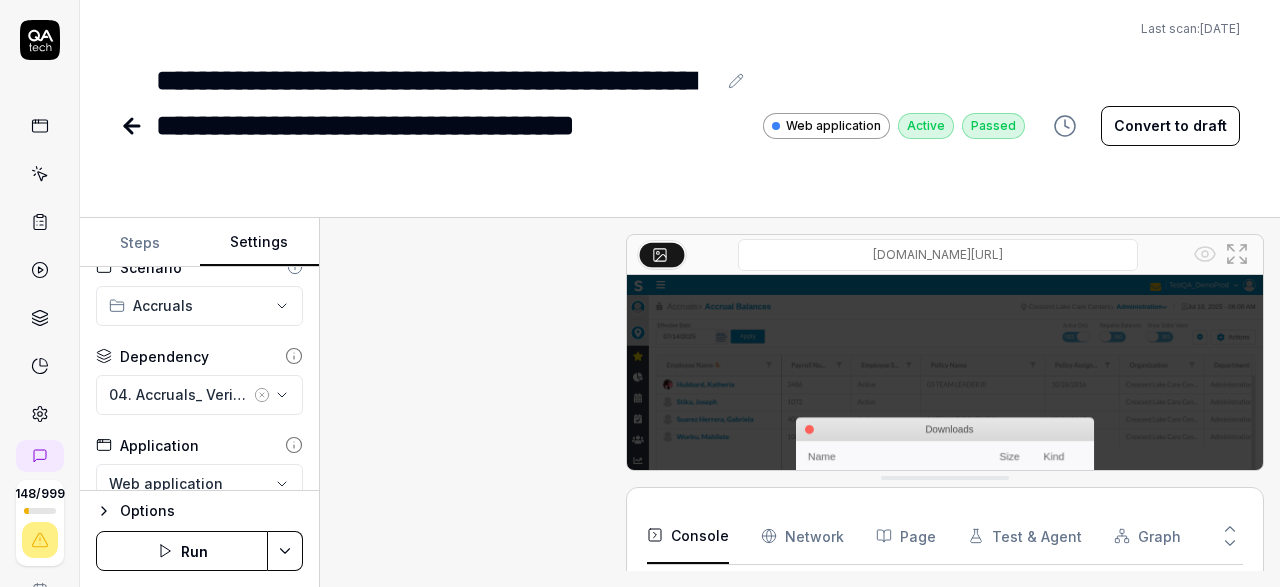scroll, scrollTop: 494, scrollLeft: 0, axis: vertical 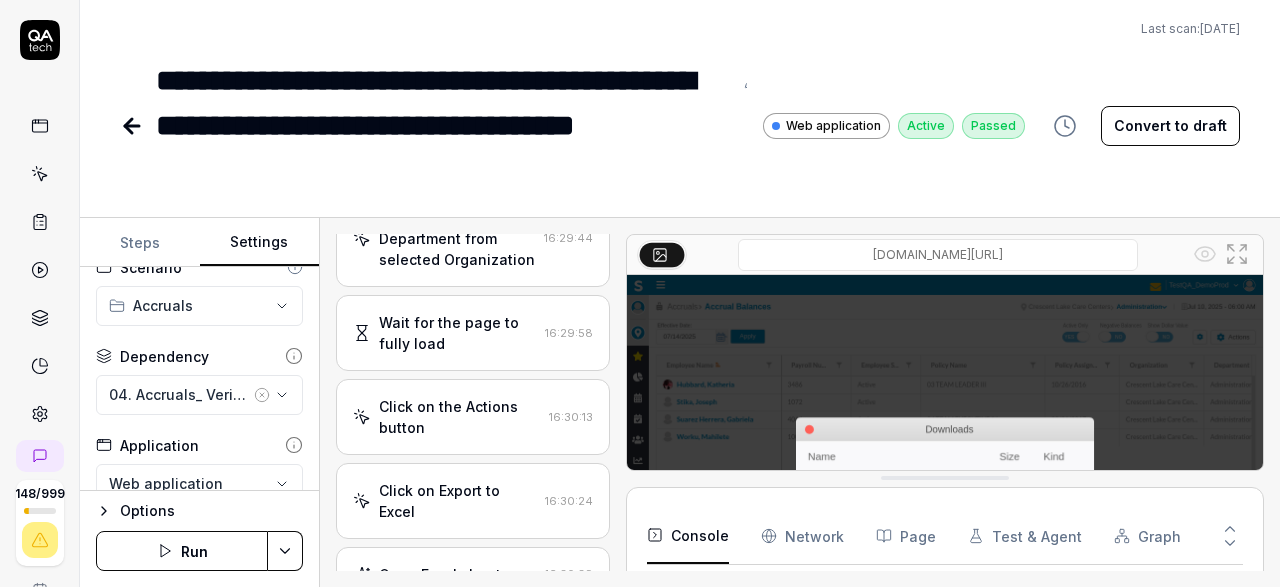 click 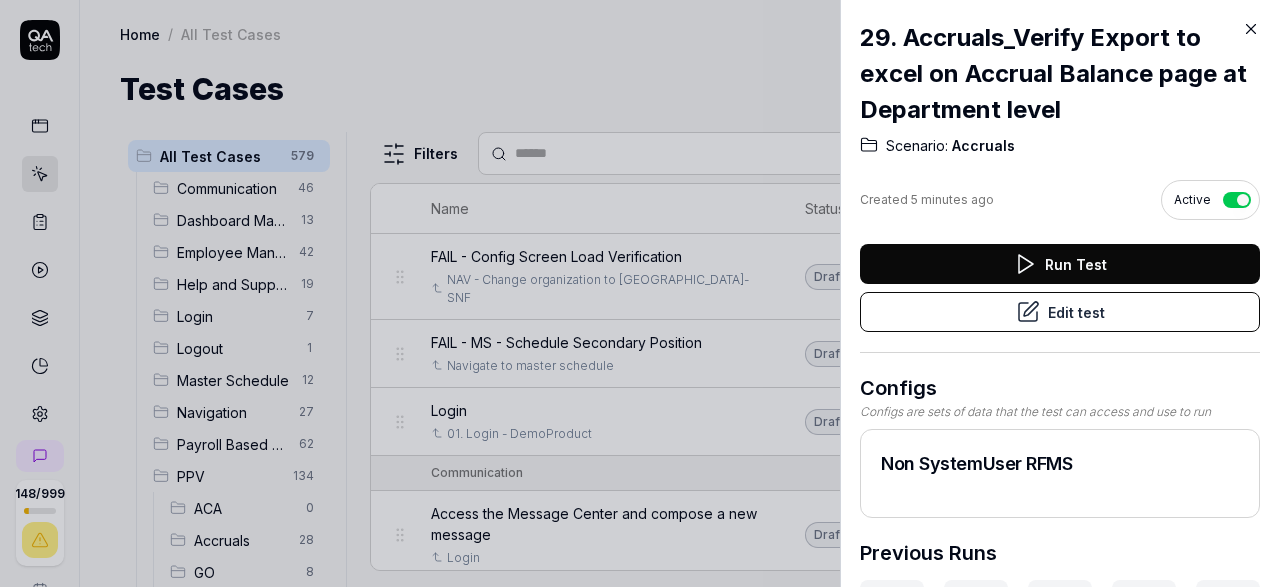 click 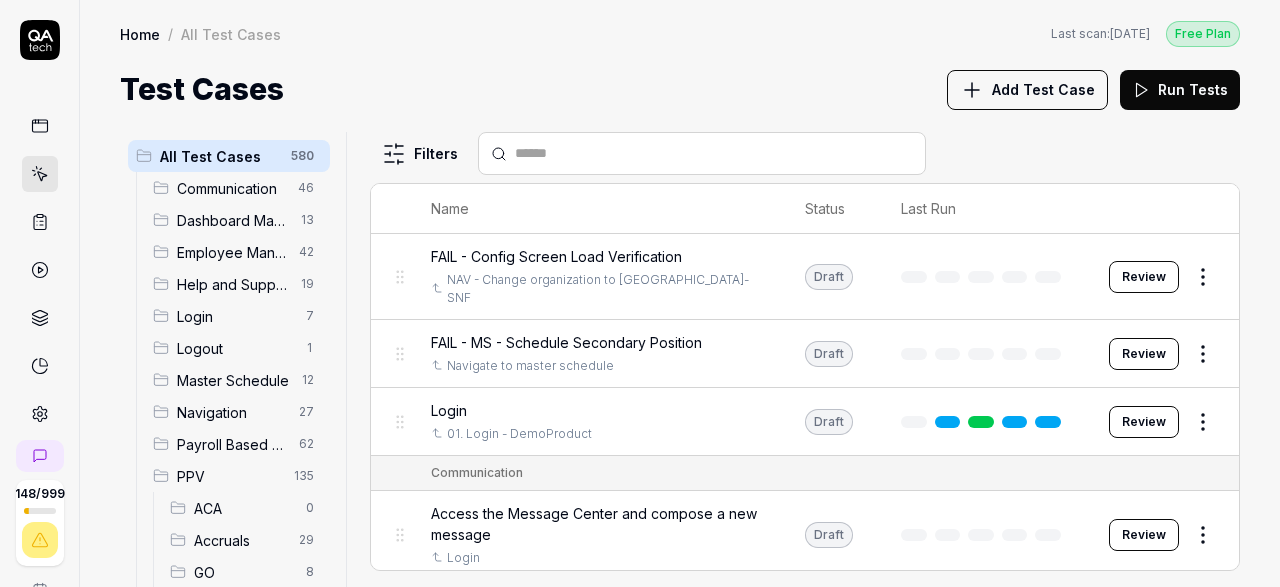 click on "Accruals" at bounding box center (240, 540) 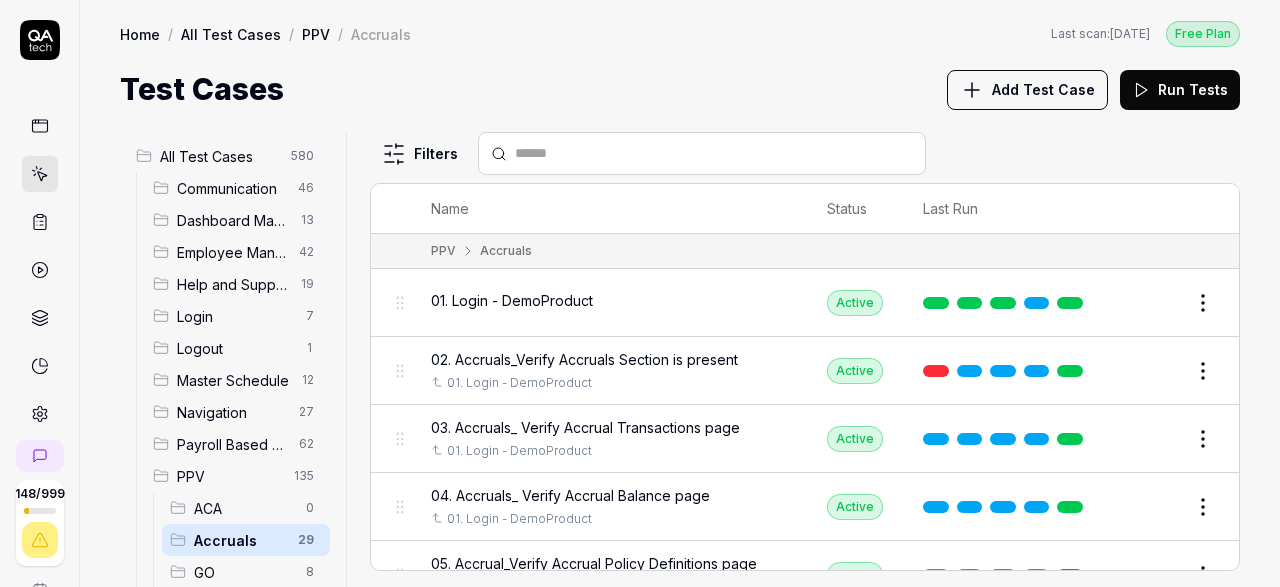 click at bounding box center [714, 153] 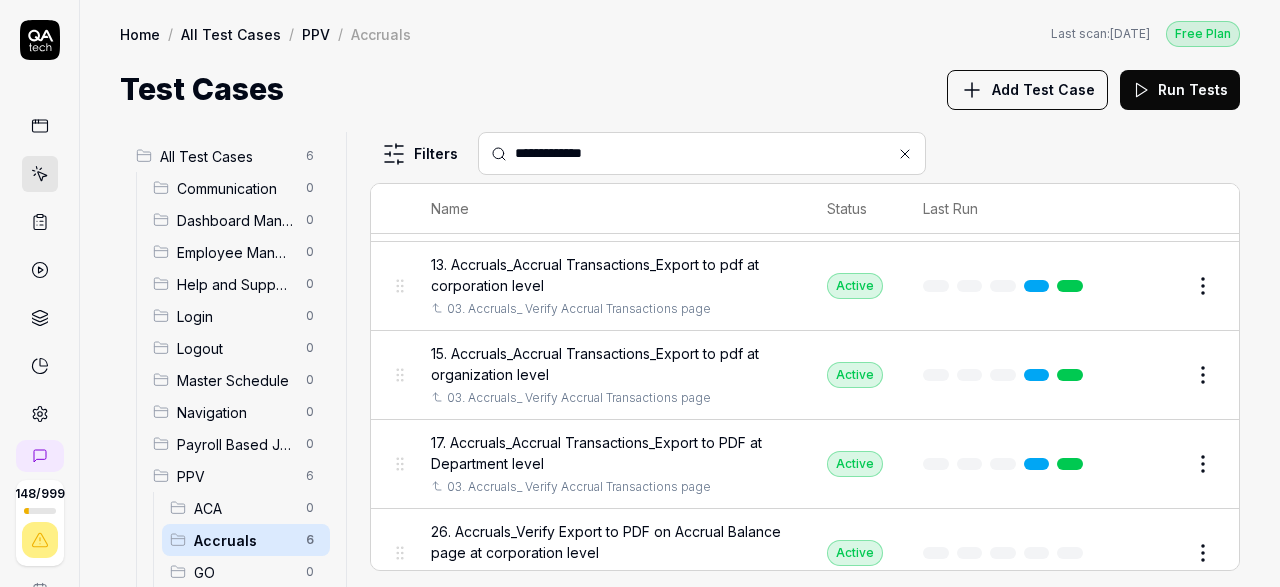 scroll, scrollTop: 227, scrollLeft: 0, axis: vertical 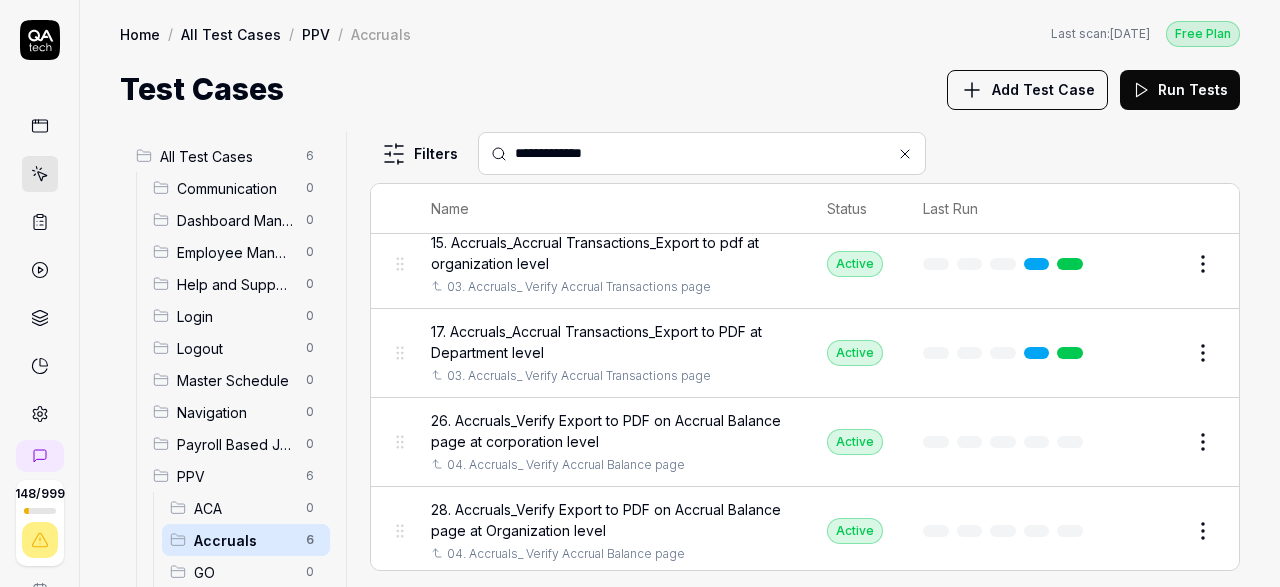 type on "**********" 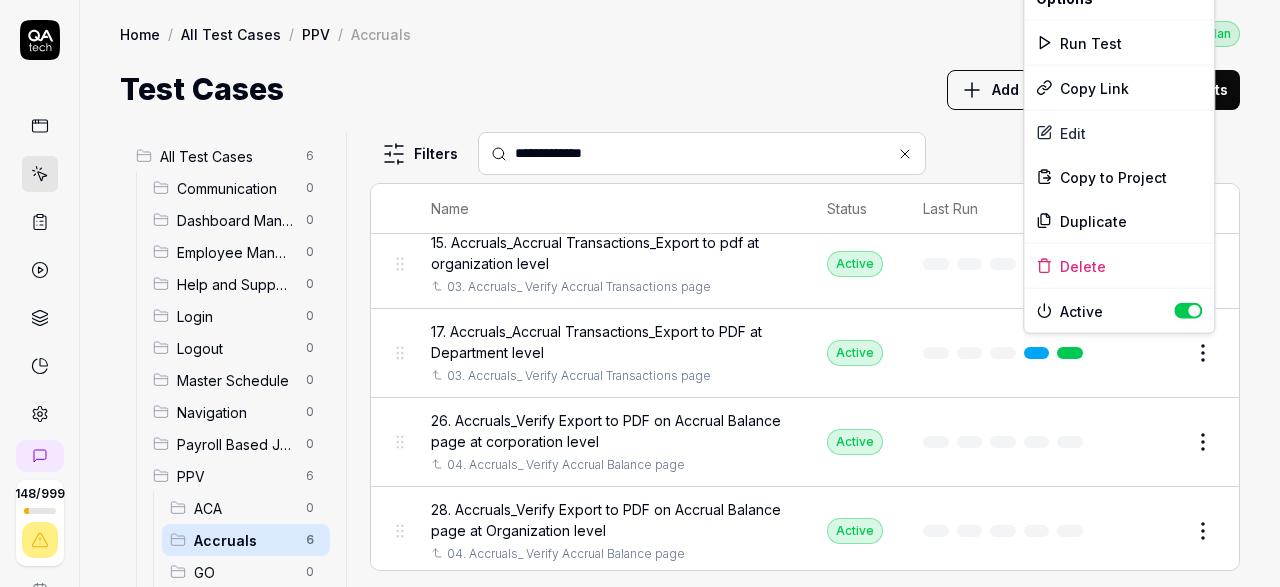scroll, scrollTop: 227, scrollLeft: 0, axis: vertical 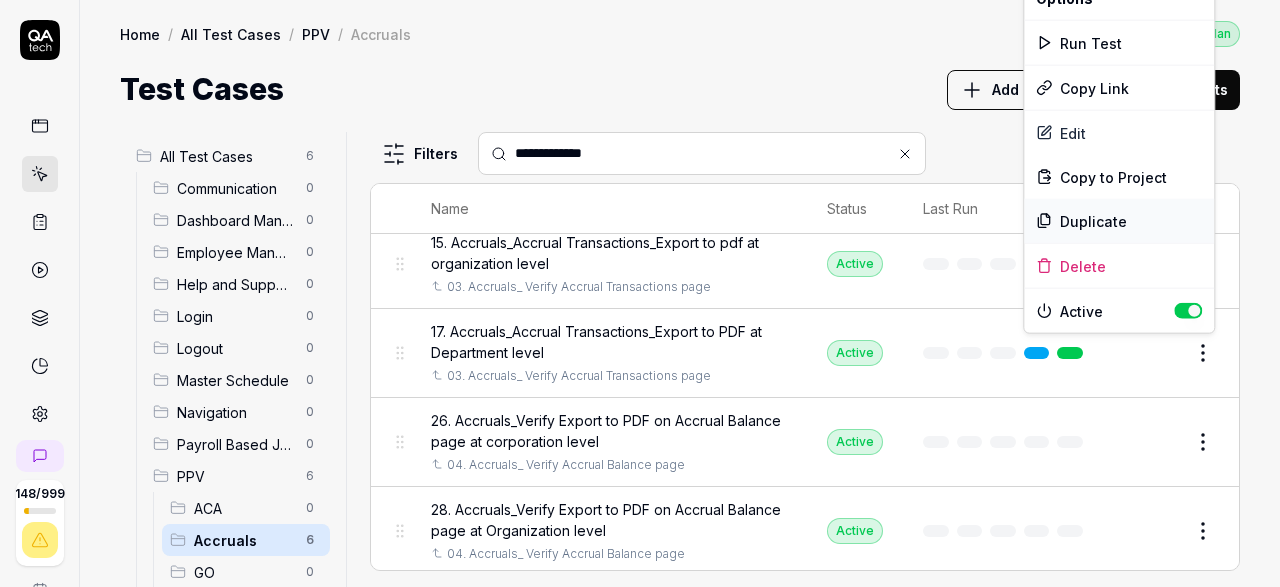 click on "Duplicate" at bounding box center [1119, 221] 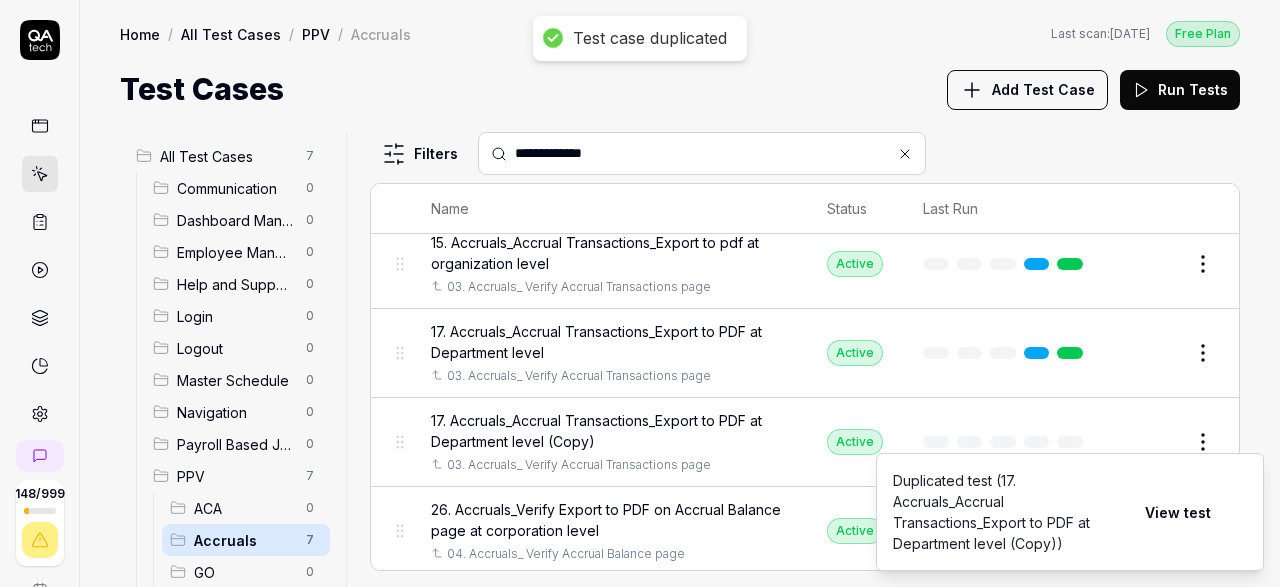 click on "17. Accruals_Accrual Transactions_Export to PDF at Department level (Copy)" at bounding box center [609, 431] 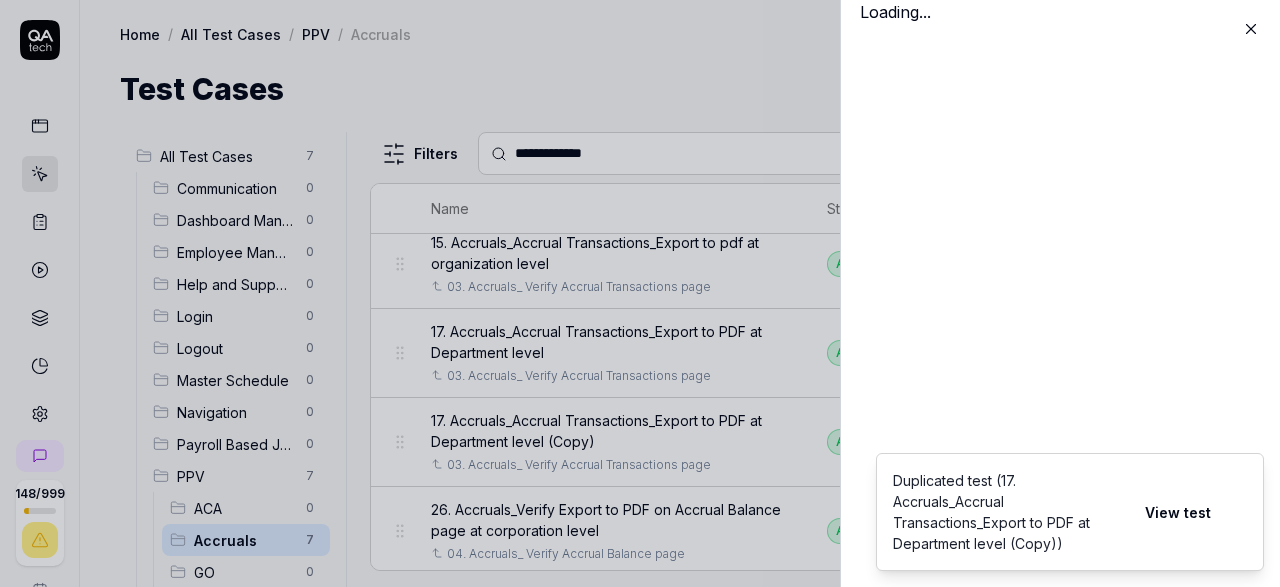 scroll, scrollTop: 227, scrollLeft: 0, axis: vertical 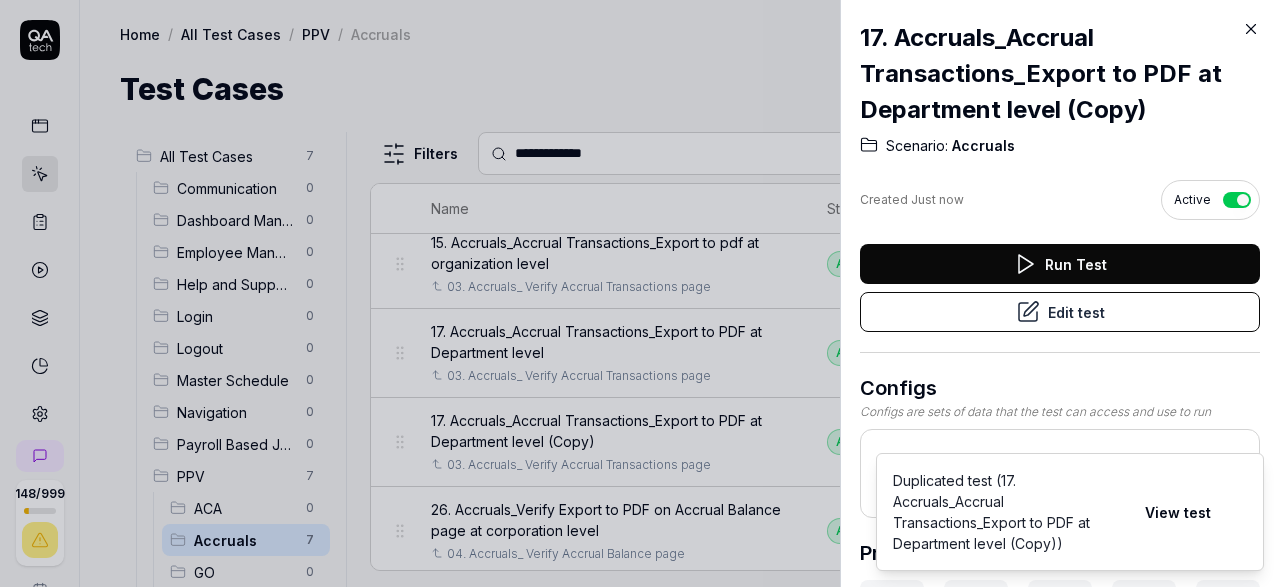 click on "Edit test" at bounding box center (1060, 312) 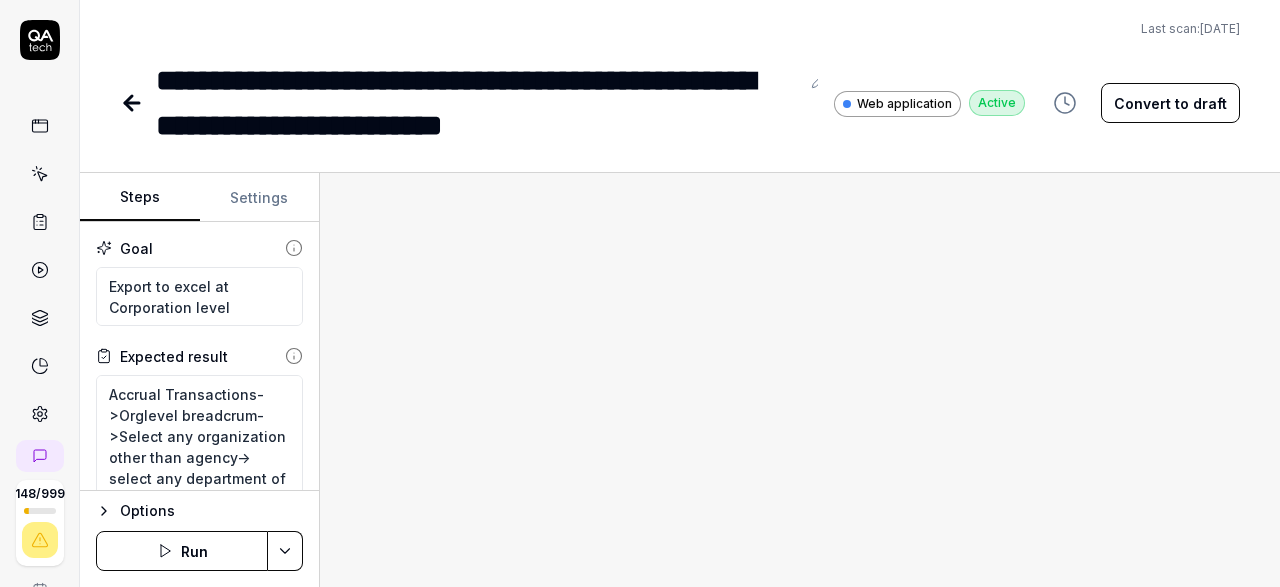 scroll, scrollTop: 575, scrollLeft: 0, axis: vertical 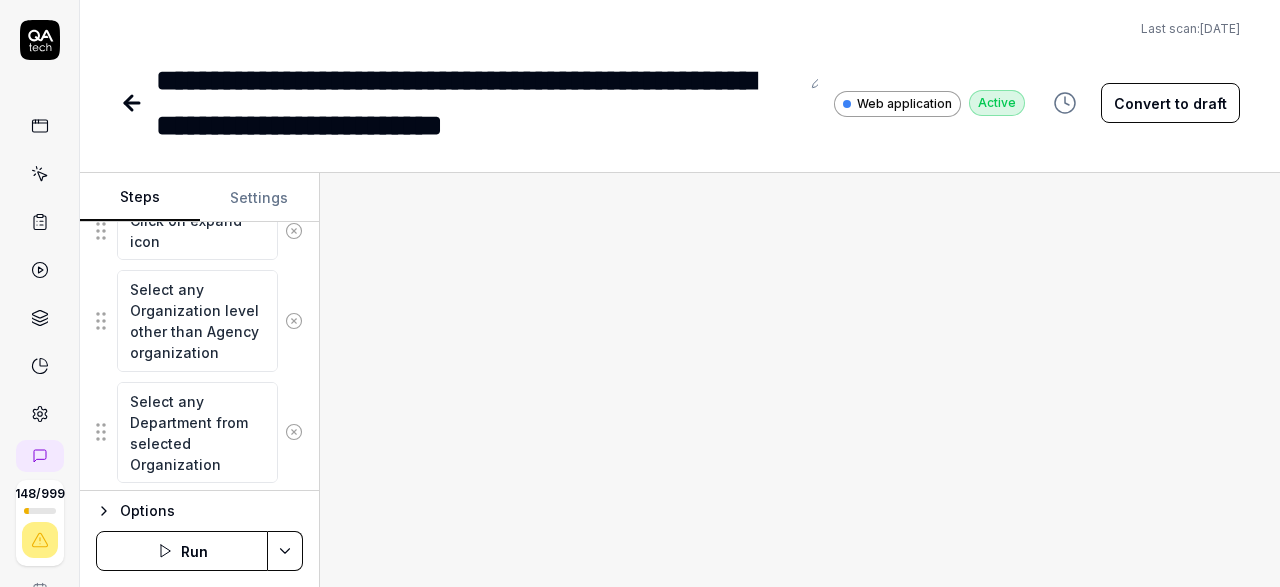 type on "*" 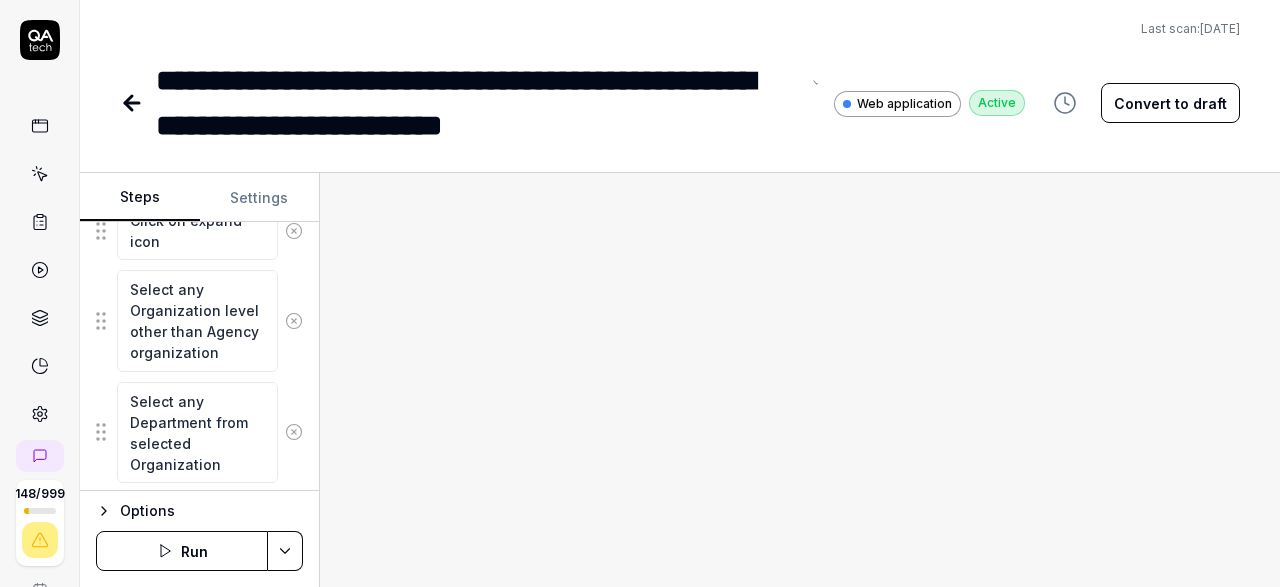 type 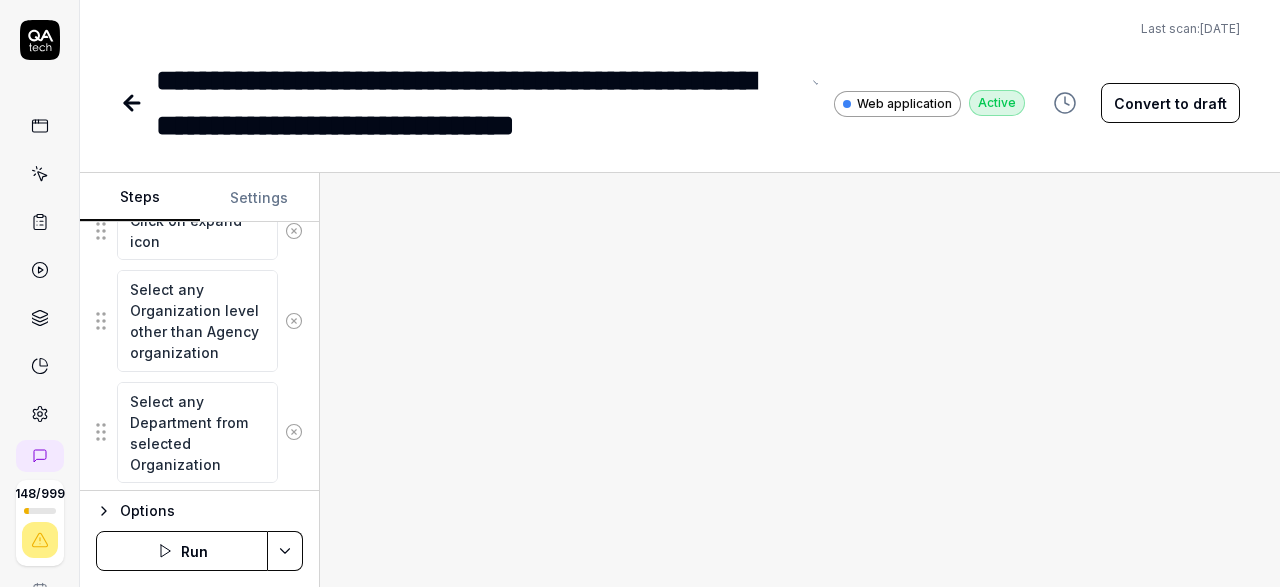drag, startPoint x: 787, startPoint y: 123, endPoint x: 143, endPoint y: 93, distance: 644.69836 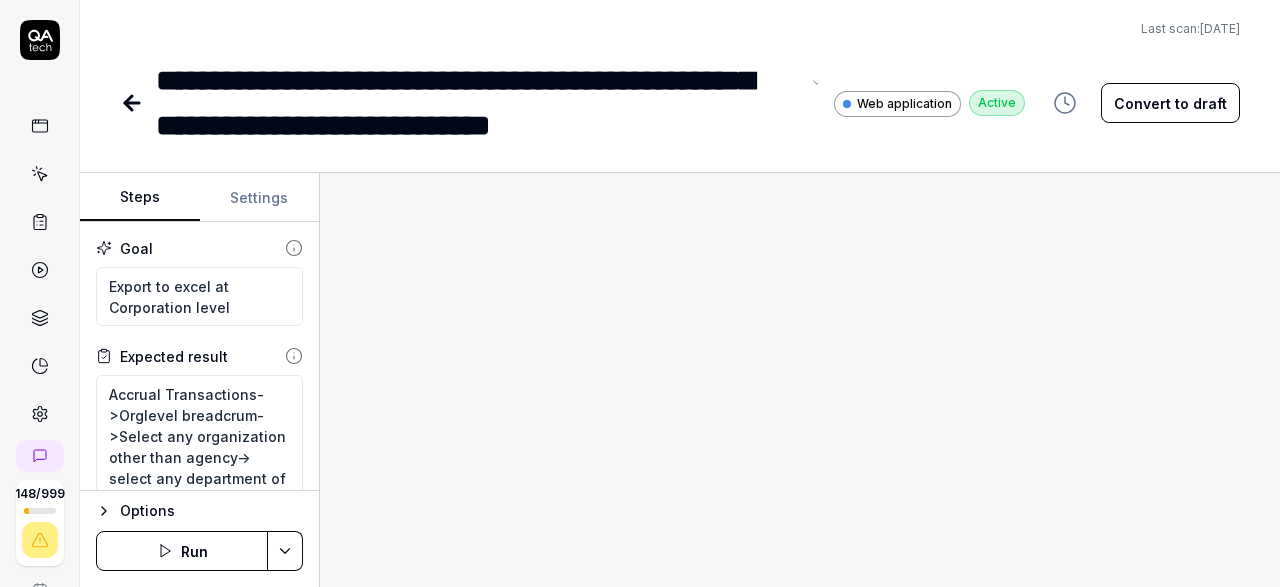 scroll, scrollTop: 116, scrollLeft: 0, axis: vertical 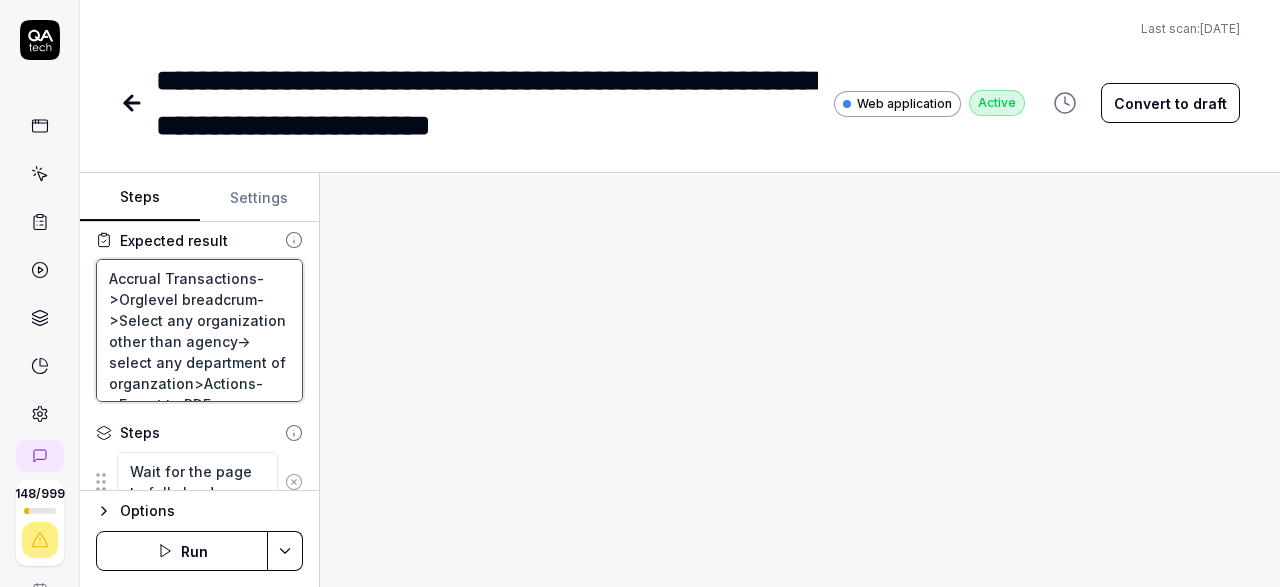 click on "Accrual Transactions->Orglevel breadcrum->Select any organization other than agency-> select any department of organzation>Actions->Export to PDF" at bounding box center (199, 330) 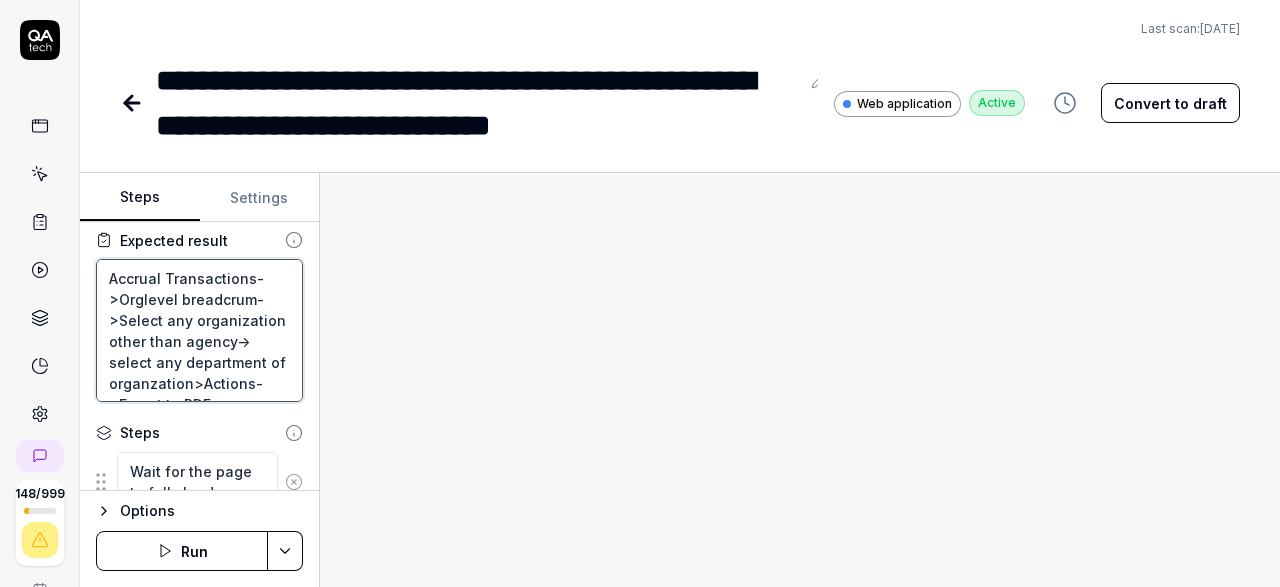 type on "*" 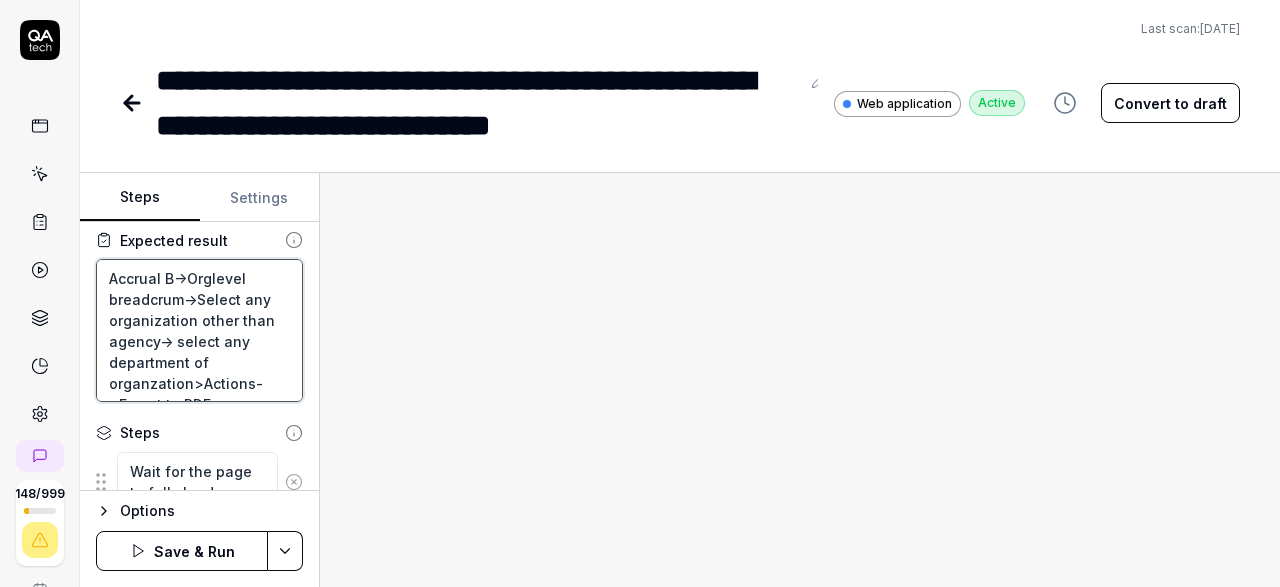 type on "*" 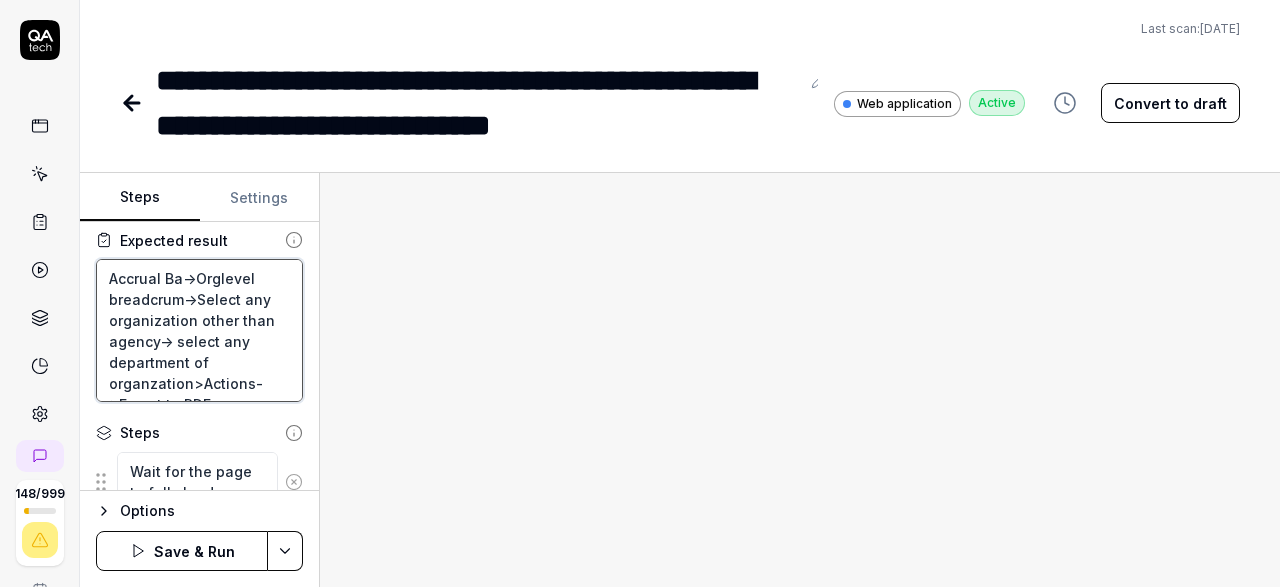 type on "*" 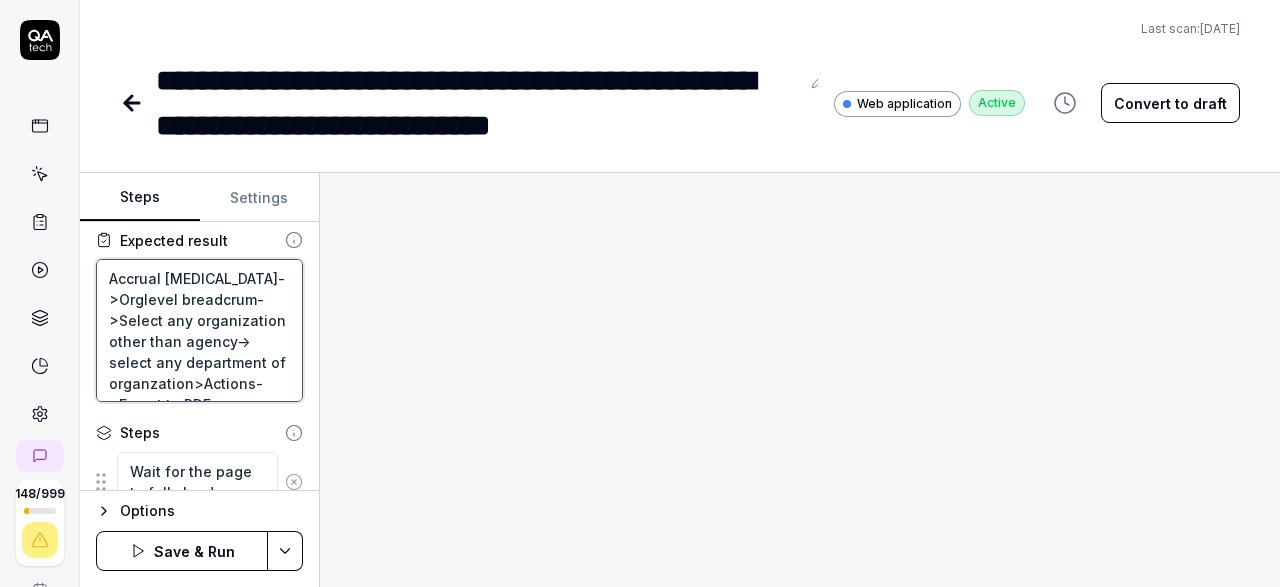 type on "*" 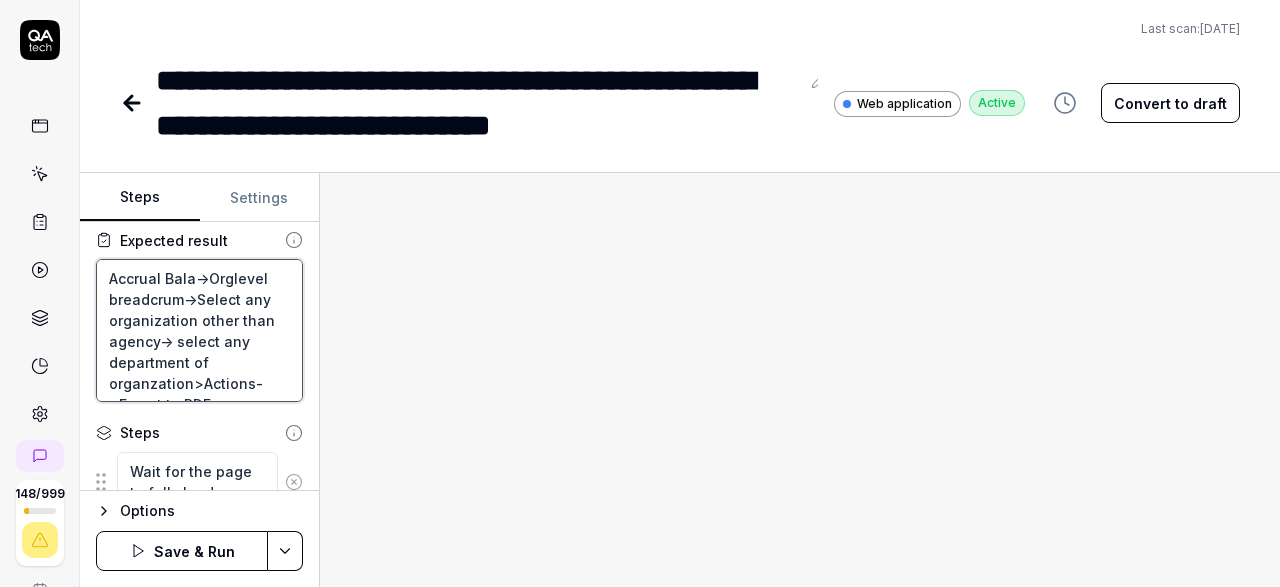 type on "*" 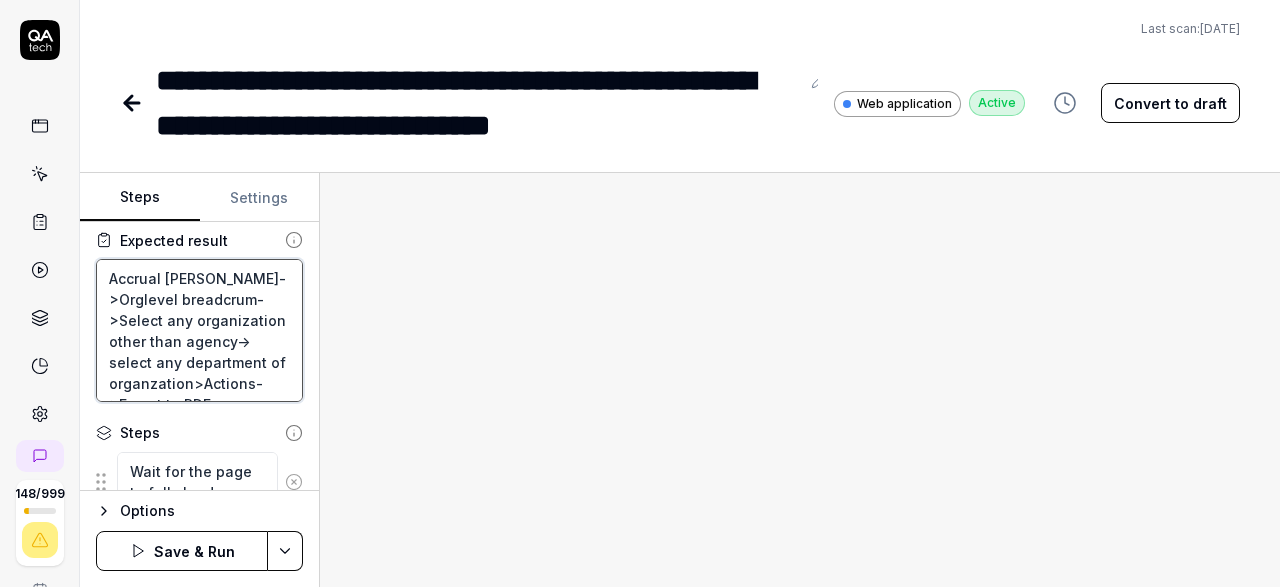 type on "*" 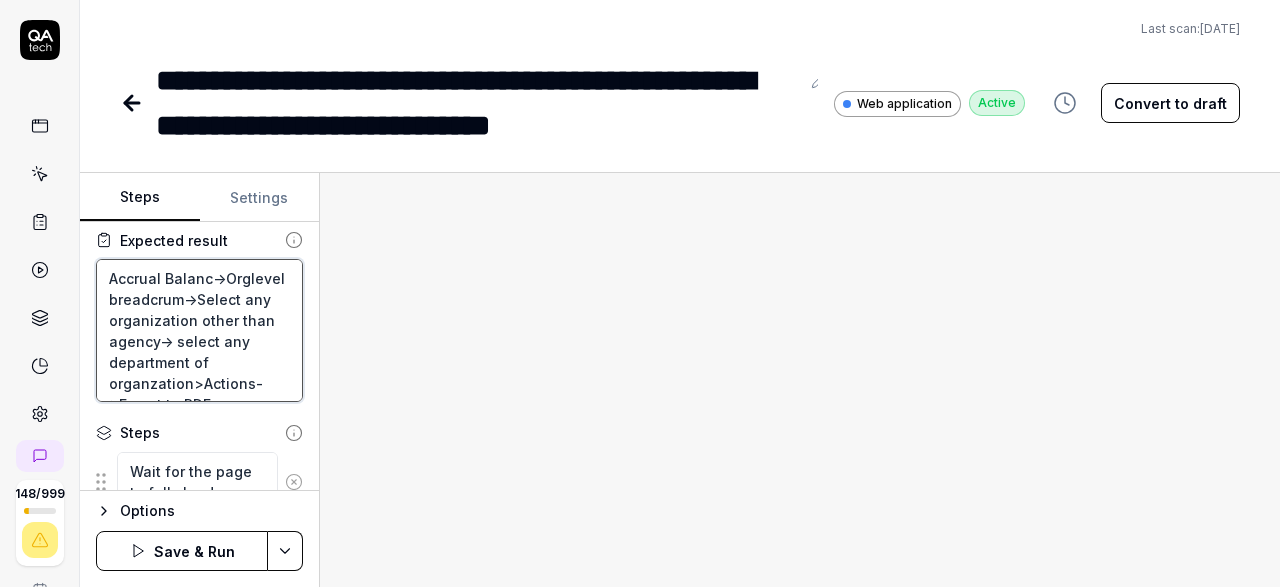 type on "*" 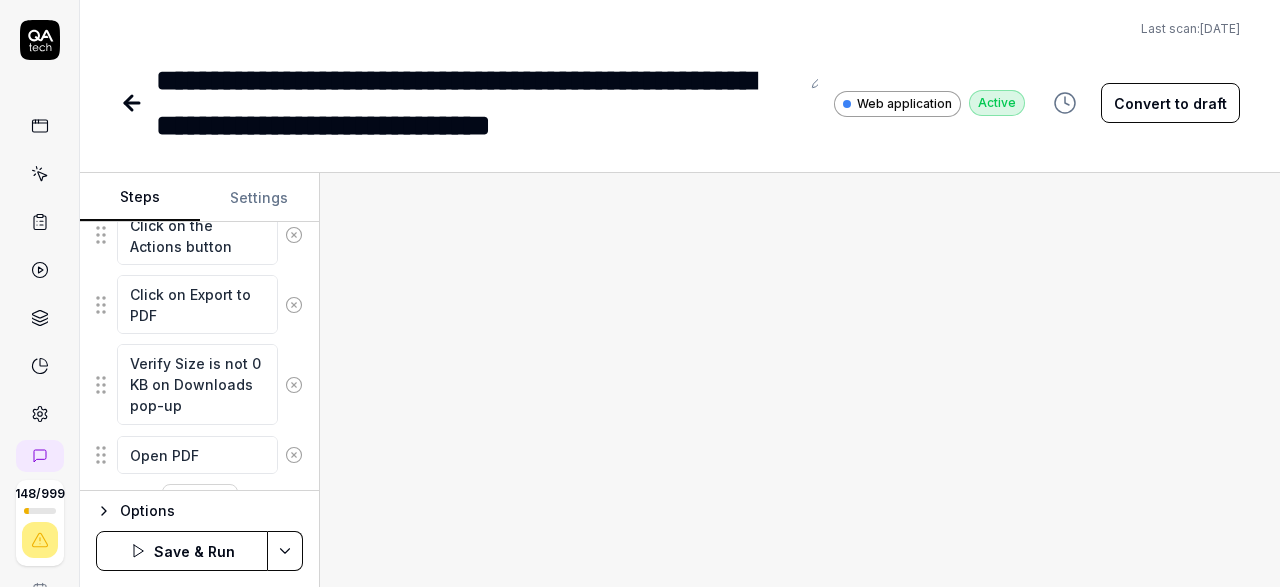 scroll, scrollTop: 1039, scrollLeft: 0, axis: vertical 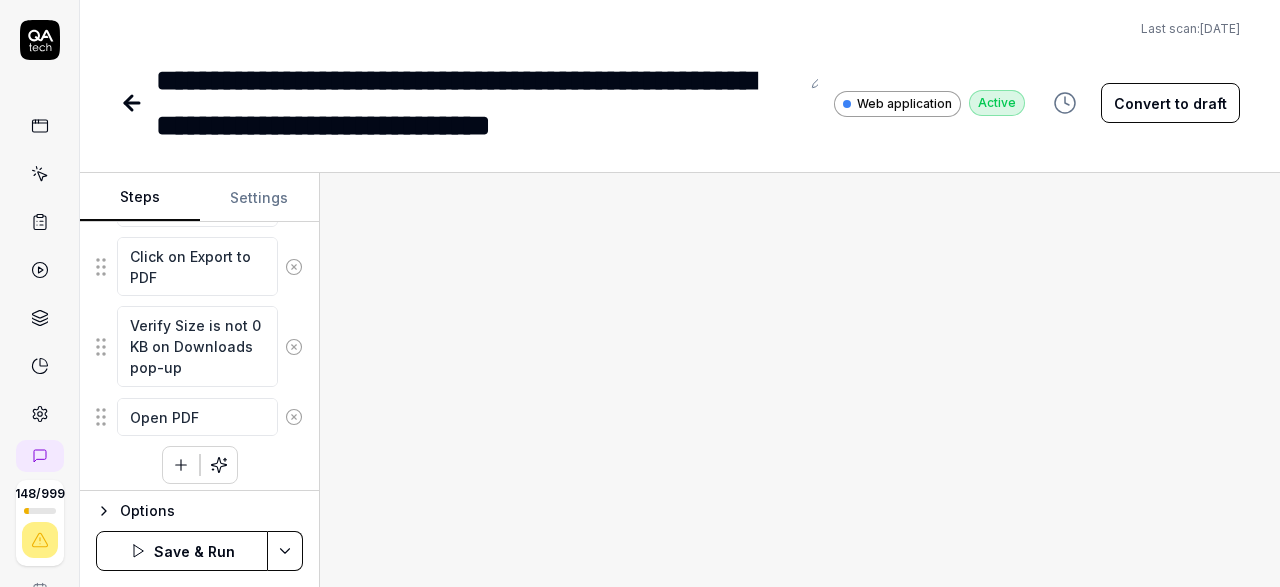 type on "Accrual Balance->Orglevel breadcrum->Select any organization other than agency-> select any department of organzation>Actions->Export to PDF" 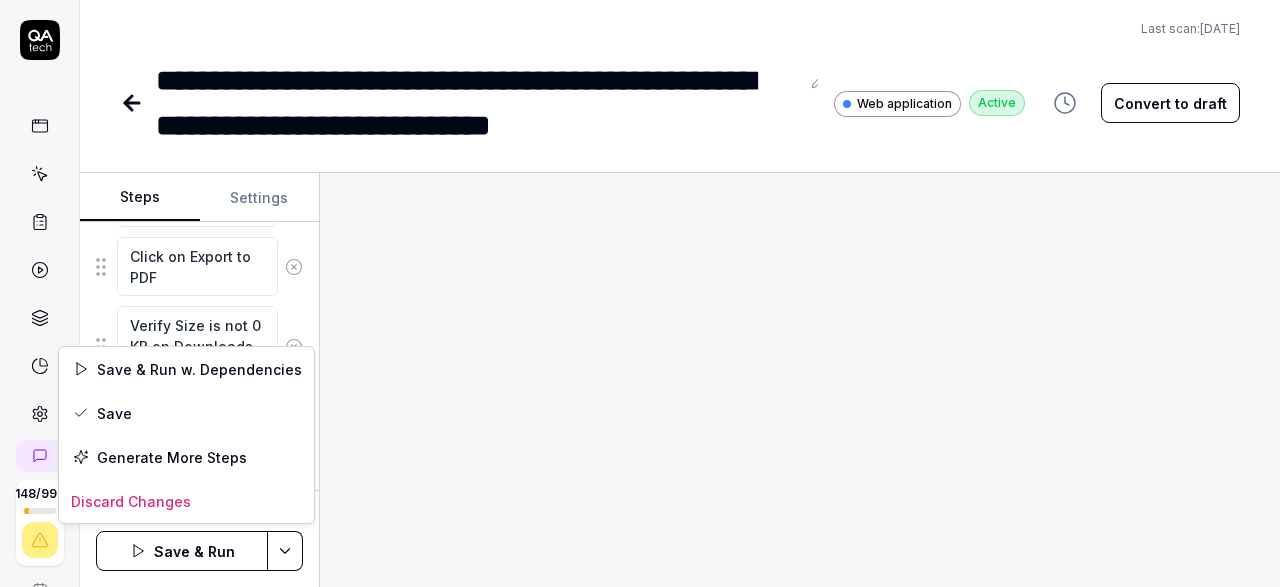 scroll, scrollTop: 1039, scrollLeft: 0, axis: vertical 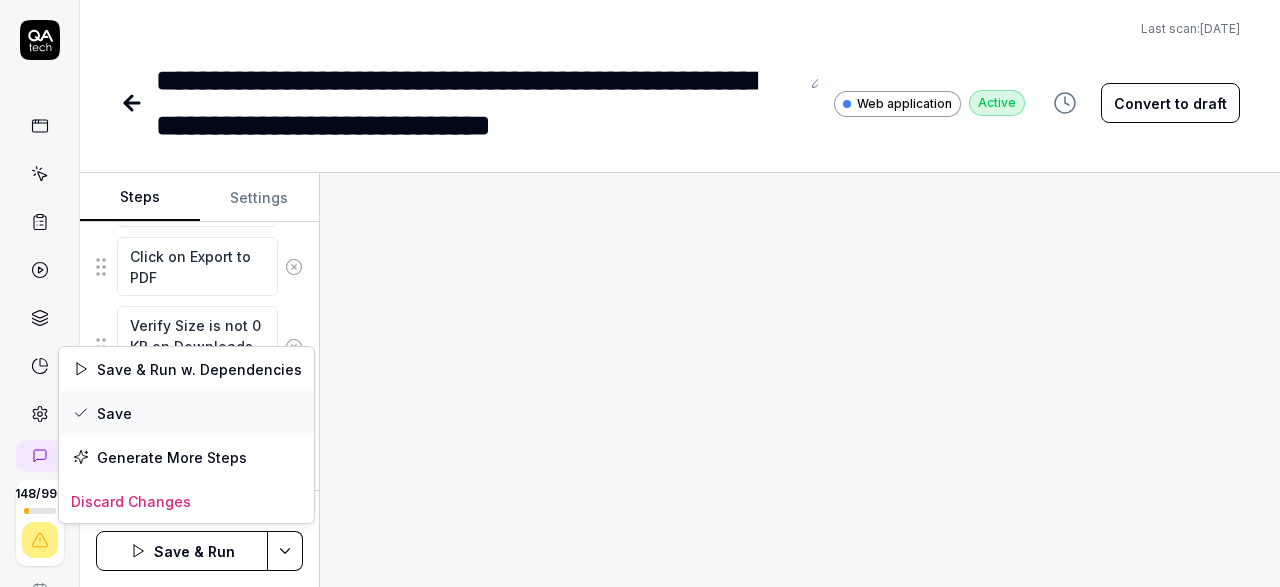 click on "Save" at bounding box center [186, 413] 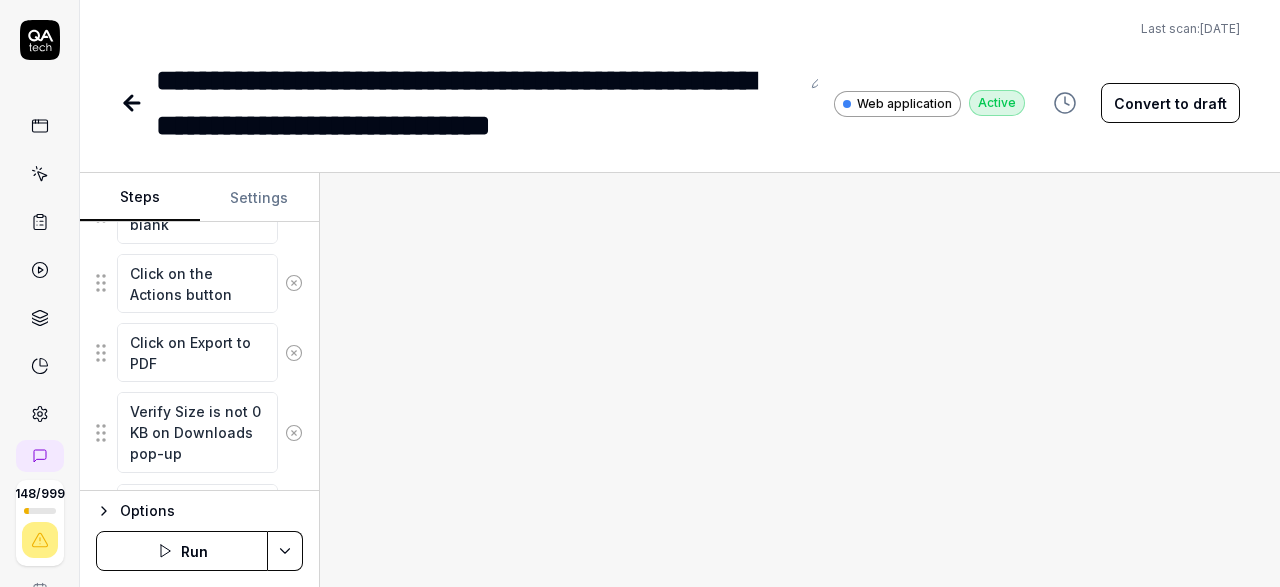 scroll, scrollTop: 1039, scrollLeft: 0, axis: vertical 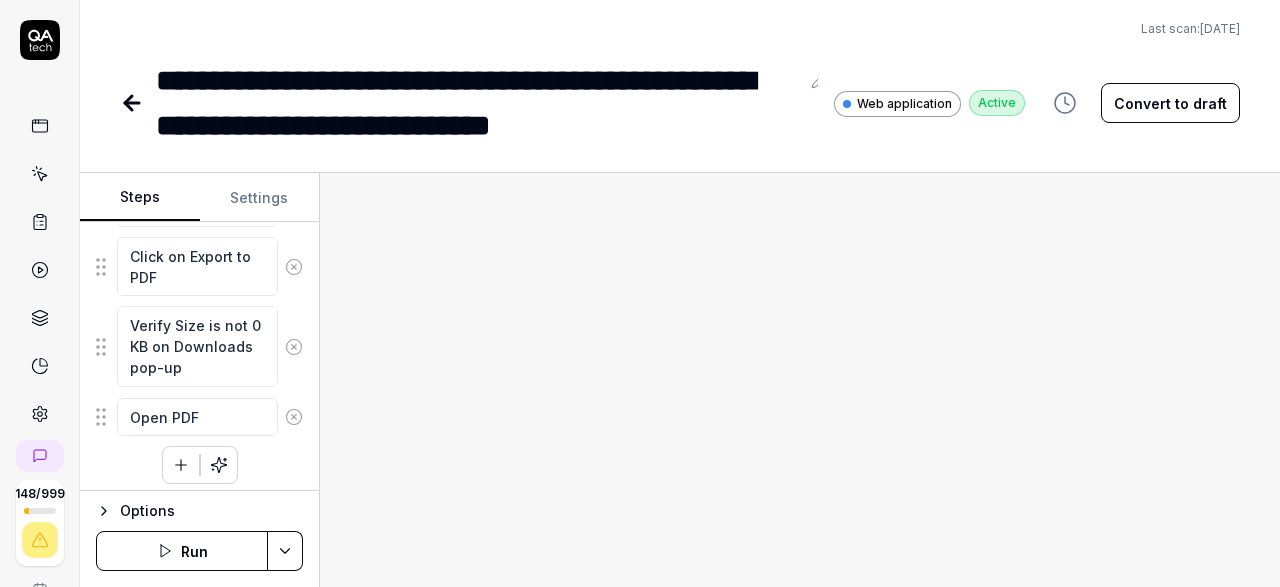 click on "**********" at bounding box center (640, 293) 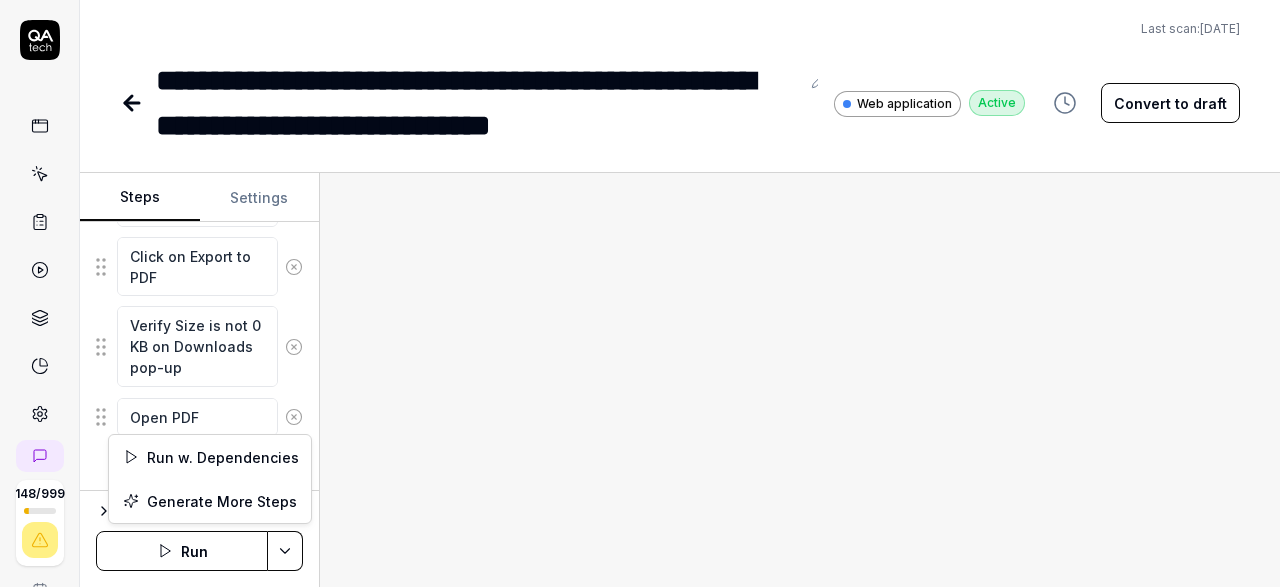 click on "**********" at bounding box center (640, 293) 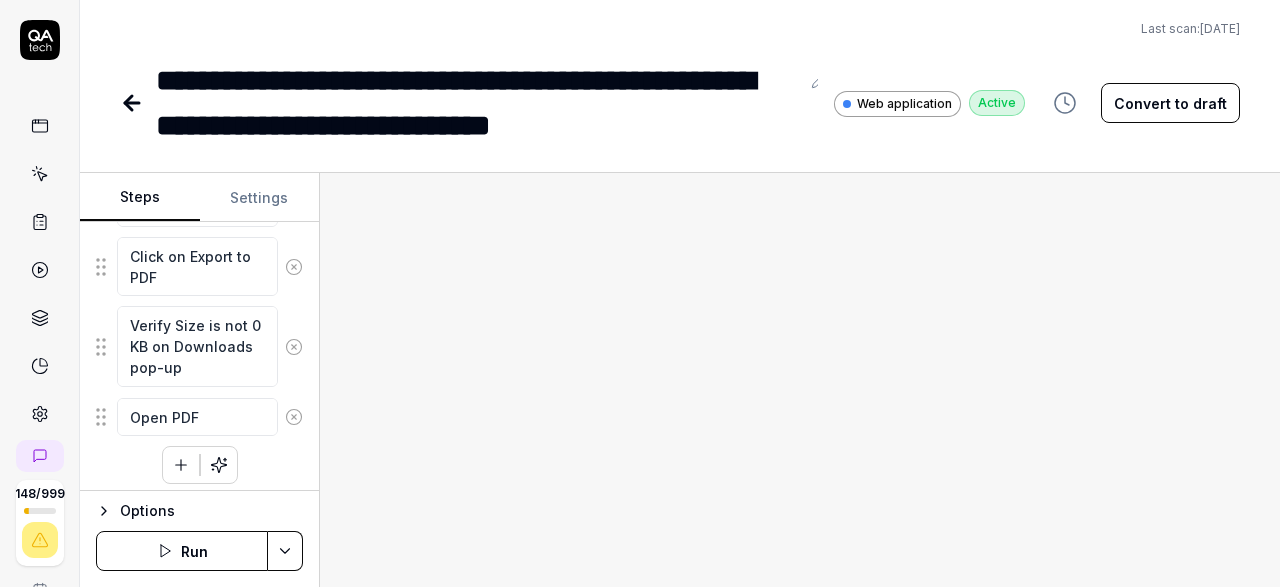 type on "*" 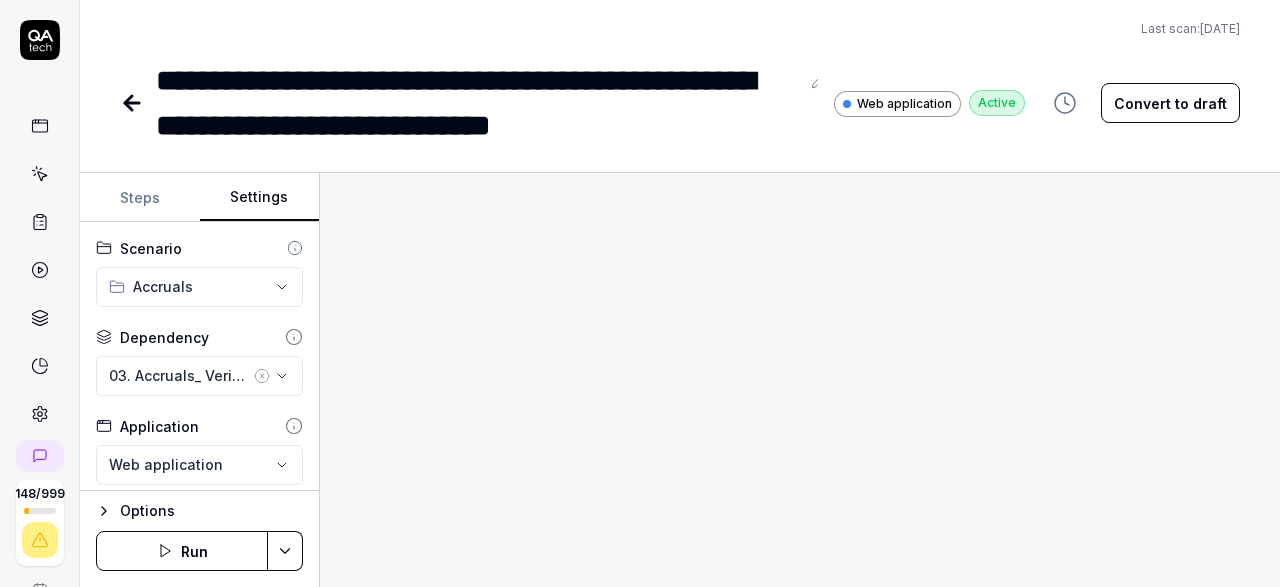 click on "Settings" at bounding box center [260, 198] 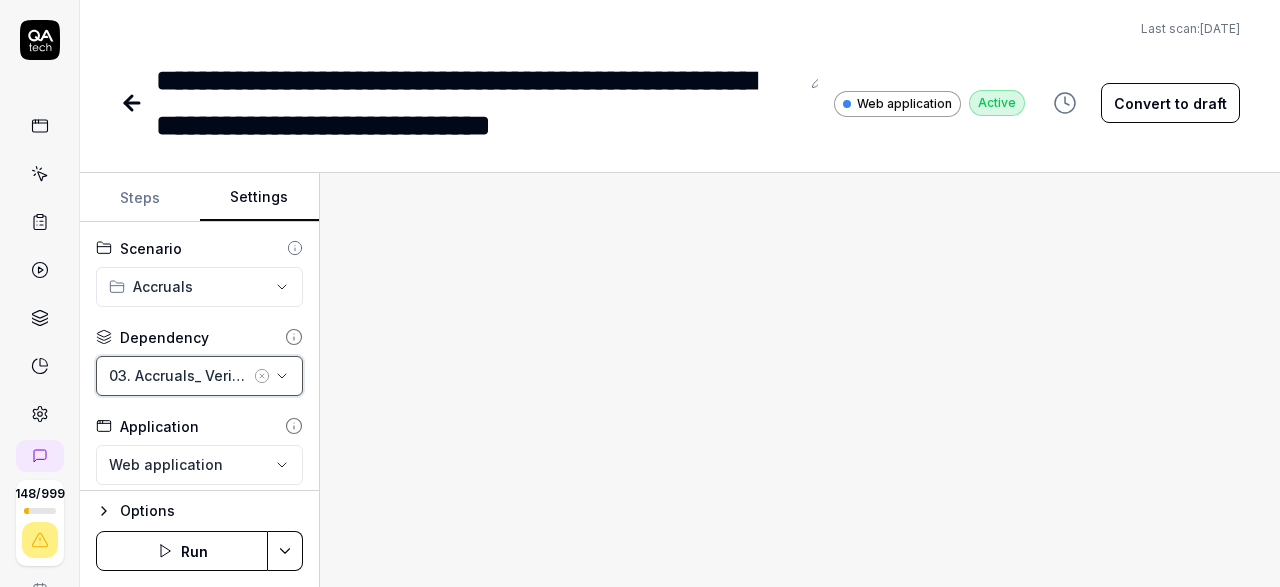 click 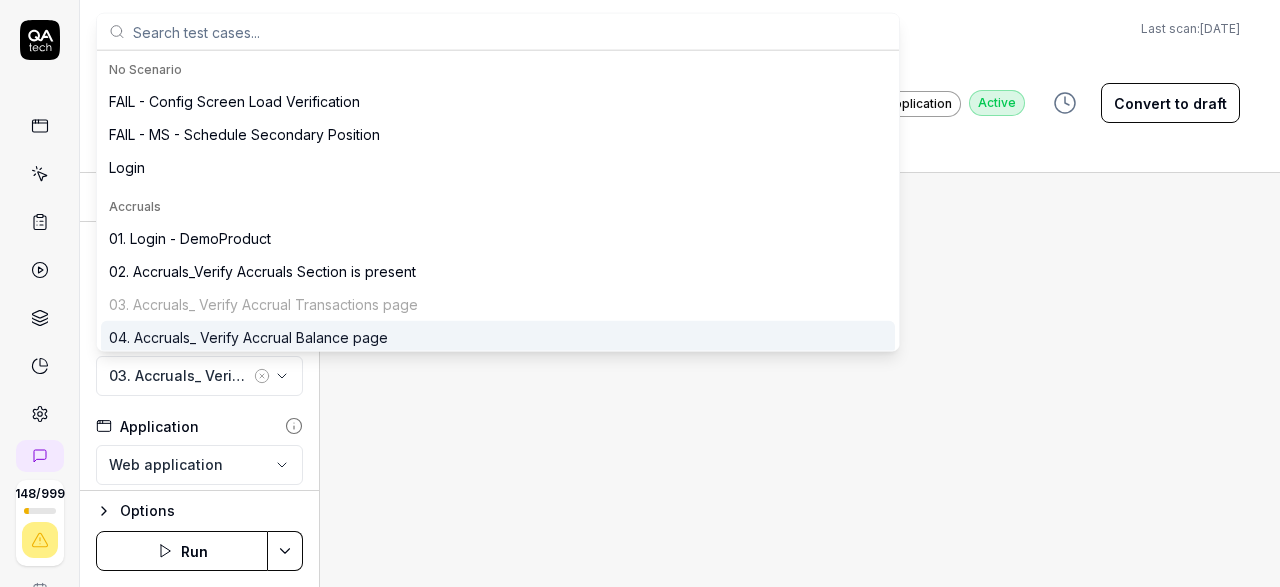 click on "04. Accruals_ Verify Accrual Balance page" at bounding box center [248, 337] 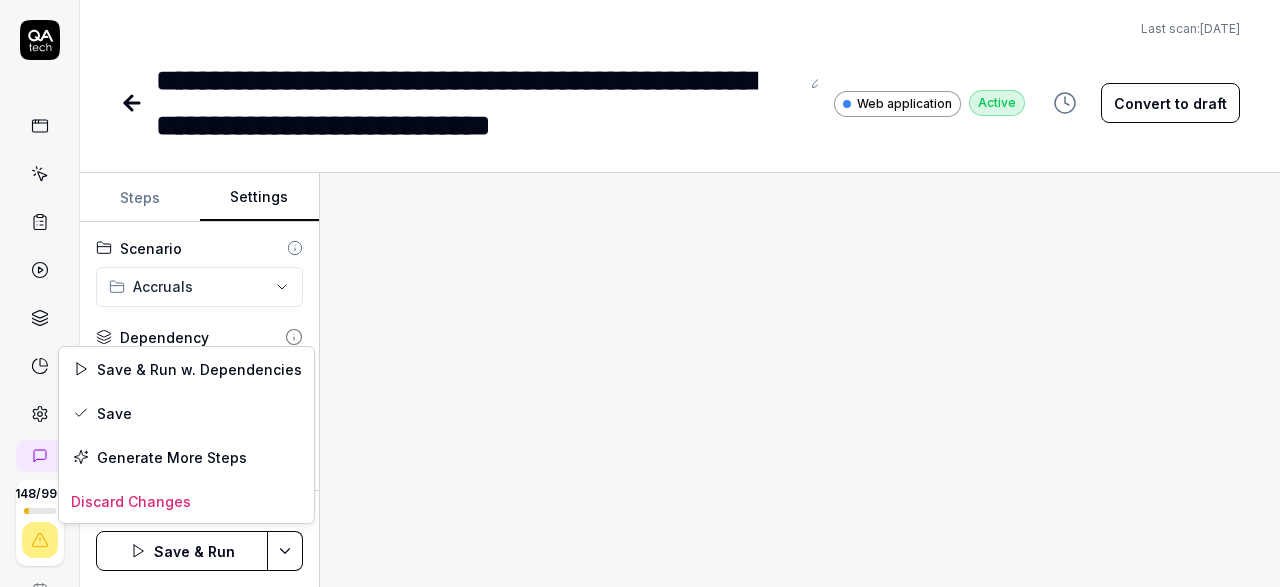 click on "**********" at bounding box center (640, 293) 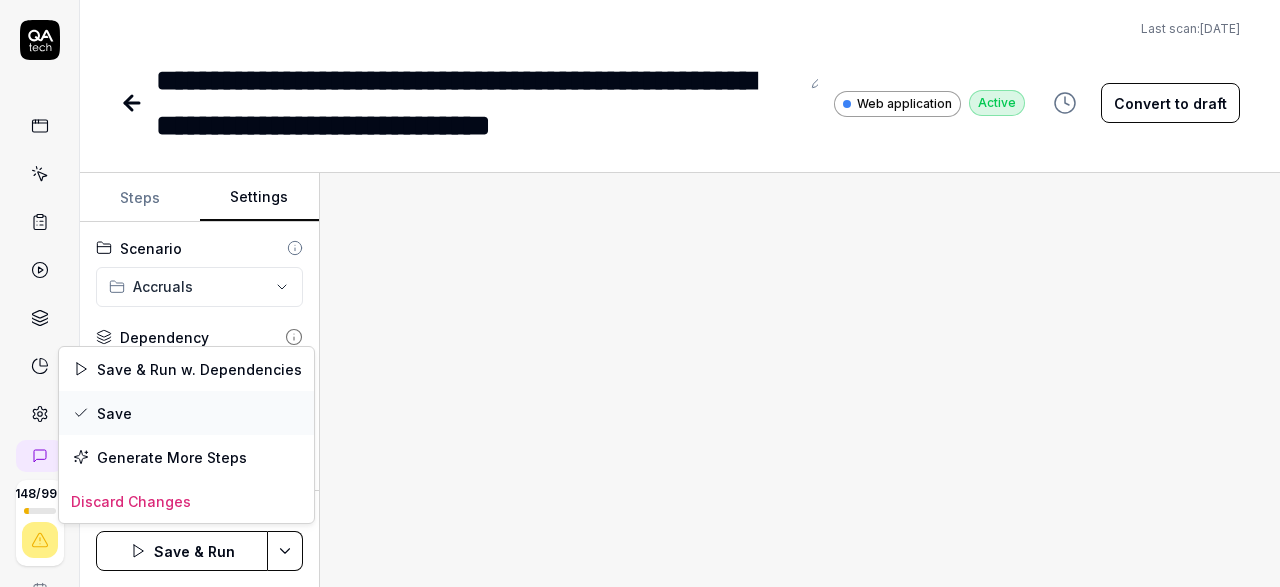 click on "Save" at bounding box center [186, 413] 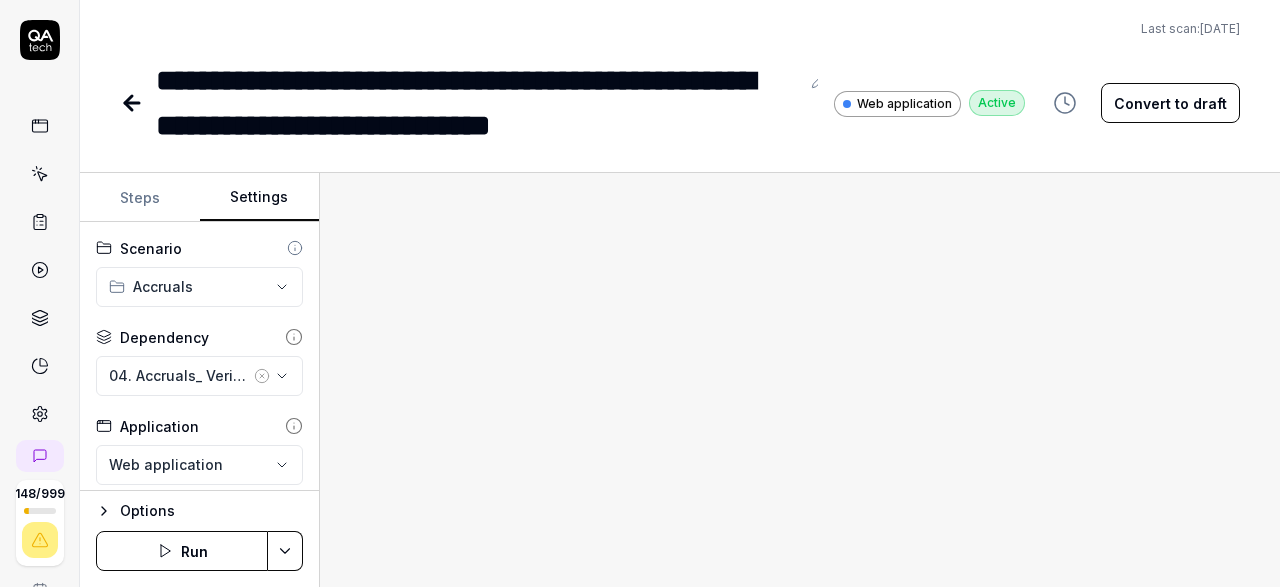 click on "Run" at bounding box center [182, 551] 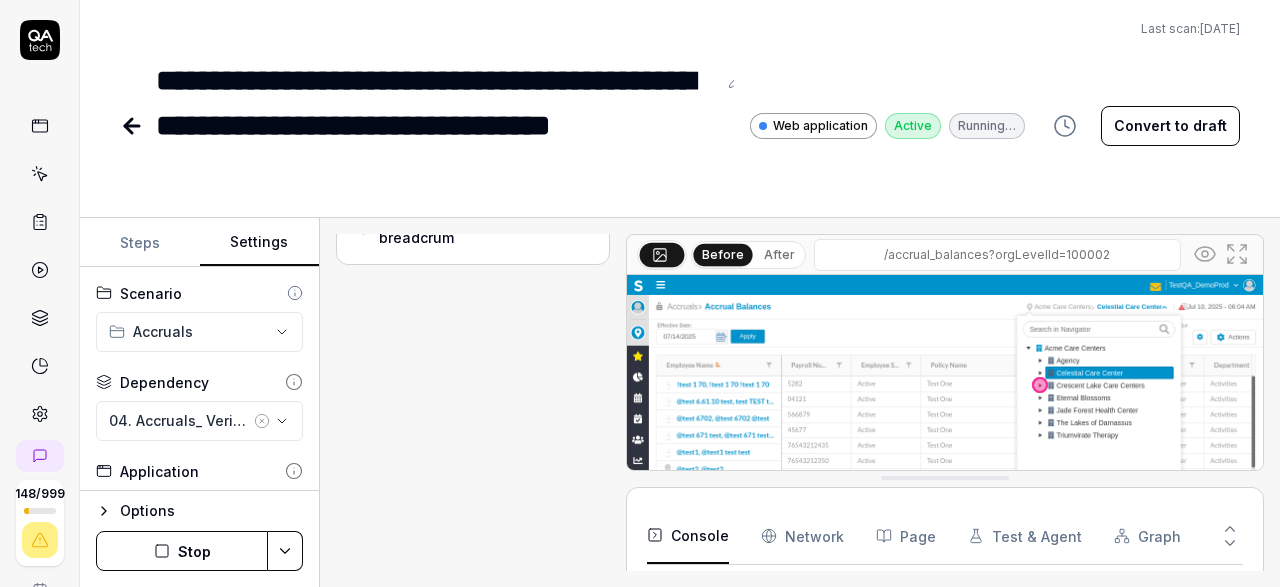 scroll, scrollTop: 242, scrollLeft: 0, axis: vertical 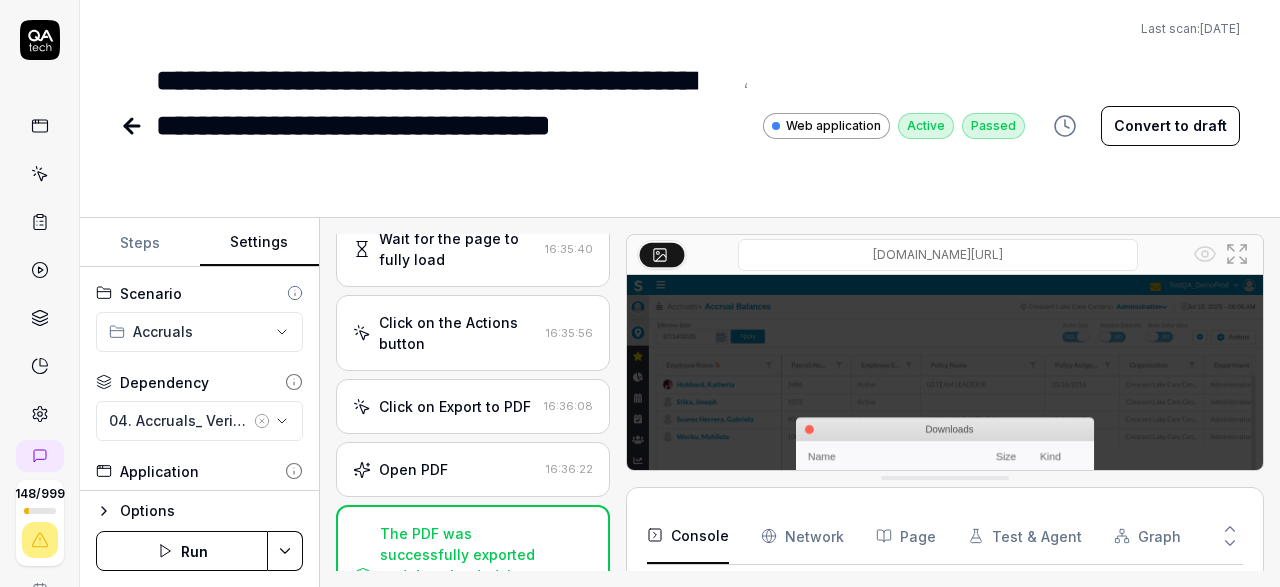 click 